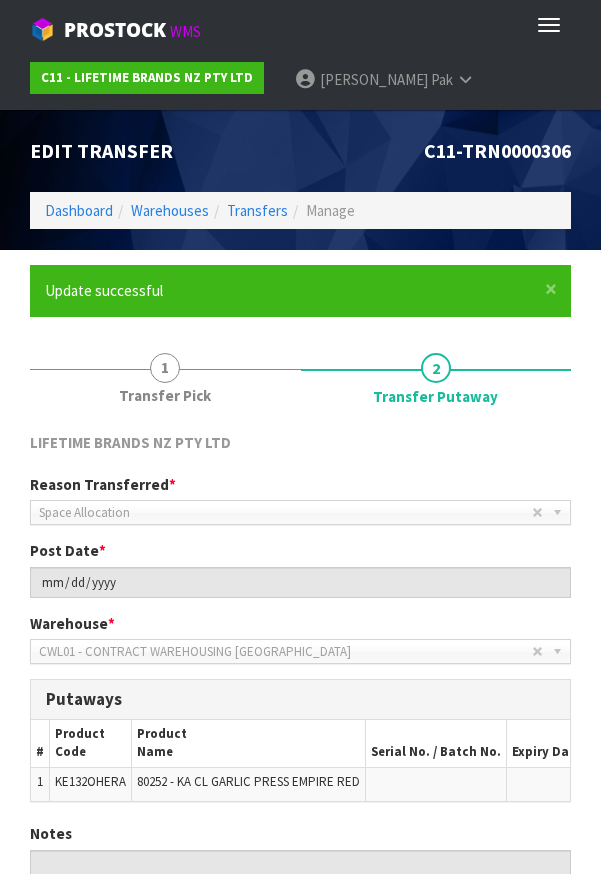 scroll, scrollTop: 0, scrollLeft: 0, axis: both 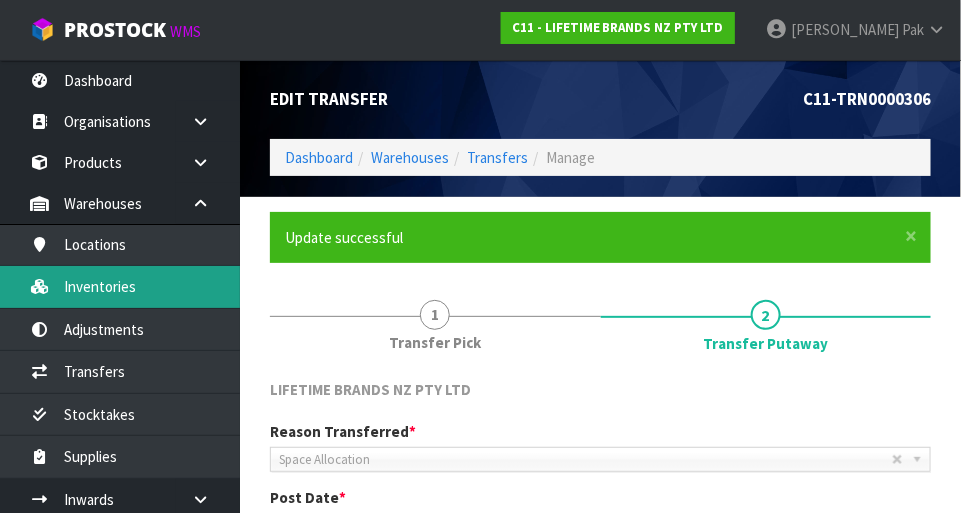 click on "Inventories" at bounding box center (120, 286) 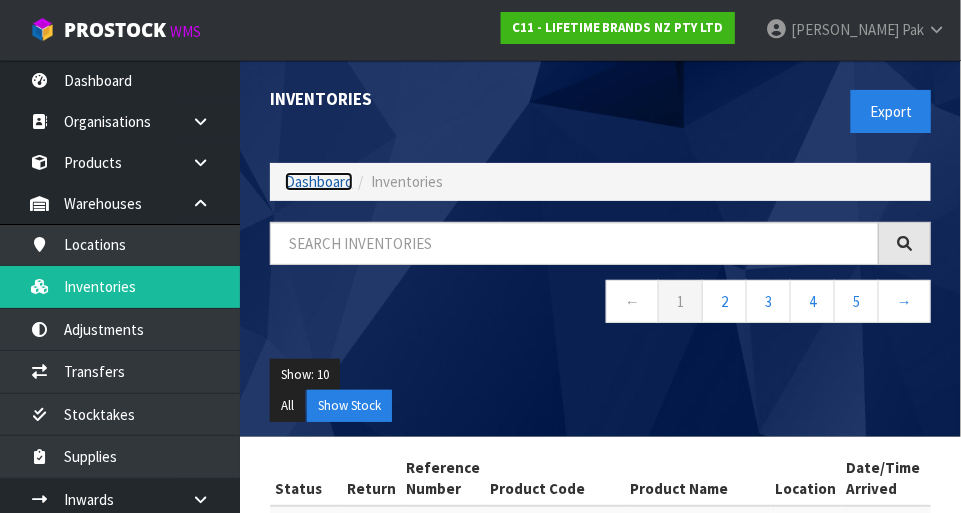 click on "Dashboard" at bounding box center (319, 181) 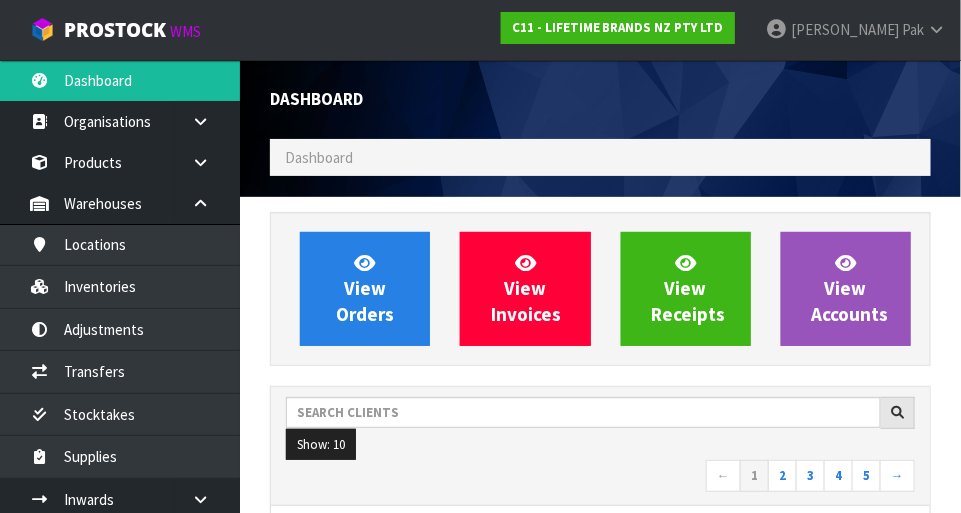 scroll, scrollTop: 998378, scrollLeft: 999308, axis: both 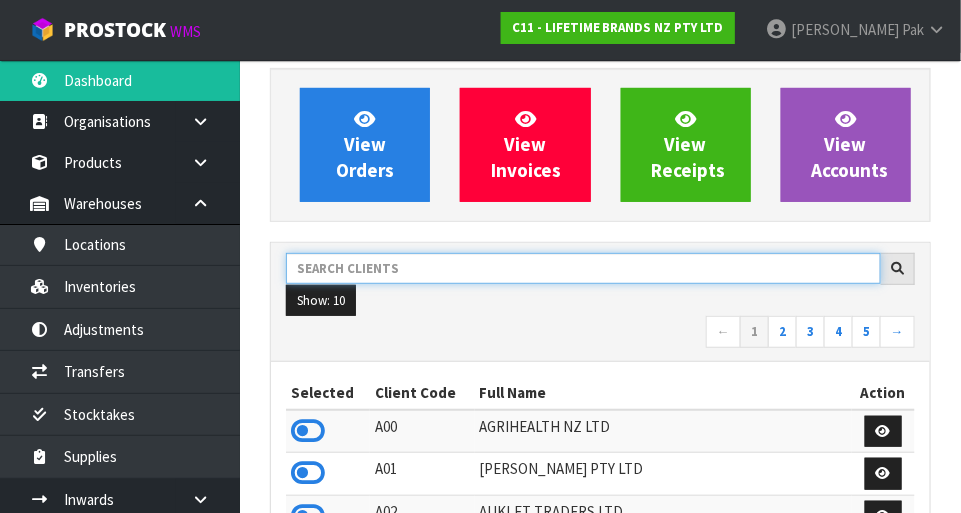 click at bounding box center (583, 268) 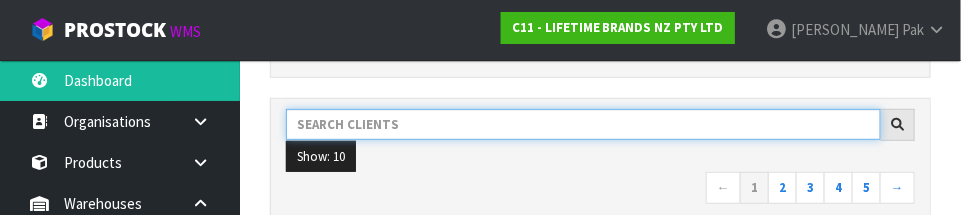 scroll, scrollTop: 293, scrollLeft: 0, axis: vertical 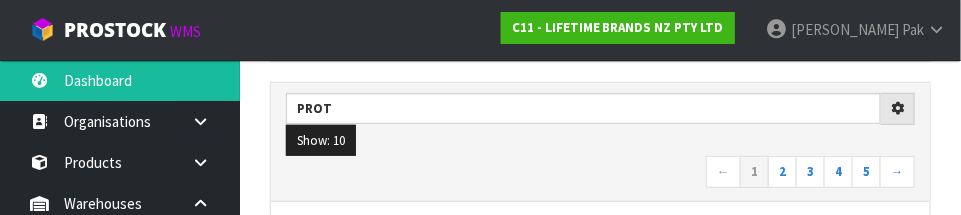 click on "←
1 2 3 4 5
→" at bounding box center [600, 173] 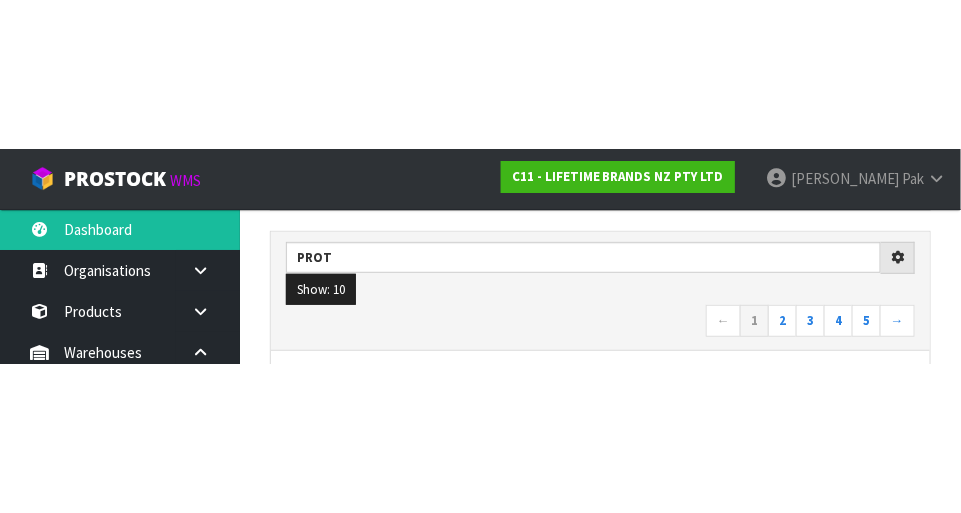 scroll, scrollTop: 303, scrollLeft: 0, axis: vertical 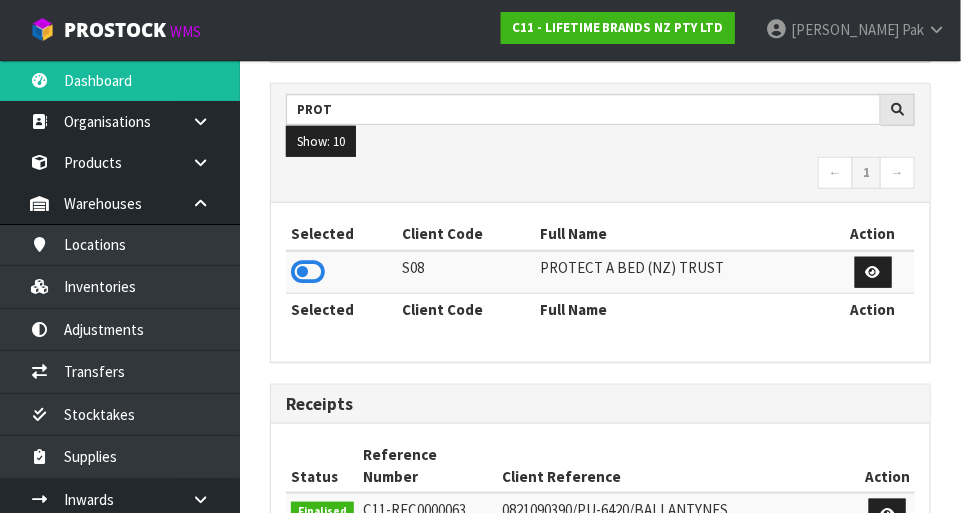 click at bounding box center (308, 272) 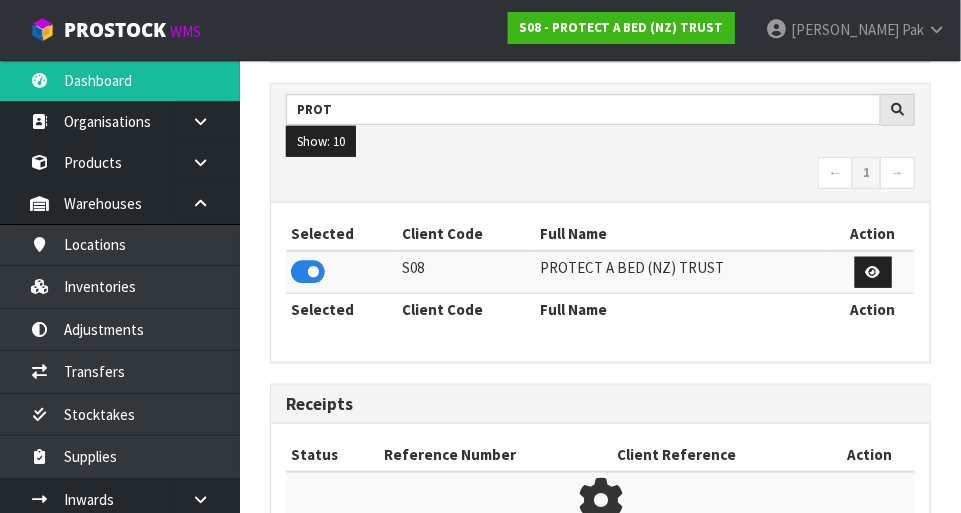 scroll, scrollTop: 1312, scrollLeft: 691, axis: both 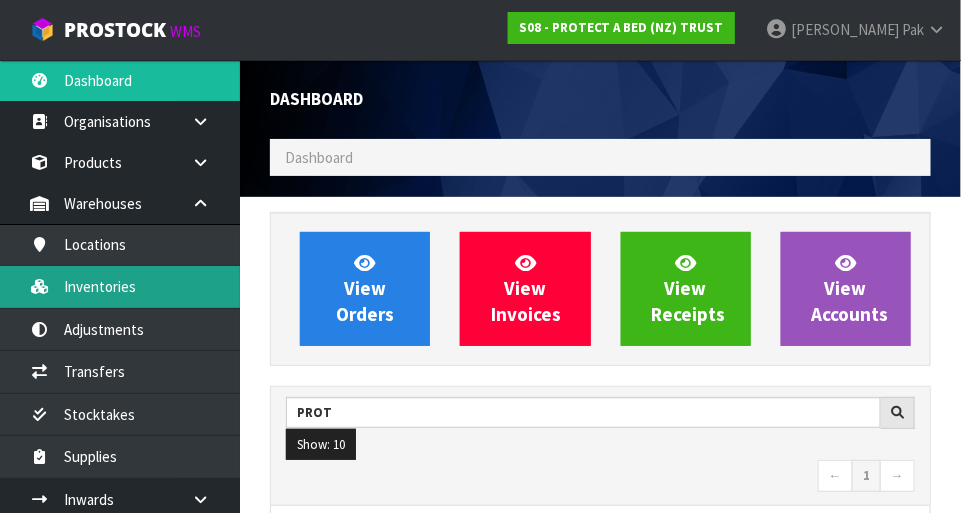 click on "Inventories" at bounding box center (120, 286) 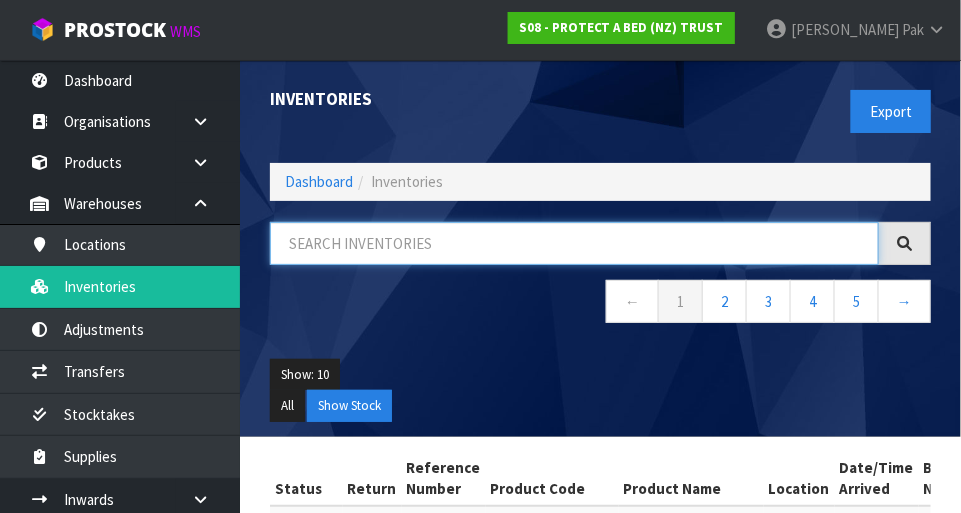 click at bounding box center [574, 243] 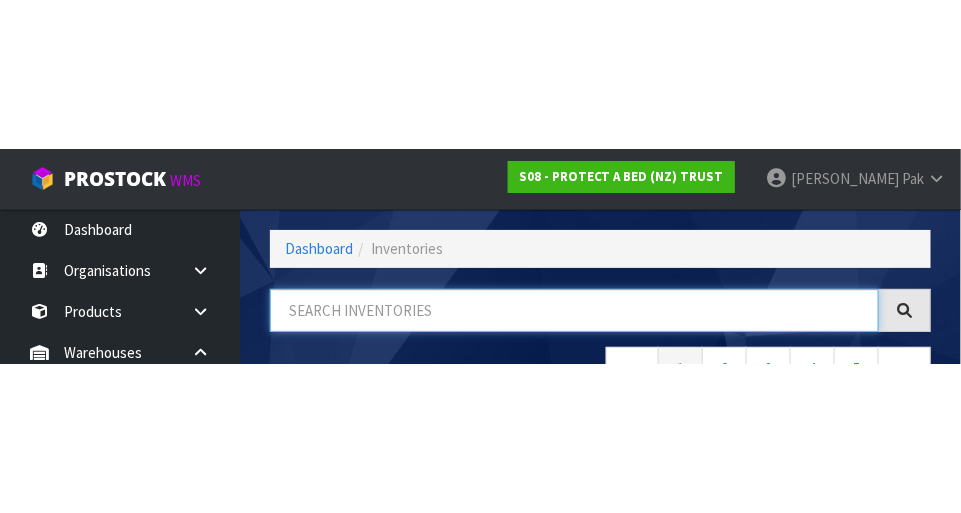 scroll, scrollTop: 135, scrollLeft: 0, axis: vertical 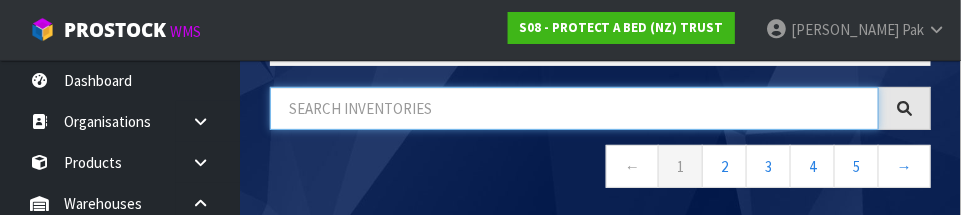 type on "5" 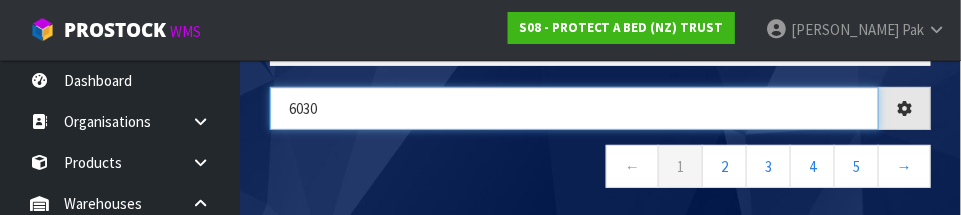 type on "6030" 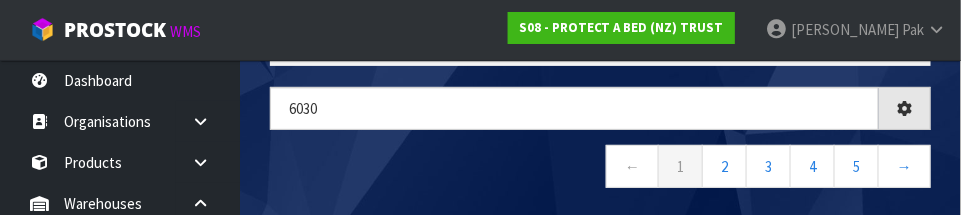 click on "←
1 2 3 4 5
→" at bounding box center [600, 169] 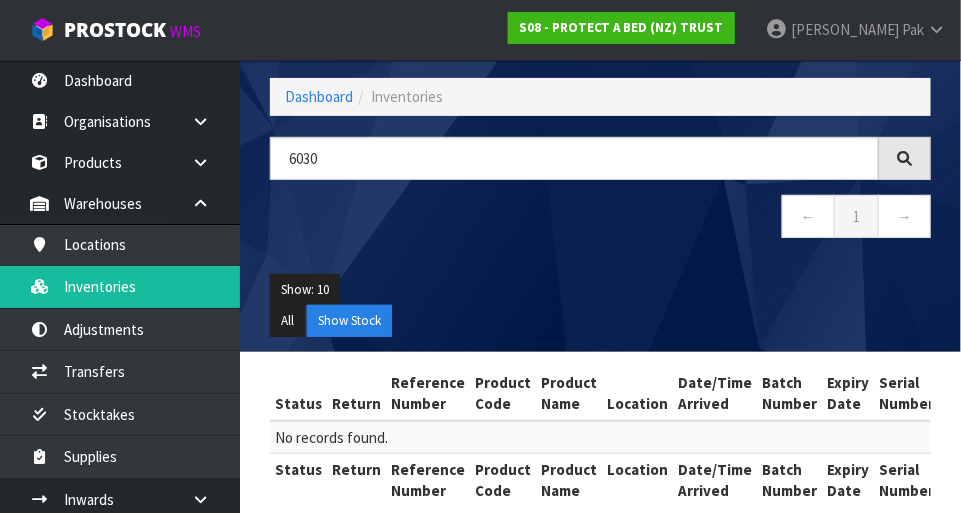 scroll, scrollTop: 87, scrollLeft: 0, axis: vertical 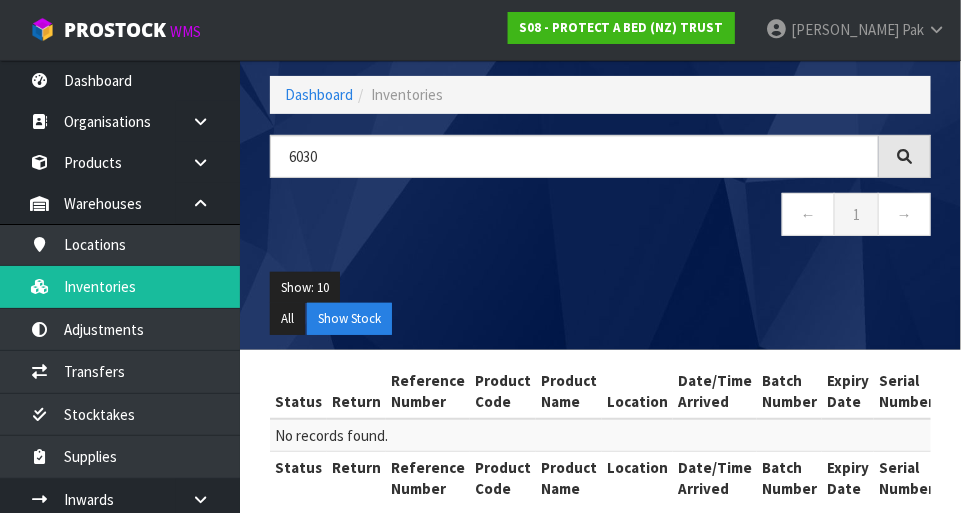 click on "Dashboard Inventories" at bounding box center [600, 94] 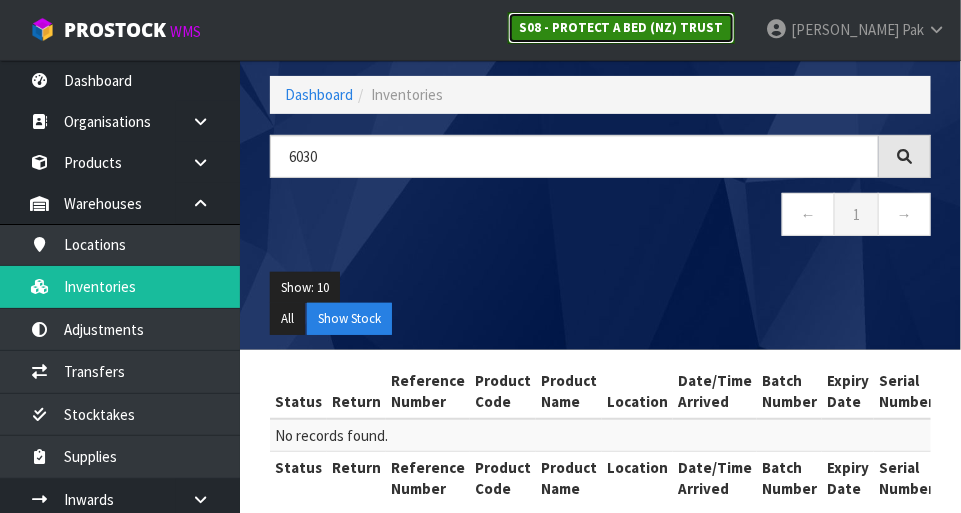 click on "S08 - PROTECT A BED (NZ) TRUST" at bounding box center (621, 27) 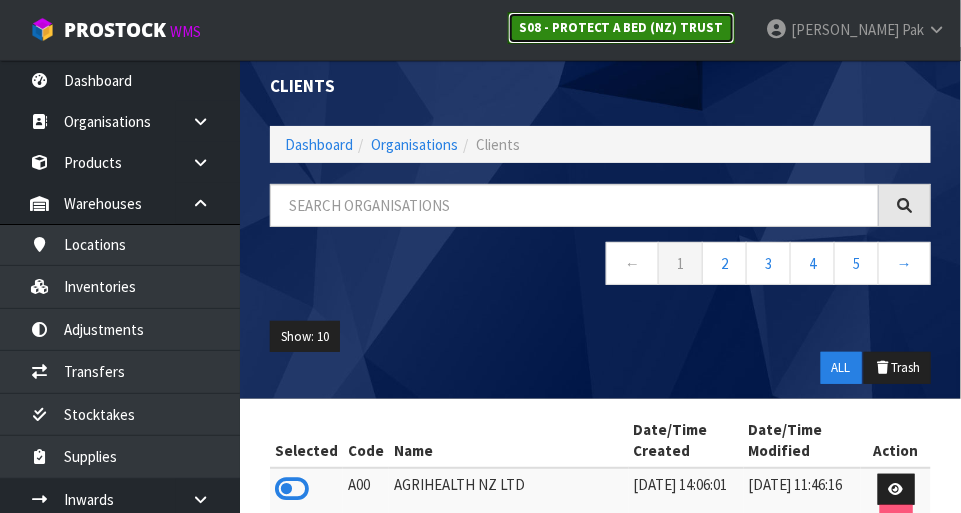 scroll, scrollTop: 87, scrollLeft: 0, axis: vertical 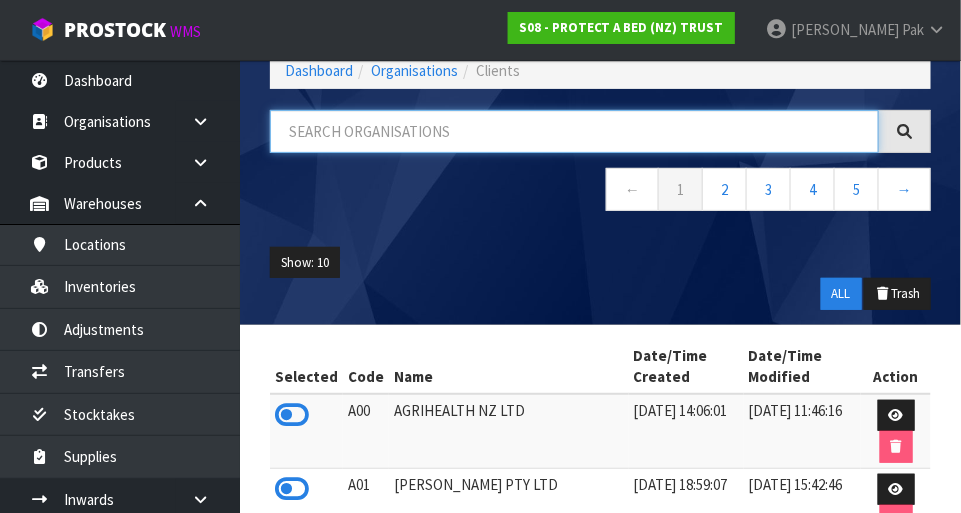 click at bounding box center (574, 131) 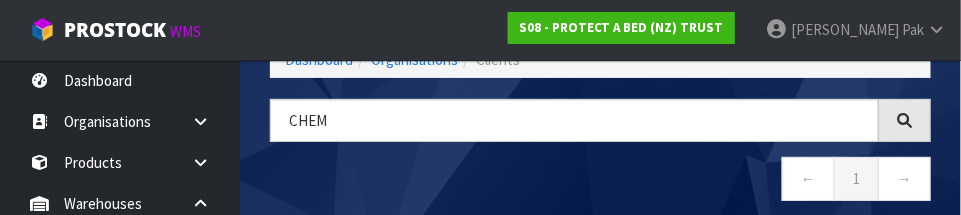 click on "←
1
→" at bounding box center (600, 181) 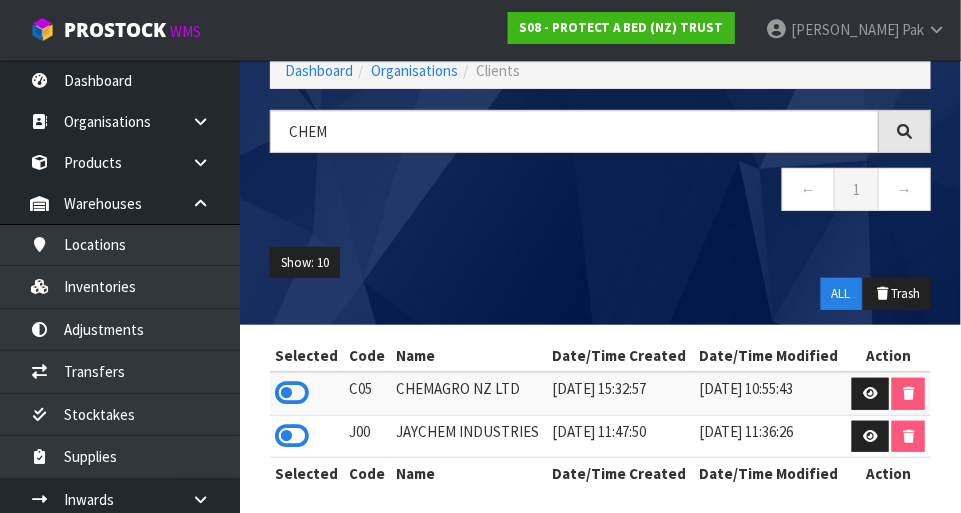 click at bounding box center [292, 393] 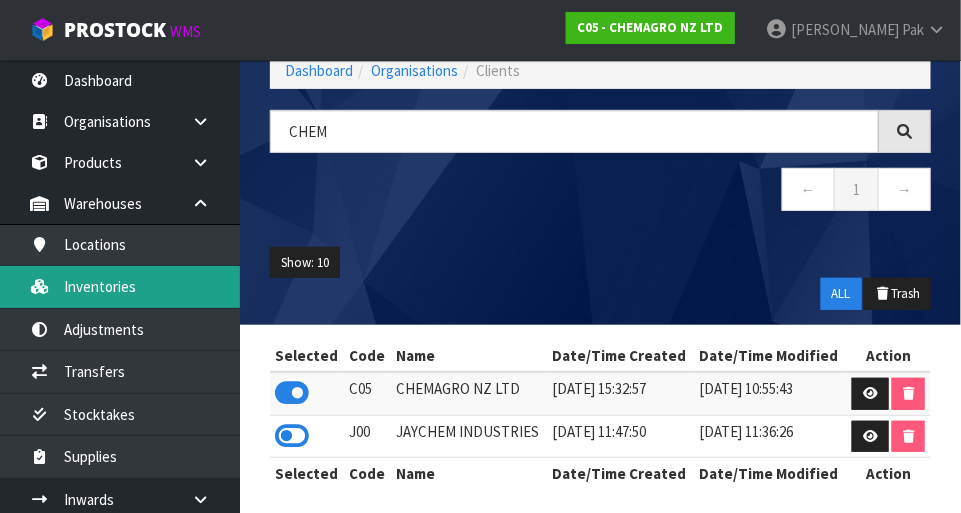 click on "Inventories" at bounding box center [120, 286] 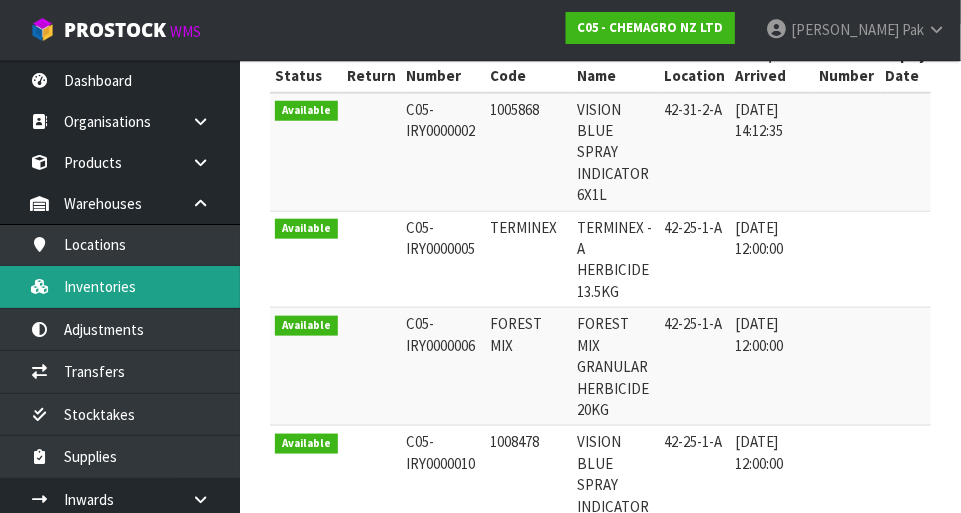 scroll, scrollTop: 419, scrollLeft: 0, axis: vertical 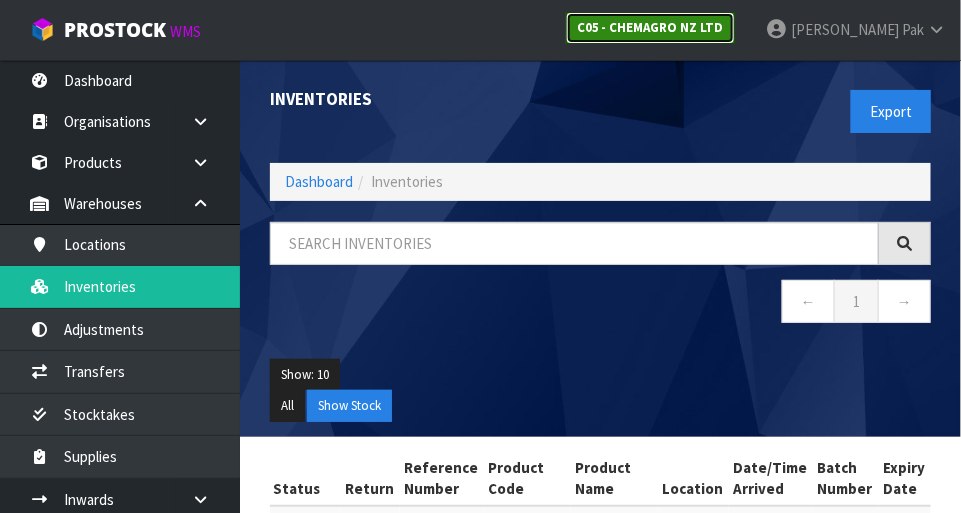click on "C05 - CHEMAGRO NZ LTD" at bounding box center [650, 28] 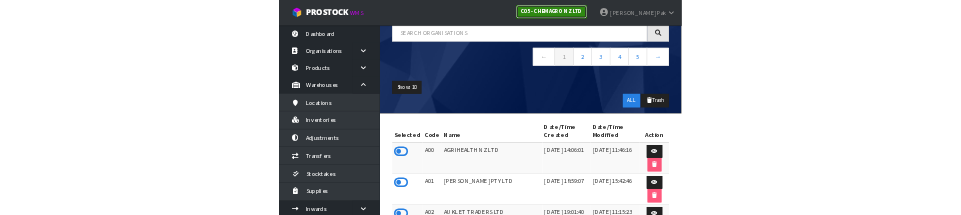 scroll, scrollTop: 133, scrollLeft: 0, axis: vertical 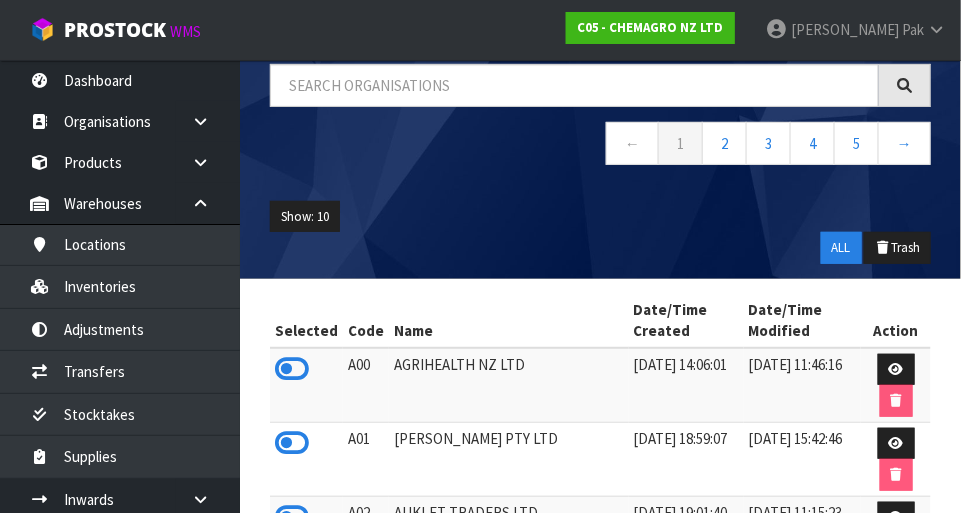 click on "←
1 2 3 4 5
→" at bounding box center [600, 146] 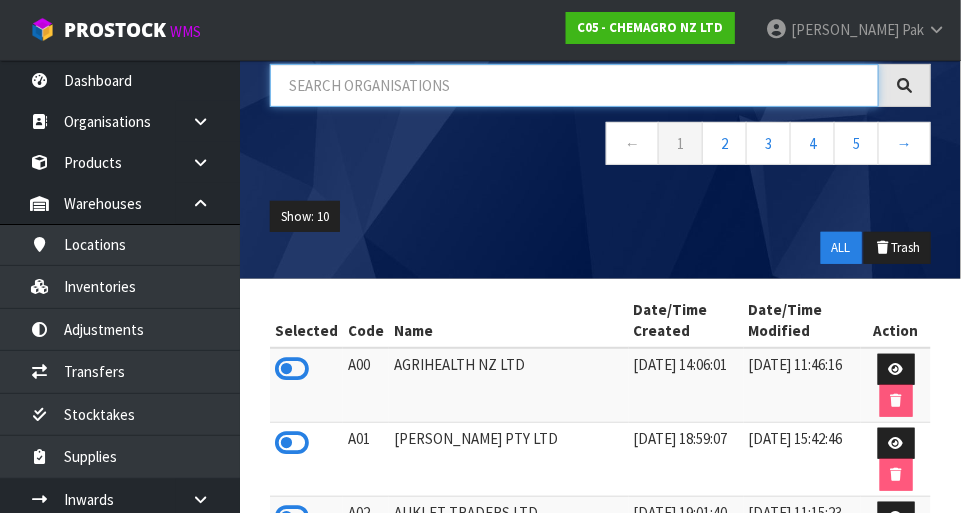 click at bounding box center (574, 85) 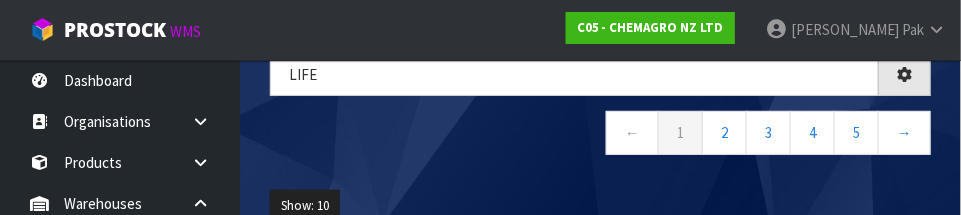 click on "←
1 2 3 4 5
→" at bounding box center [600, 135] 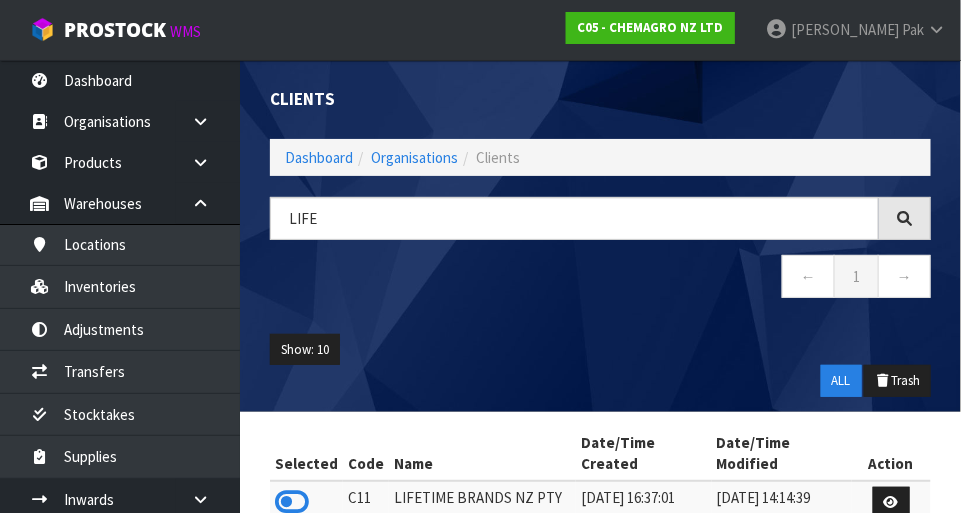 scroll, scrollTop: 129, scrollLeft: 0, axis: vertical 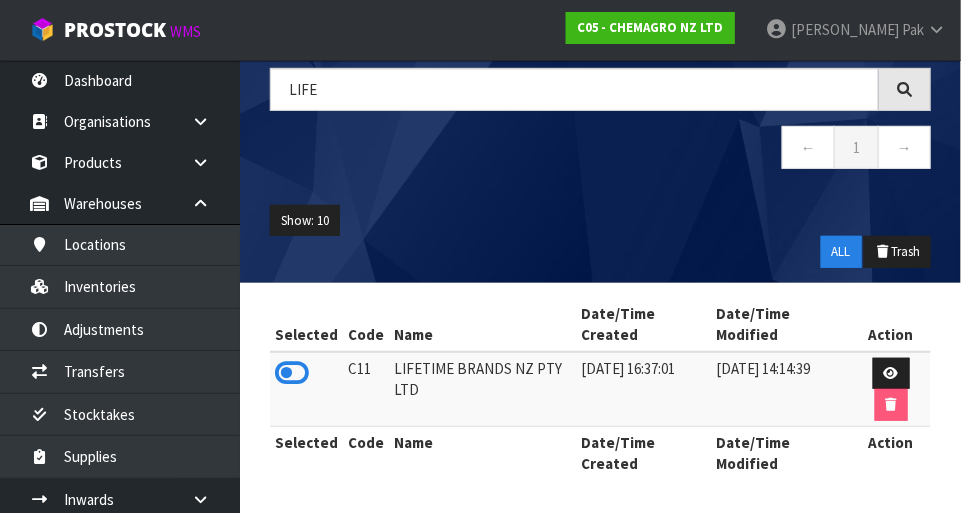 click at bounding box center (292, 373) 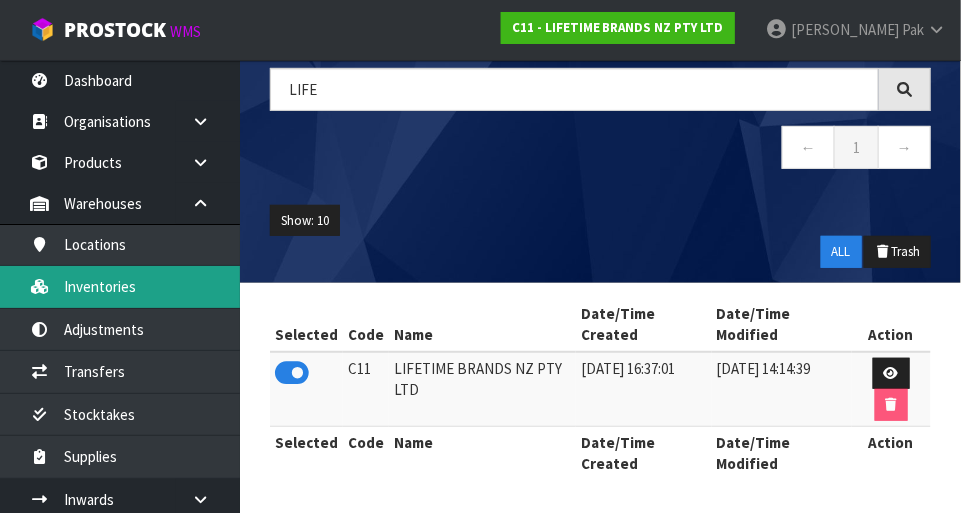 click on "Inventories" at bounding box center [120, 286] 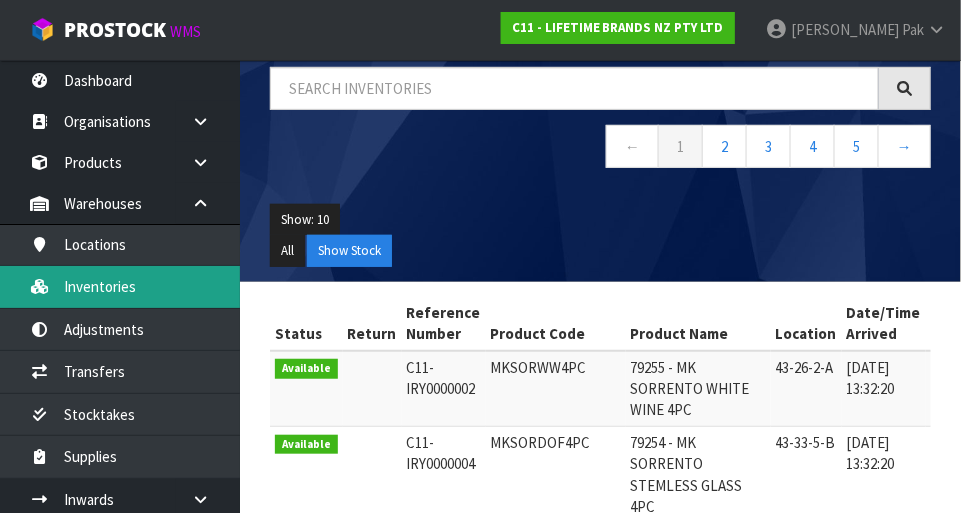 scroll, scrollTop: 149, scrollLeft: 0, axis: vertical 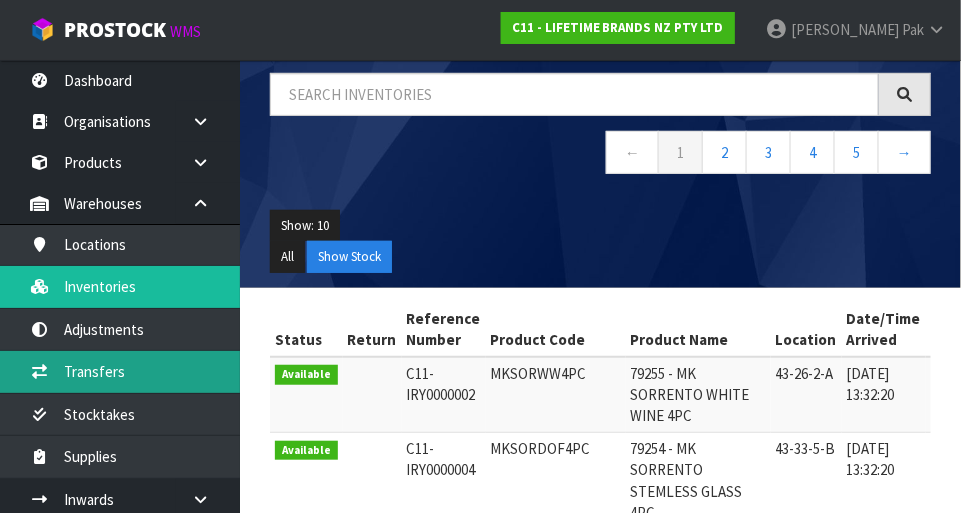click on "Transfers" at bounding box center [120, 371] 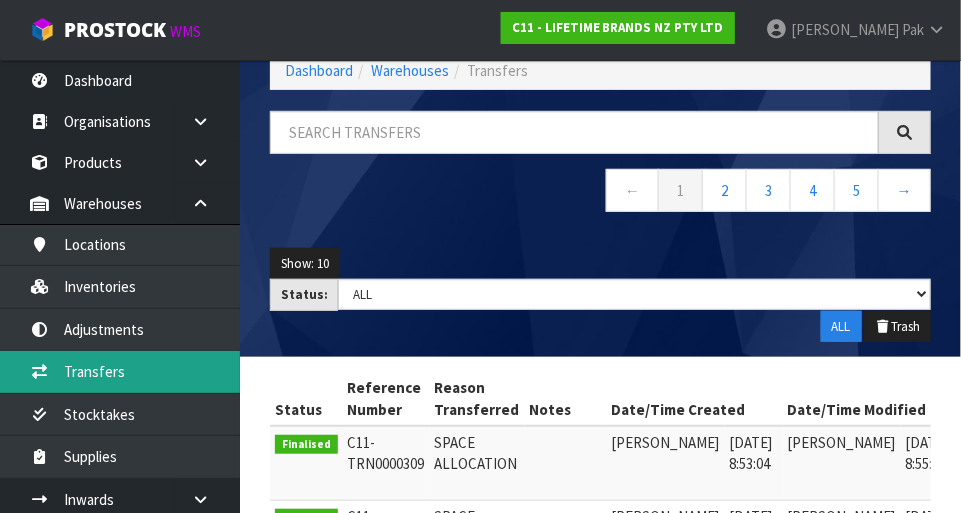 scroll, scrollTop: 149, scrollLeft: 0, axis: vertical 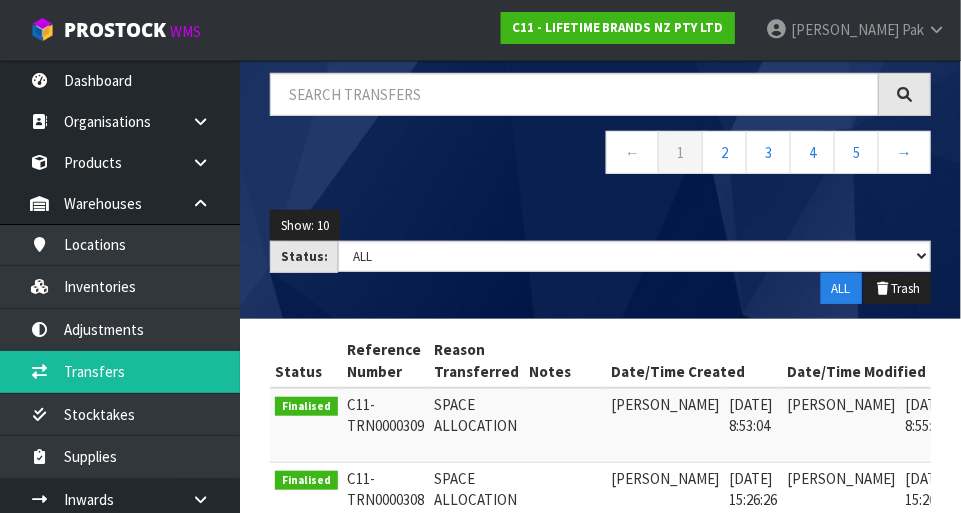 click on "Transfers
Dashboard Warehouses Transfers
←
1 2 3 4 5
→
Show: 10
5
10
25
50
Status:
Draft Pending Pick Goods Picked Finalised ALL
ALL
Trash
Status
Reference Number
Reason Transferred
Notes
Date/Time Created
Date/Time Modified" at bounding box center (480, 611) 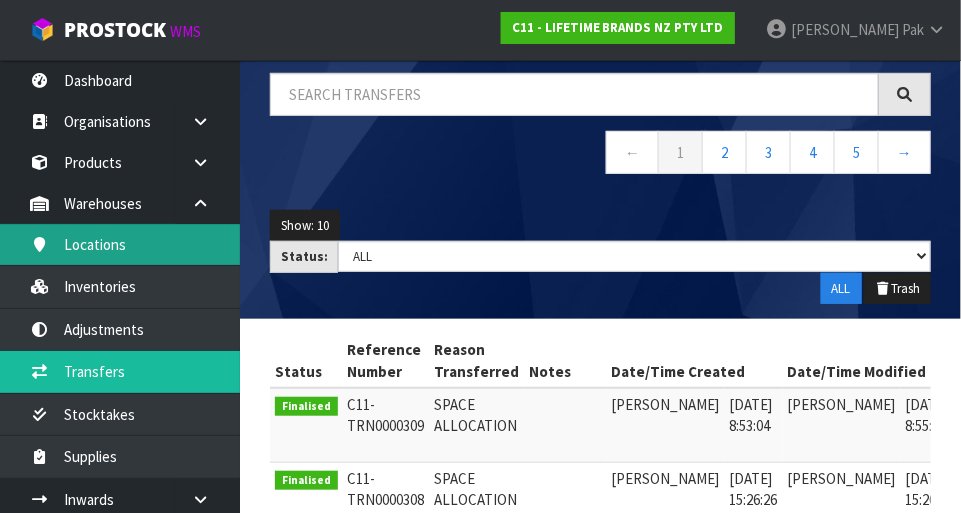 click on "Locations" at bounding box center [120, 244] 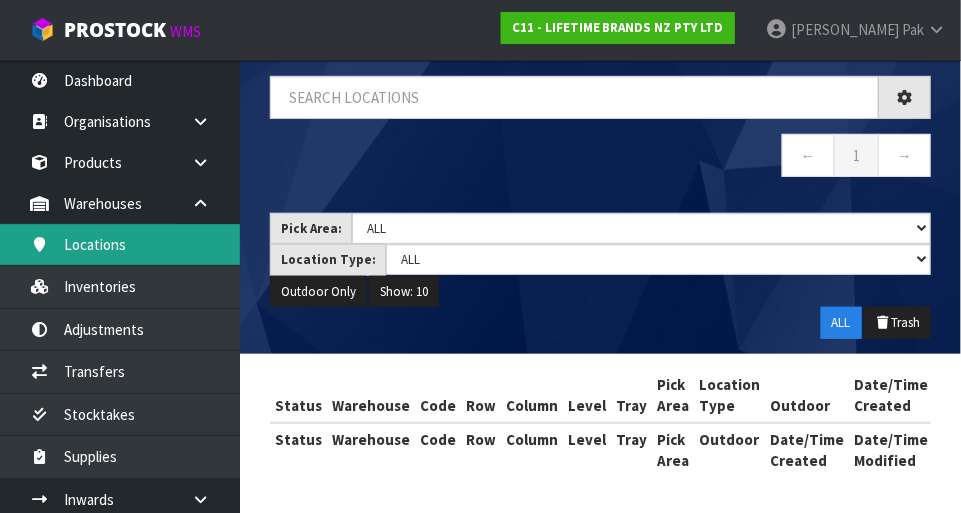 scroll, scrollTop: 118, scrollLeft: 0, axis: vertical 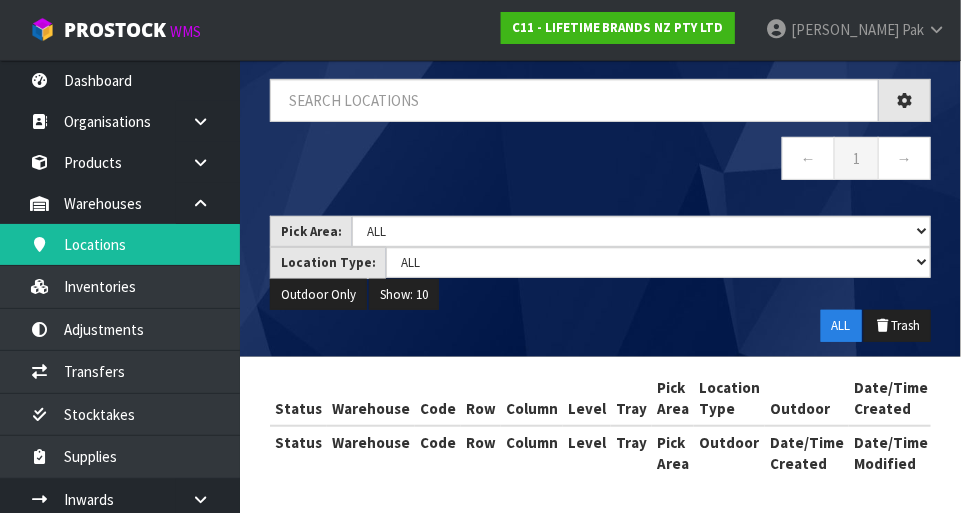 click on "Locations
Dashboard Warehouses Locations
←
1
→
Pick Area:
Main Refurb Damaged Parts Showroom Yard Cross-dock ALL
Location Type:
Standard Parts Dangerous Chiller Fridge Freezer ALL
Outdoor Only
Show: 10
5
10
25
50
ALL
Trash
Status
Warehouse
Code
Row" at bounding box center [480, 199] 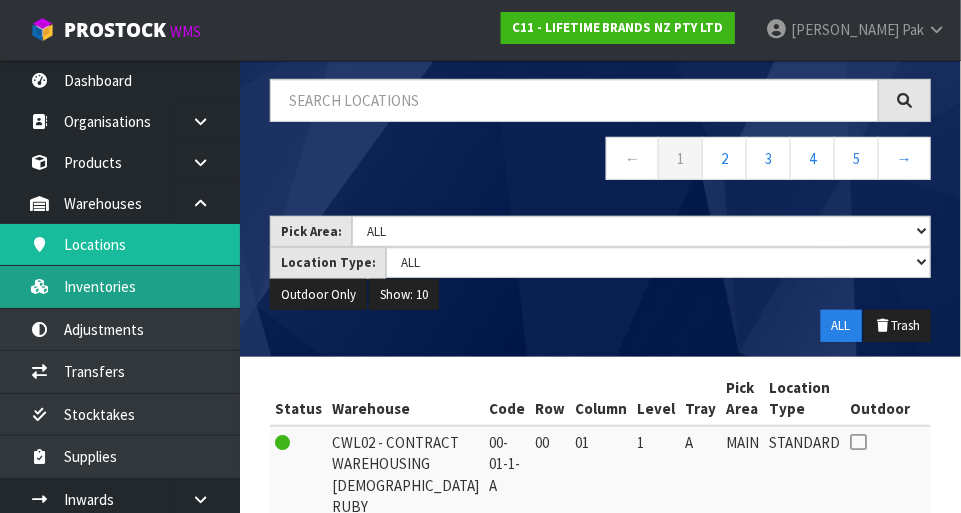 click on "Inventories" at bounding box center [120, 286] 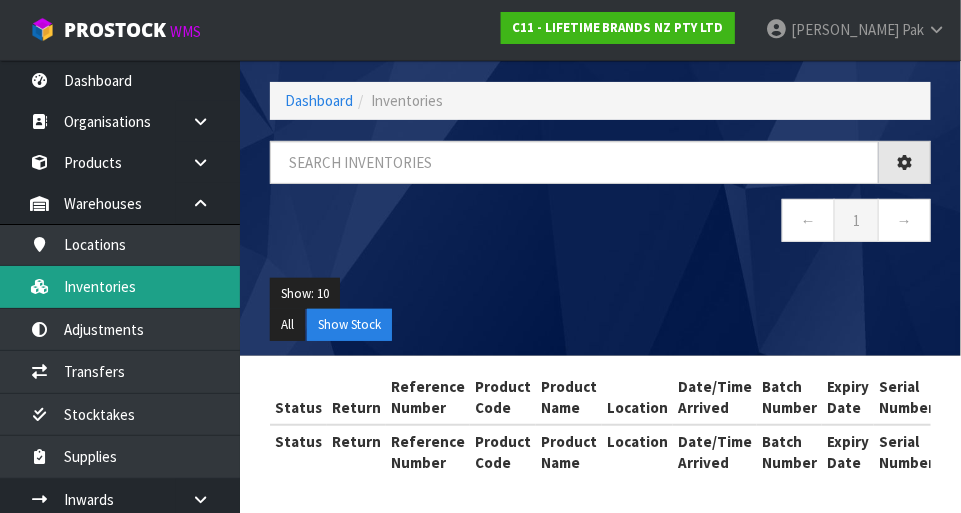 scroll, scrollTop: 118, scrollLeft: 0, axis: vertical 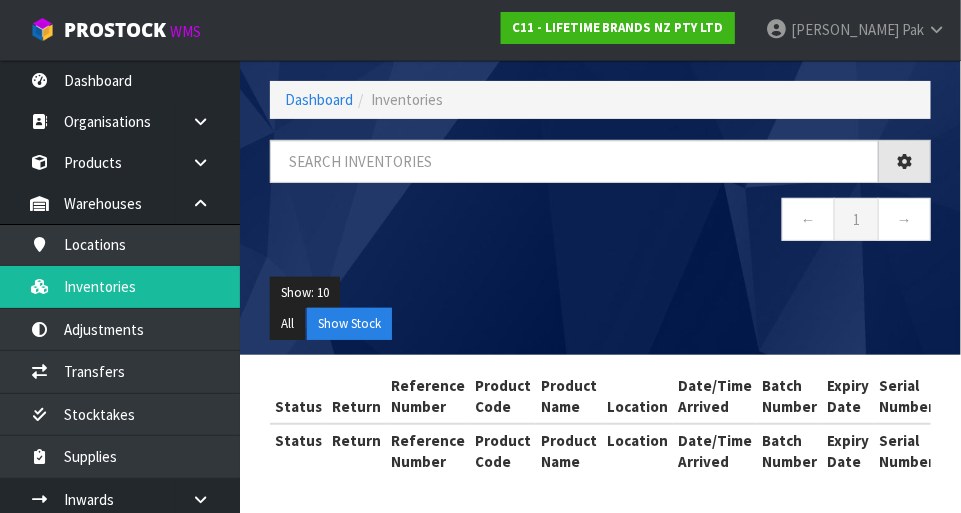click on "Inventories
Export
Dashboard Inventories
←
1
→
Show: 10
5
10
25
50
All
Show Stock
Status
Return
Reference Number
Product Code
Product Name
Location
Date/Time Arrived
Batch Number
Expiry Date
Serial Number
Qty Available
Qty Committed
Qty Quoted" at bounding box center (480, 215) 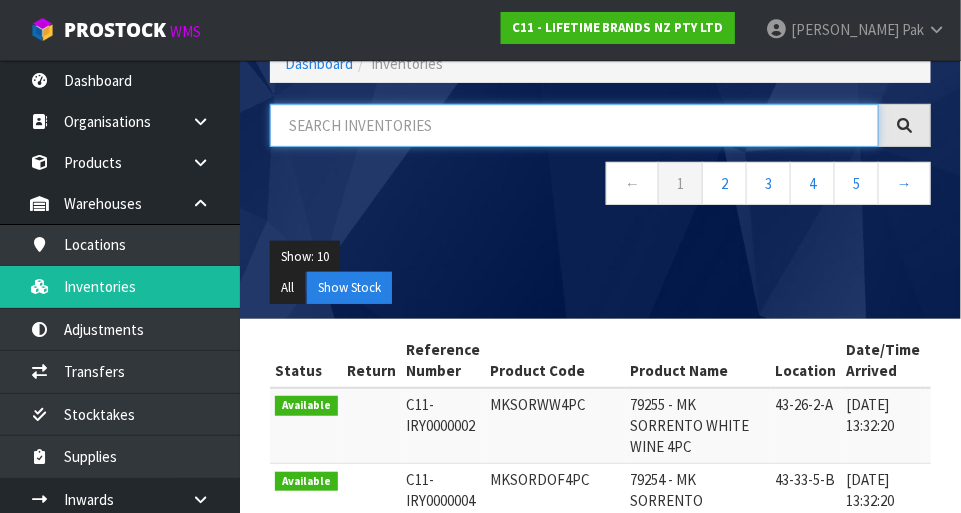 click at bounding box center (574, 125) 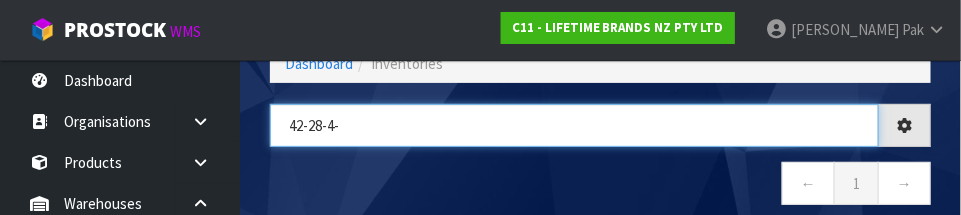 click on "42-28-4-" at bounding box center [574, 125] 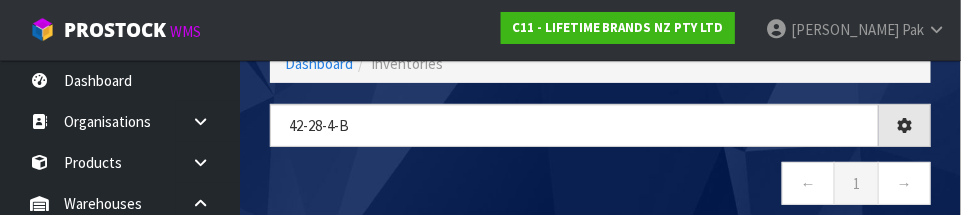 click on "←
1
→" at bounding box center (600, 186) 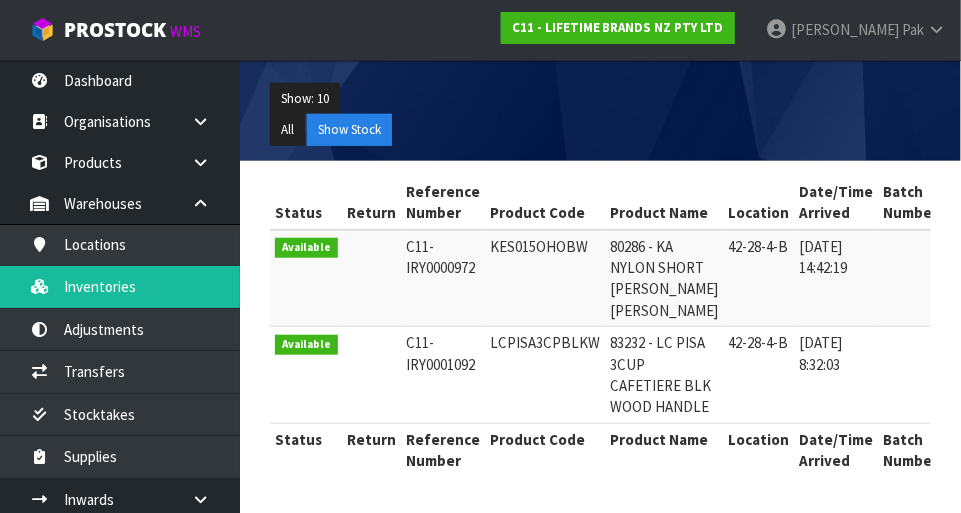 scroll, scrollTop: 320, scrollLeft: 0, axis: vertical 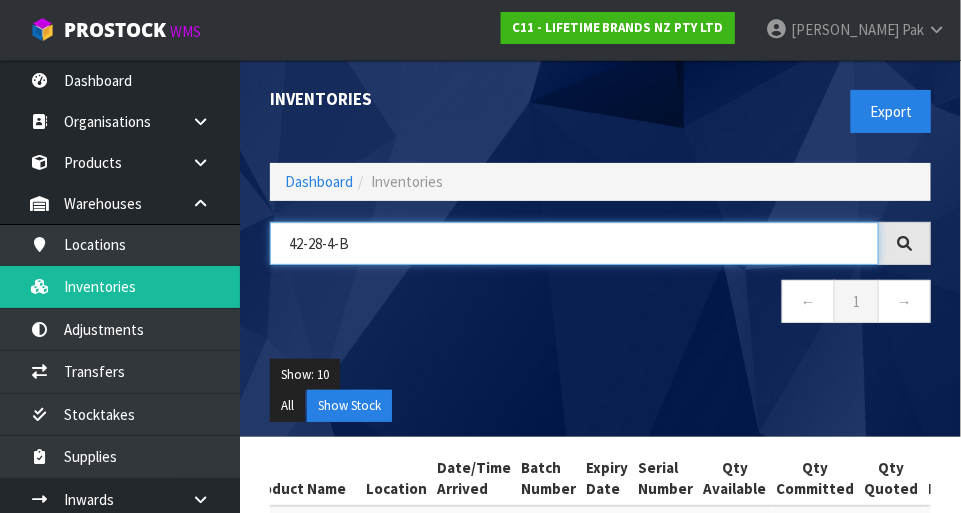 click on "42-28-4-B" at bounding box center (574, 243) 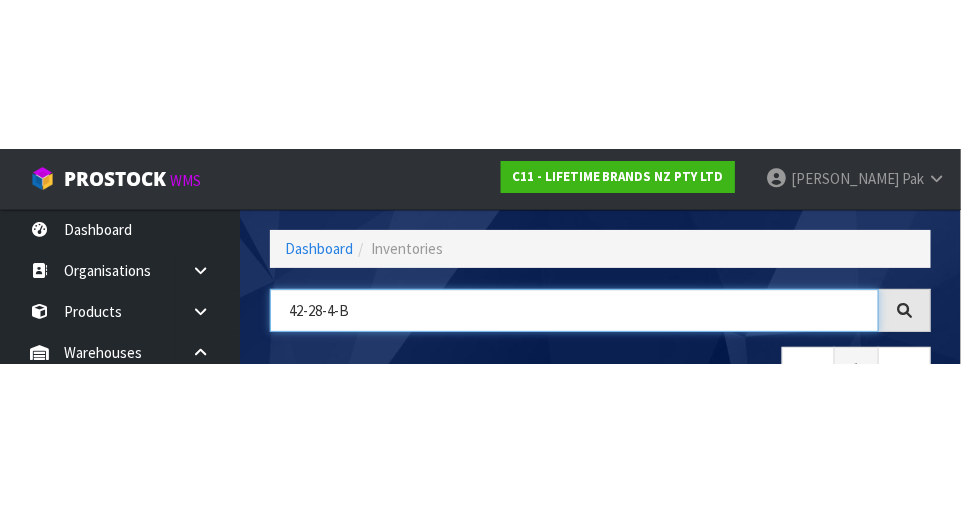 scroll, scrollTop: 135, scrollLeft: 0, axis: vertical 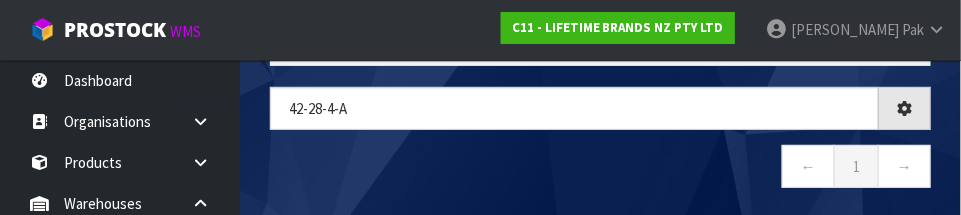 click on "42-28-4-a
←
1
→" at bounding box center (600, 148) 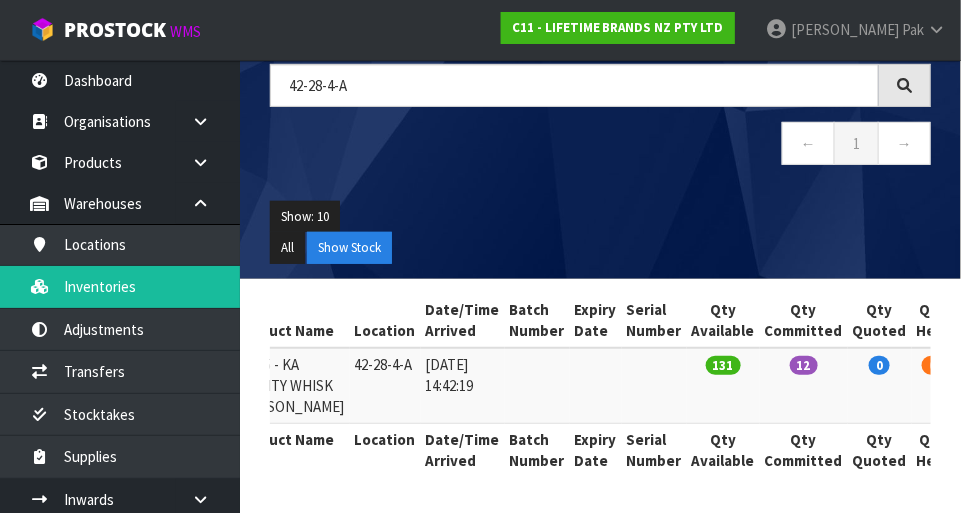 scroll, scrollTop: 208, scrollLeft: 0, axis: vertical 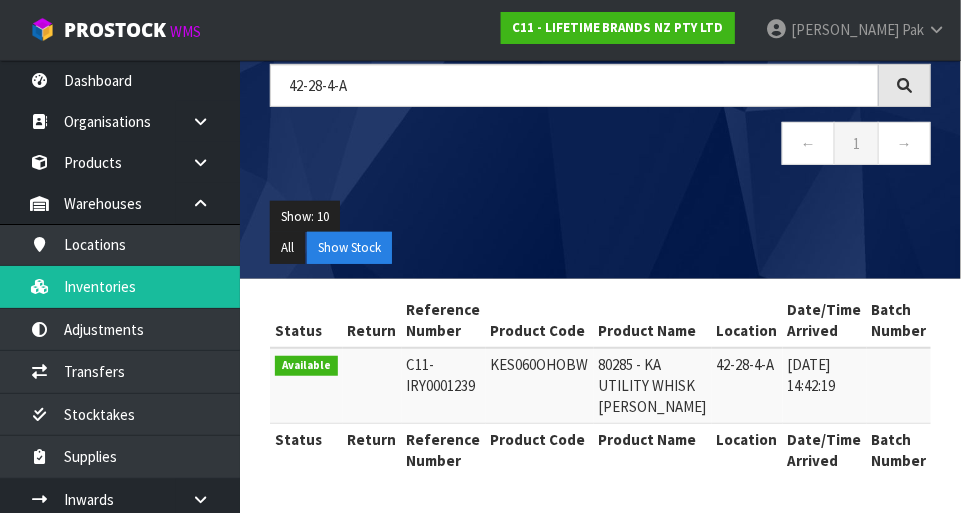 click on "C11-IRY0001239" at bounding box center [444, 386] 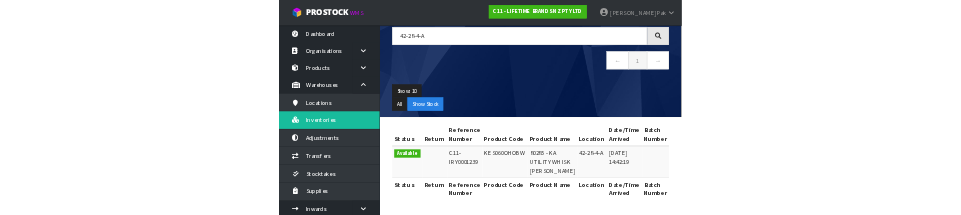 scroll, scrollTop: 0, scrollLeft: 0, axis: both 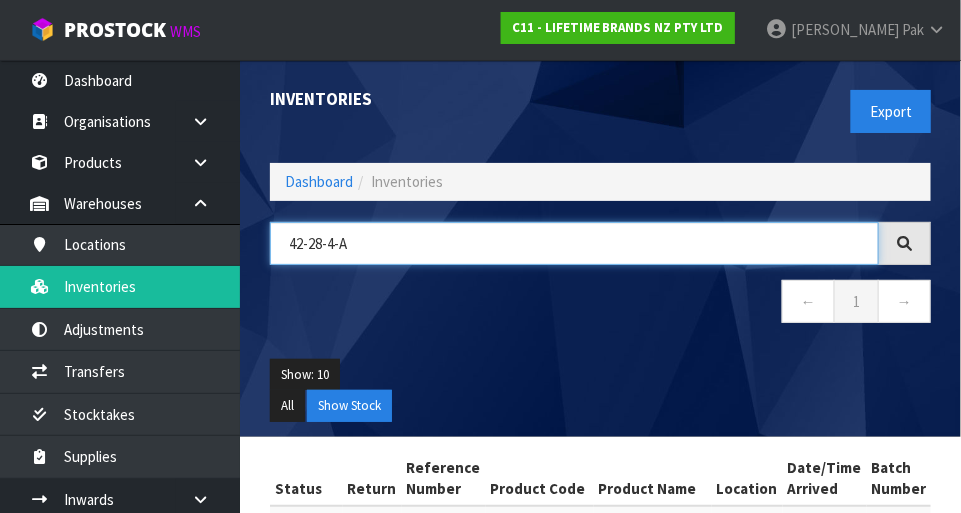 click on "42-28-4-A" at bounding box center (574, 243) 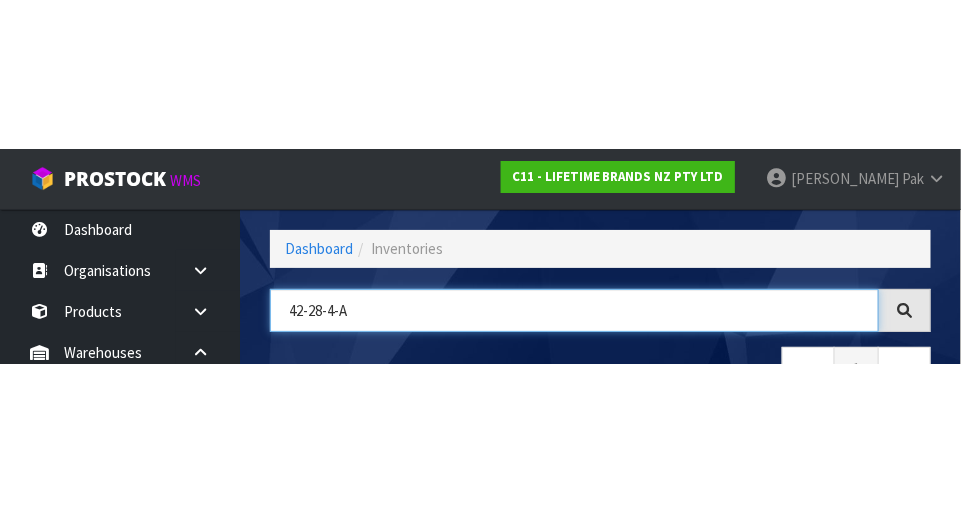scroll, scrollTop: 135, scrollLeft: 0, axis: vertical 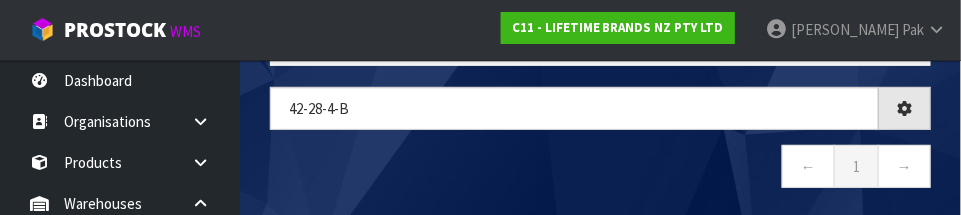 click on "←
1
→" at bounding box center (600, 169) 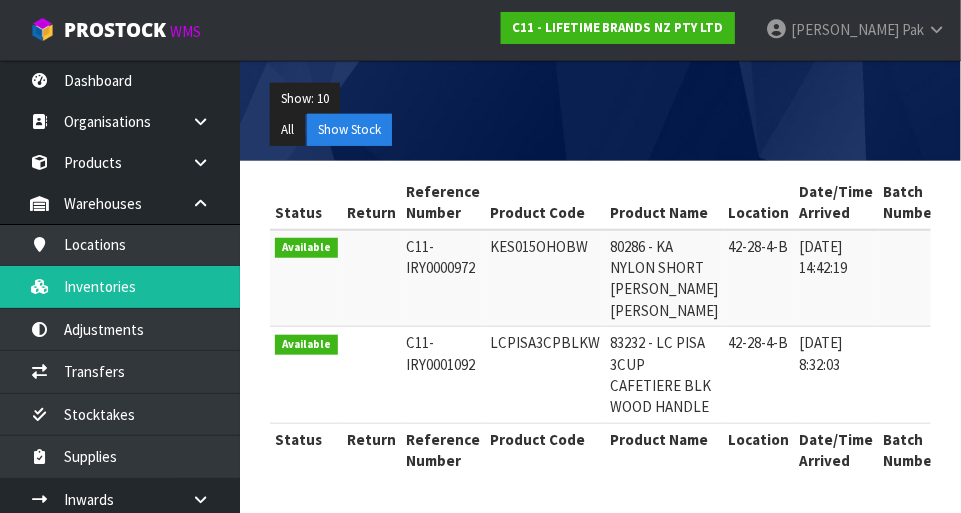 scroll, scrollTop: 316, scrollLeft: 0, axis: vertical 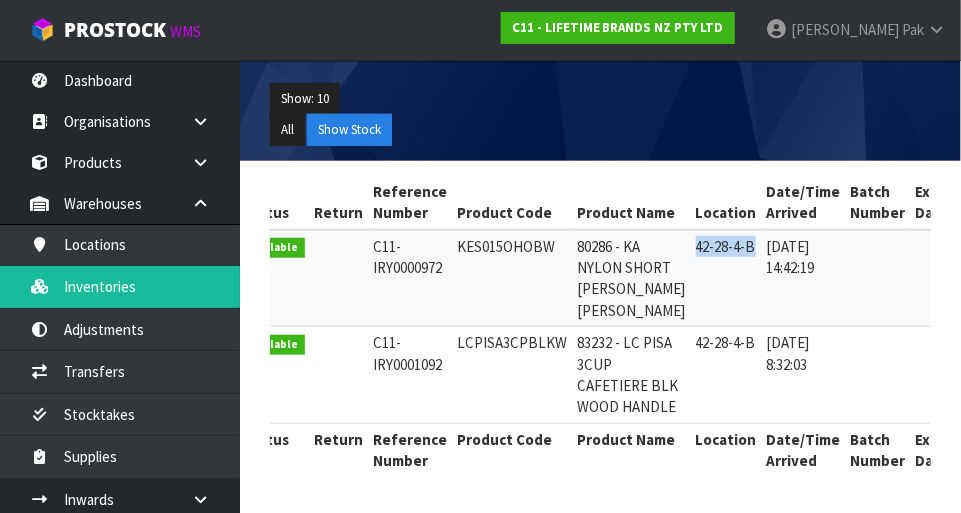 copy on "42-28-4-B" 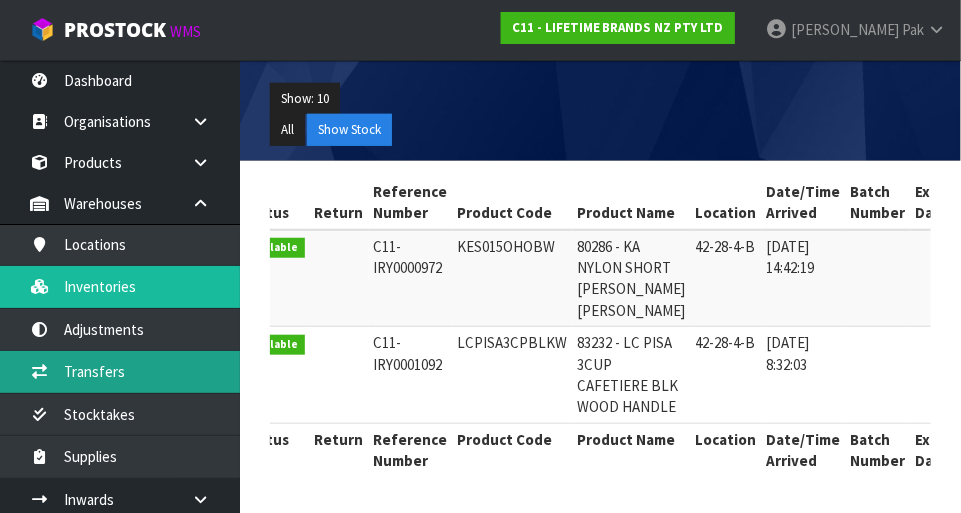click on "Transfers" at bounding box center [120, 371] 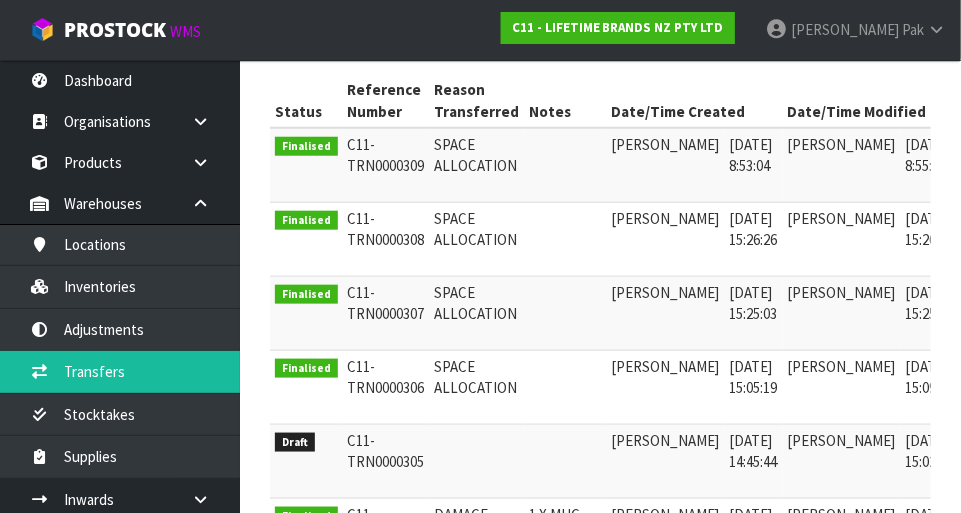 scroll, scrollTop: 407, scrollLeft: 0, axis: vertical 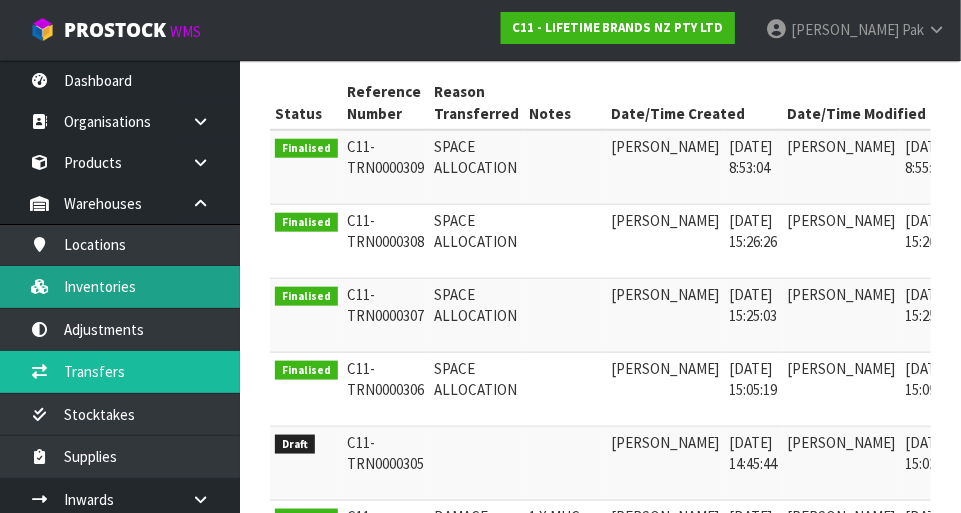 click on "Inventories" at bounding box center (120, 286) 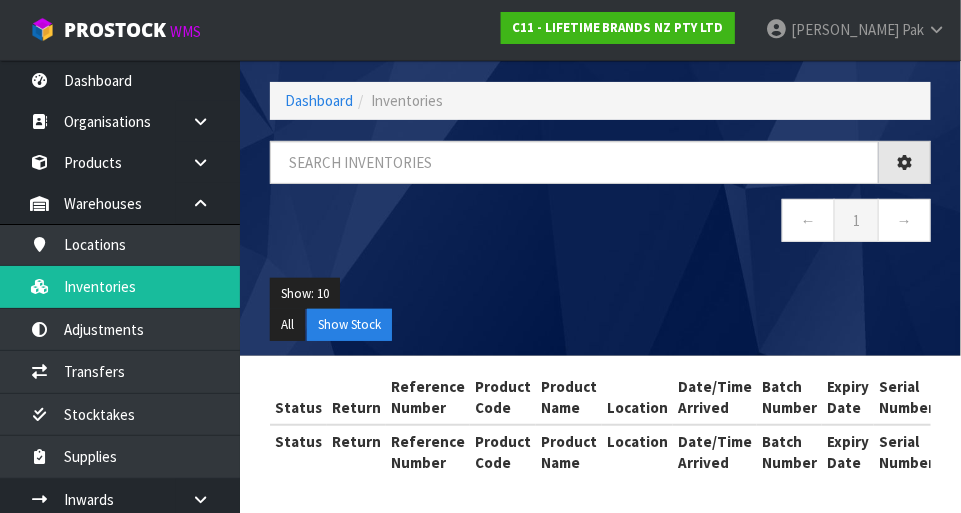 click on "Inventories
Export
Dashboard Inventories
←
1
→
Show: 10
5
10
25
50
All
Show Stock
Status
Return
Reference Number
Product Code
Product Name
Location
Date/Time Arrived
Batch Number
Expiry Date
Serial Number
Qty Available
Qty Committed
Qty Quoted" at bounding box center [480, 216] 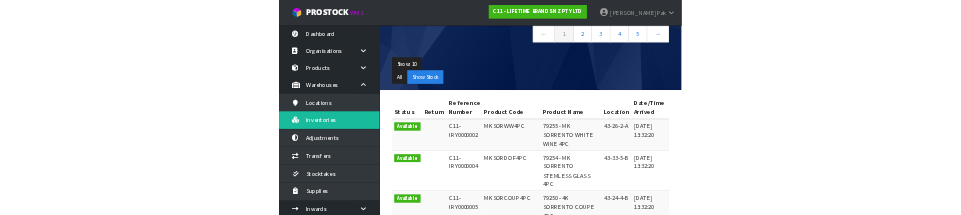 scroll, scrollTop: 0, scrollLeft: 0, axis: both 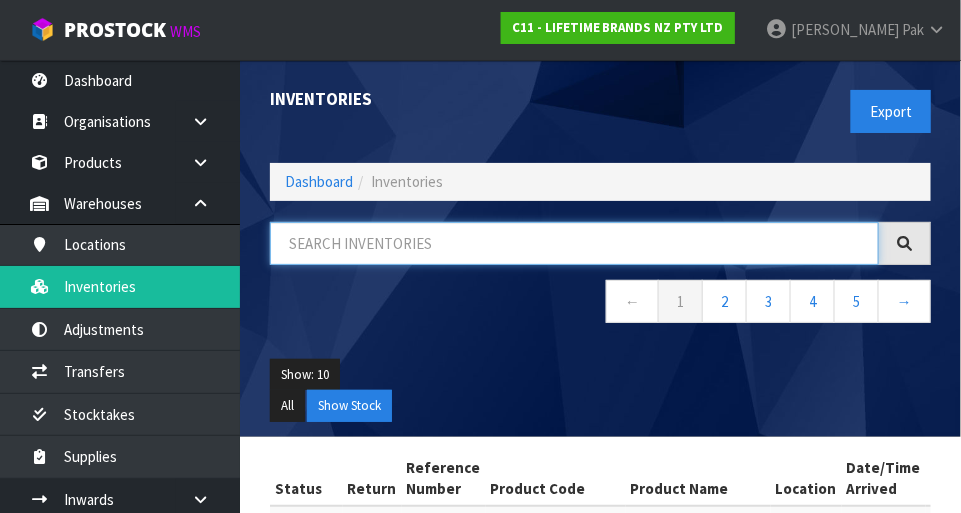 click at bounding box center (574, 243) 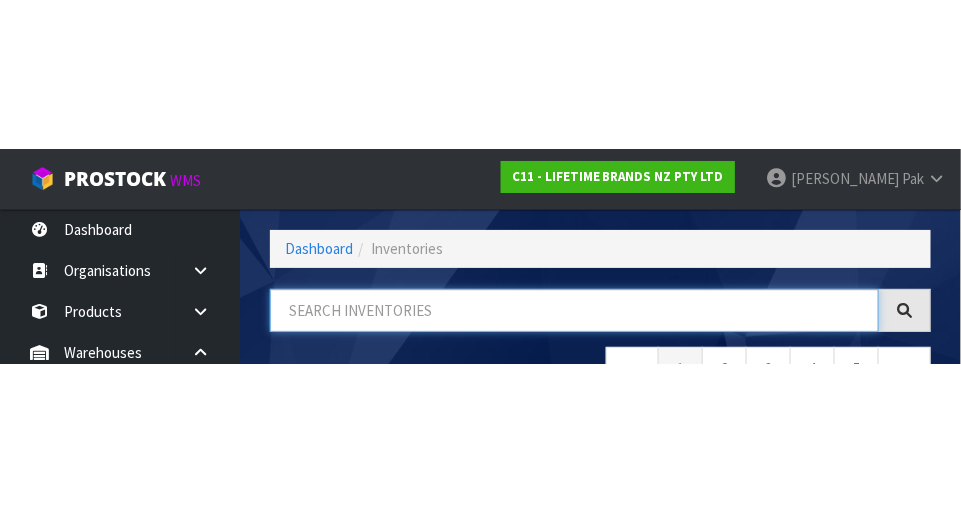 scroll, scrollTop: 135, scrollLeft: 0, axis: vertical 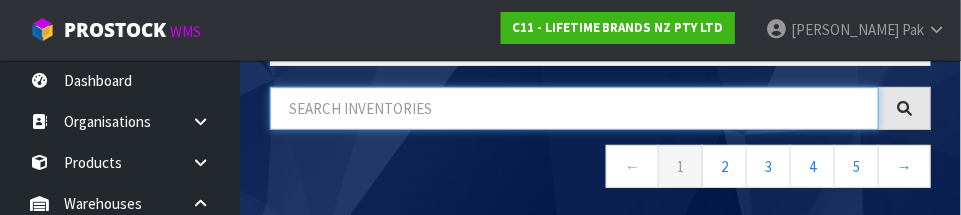 paste on "42-28-4-B" 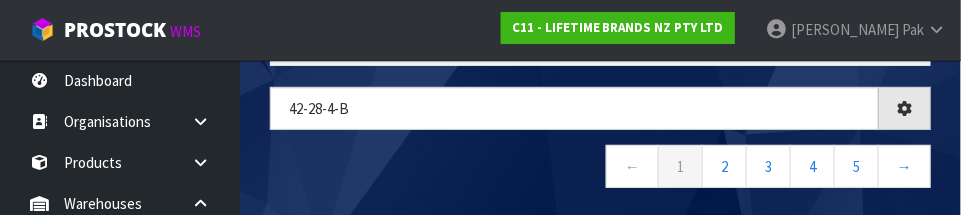 click on "←
1 2 3 4 5
→" at bounding box center (600, 169) 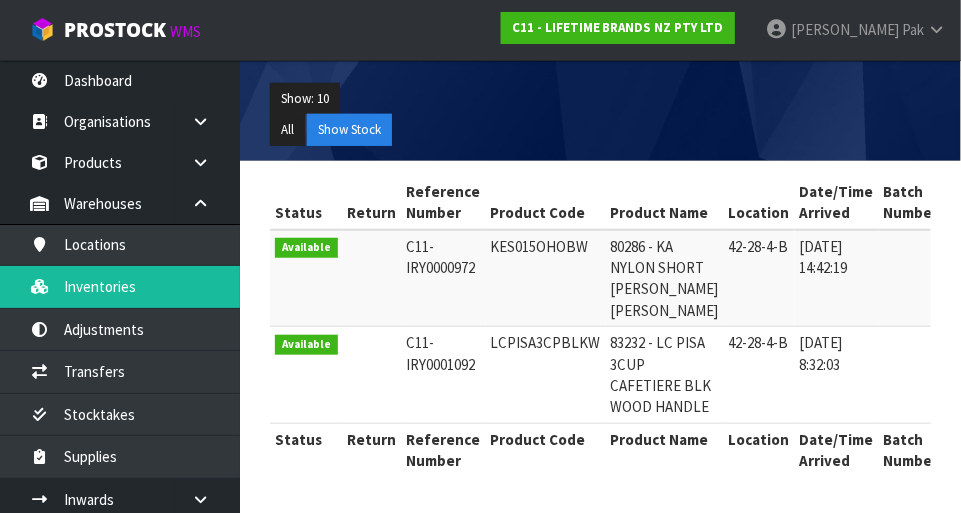 scroll, scrollTop: 292, scrollLeft: 0, axis: vertical 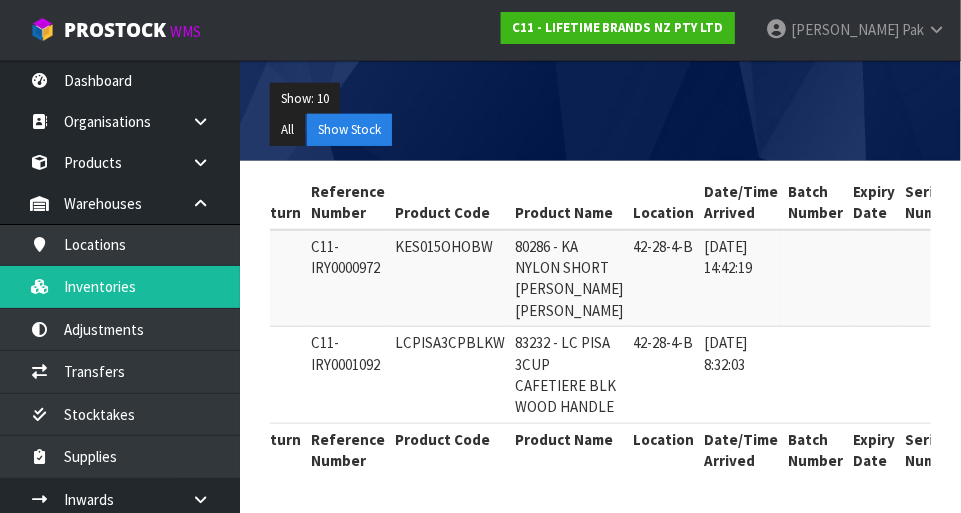 click on "KES015OHOBW" at bounding box center (451, 278) 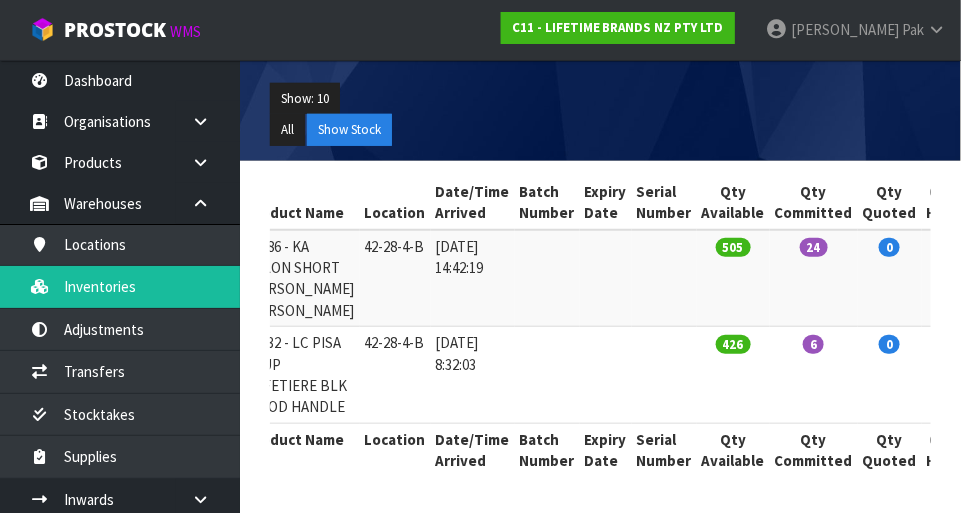 scroll, scrollTop: 0, scrollLeft: 417, axis: horizontal 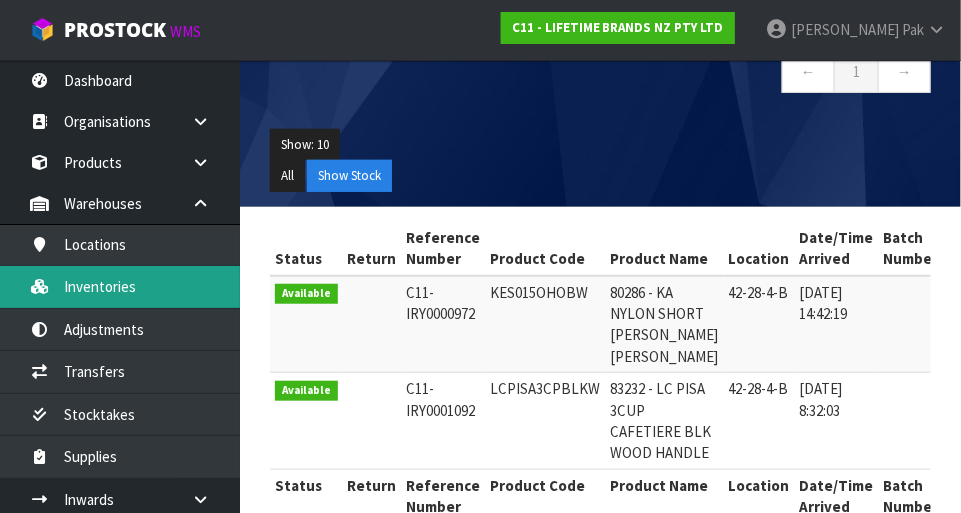 click on "Inventories" at bounding box center [120, 286] 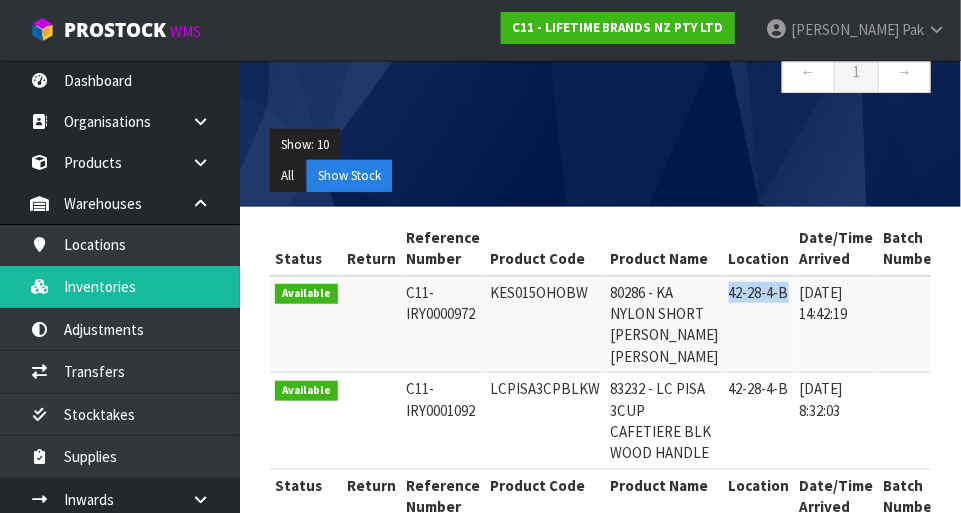 copy on "42-28-4-B" 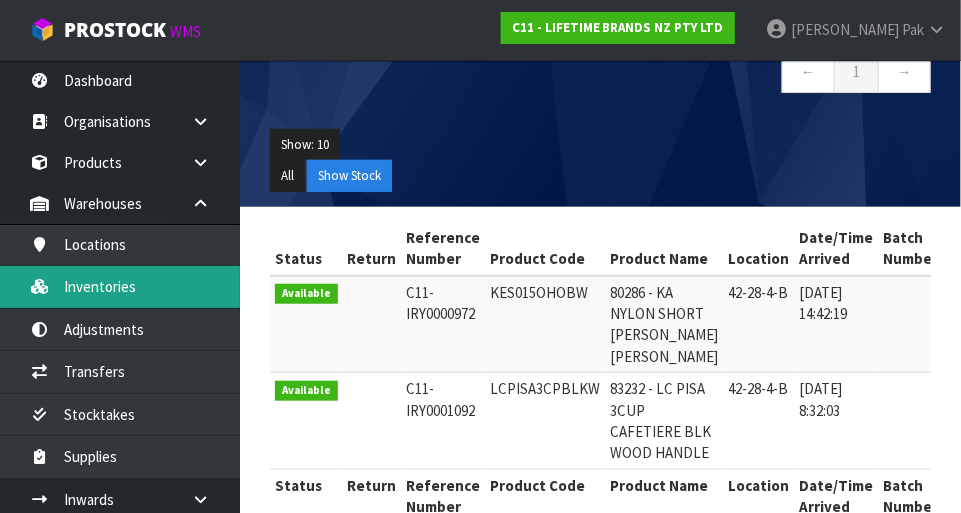 click on "Inventories" at bounding box center (120, 286) 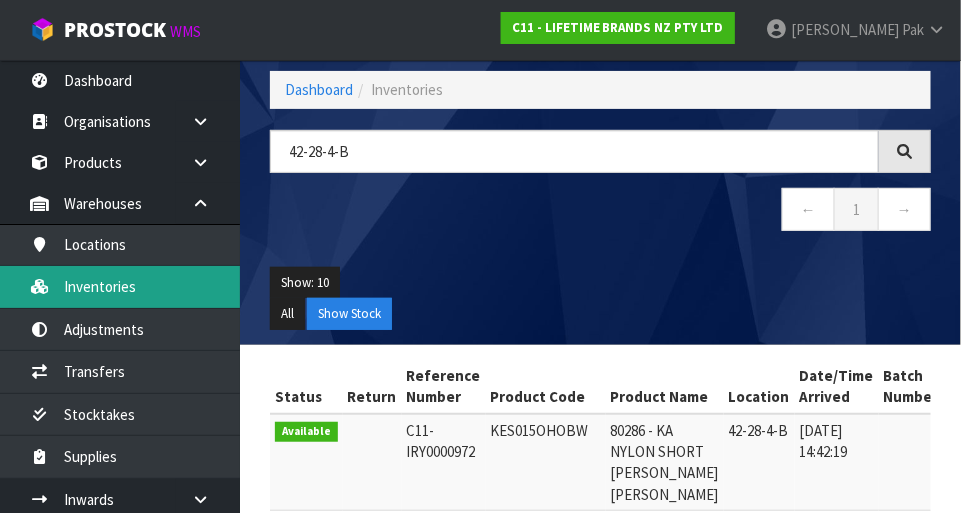scroll, scrollTop: 0, scrollLeft: 0, axis: both 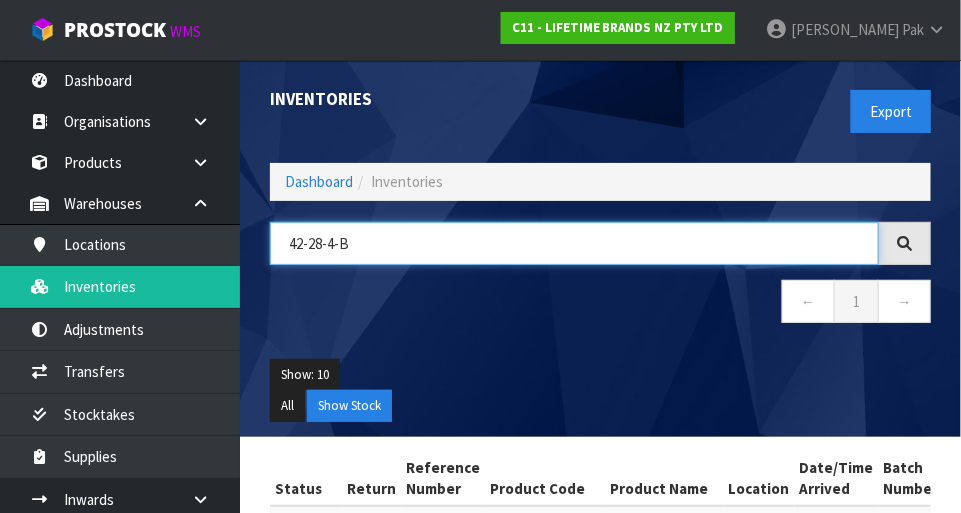 click on "42-28-4-B" at bounding box center (574, 243) 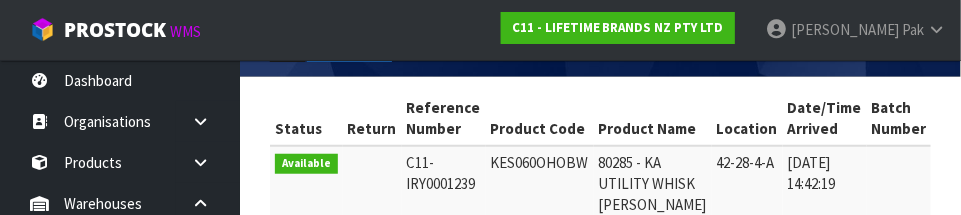 scroll, scrollTop: 358, scrollLeft: 0, axis: vertical 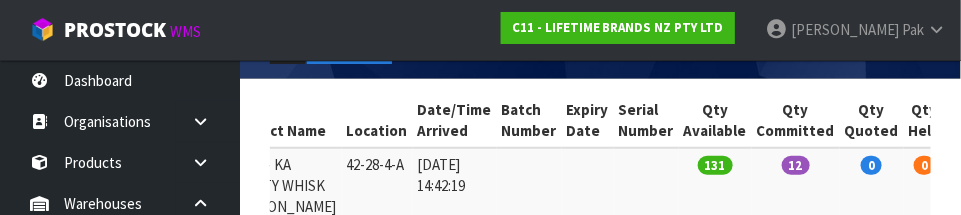 type on "42-28-4-A" 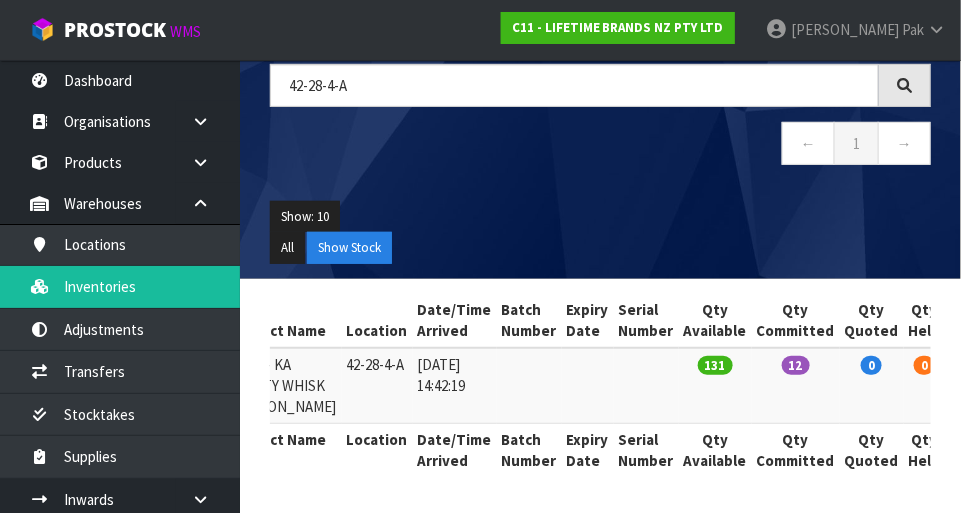 scroll, scrollTop: 220, scrollLeft: 0, axis: vertical 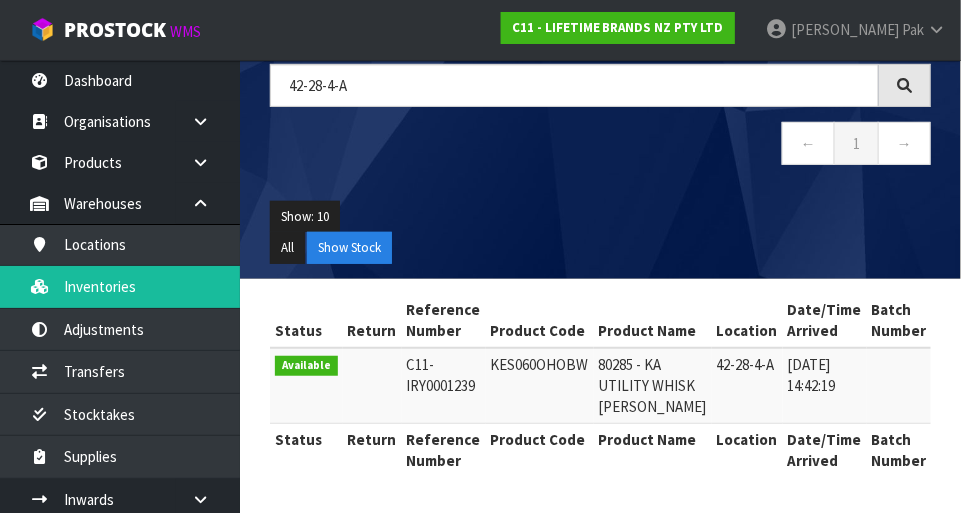 copy on "KES060OHOBW" 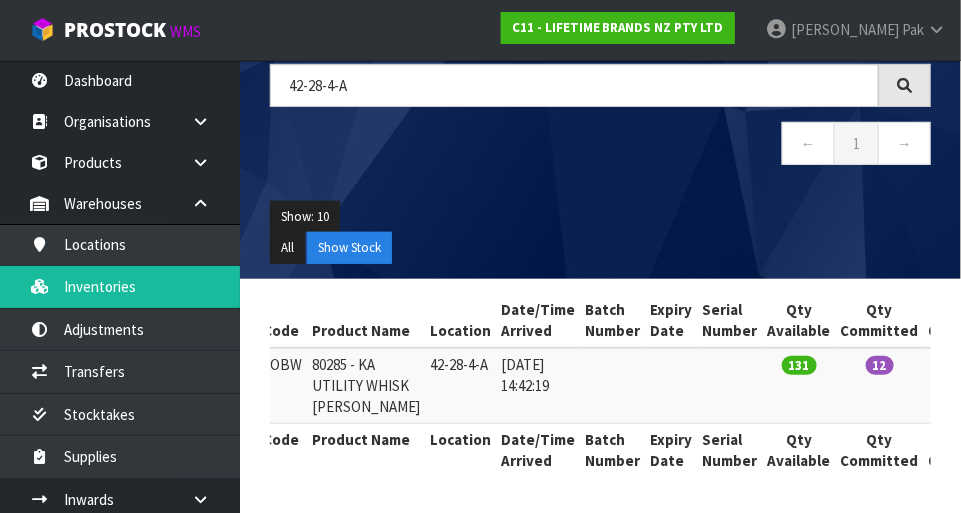scroll, scrollTop: 0, scrollLeft: 393, axis: horizontal 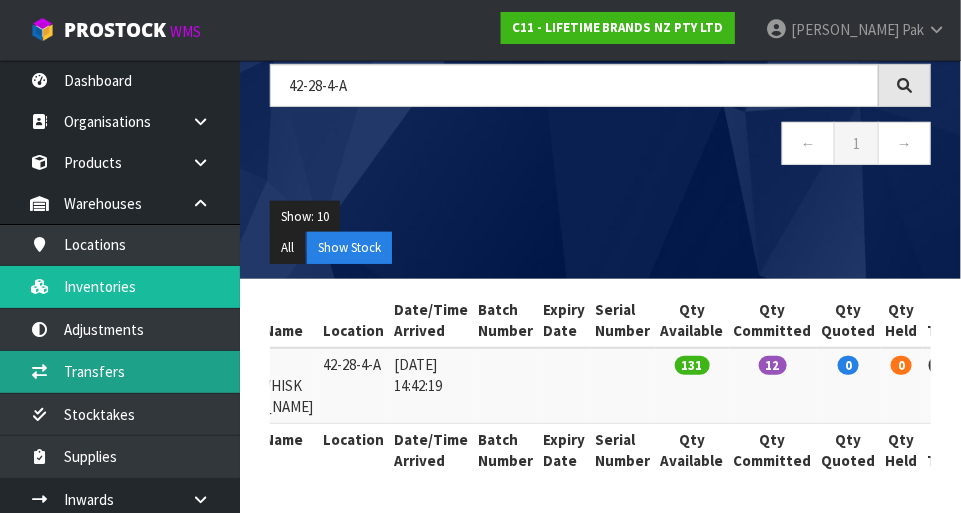 click on "Transfers" at bounding box center (120, 371) 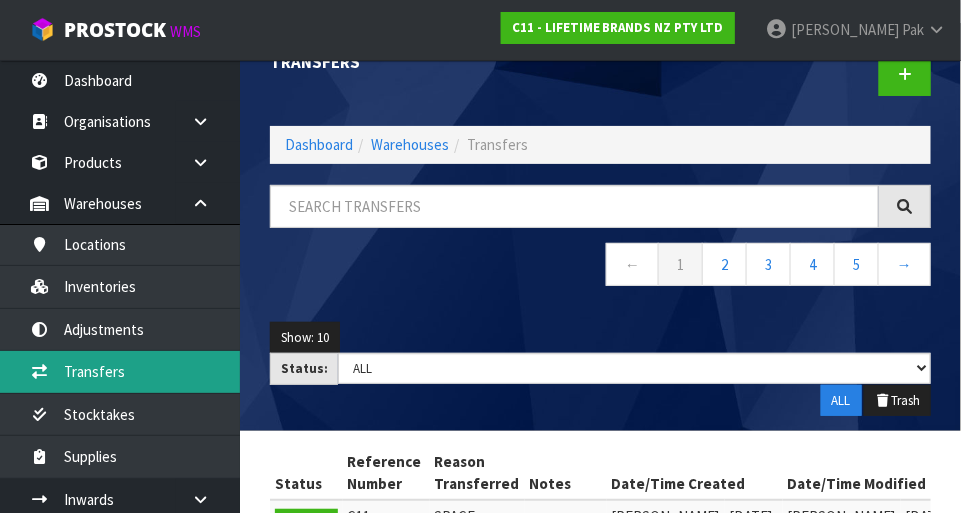 scroll, scrollTop: 0, scrollLeft: 0, axis: both 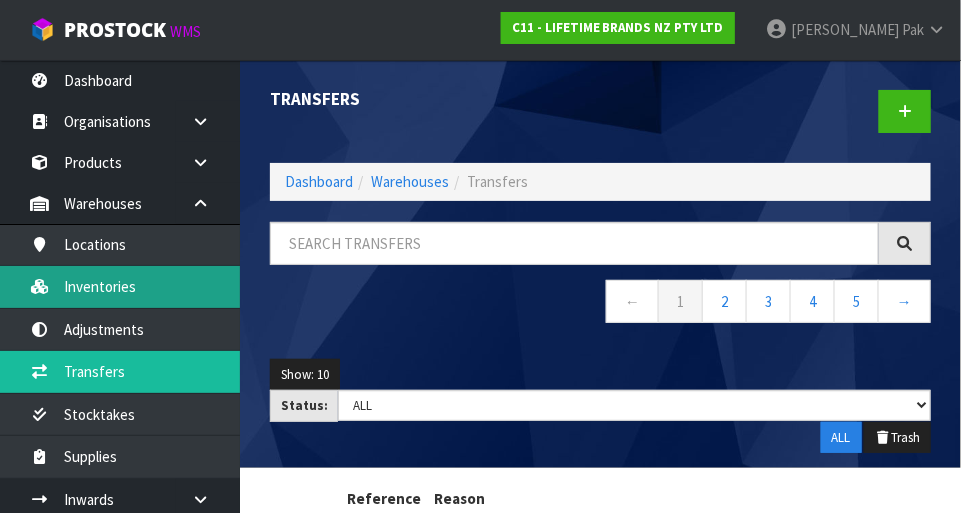 click on "Inventories" at bounding box center (120, 286) 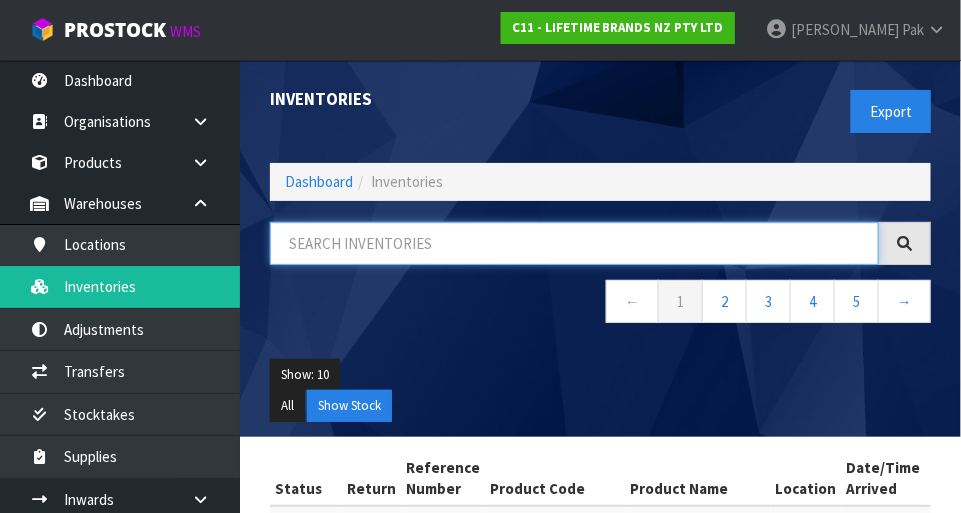 click at bounding box center [574, 243] 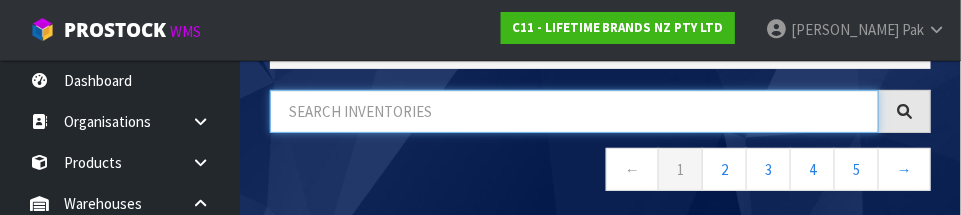 scroll, scrollTop: 135, scrollLeft: 0, axis: vertical 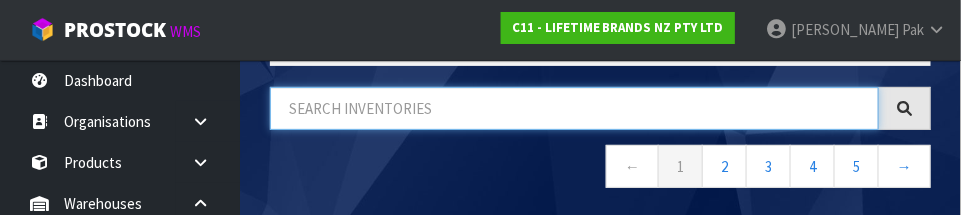 paste on "KES060OHOBW" 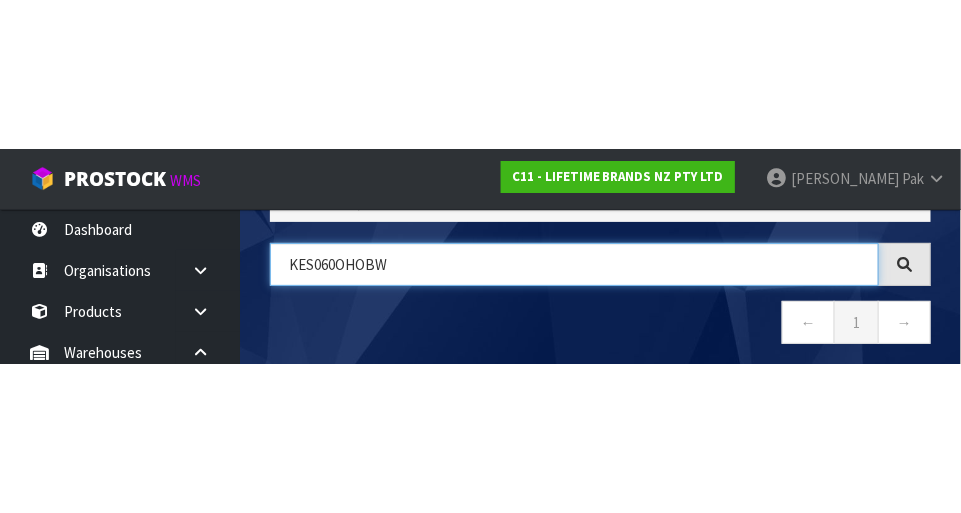 scroll, scrollTop: 116, scrollLeft: 0, axis: vertical 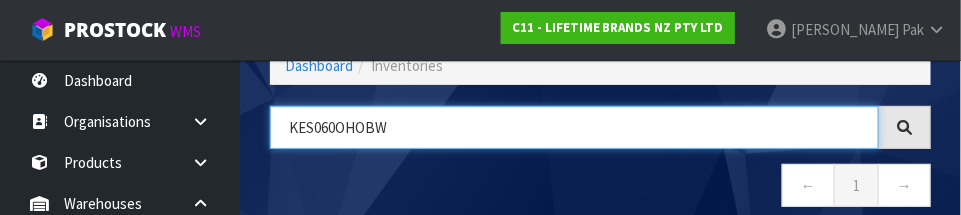 type on "KES060OHOBW" 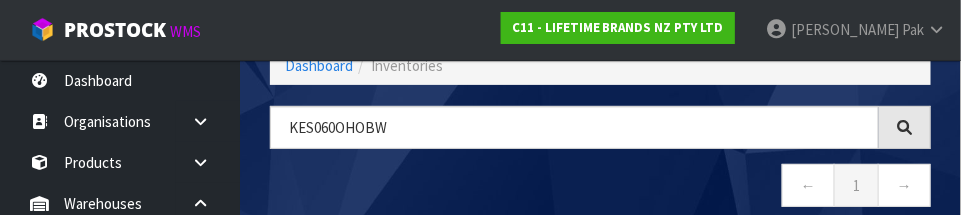 click on "←
1
→" at bounding box center [600, 188] 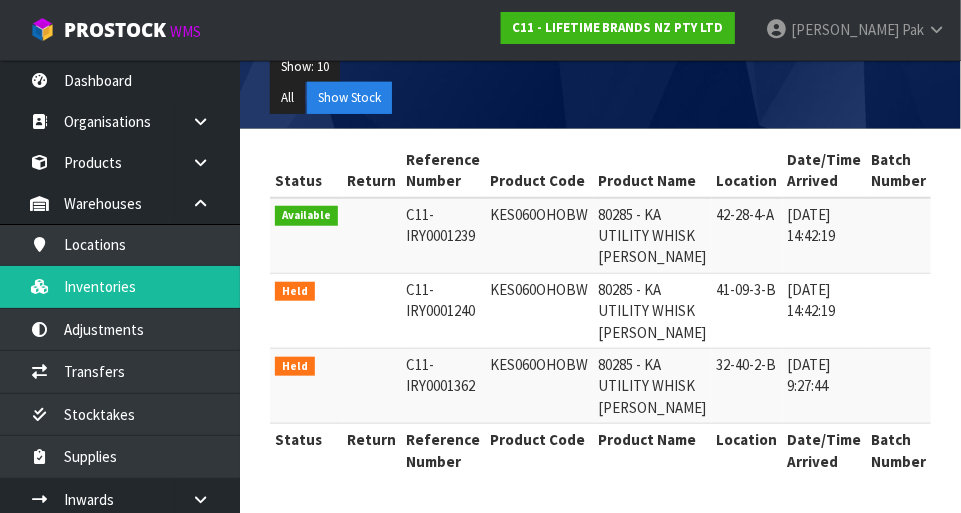 scroll, scrollTop: 328, scrollLeft: 0, axis: vertical 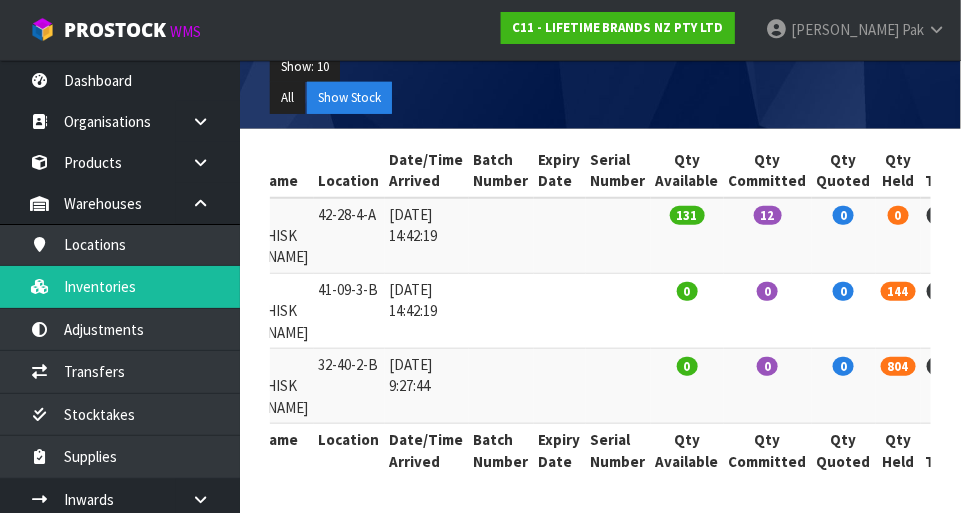 click at bounding box center [995, 295] 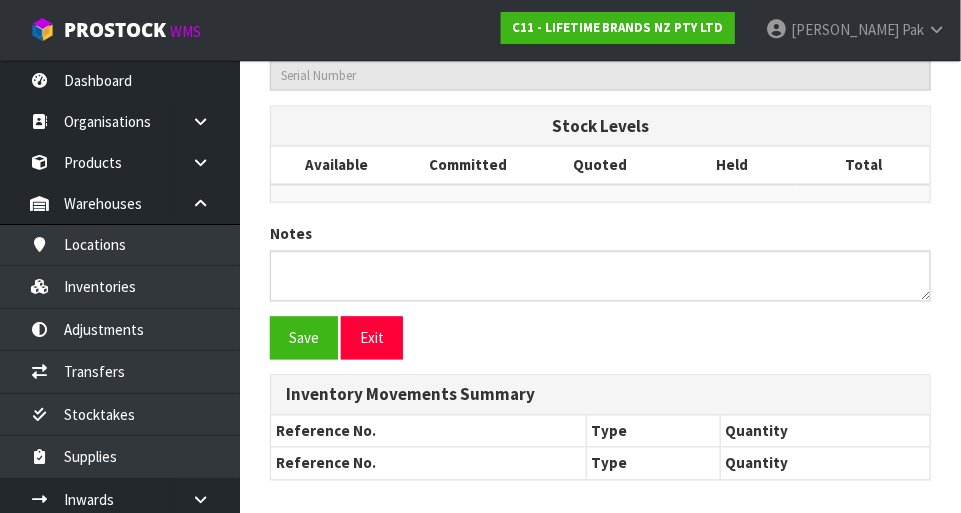 type on "KES060OHOBW" 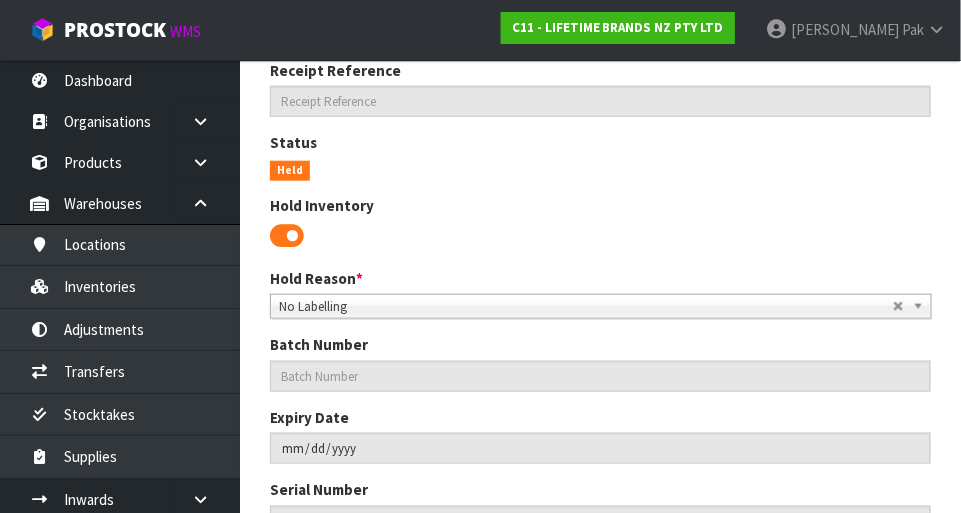 scroll, scrollTop: 443, scrollLeft: 0, axis: vertical 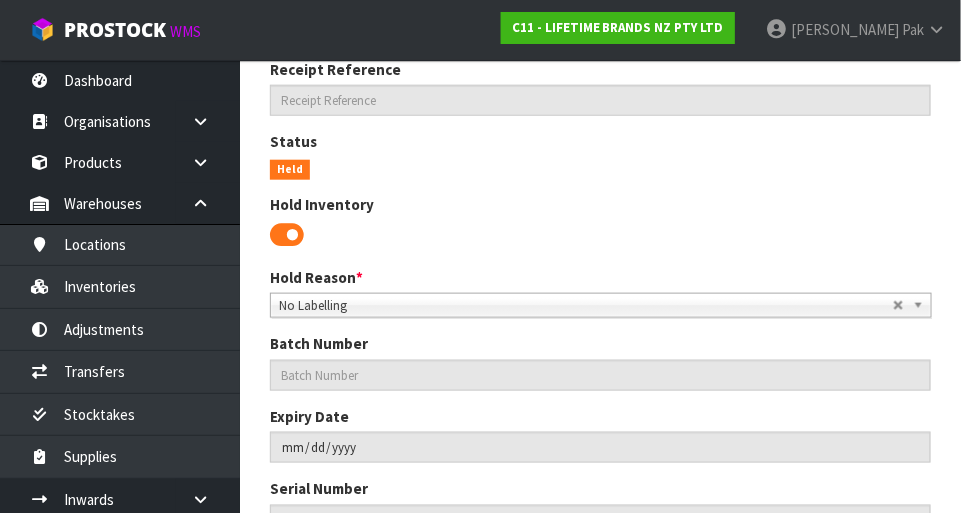 click on "Hold Inventory" at bounding box center [600, 223] 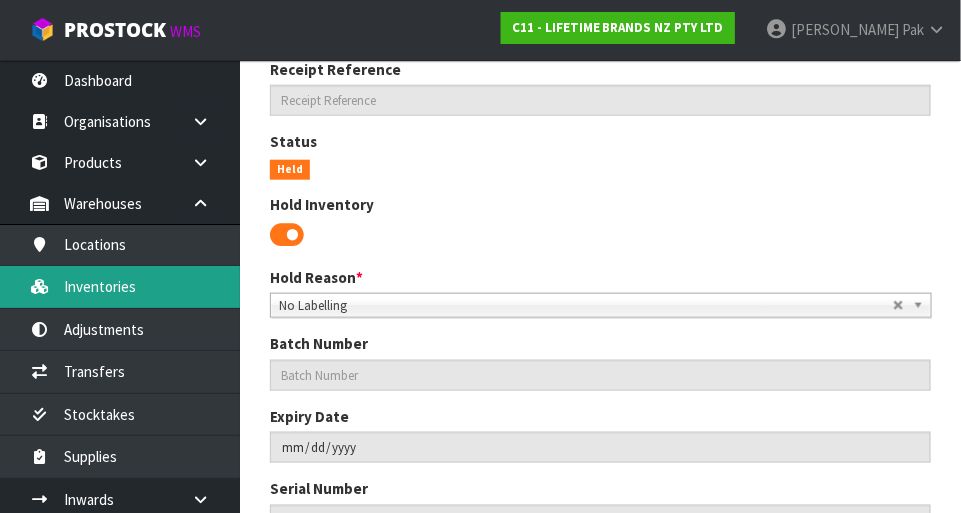 click on "Inventories" at bounding box center (120, 286) 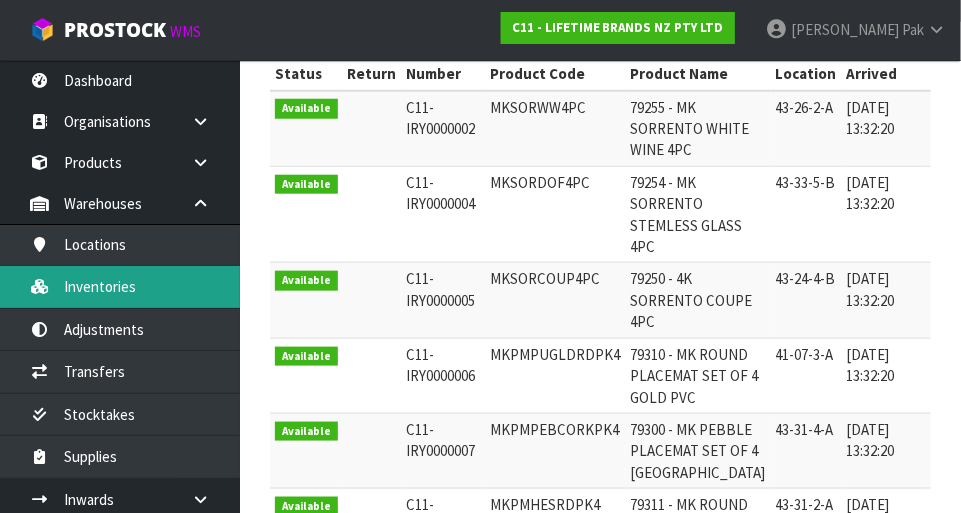 scroll, scrollTop: 0, scrollLeft: 0, axis: both 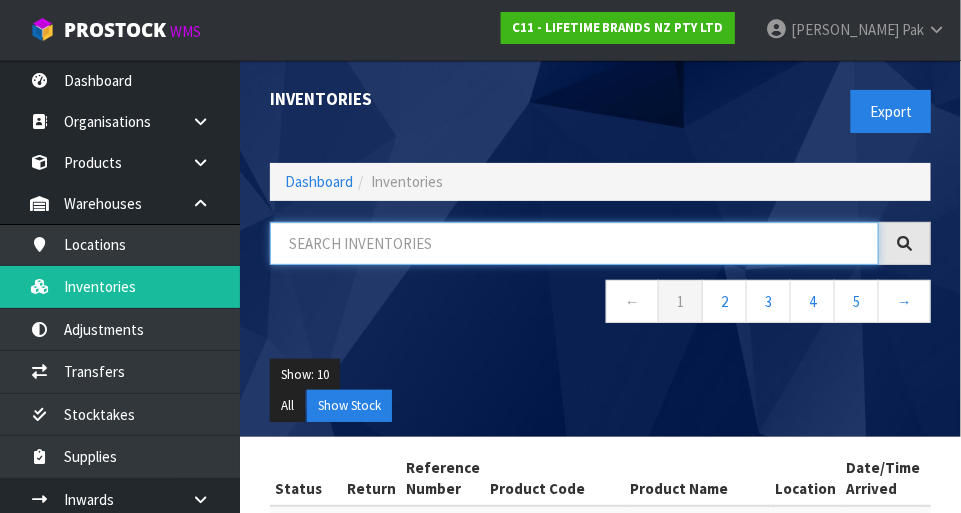 paste on "KES060OHOBW" 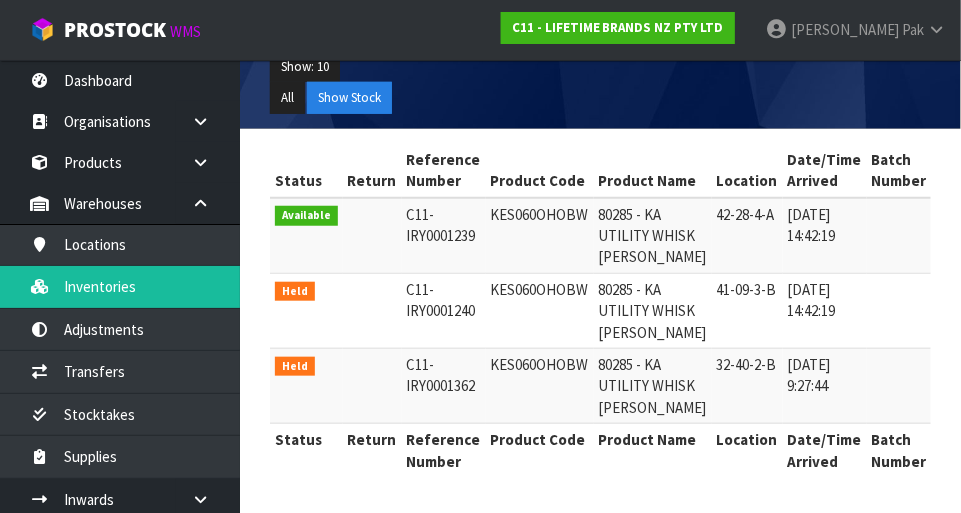 scroll, scrollTop: 319, scrollLeft: 0, axis: vertical 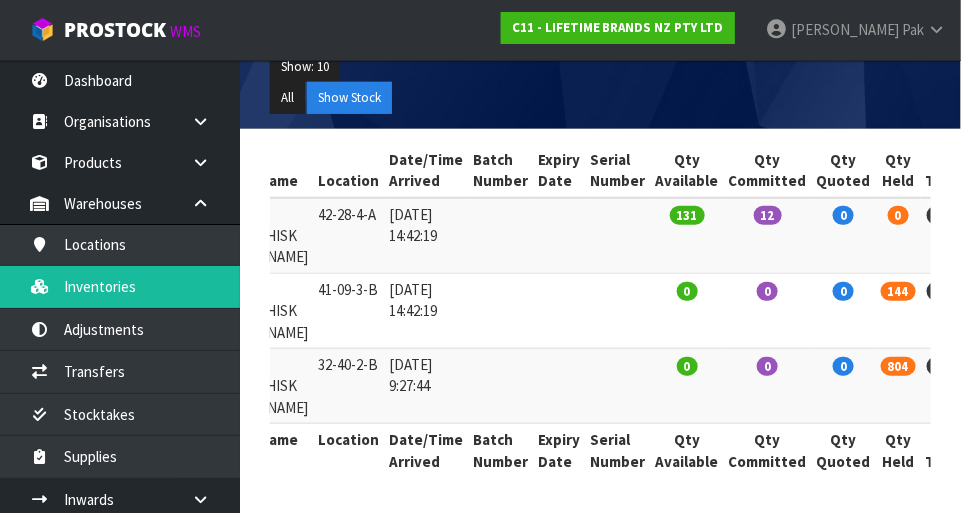 type on "KES060OHOBW" 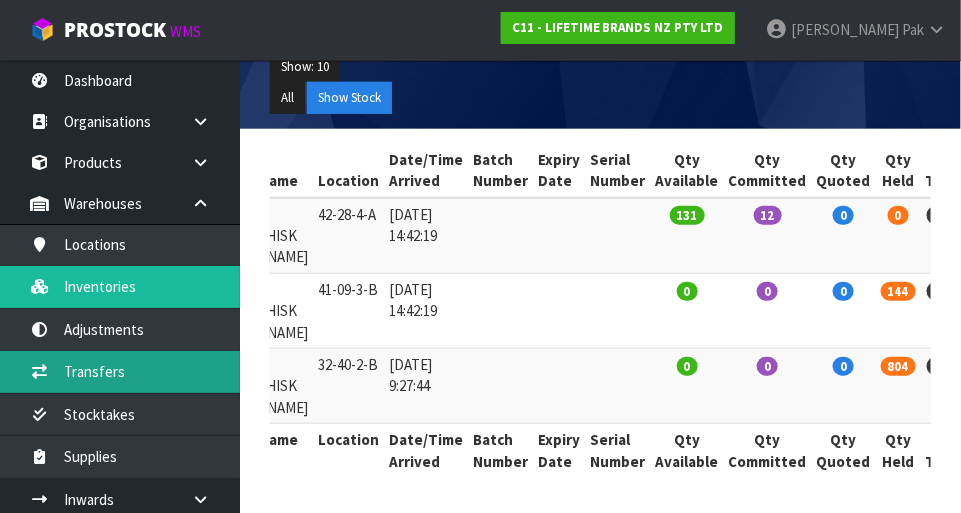 click on "Transfers" at bounding box center (120, 371) 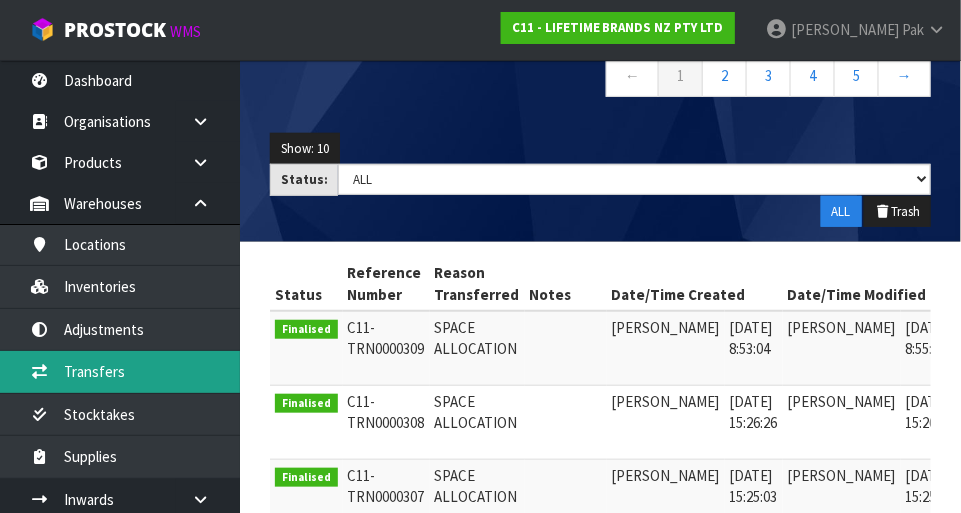 scroll, scrollTop: 0, scrollLeft: 0, axis: both 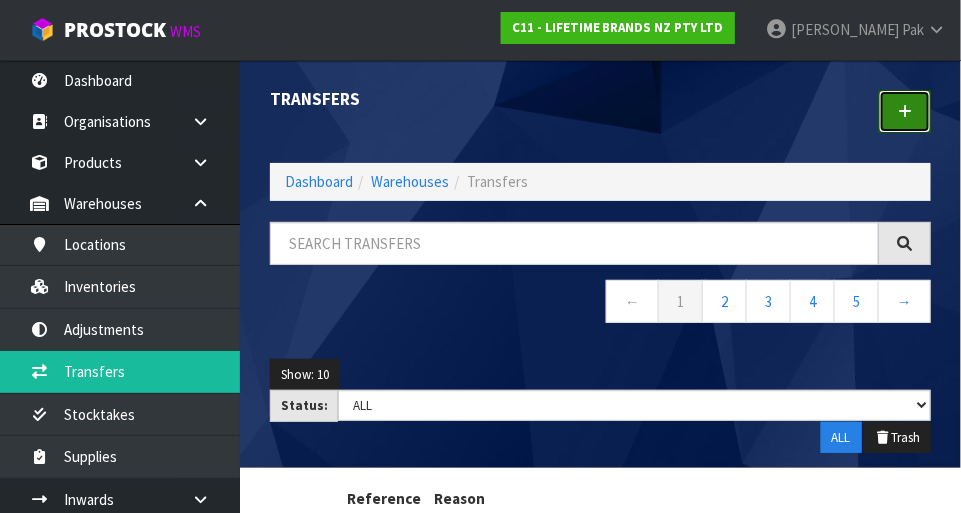 click at bounding box center [905, 111] 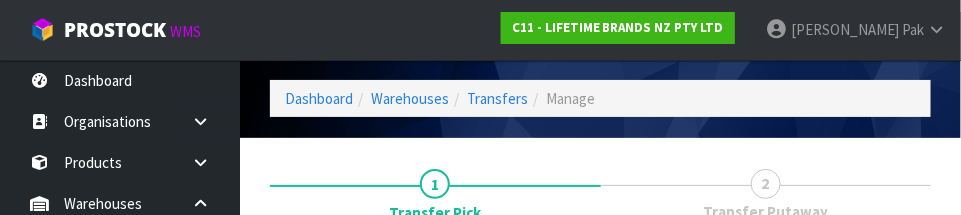 scroll, scrollTop: 296, scrollLeft: 0, axis: vertical 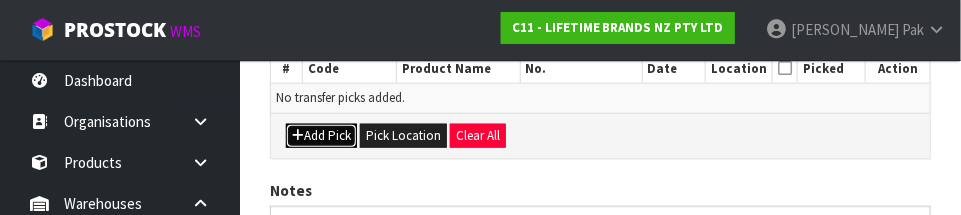 click on "Add Pick" at bounding box center (321, 136) 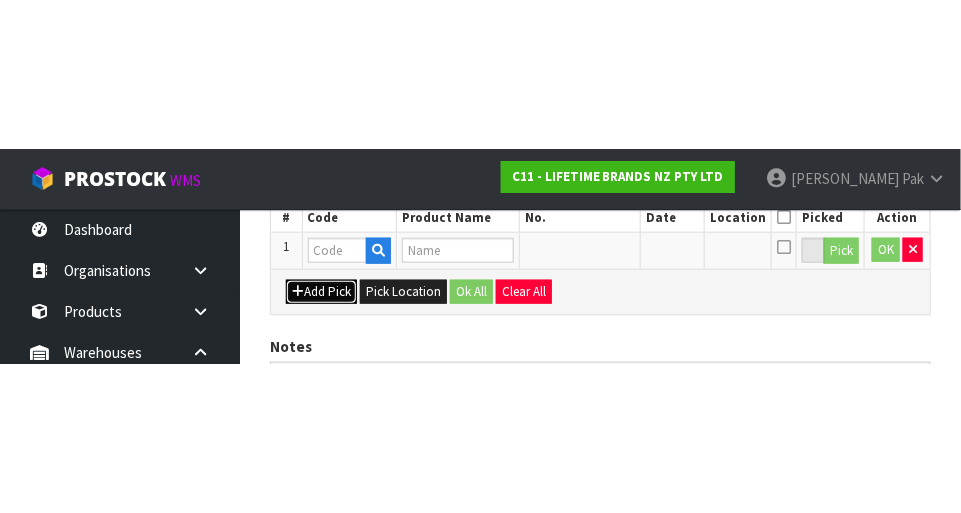 scroll, scrollTop: 450, scrollLeft: 0, axis: vertical 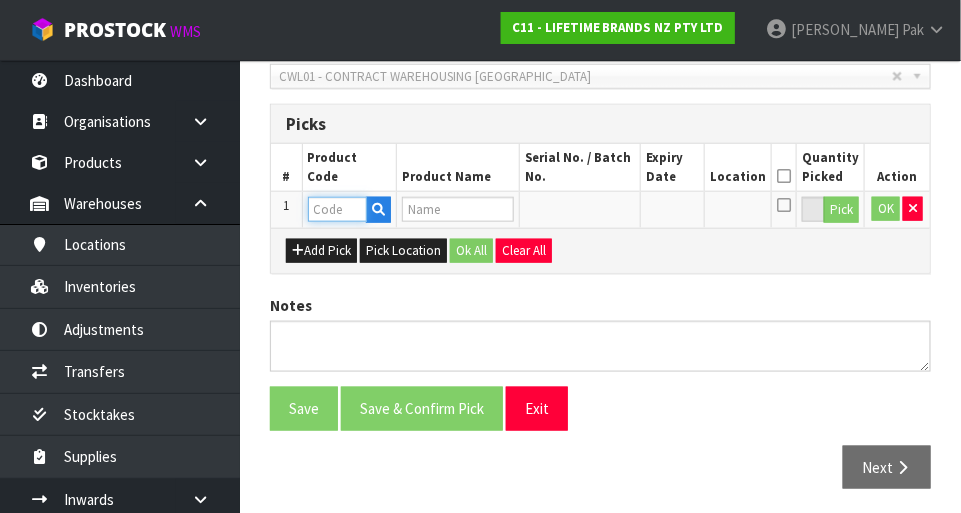 click at bounding box center [337, 209] 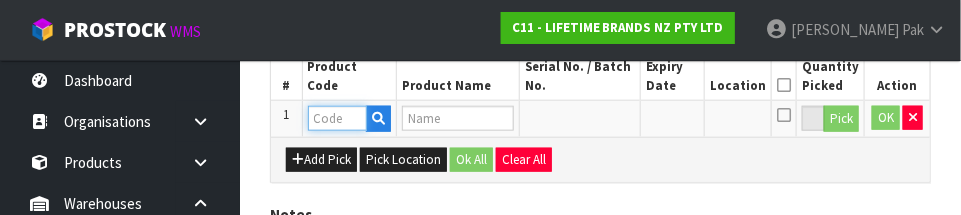 scroll, scrollTop: 540, scrollLeft: 0, axis: vertical 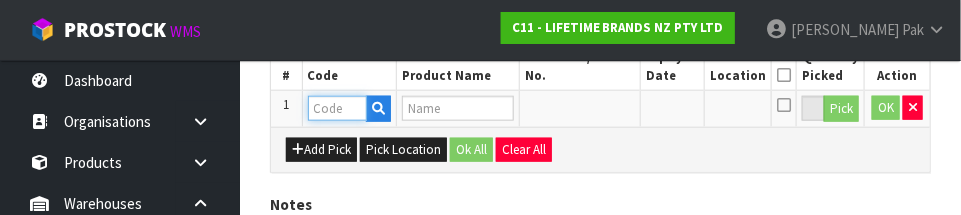 paste on "KES060OHOBW" 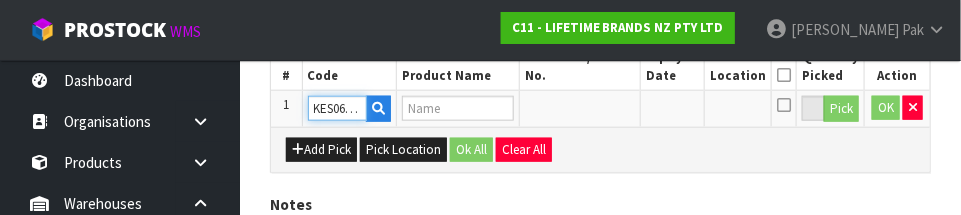 scroll, scrollTop: 0, scrollLeft: 33, axis: horizontal 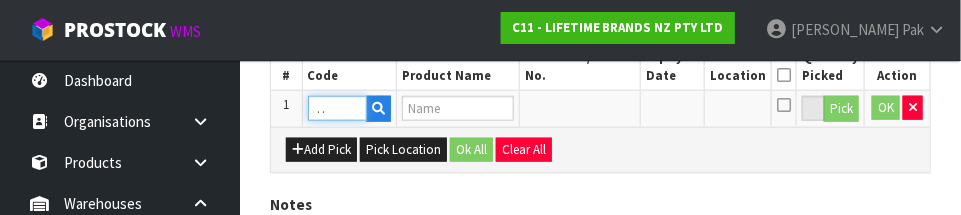 type on "80285 - KA UTILITY WHISK [PERSON_NAME]" 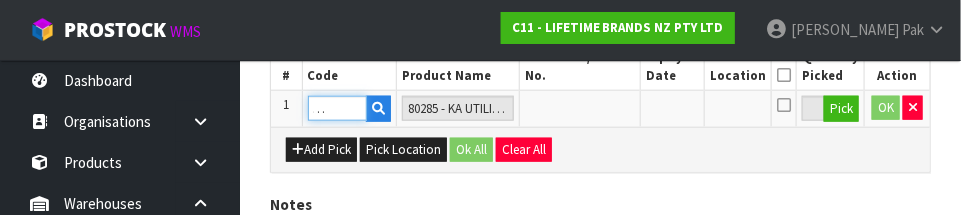 type on "KES060OHOBW" 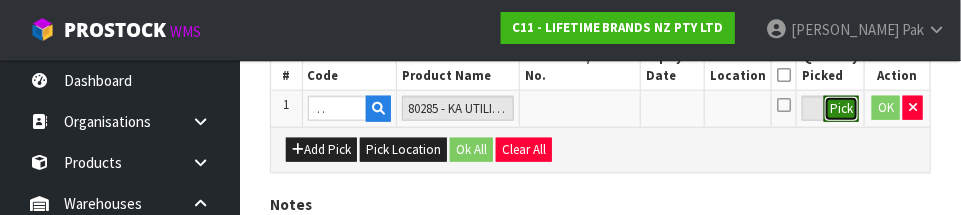 click on "Pick" at bounding box center (841, 109) 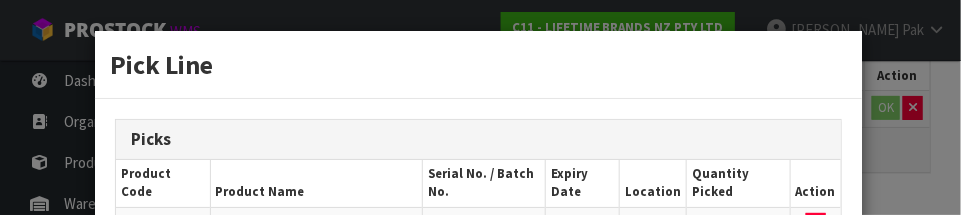 scroll, scrollTop: 0, scrollLeft: 0, axis: both 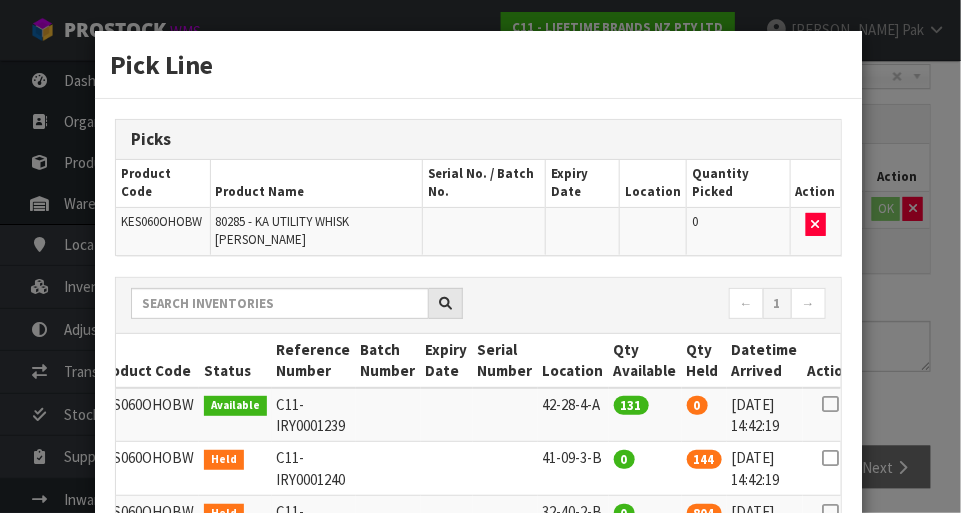 click at bounding box center [830, 404] 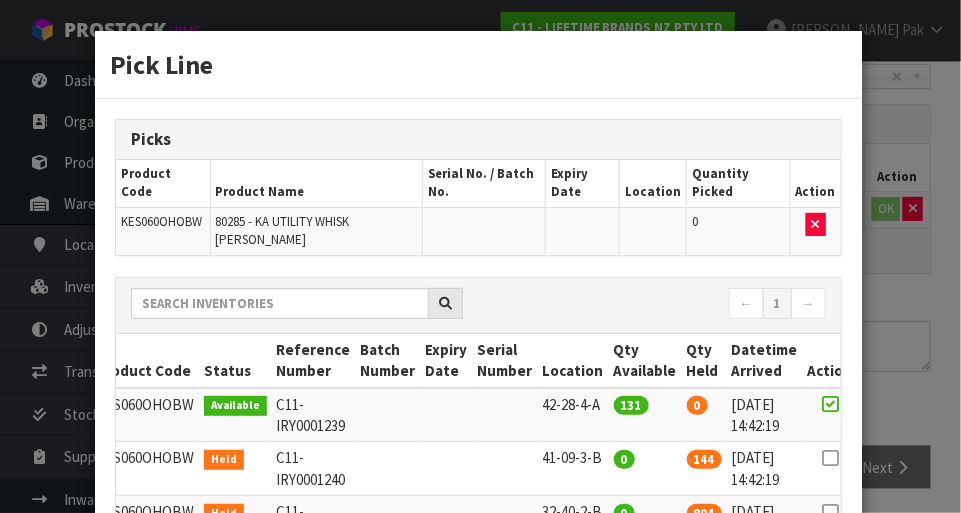 scroll, scrollTop: 199, scrollLeft: 0, axis: vertical 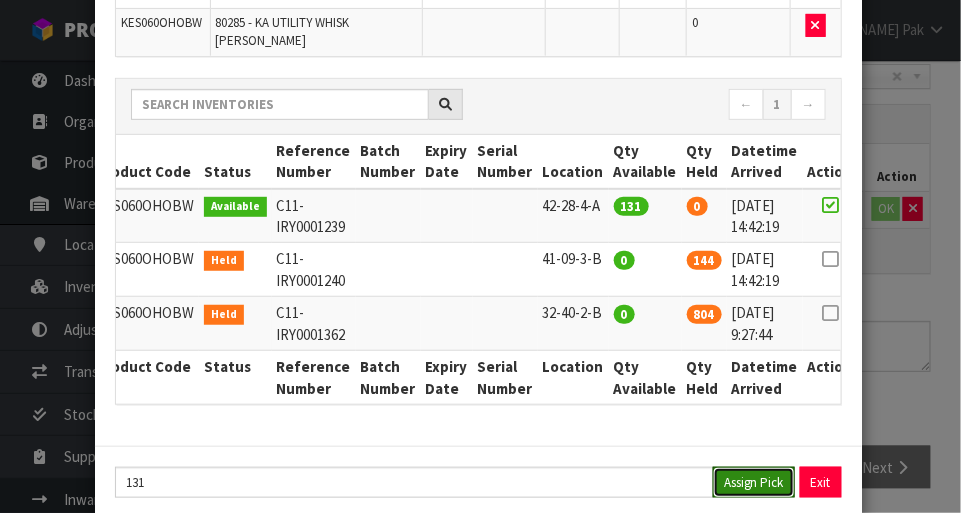 click on "Assign Pick" at bounding box center (754, 482) 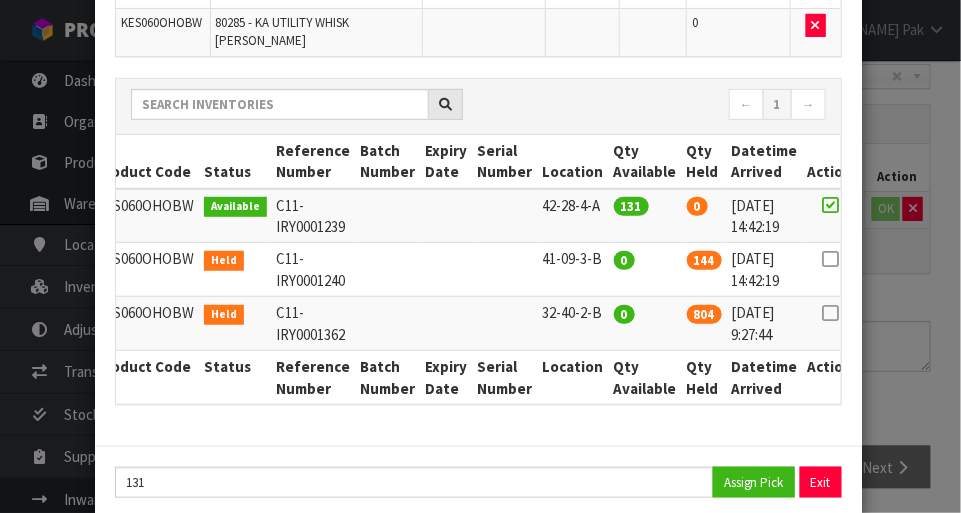 type on "131" 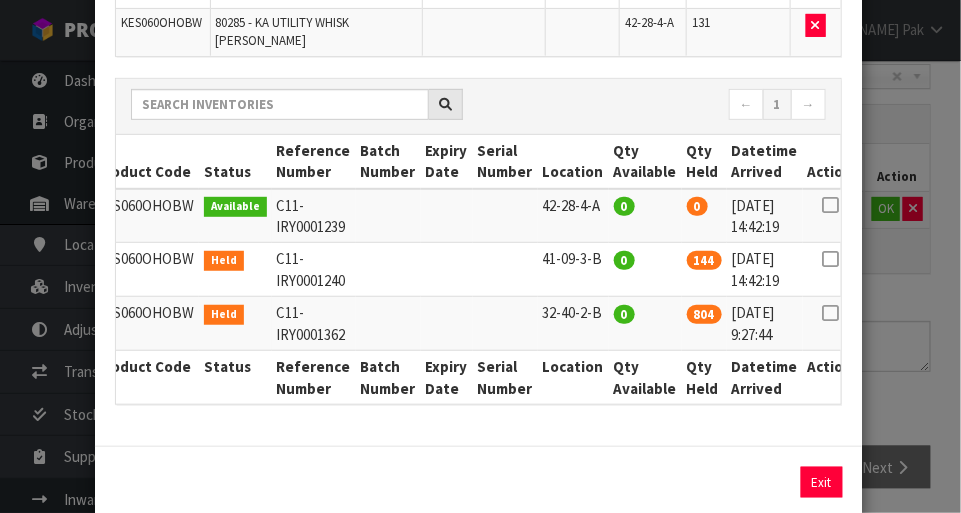 click on "Pick Line
Picks
Product Code
Product Name
Serial No. / Batch No.
Expiry Date
Location
Quantity Picked
Action
KES060OHOBW
80285 - KA UTILITY WHISK [PERSON_NAME]
42-28-4-A
131
←
1
→
Product Code
Status
Reference Number
Batch Number
Expiry Date
Serial Number
Location
Qty Available
Qty Held
Datetime Arrived
Action" at bounding box center (480, 256) 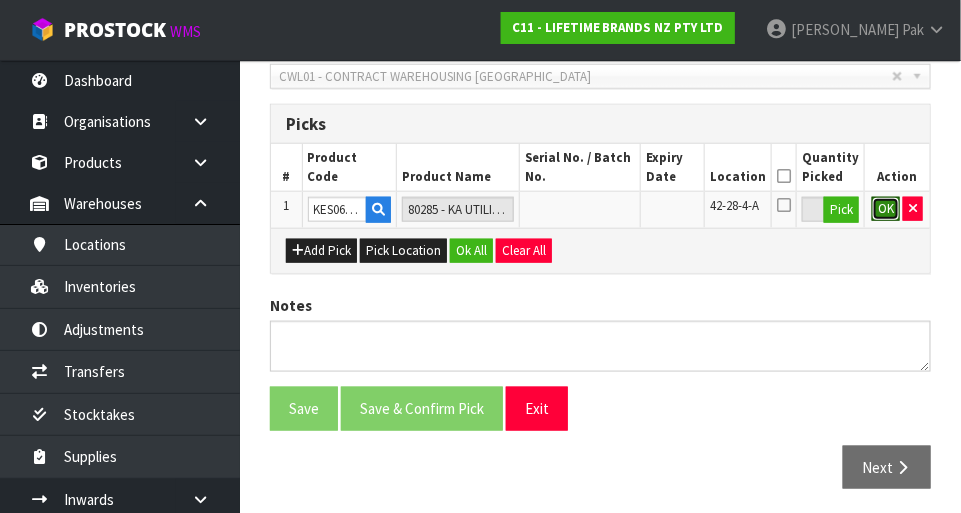 click on "OK" at bounding box center [886, 209] 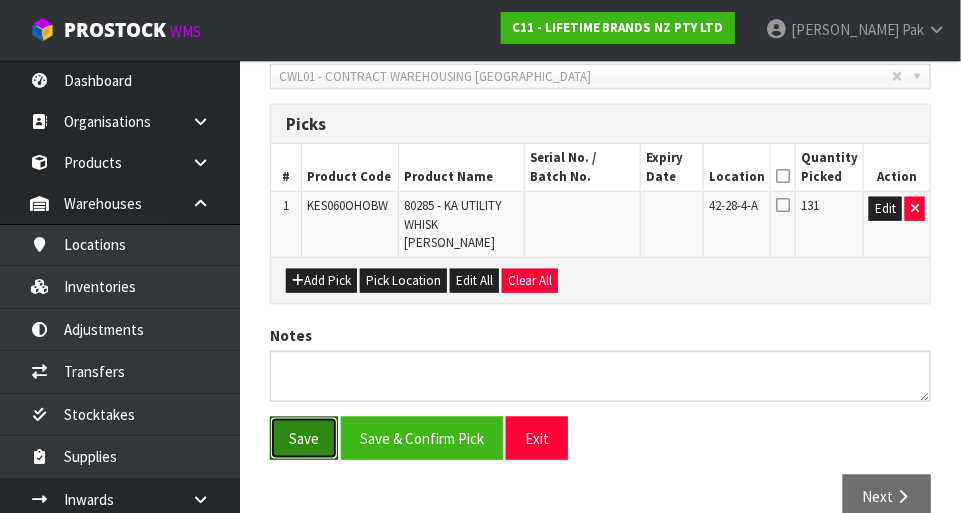 click on "Save" at bounding box center [304, 438] 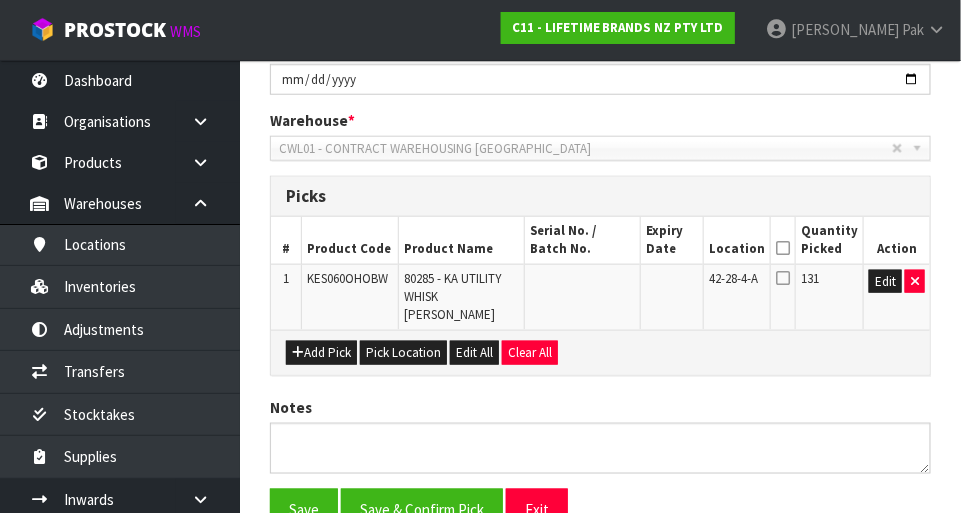 scroll, scrollTop: 0, scrollLeft: 0, axis: both 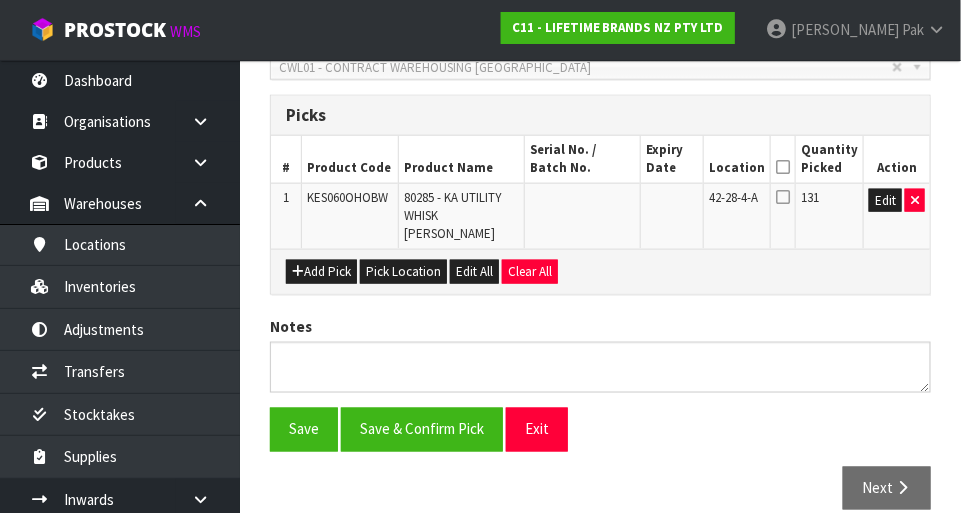 click at bounding box center (783, 167) 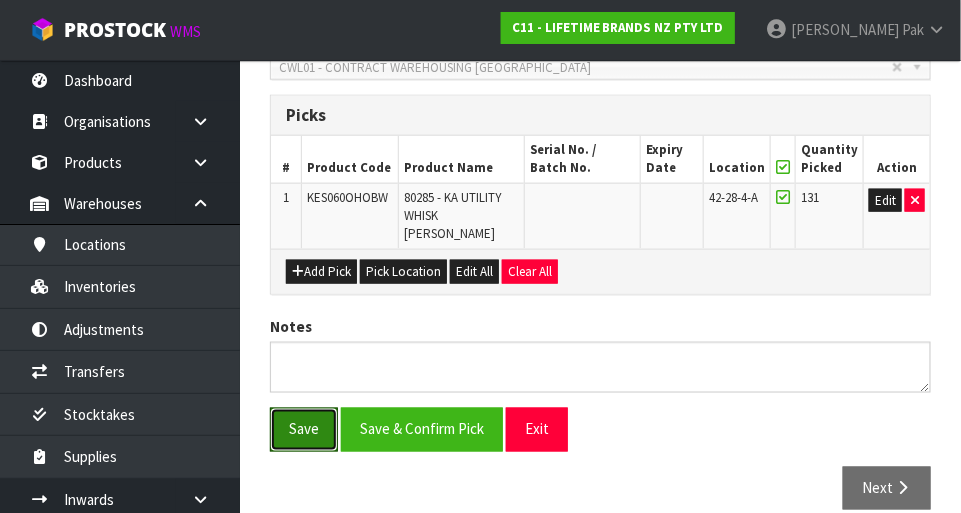 click on "Save" at bounding box center (304, 429) 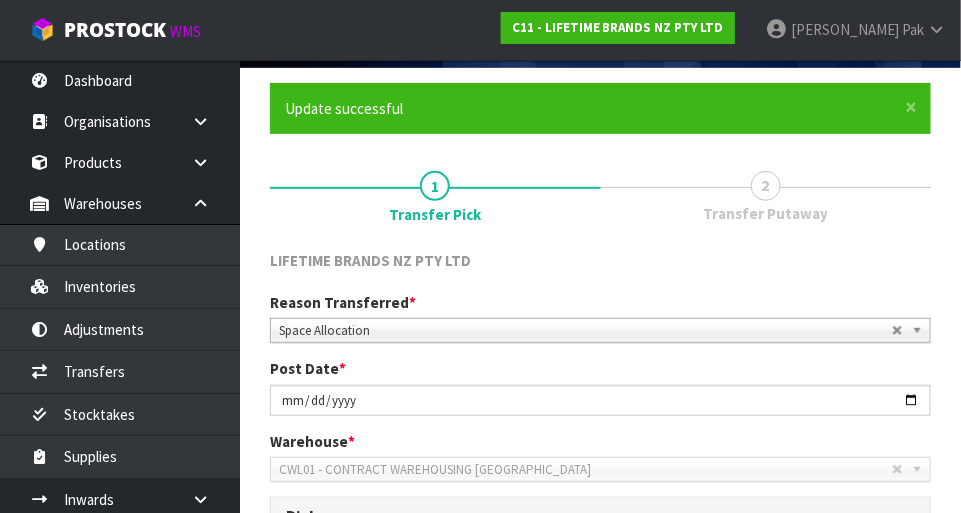 scroll, scrollTop: 535, scrollLeft: 0, axis: vertical 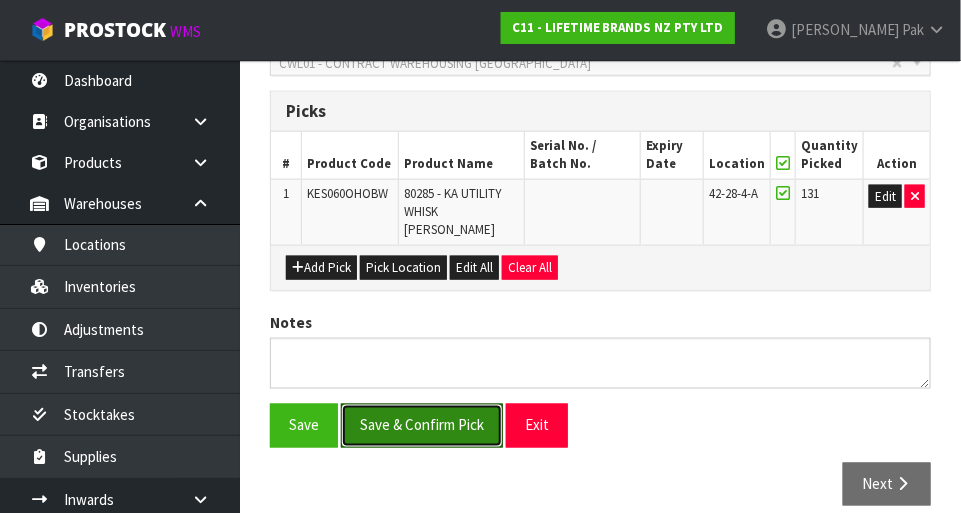 click on "Save & Confirm Pick" at bounding box center [422, 425] 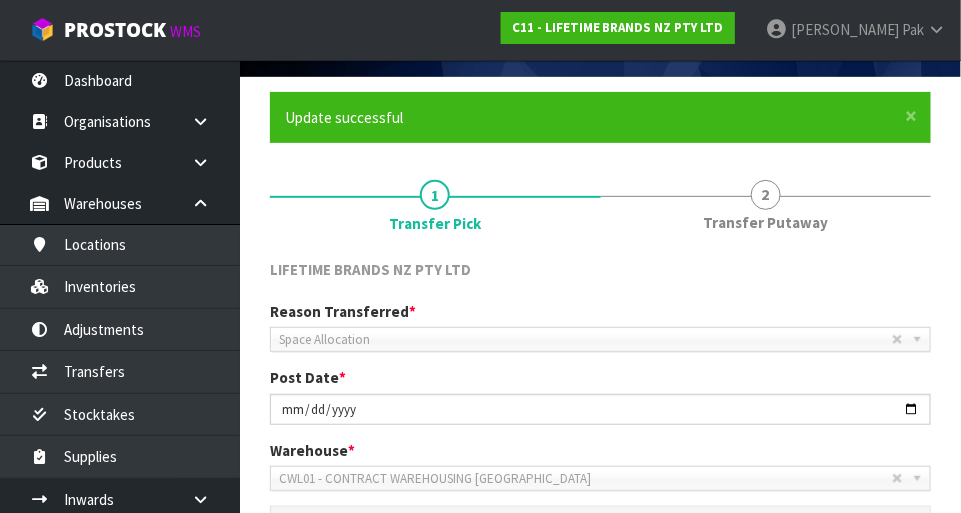 scroll, scrollTop: 491, scrollLeft: 0, axis: vertical 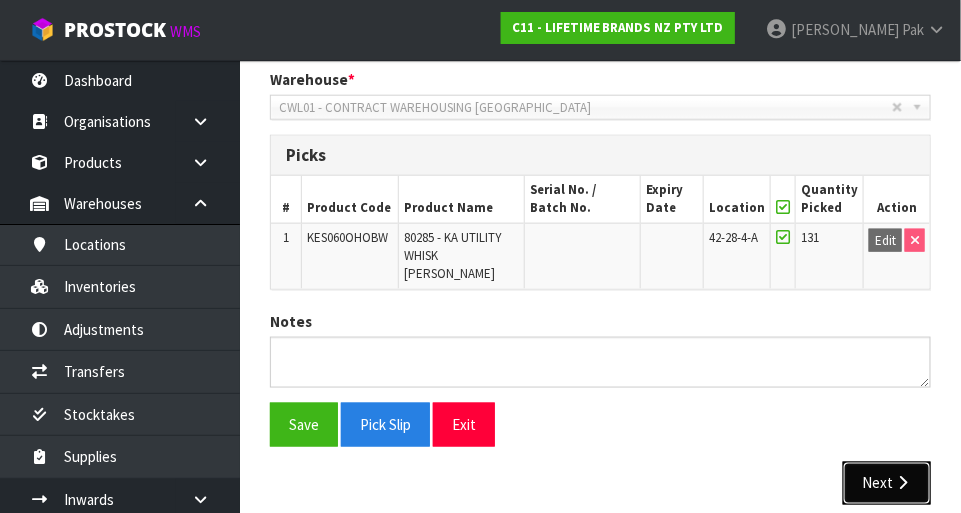 click on "Next" at bounding box center (887, 483) 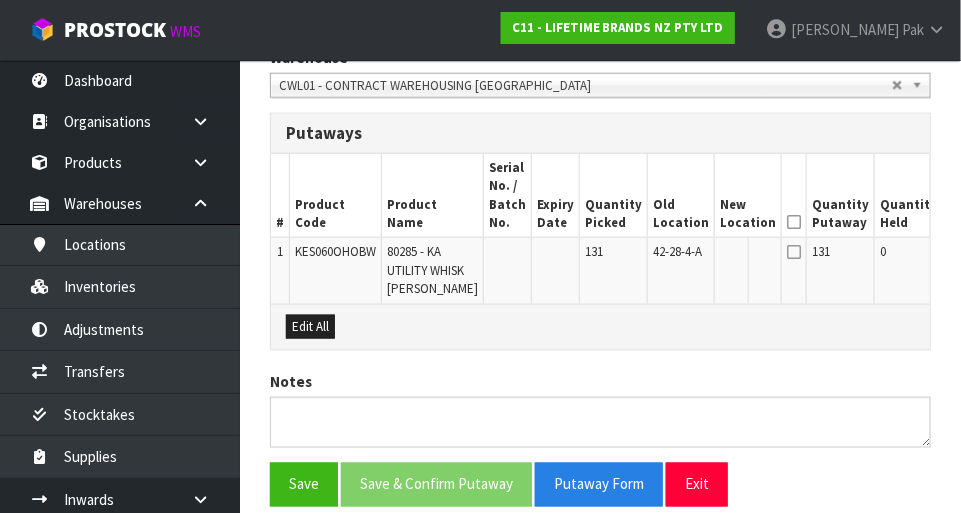 scroll, scrollTop: 515, scrollLeft: 0, axis: vertical 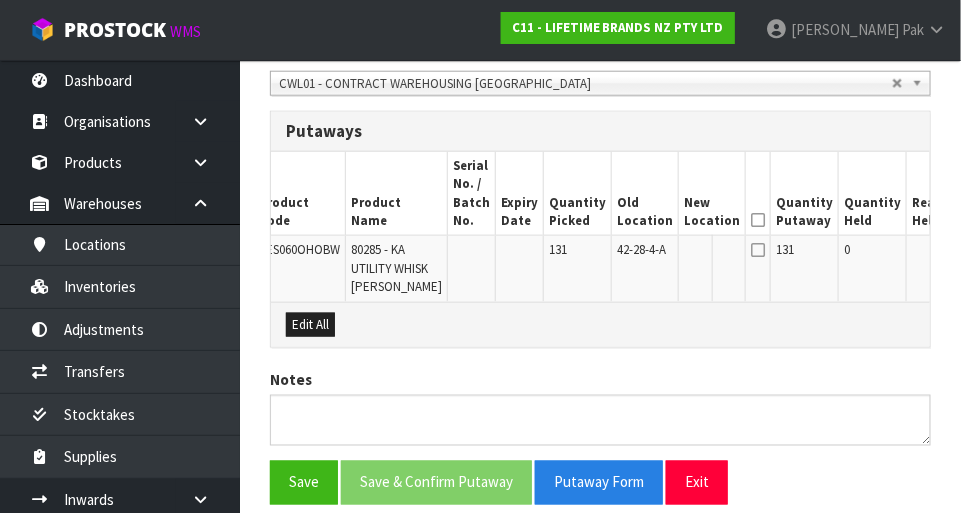 click on "Edit" at bounding box center (984, 253) 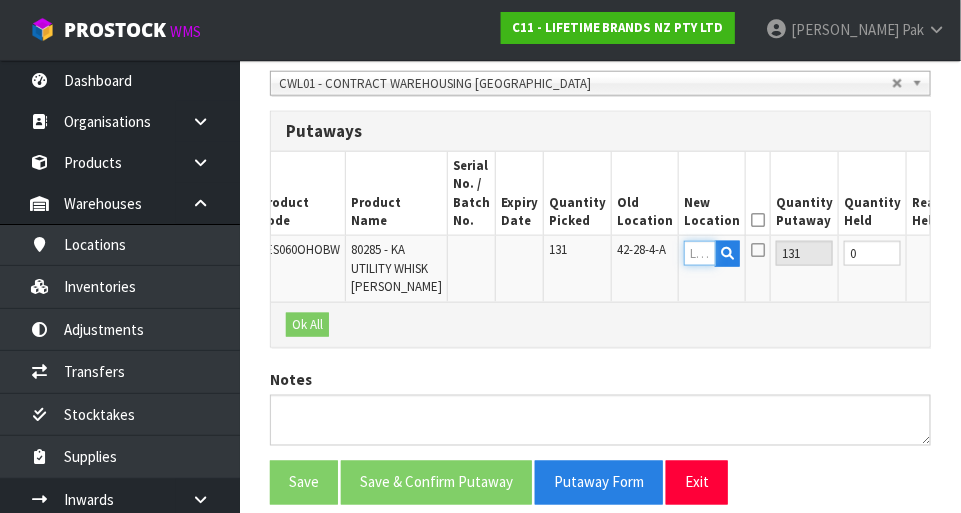 click at bounding box center [700, 253] 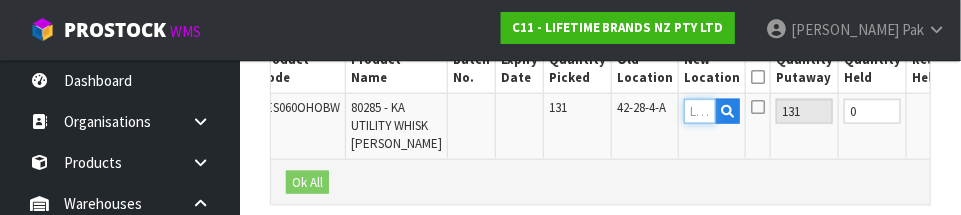 scroll, scrollTop: 650, scrollLeft: 0, axis: vertical 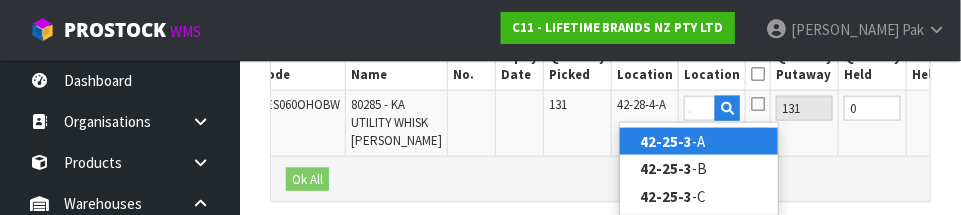 click on "42-25-3" at bounding box center (666, 141) 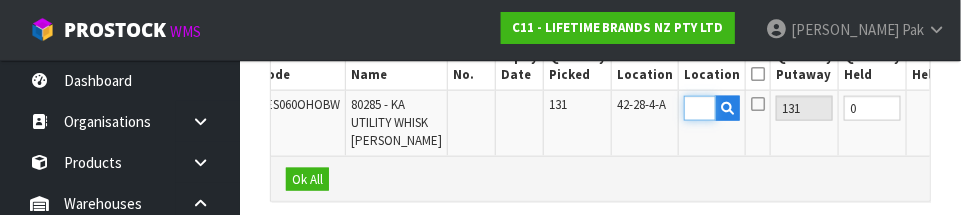 scroll, scrollTop: 0, scrollLeft: 0, axis: both 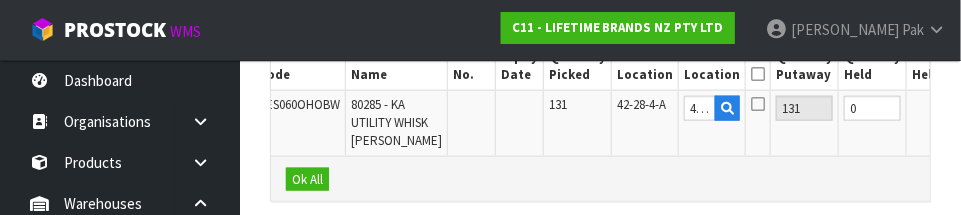 click on "OK" at bounding box center [982, 108] 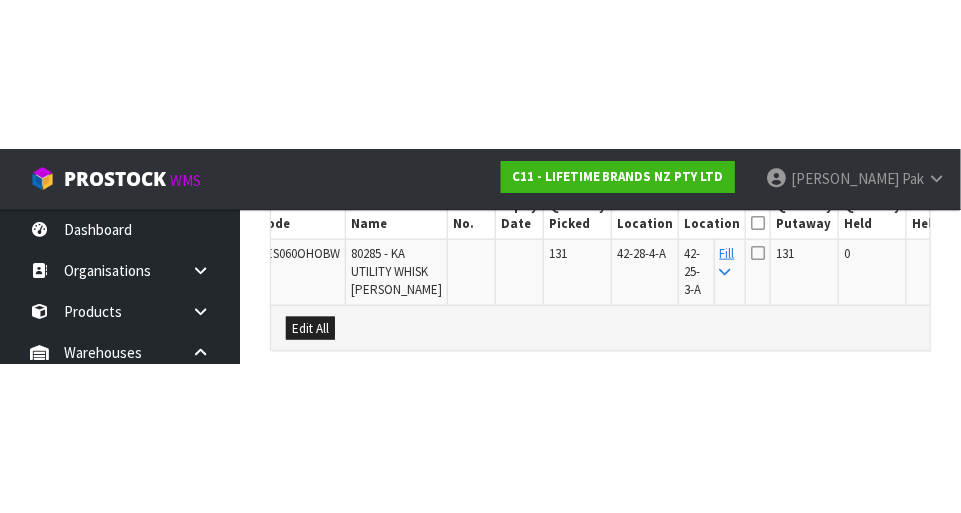 scroll, scrollTop: 646, scrollLeft: 0, axis: vertical 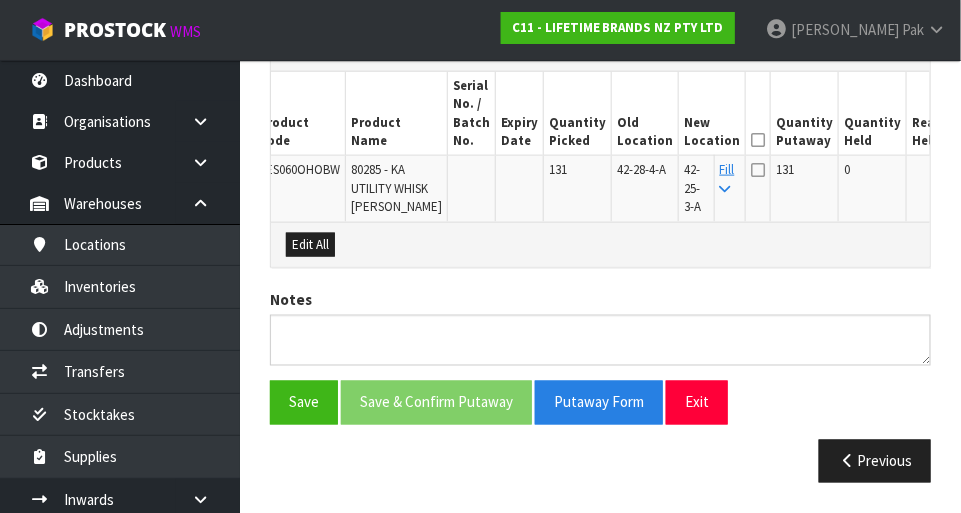 click at bounding box center (758, 140) 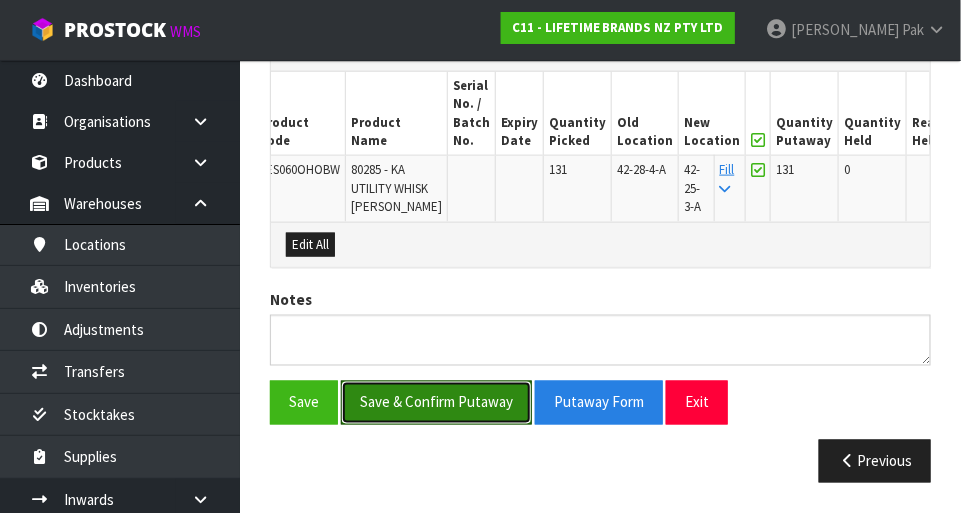 click on "Save & Confirm Putaway" at bounding box center [436, 402] 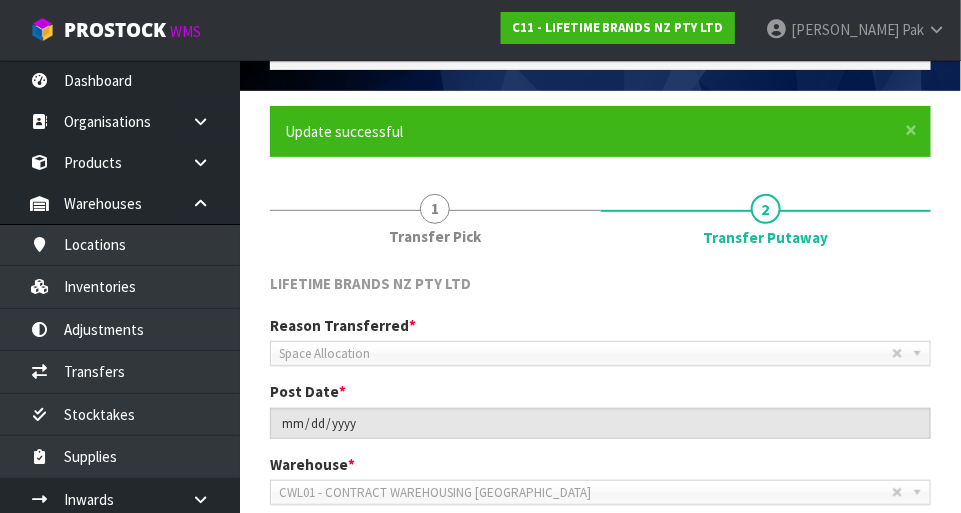 scroll, scrollTop: 602, scrollLeft: 0, axis: vertical 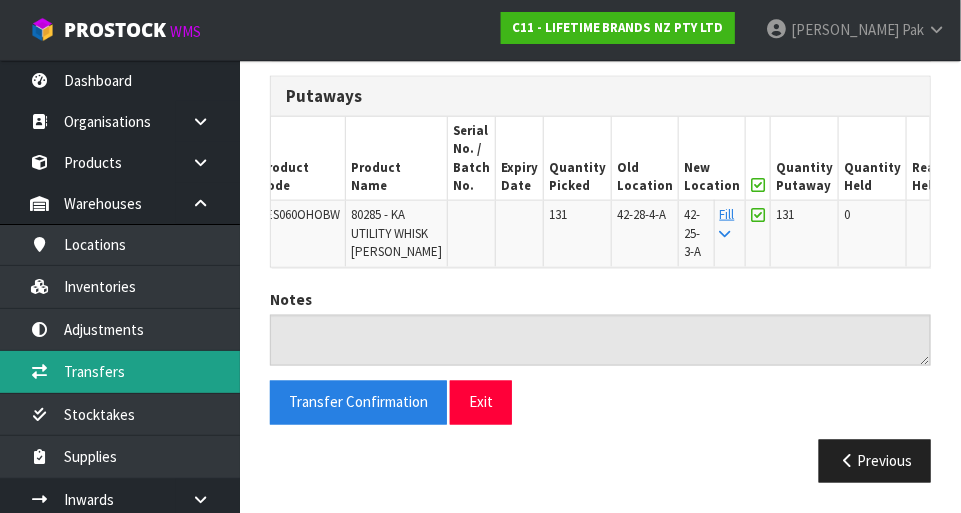 click on "Transfers" at bounding box center [120, 371] 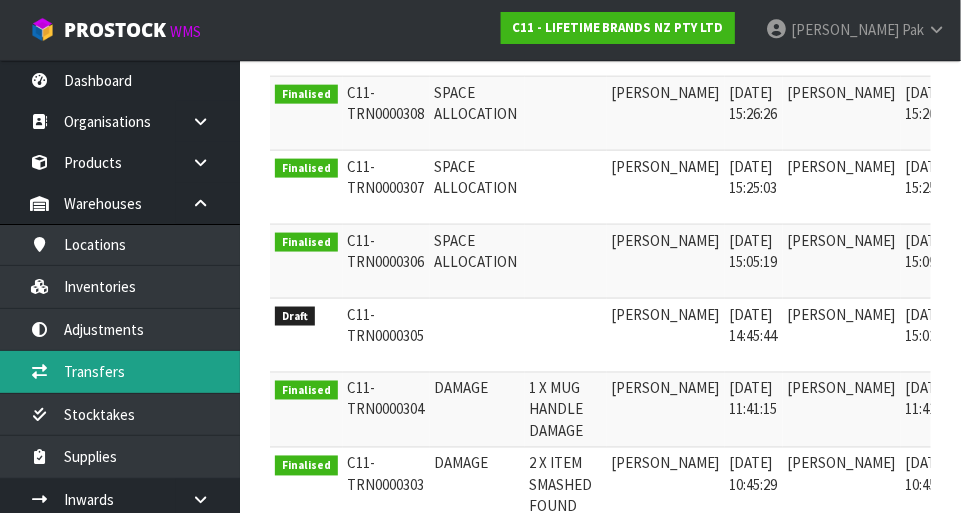 scroll, scrollTop: 608, scrollLeft: 0, axis: vertical 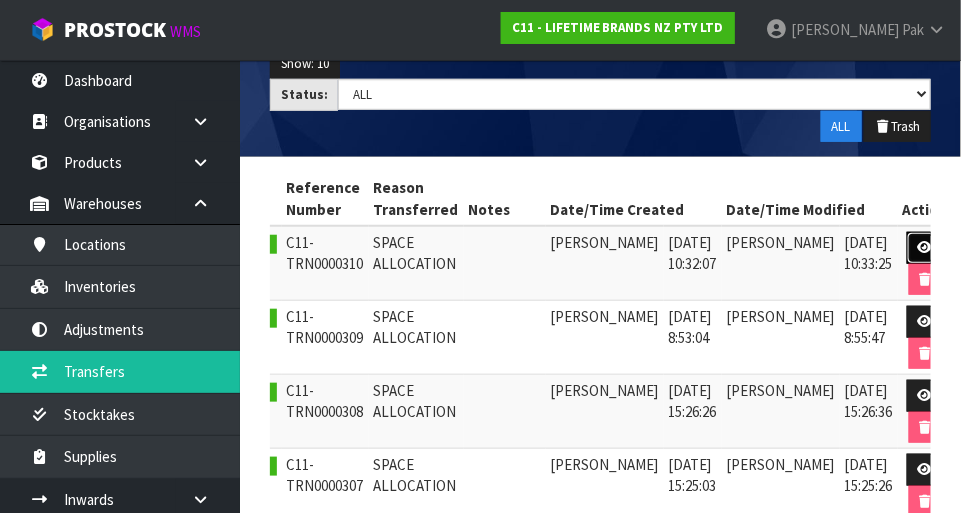 click at bounding box center [925, 248] 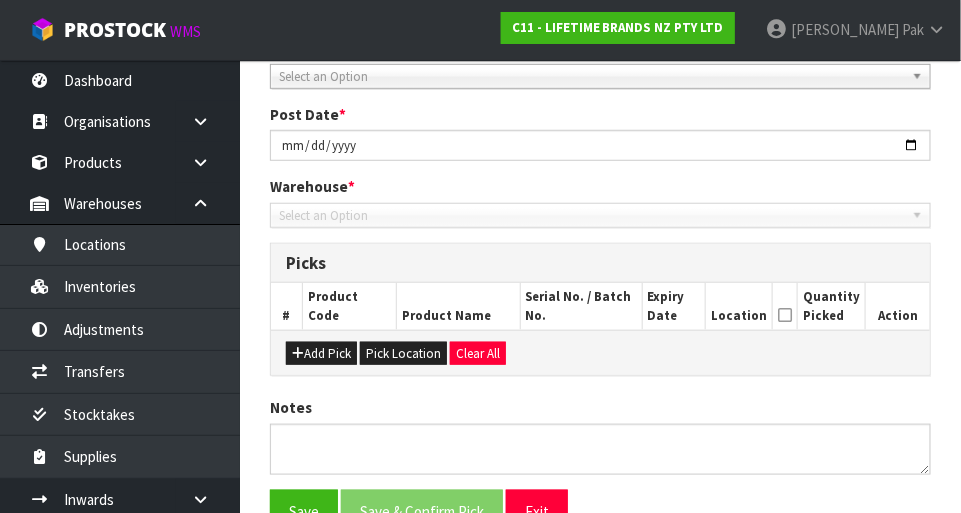 scroll, scrollTop: 415, scrollLeft: 0, axis: vertical 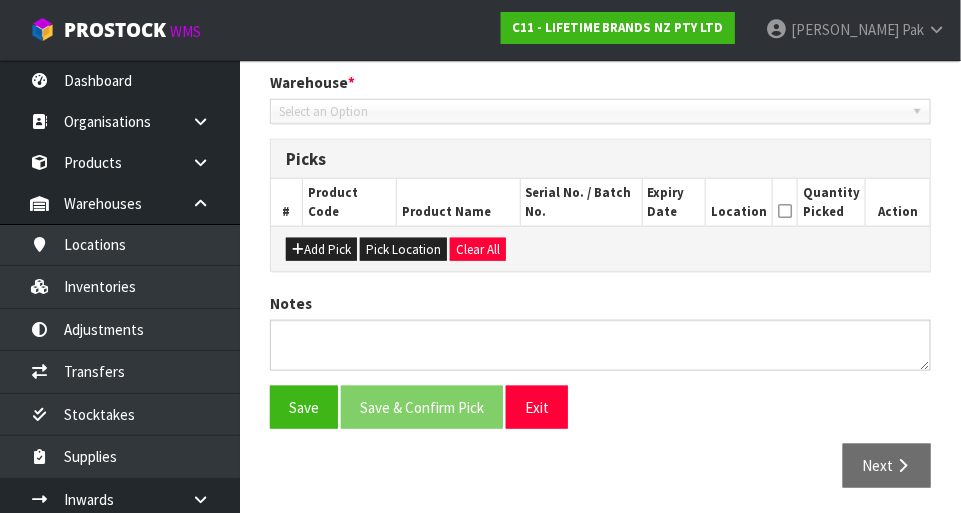 type on "[DATE]" 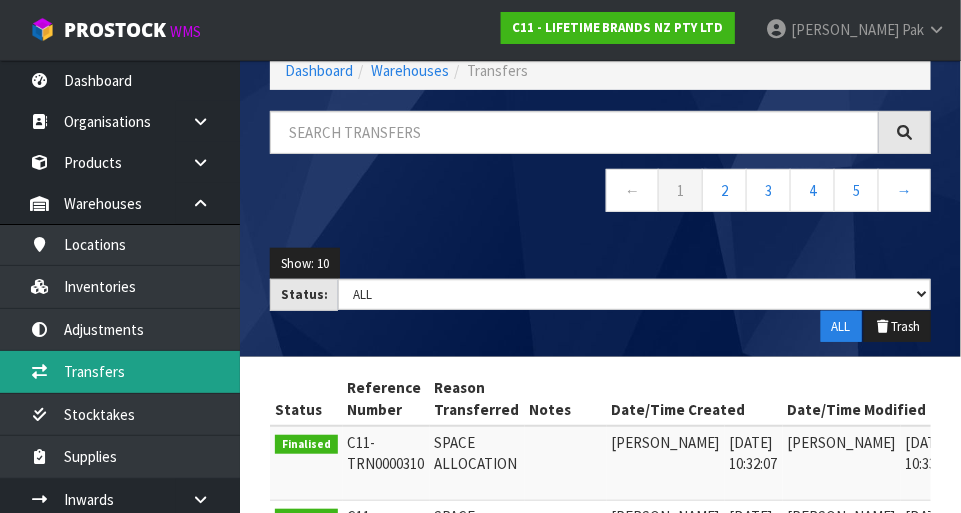 scroll, scrollTop: 415, scrollLeft: 0, axis: vertical 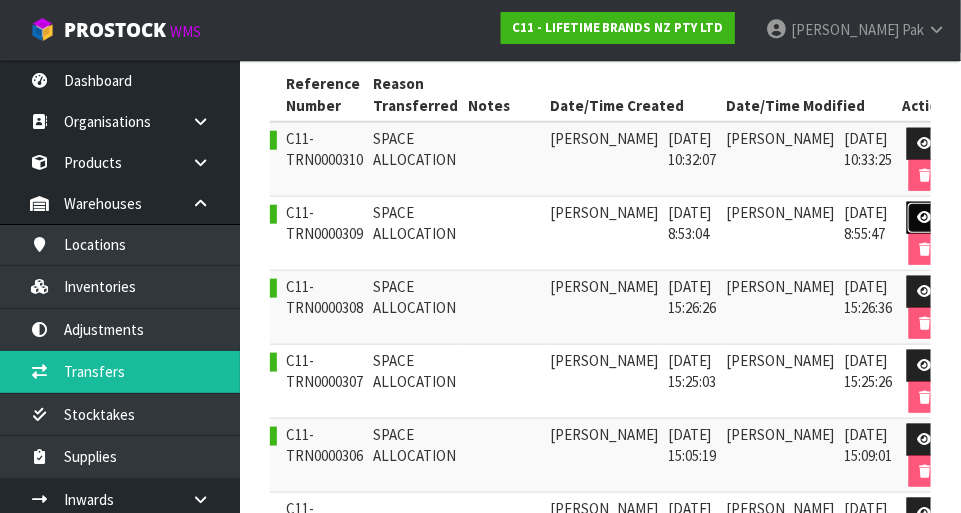 click at bounding box center [925, 217] 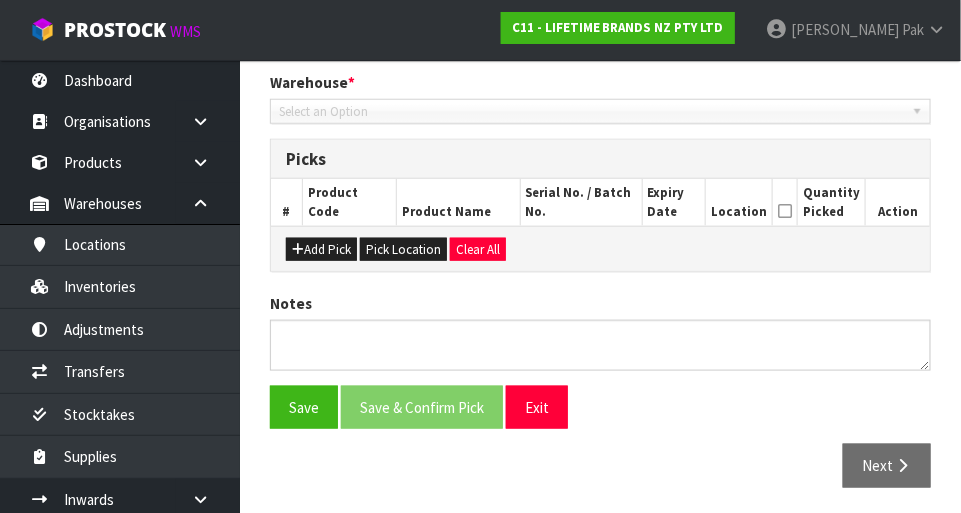 type on "[DATE]" 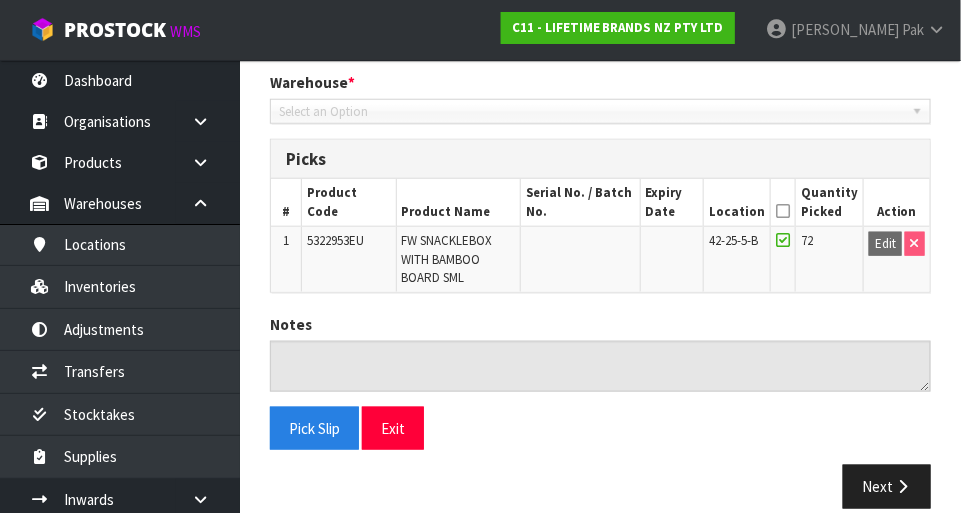 scroll, scrollTop: 437, scrollLeft: 0, axis: vertical 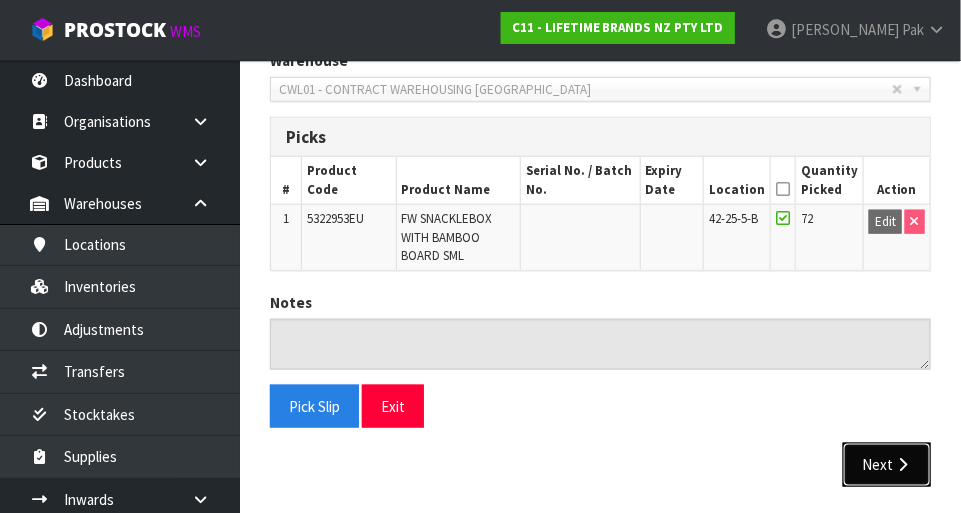 click on "Next" at bounding box center [887, 464] 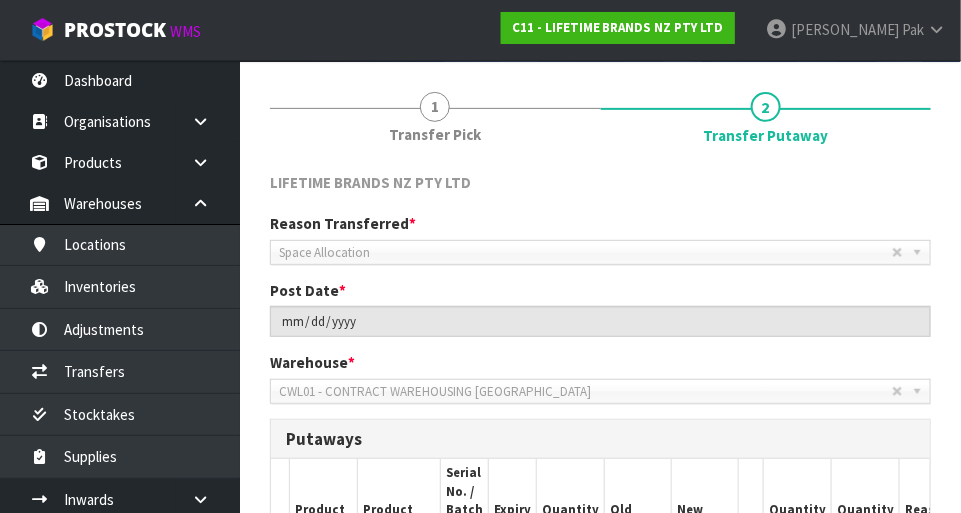 scroll, scrollTop: 511, scrollLeft: 0, axis: vertical 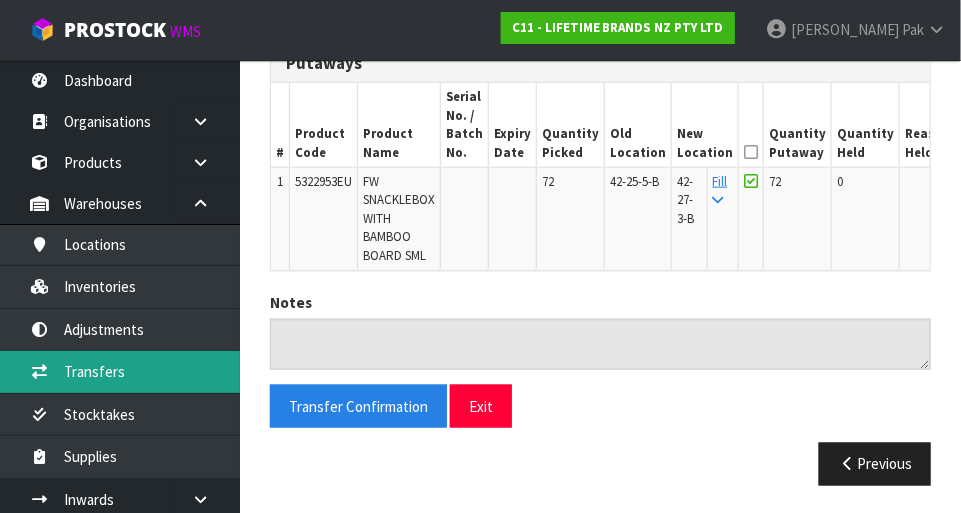 click on "Transfers" at bounding box center [120, 371] 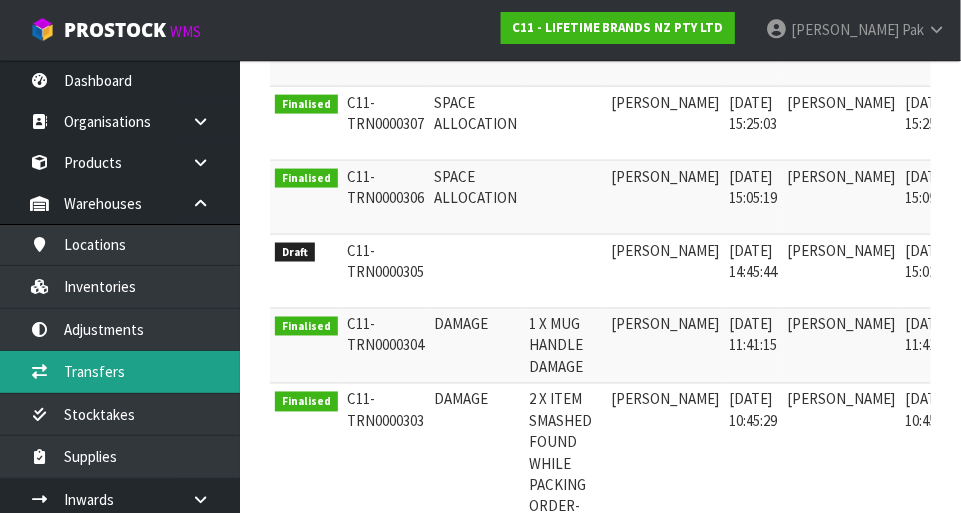scroll, scrollTop: 674, scrollLeft: 0, axis: vertical 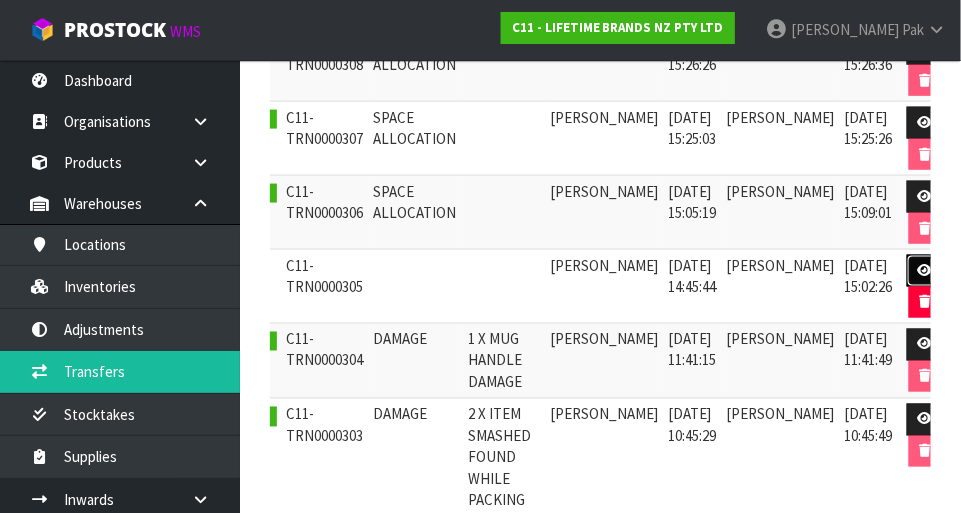 click at bounding box center [925, 270] 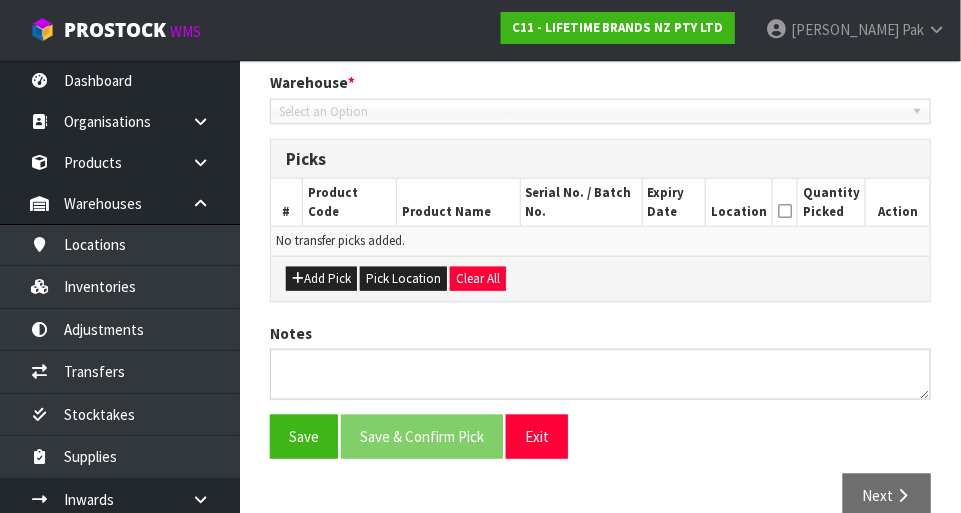 type on "[DATE]" 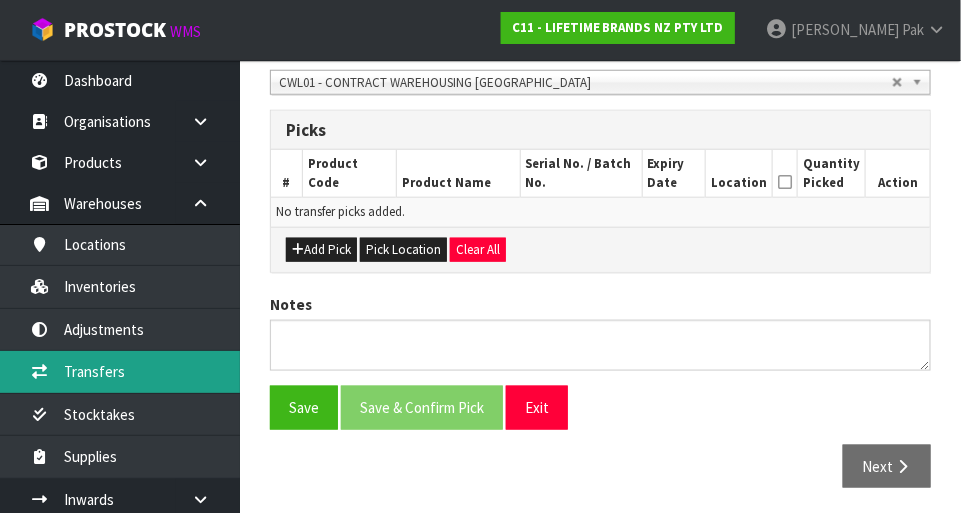 click on "Transfers" at bounding box center [120, 371] 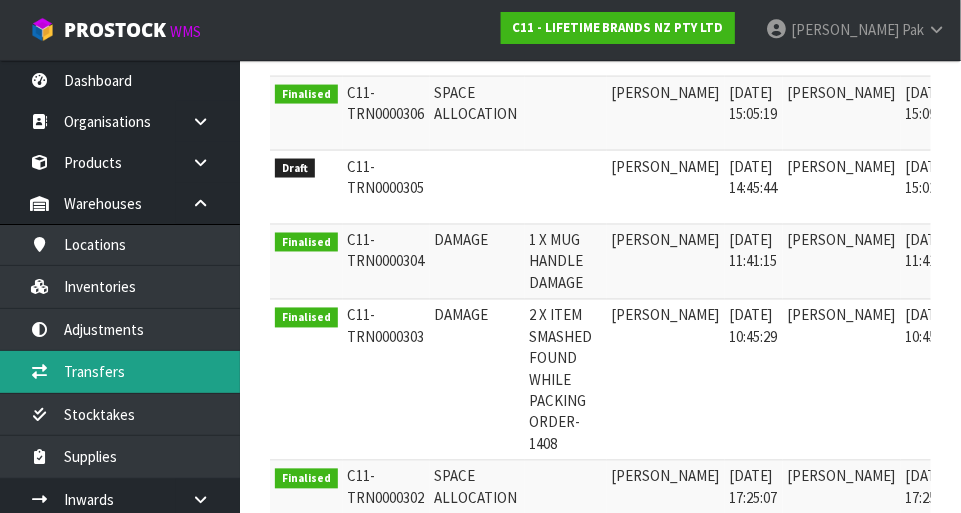 scroll, scrollTop: 731, scrollLeft: 0, axis: vertical 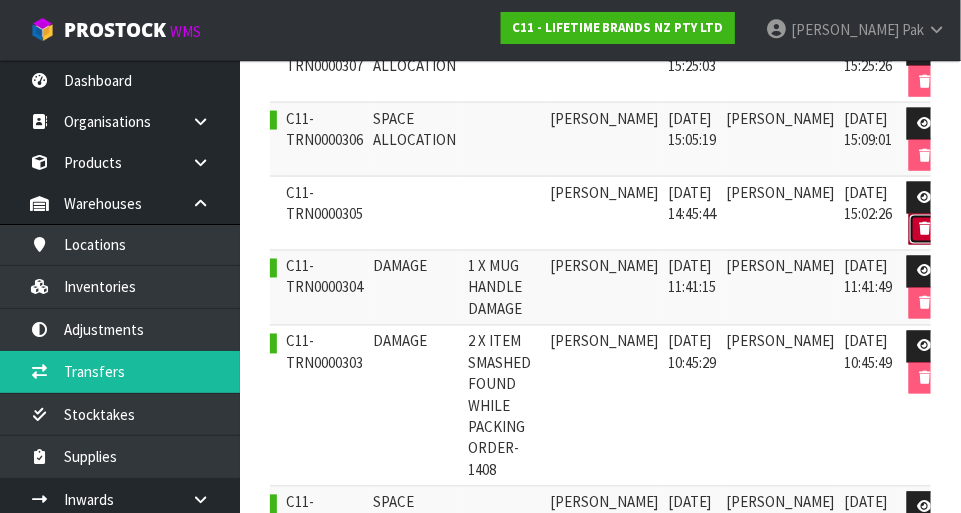 click at bounding box center [925, 229] 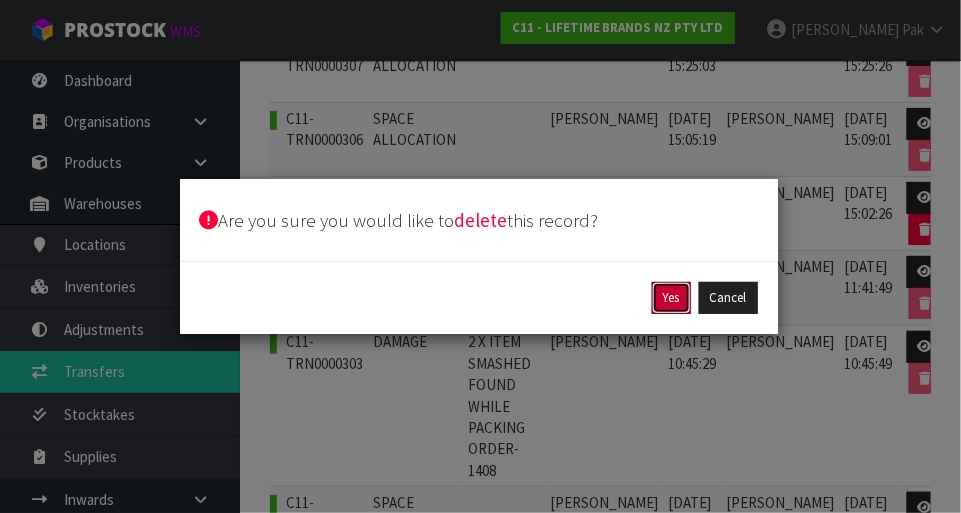 click on "Yes" at bounding box center (671, 298) 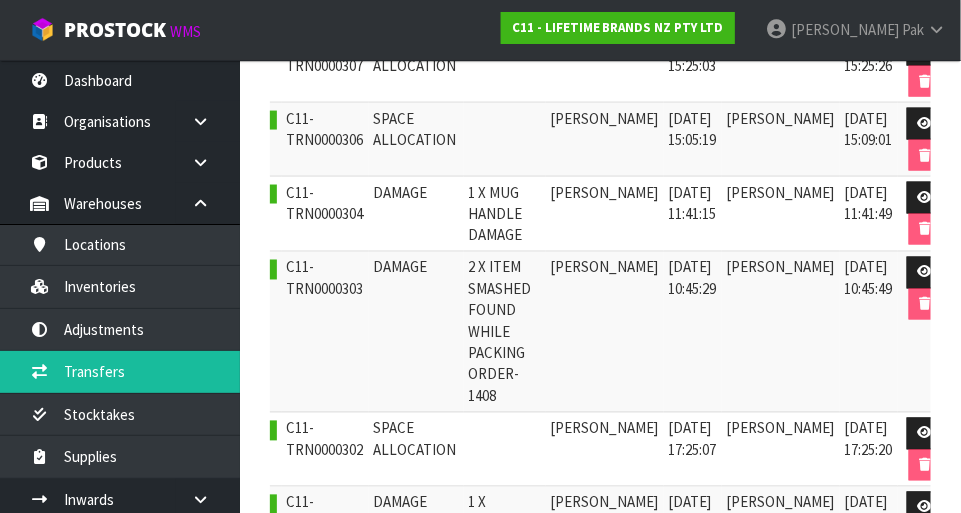 click on "DAMAGE" at bounding box center (416, 332) 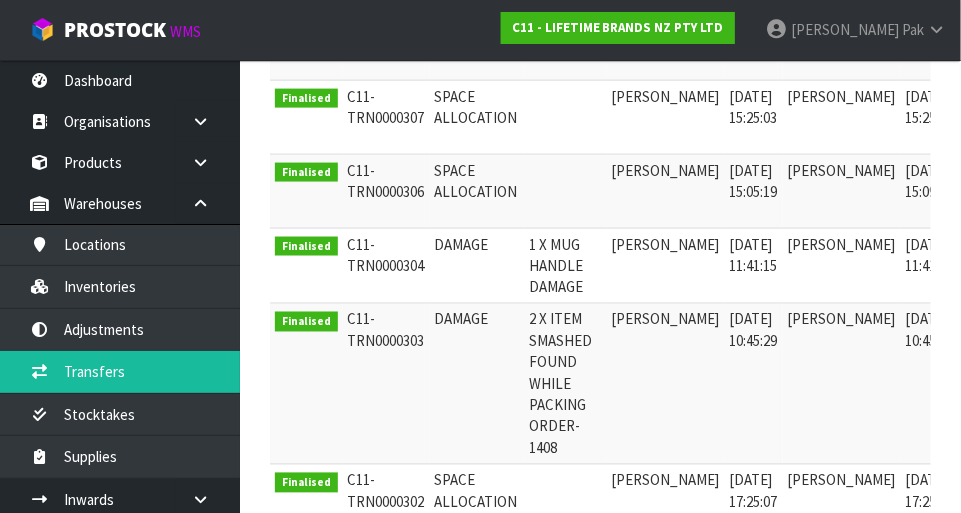 scroll, scrollTop: 923, scrollLeft: 0, axis: vertical 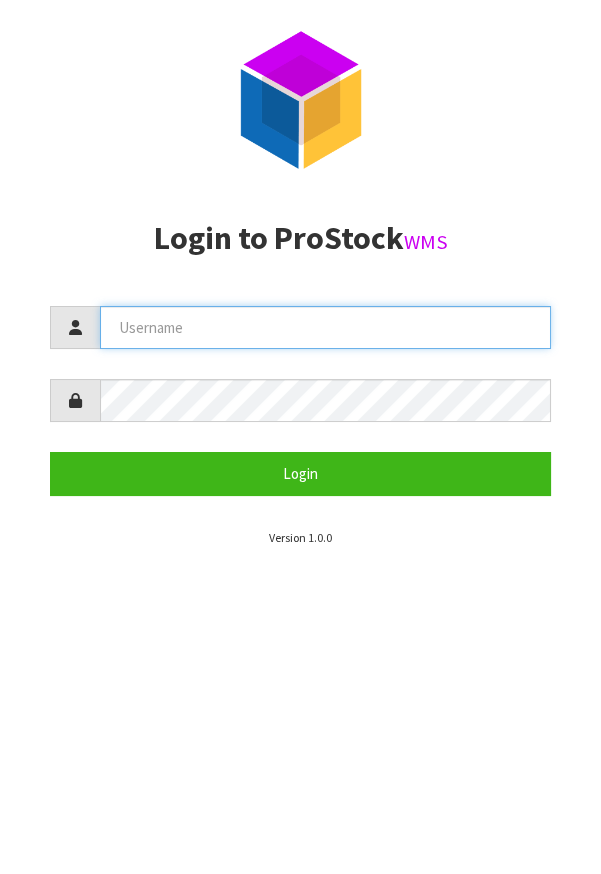 click at bounding box center (325, 327) 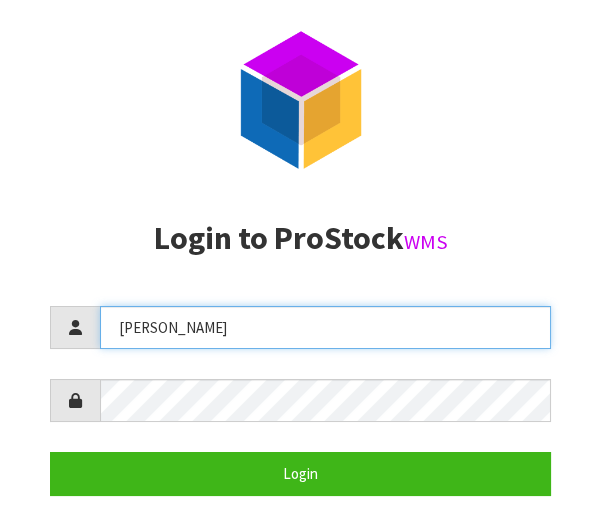 type on "[PERSON_NAME]" 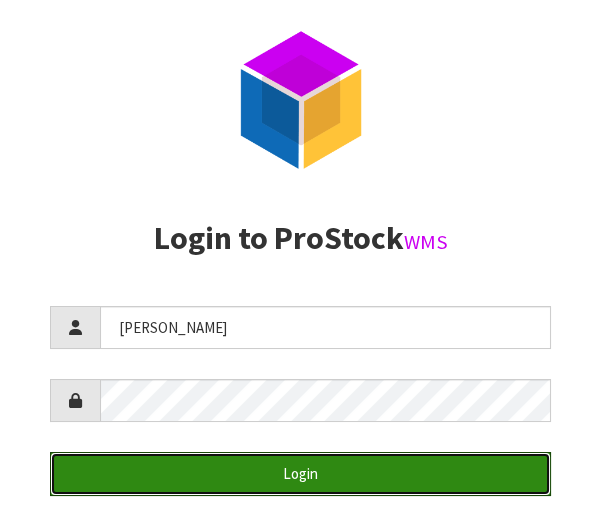 click on "Login" at bounding box center [300, 473] 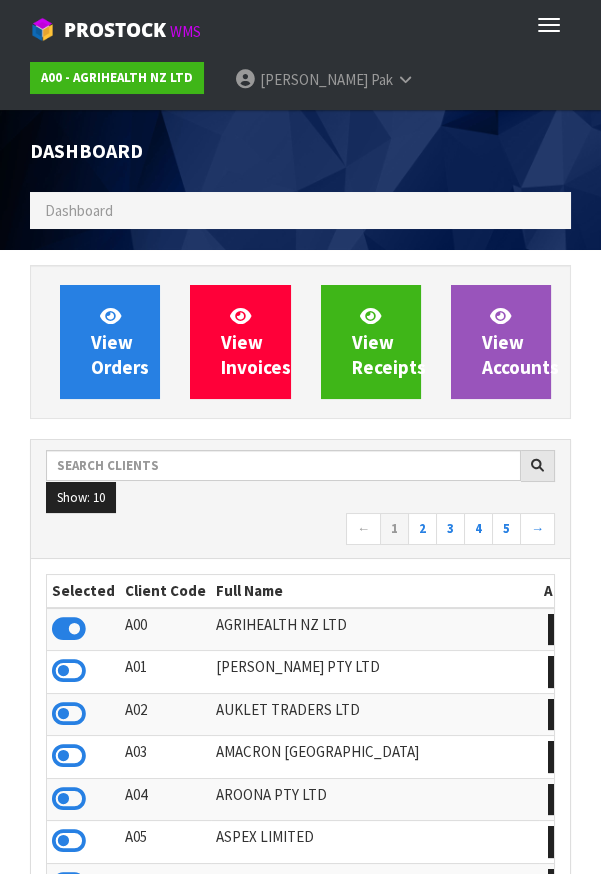 scroll, scrollTop: 998425, scrollLeft: 999429, axis: both 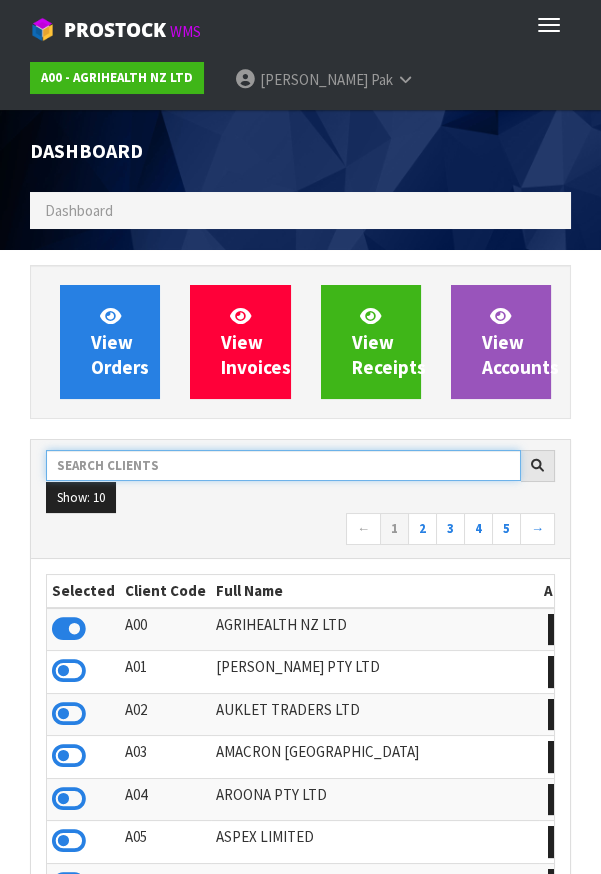 click at bounding box center [283, 465] 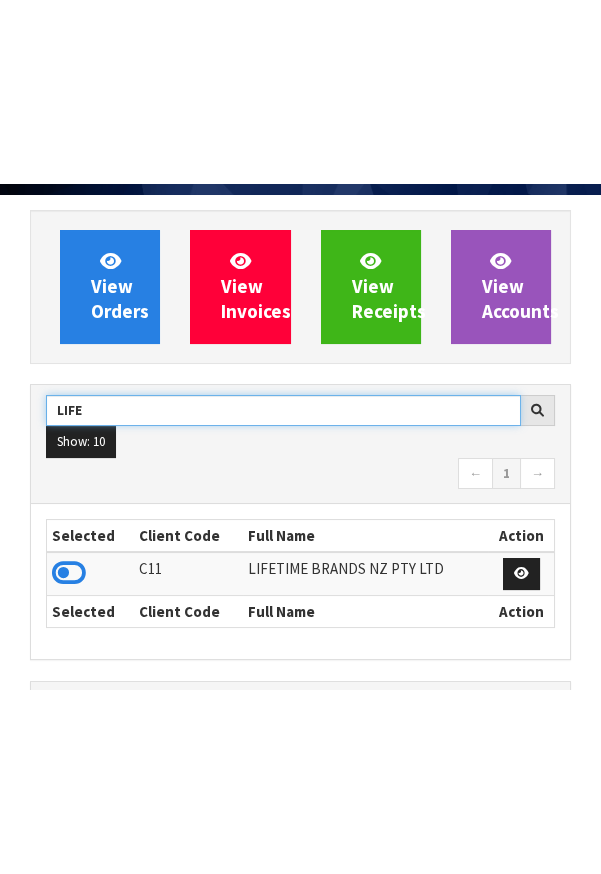 scroll, scrollTop: 238, scrollLeft: 0, axis: vertical 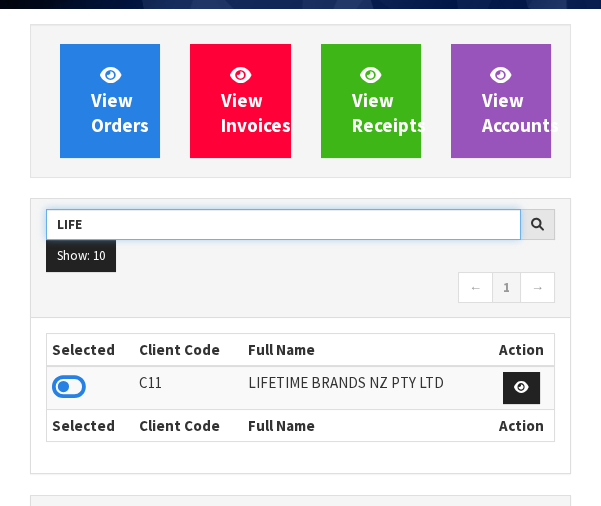 type on "LIFE" 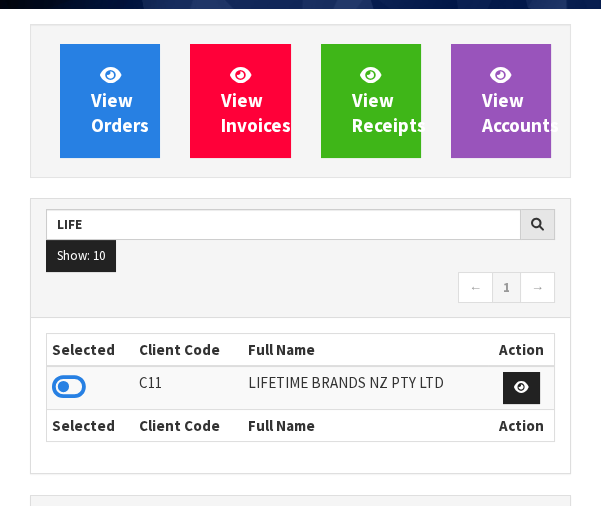click at bounding box center (69, 387) 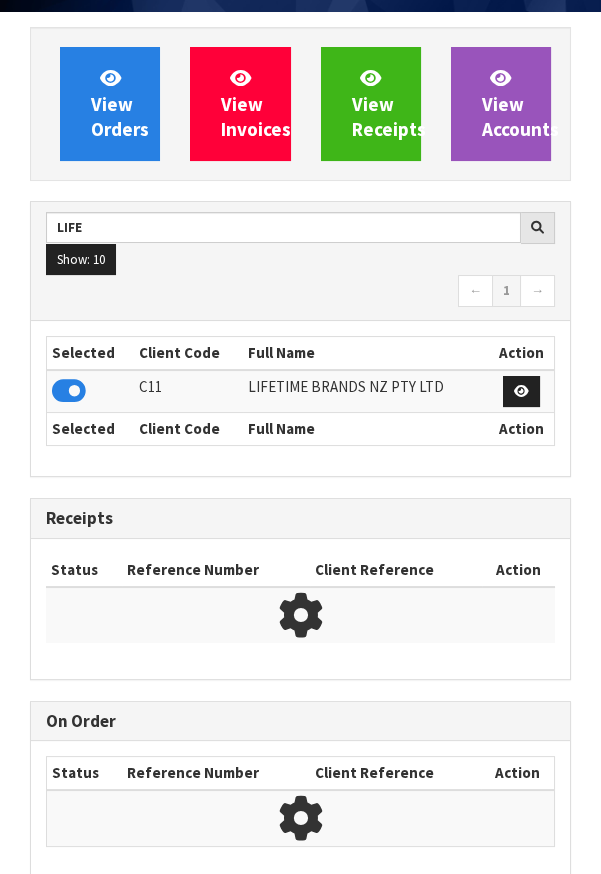 scroll, scrollTop: 1308, scrollLeft: 570, axis: both 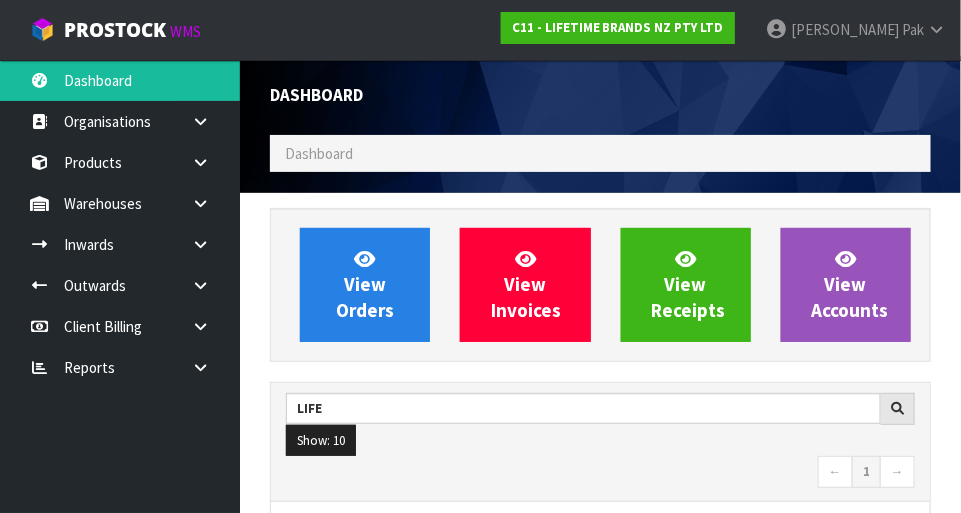click at bounding box center [208, 203] 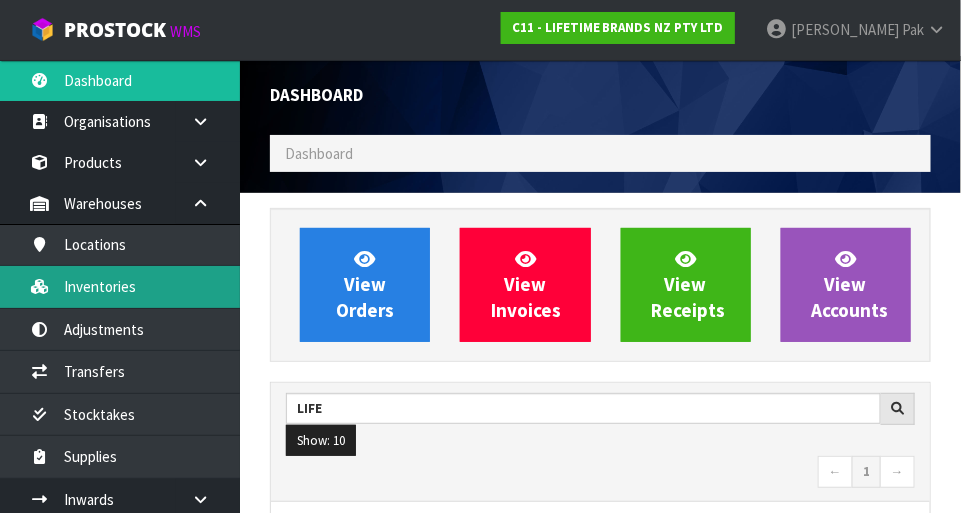 click on "Inventories" at bounding box center [120, 286] 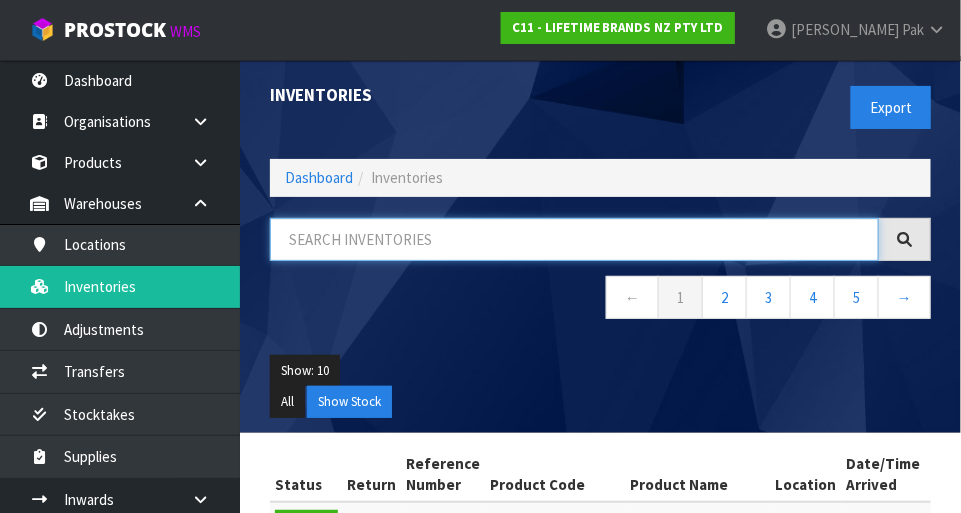 click at bounding box center [574, 239] 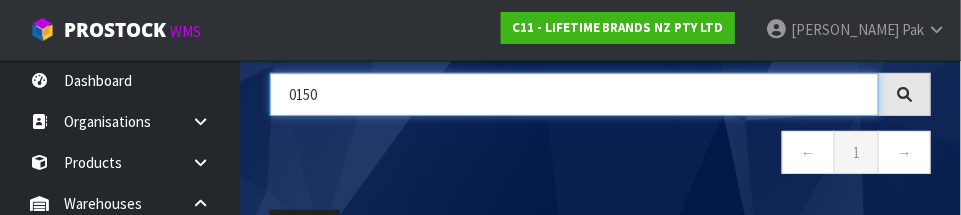 scroll, scrollTop: 147, scrollLeft: 0, axis: vertical 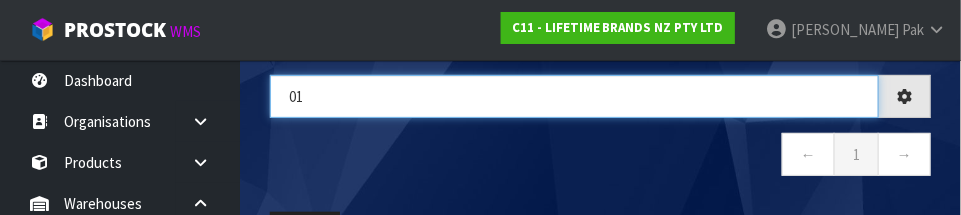 type on "0" 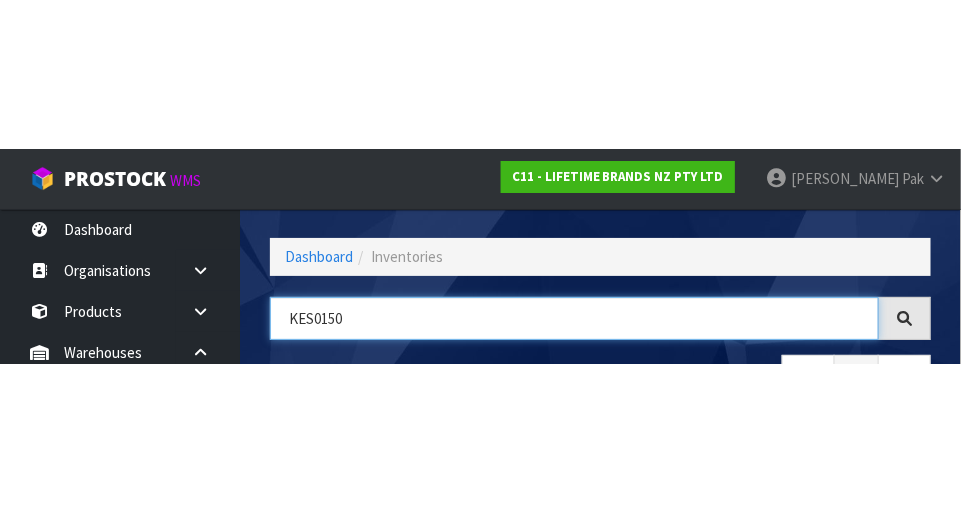 scroll, scrollTop: 75, scrollLeft: 0, axis: vertical 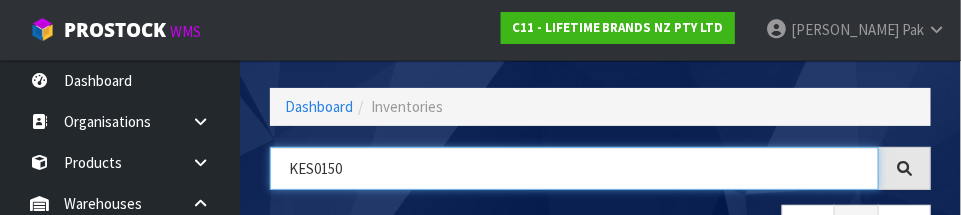type on "KES0150" 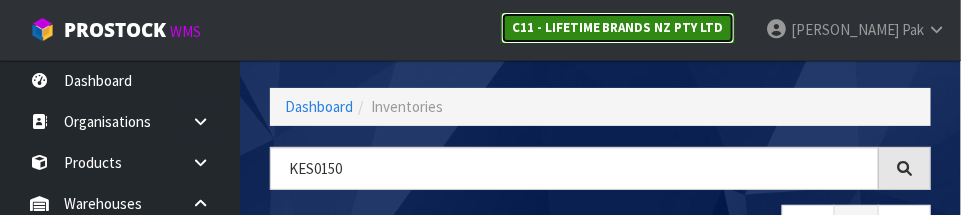 click on "C11 - LIFETIME BRANDS NZ PTY LTD" at bounding box center (618, 27) 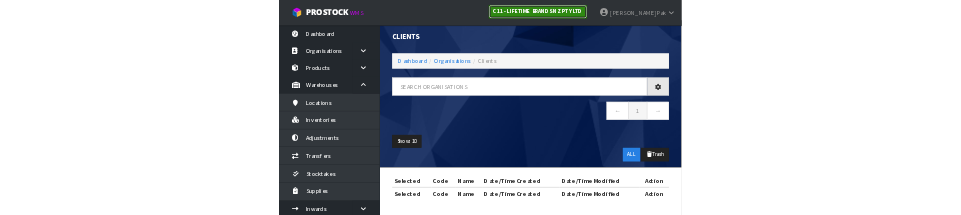 scroll, scrollTop: 75, scrollLeft: 0, axis: vertical 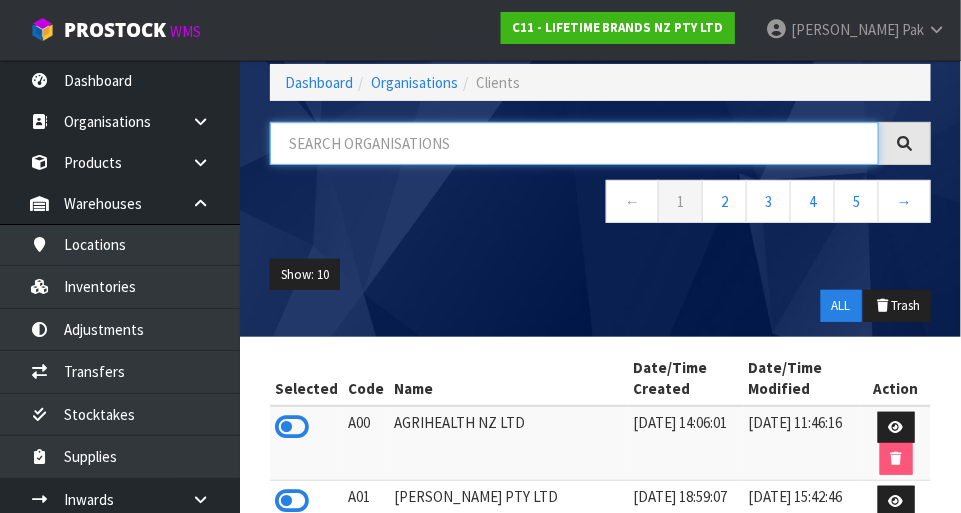 click at bounding box center [574, 143] 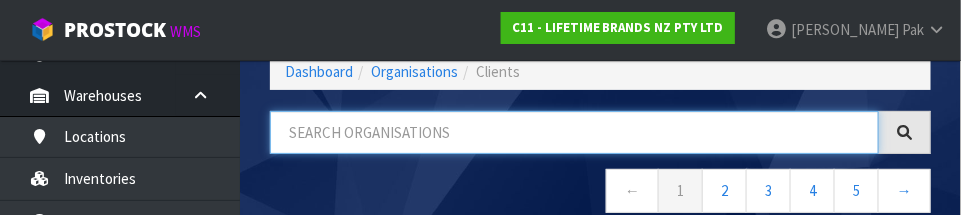 scroll, scrollTop: 103, scrollLeft: 0, axis: vertical 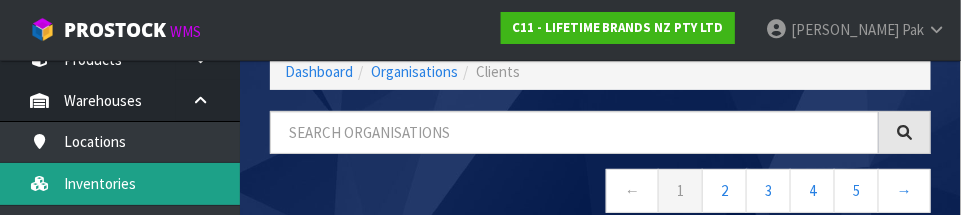 click on "Inventories" at bounding box center (120, 183) 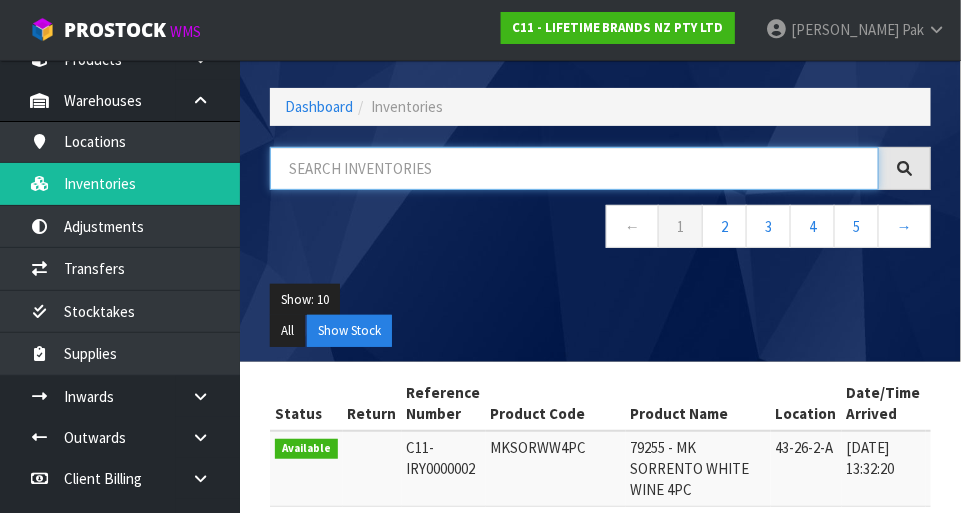 click at bounding box center [574, 168] 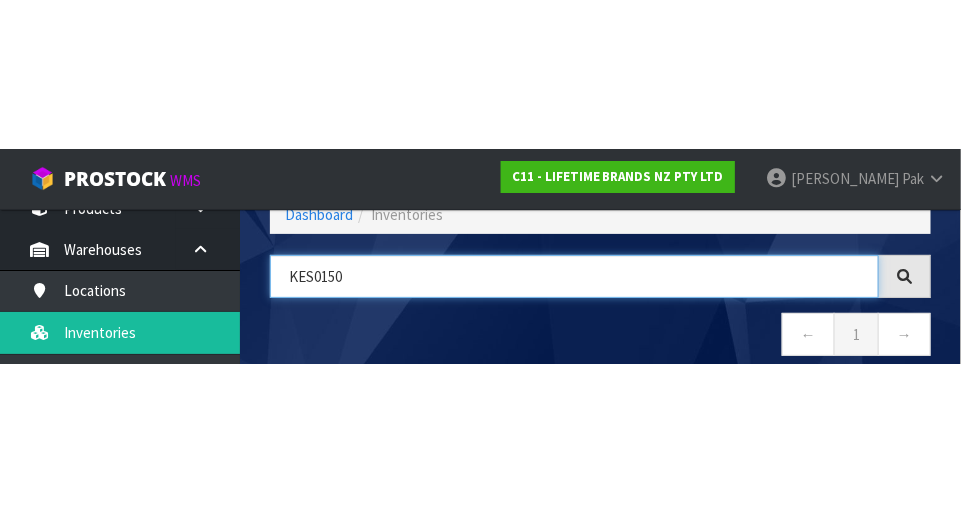 scroll, scrollTop: 112, scrollLeft: 0, axis: vertical 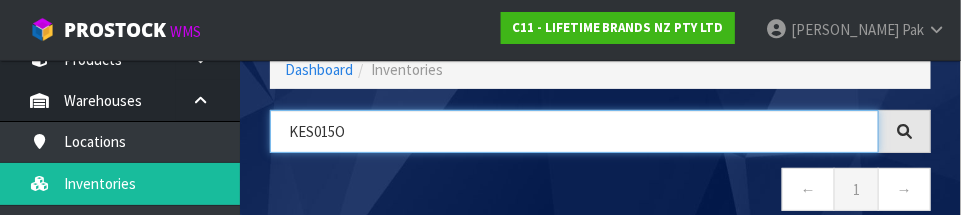 type on "KES015O" 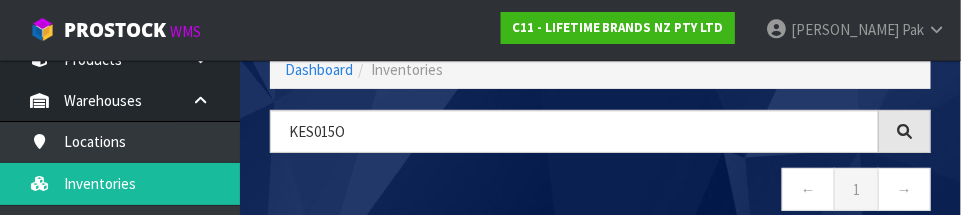 click on "←
1
→" at bounding box center (600, 192) 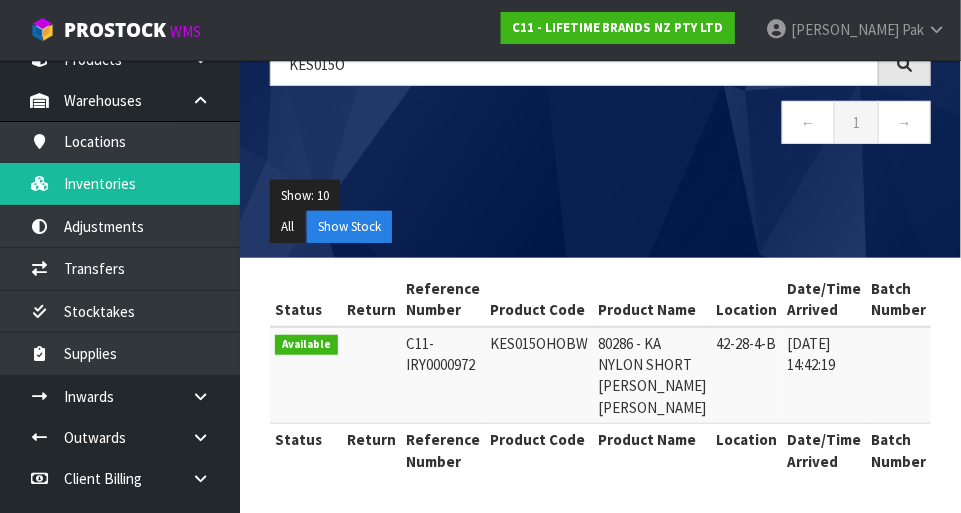 scroll, scrollTop: 223, scrollLeft: 0, axis: vertical 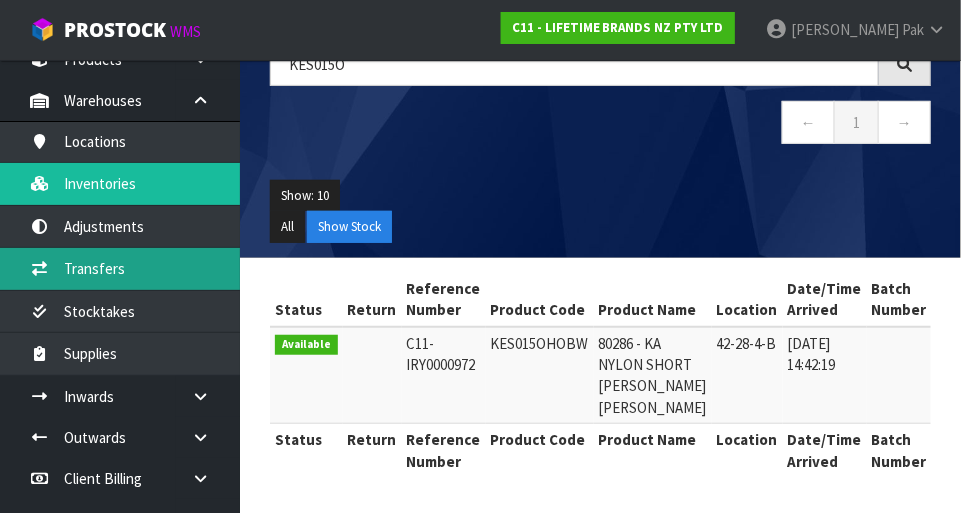 click on "Transfers" at bounding box center [120, 268] 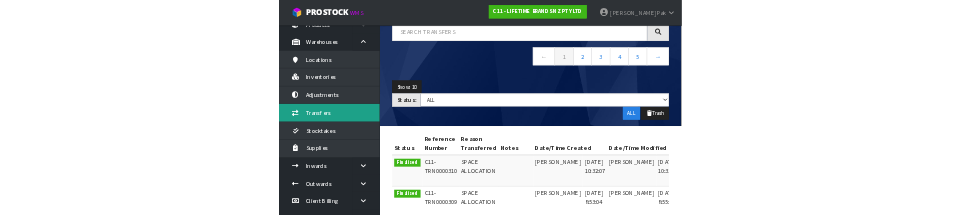 scroll, scrollTop: 0, scrollLeft: 0, axis: both 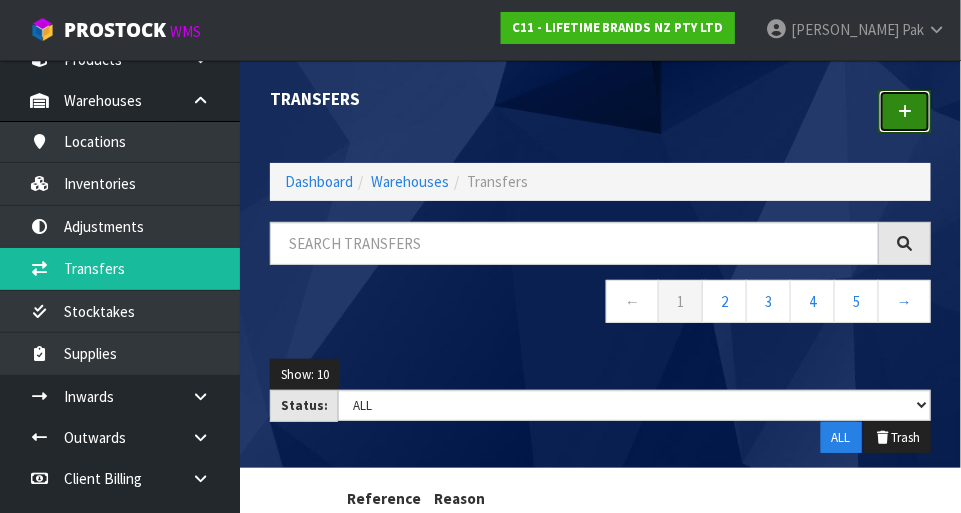 click at bounding box center (905, 111) 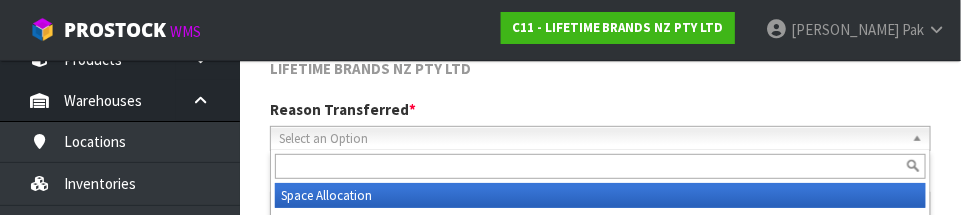 scroll, scrollTop: 296, scrollLeft: 0, axis: vertical 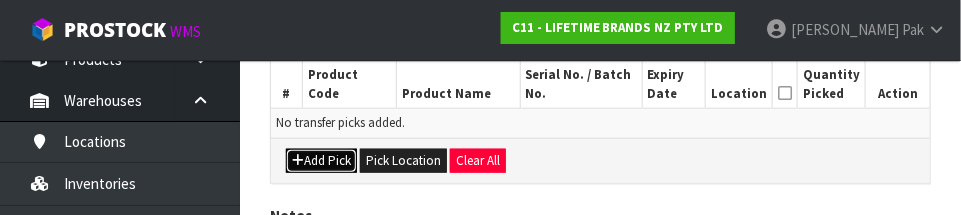 click on "Add Pick" at bounding box center [321, 161] 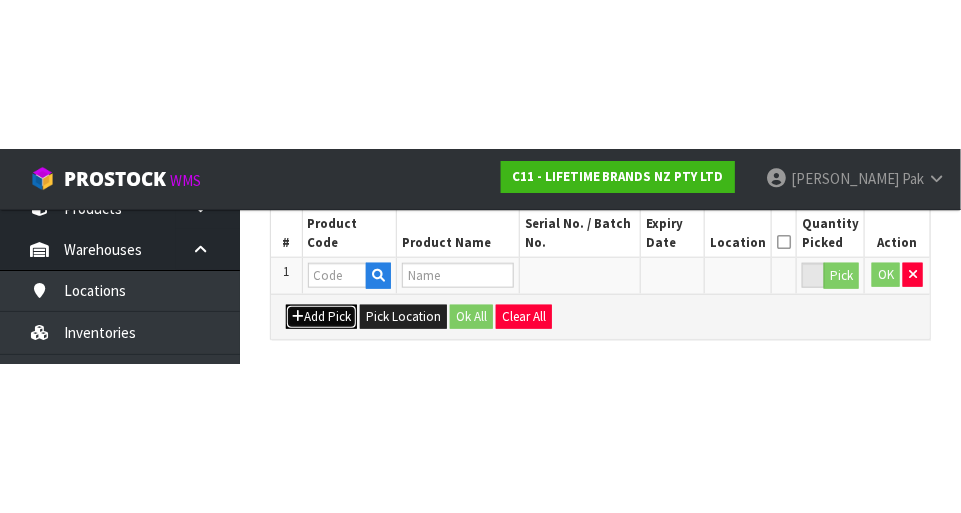 scroll, scrollTop: 450, scrollLeft: 0, axis: vertical 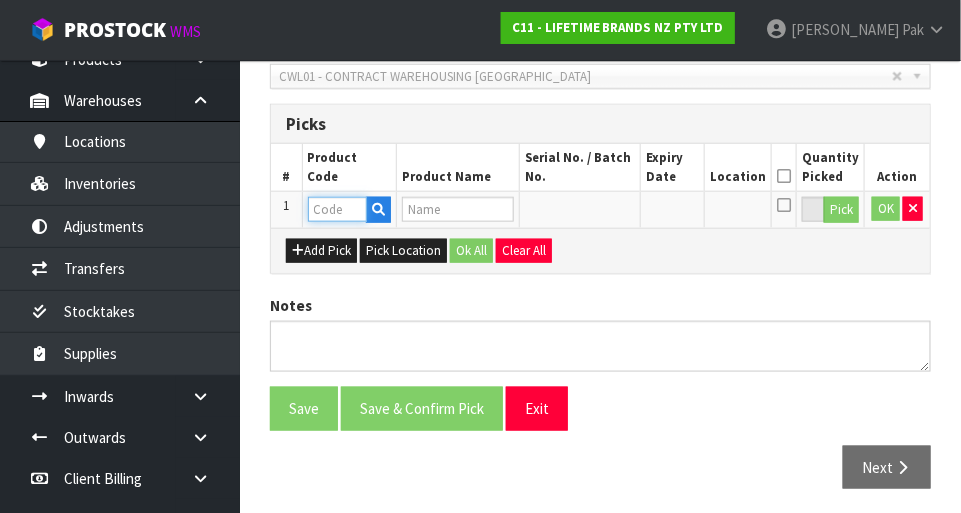 click at bounding box center (337, 209) 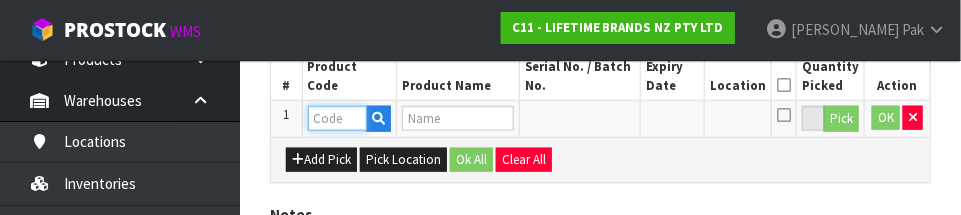 scroll, scrollTop: 540, scrollLeft: 0, axis: vertical 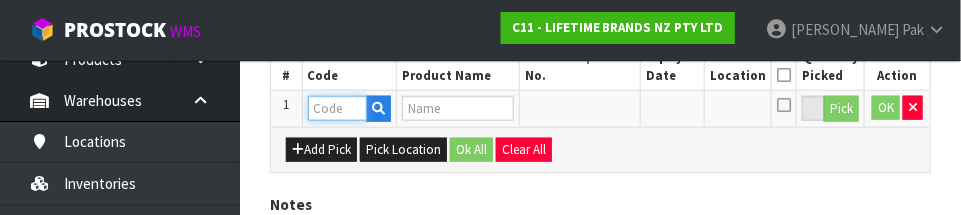 click at bounding box center (337, 108) 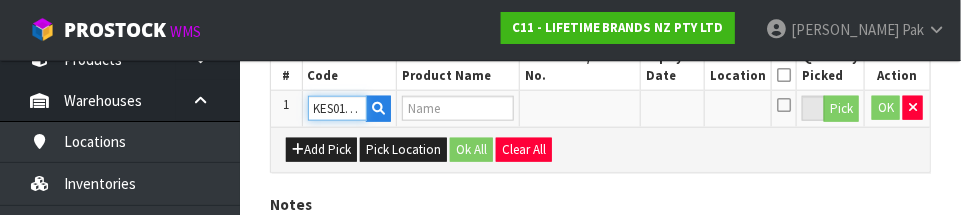 scroll, scrollTop: 0, scrollLeft: 33, axis: horizontal 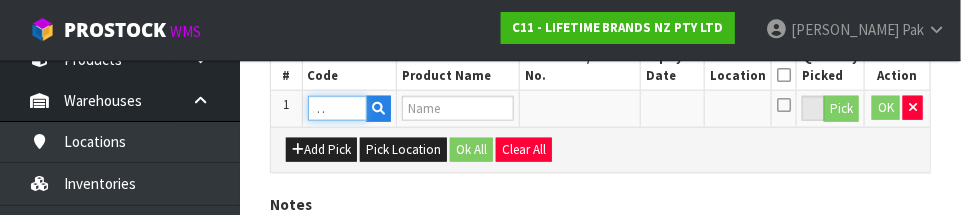 type on "80286 - KA NYLON SHORT [PERSON_NAME] [PERSON_NAME]" 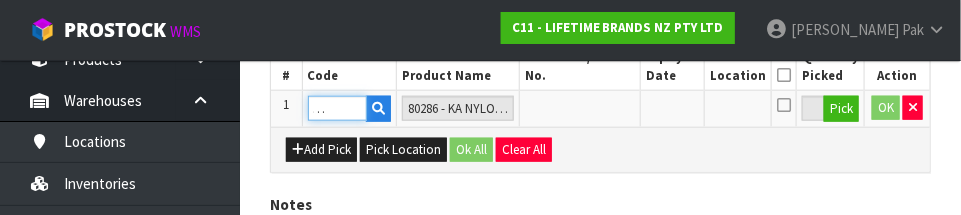 type on "KES015OHOBW" 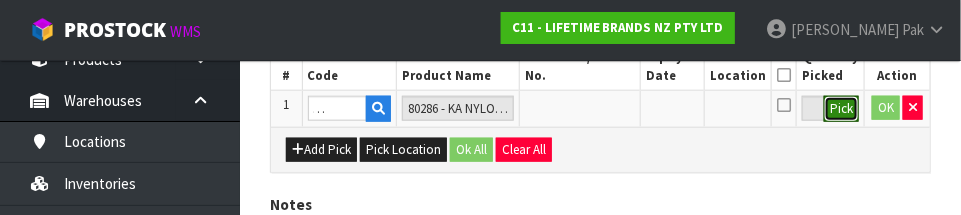 click on "Pick" at bounding box center [841, 109] 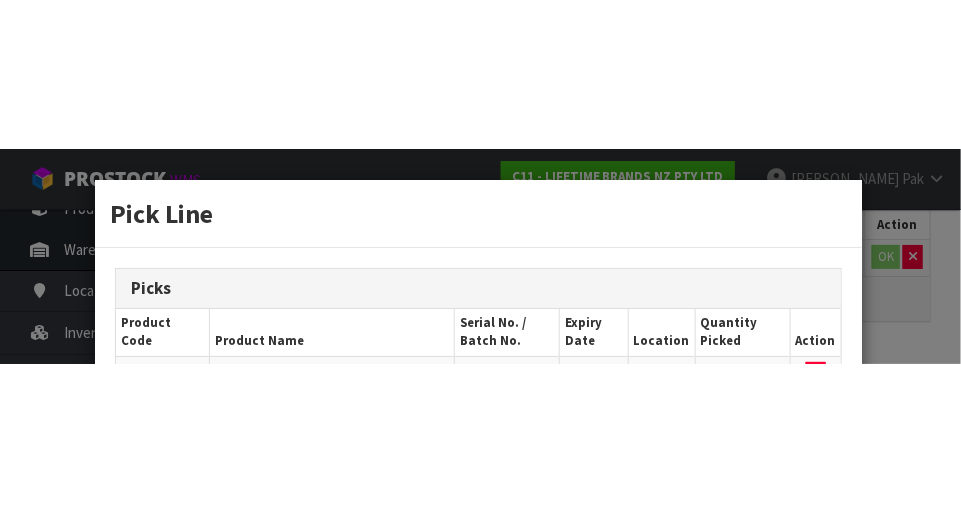 scroll, scrollTop: 450, scrollLeft: 0, axis: vertical 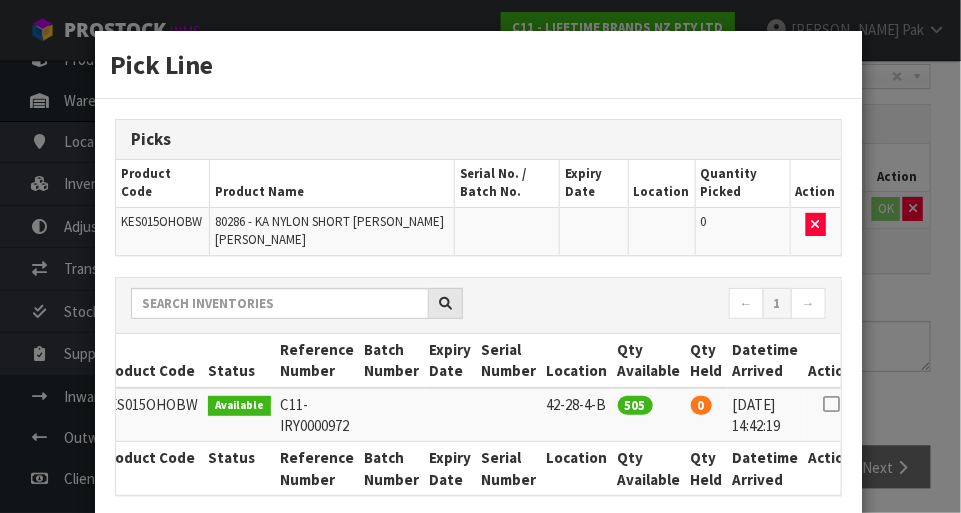 click at bounding box center [831, 404] 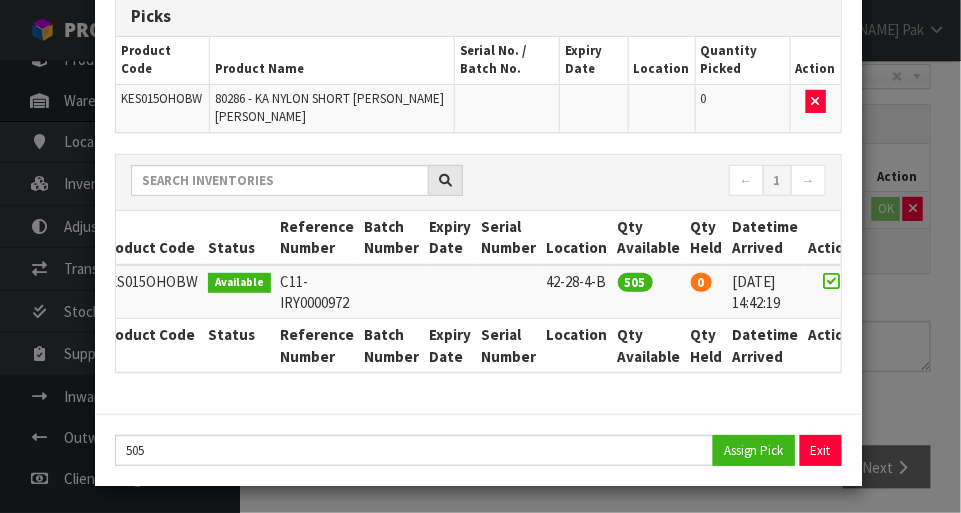 scroll, scrollTop: 123, scrollLeft: 0, axis: vertical 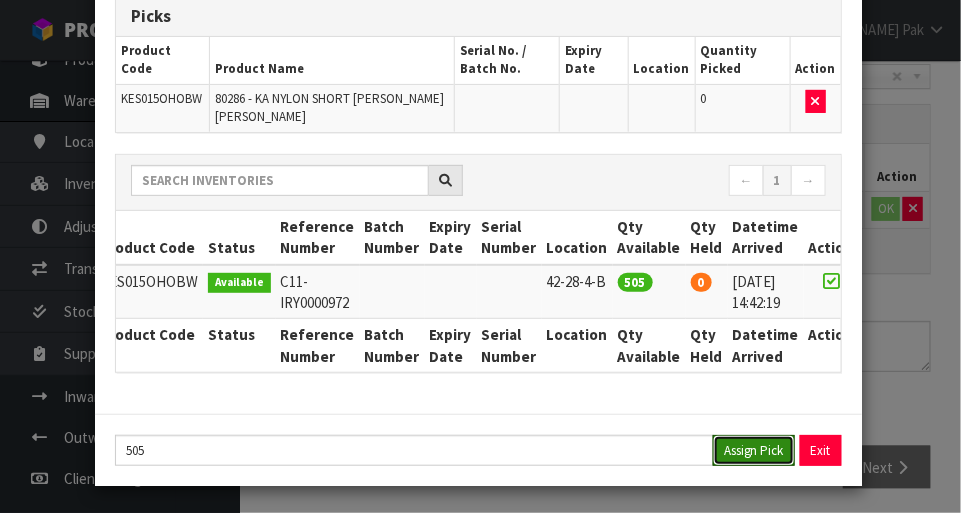 click on "Assign Pick" at bounding box center [754, 450] 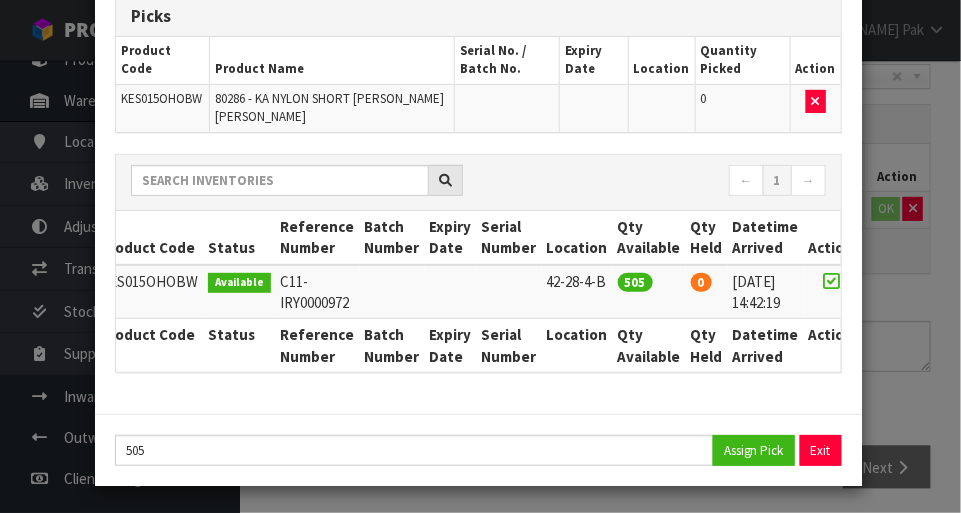 type on "505" 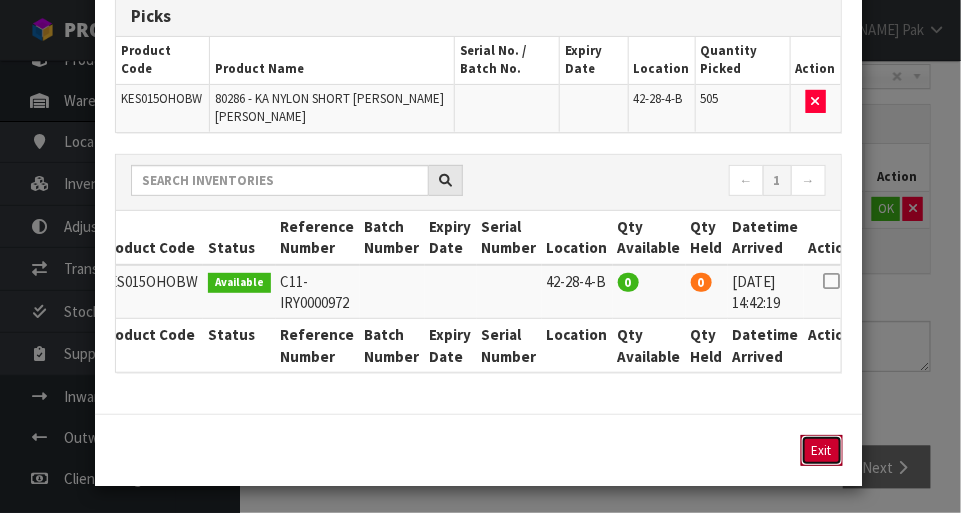 click on "Exit" at bounding box center (822, 450) 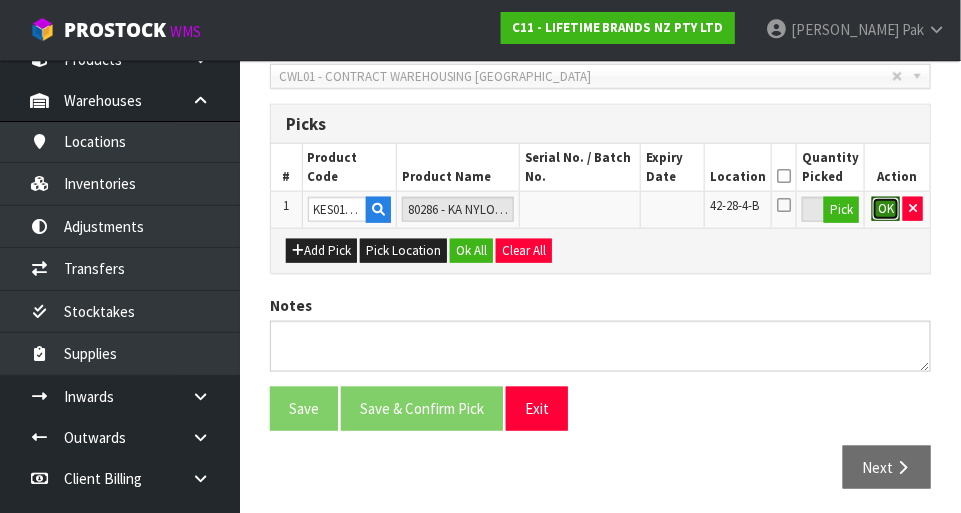 click on "OK" at bounding box center (886, 209) 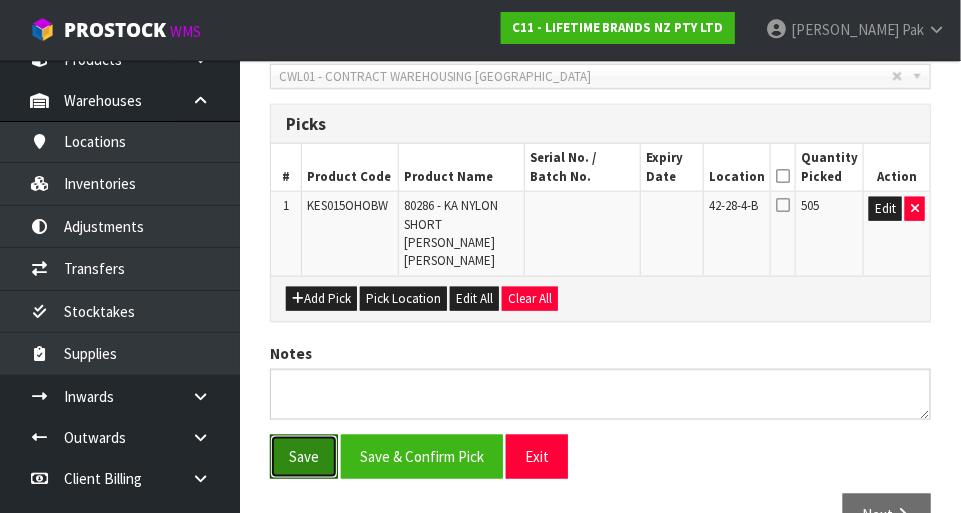 click on "Save" at bounding box center (304, 456) 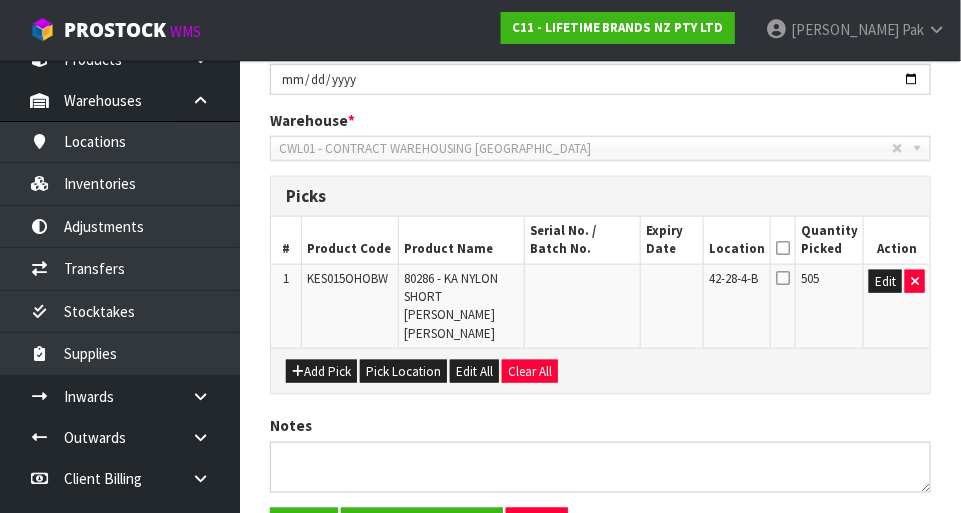 scroll, scrollTop: 0, scrollLeft: 0, axis: both 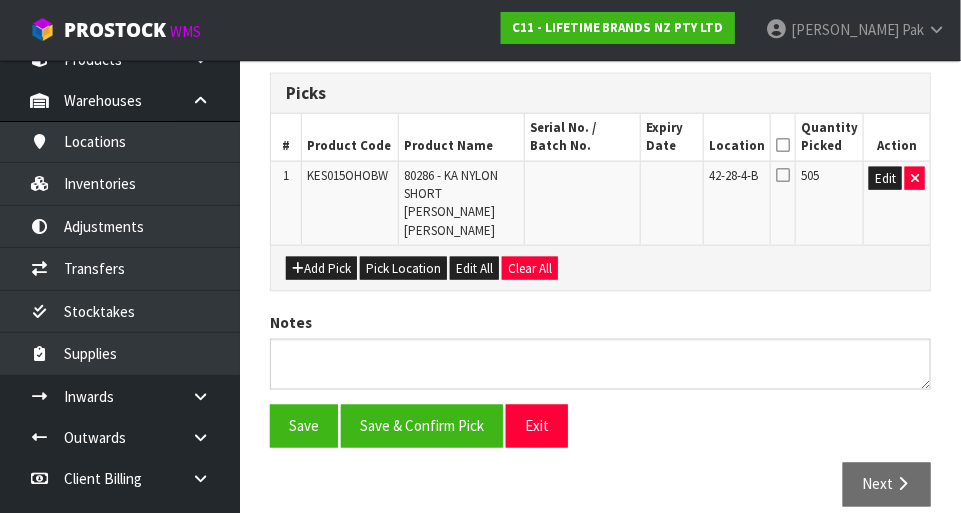 click at bounding box center (783, 145) 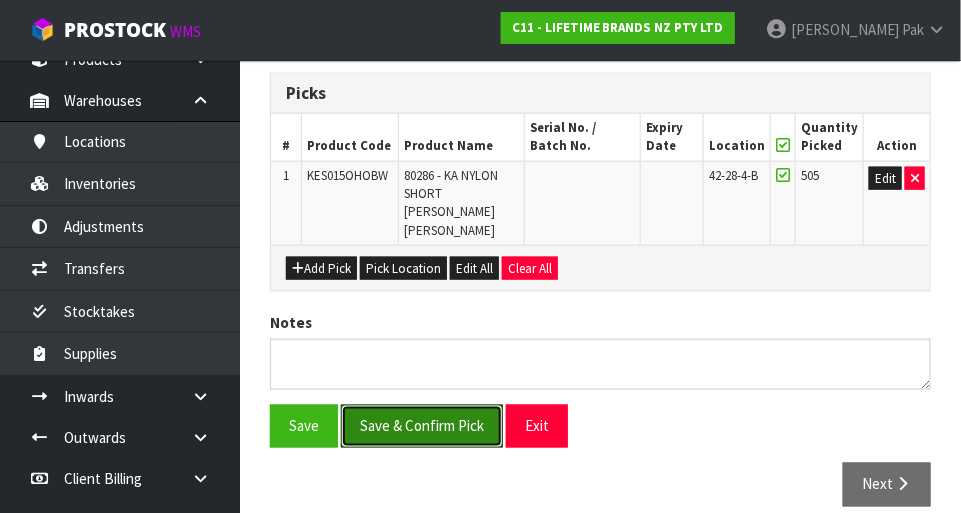 click on "Save & Confirm Pick" at bounding box center [422, 426] 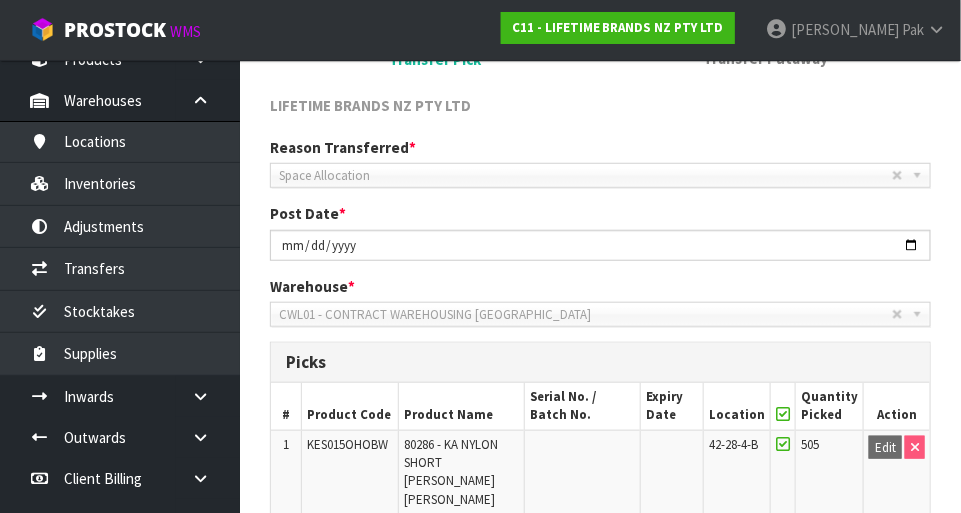 scroll, scrollTop: 510, scrollLeft: 0, axis: vertical 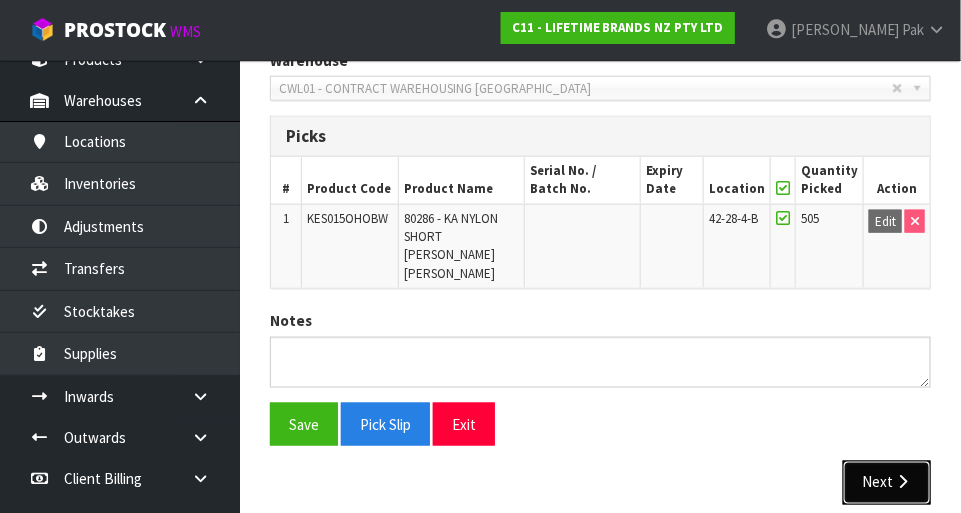 click on "Next" at bounding box center [887, 482] 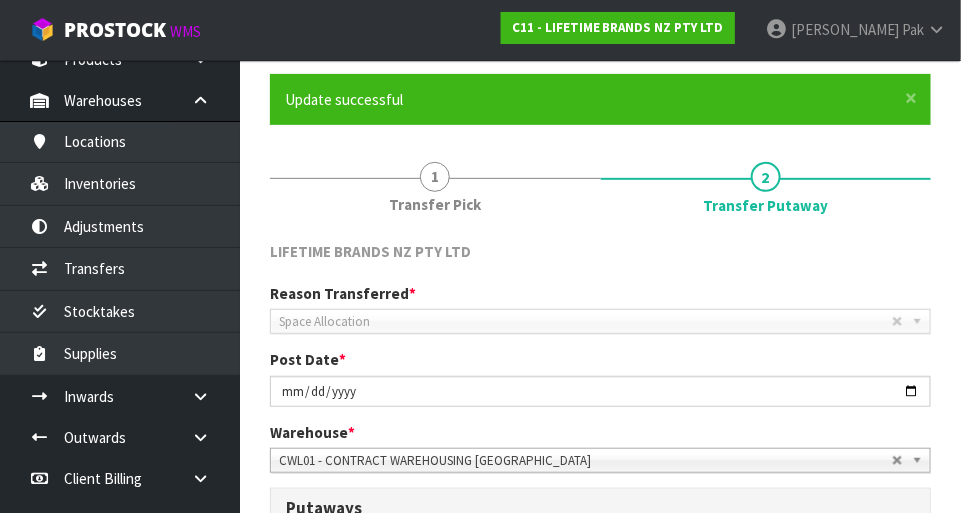 scroll, scrollTop: 0, scrollLeft: 0, axis: both 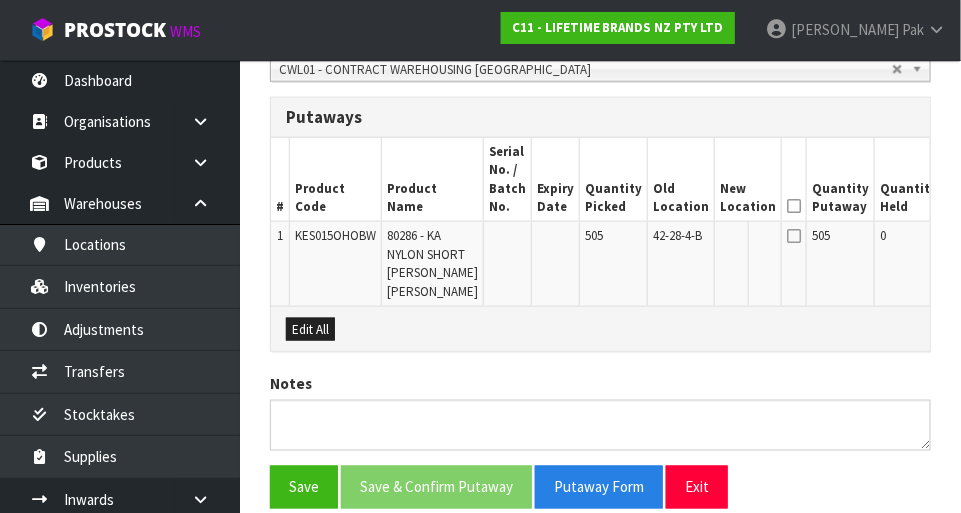 click at bounding box center [794, 264] 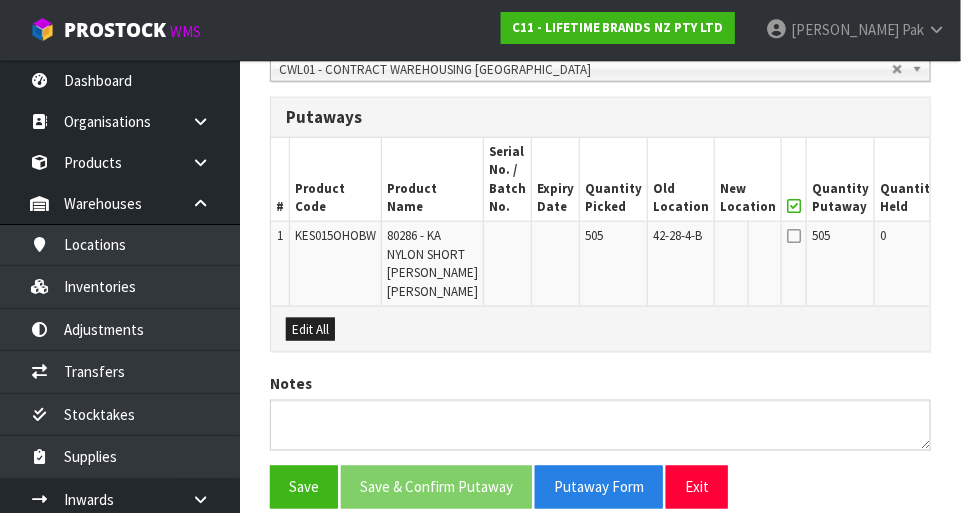 click at bounding box center [794, 236] 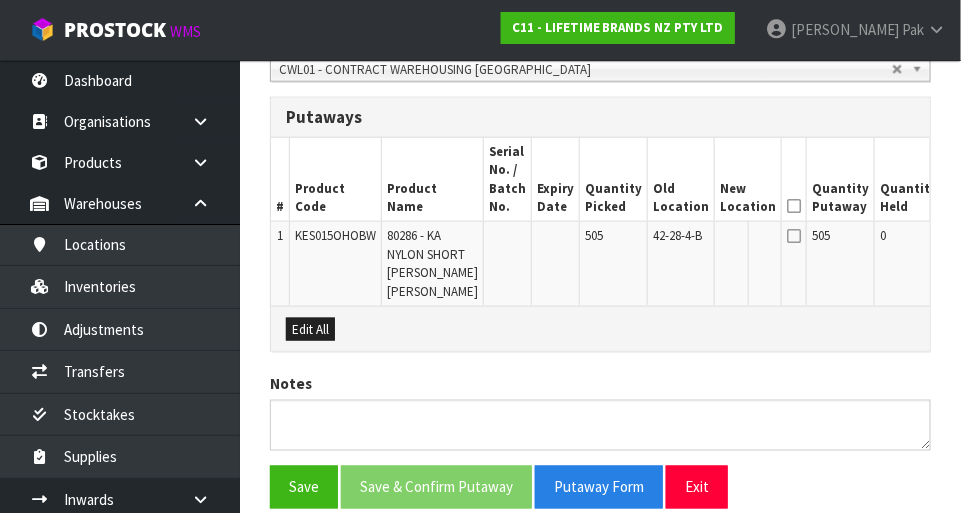 click at bounding box center [794, 236] 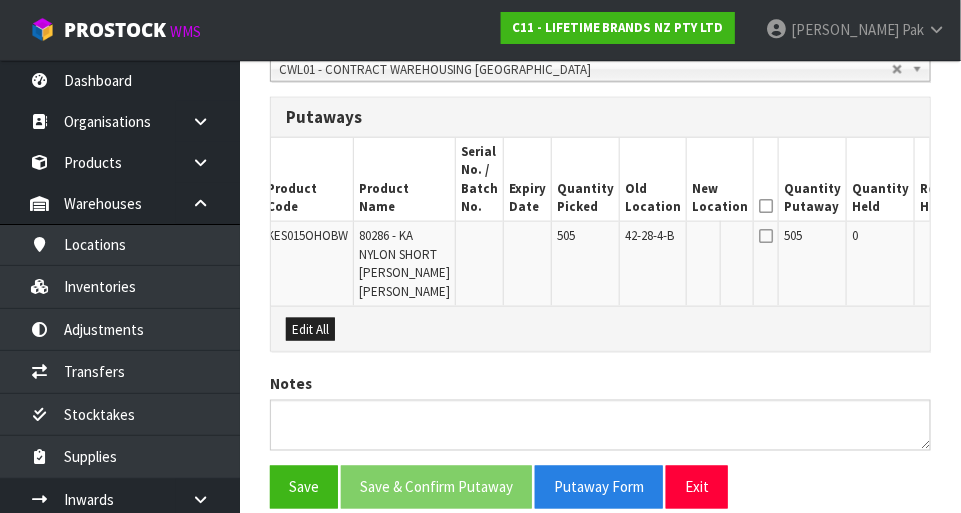 scroll, scrollTop: 0, scrollLeft: 26, axis: horizontal 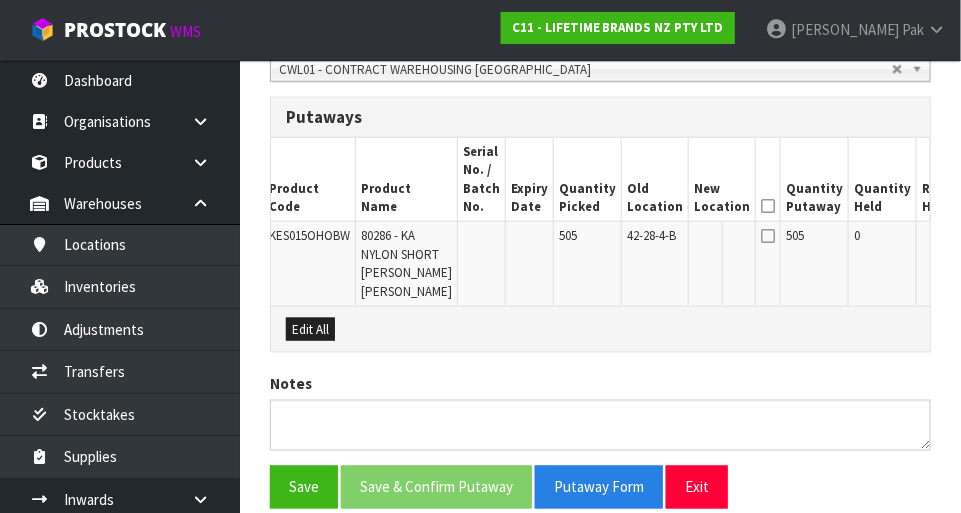 click at bounding box center (768, 236) 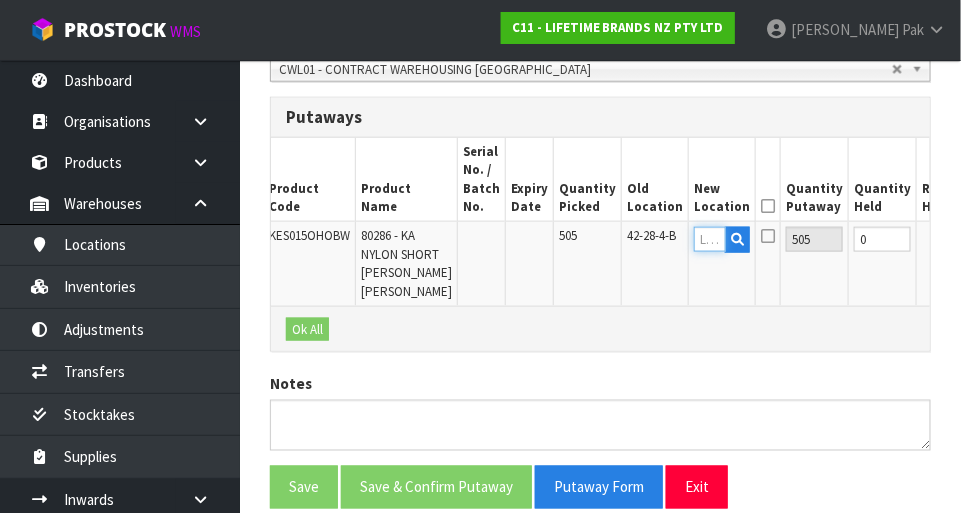 click at bounding box center [710, 239] 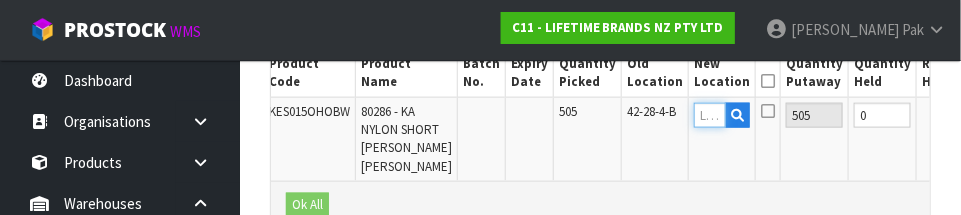 scroll, scrollTop: 650, scrollLeft: 0, axis: vertical 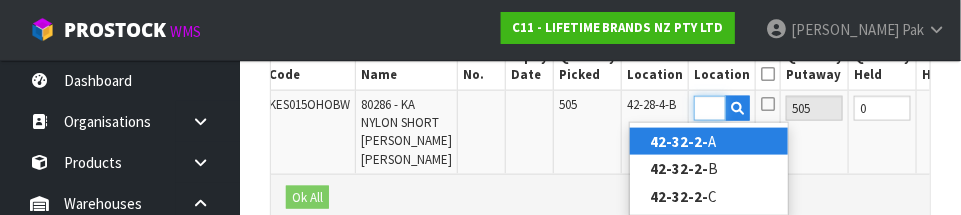 type on "42-32-2-A" 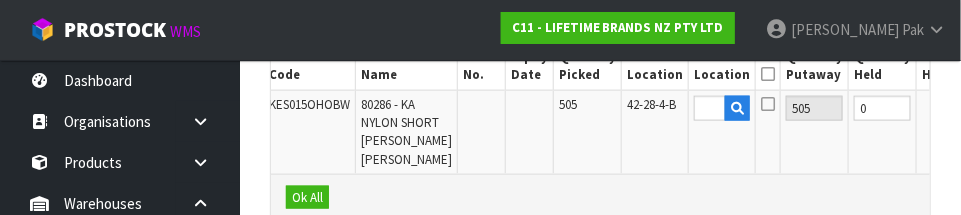 click on "OK" at bounding box center [992, 108] 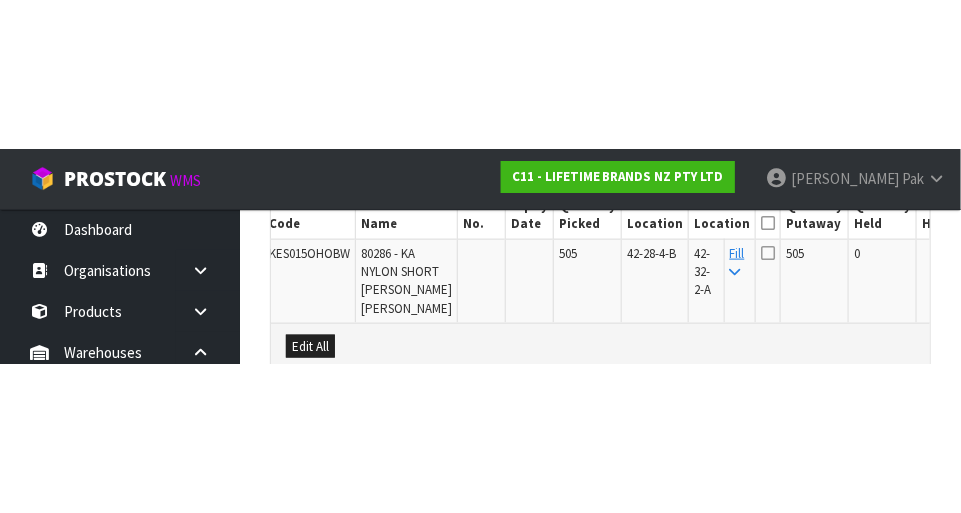 scroll, scrollTop: 660, scrollLeft: 0, axis: vertical 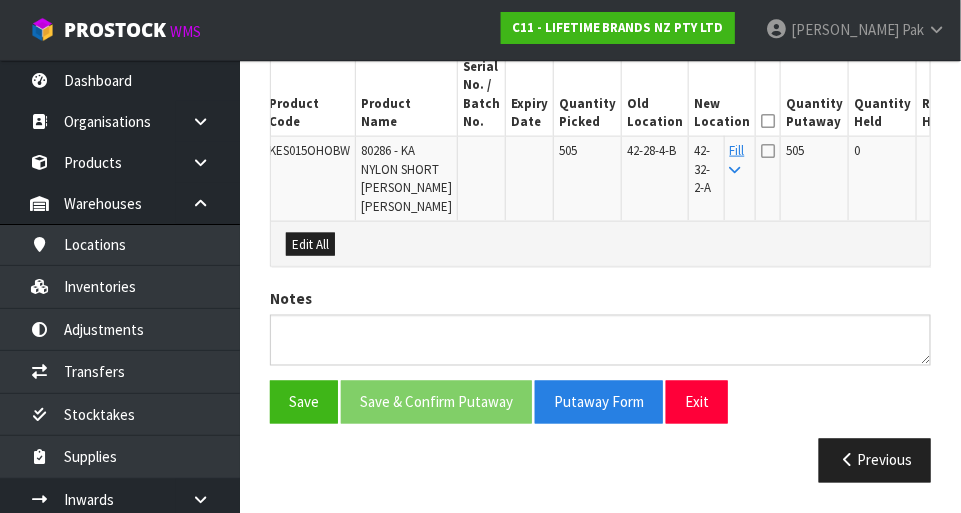 click at bounding box center (768, 151) 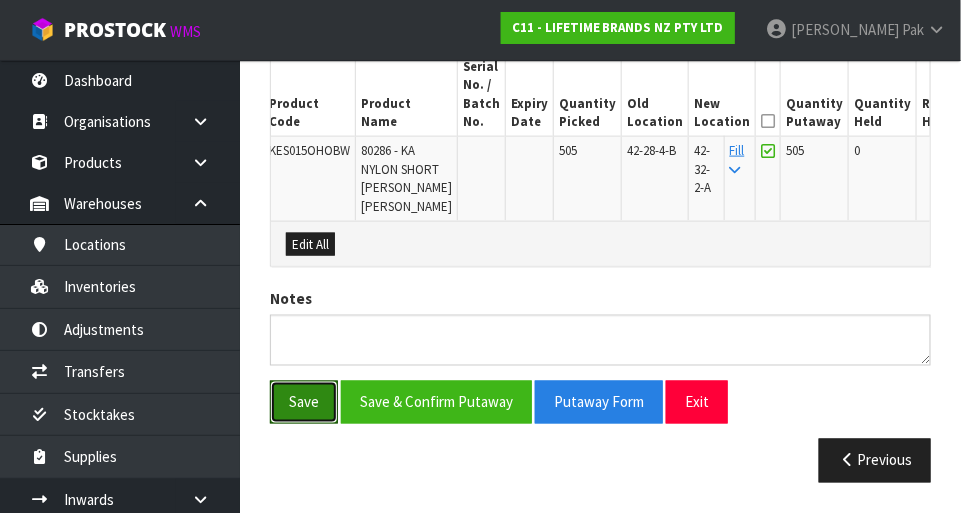 click on "Save" at bounding box center [304, 402] 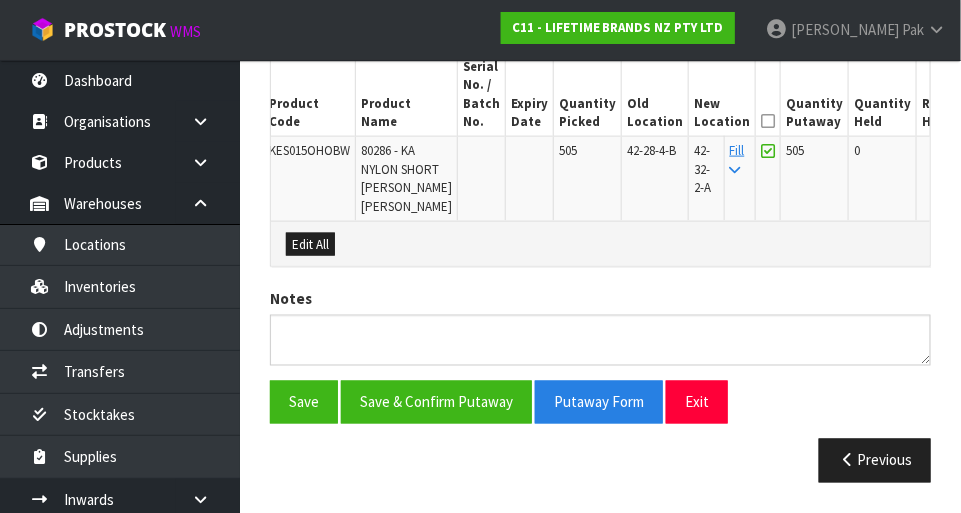 scroll, scrollTop: 664, scrollLeft: 0, axis: vertical 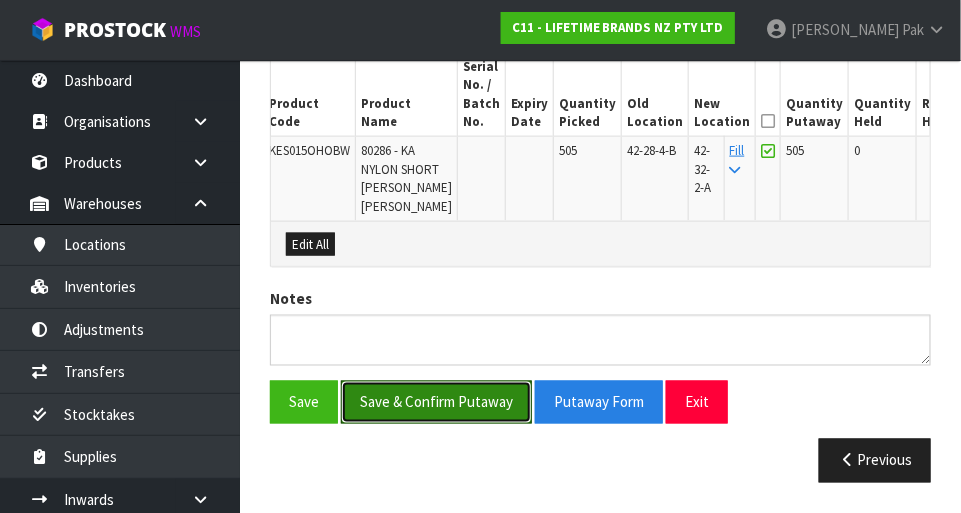 click on "Save & Confirm Putaway" at bounding box center (436, 402) 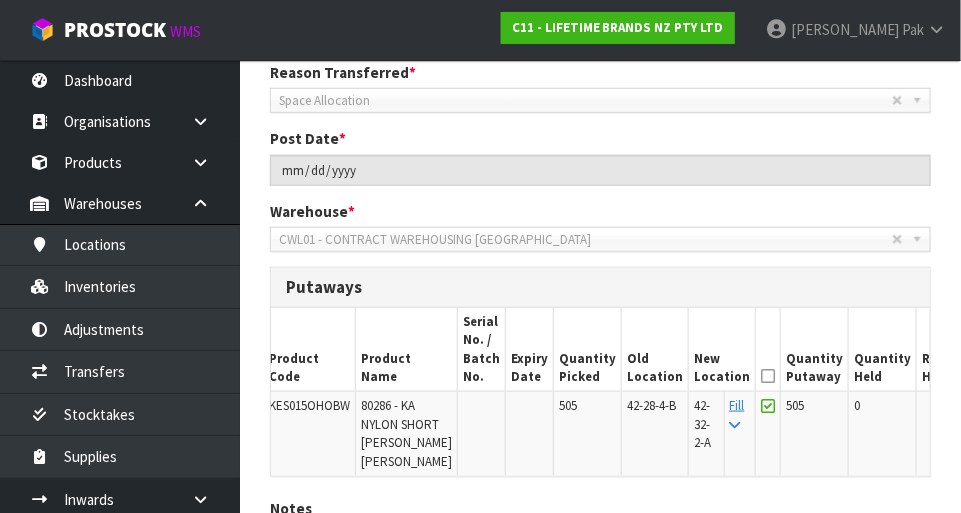 scroll, scrollTop: 355, scrollLeft: 0, axis: vertical 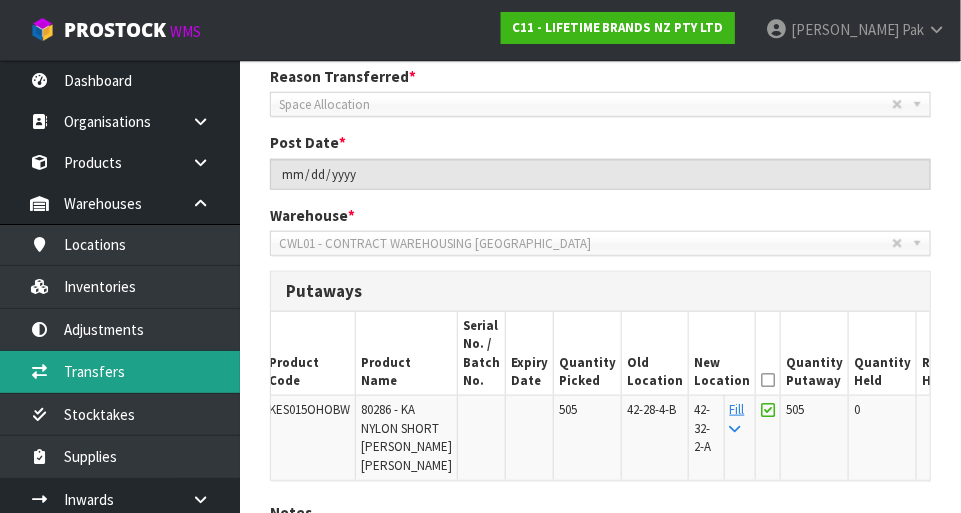 click on "Transfers" at bounding box center (120, 371) 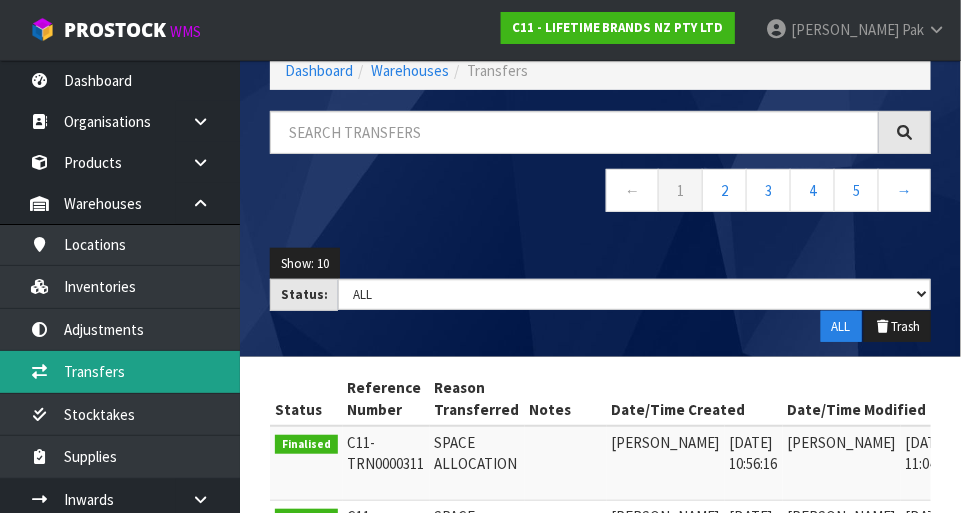 scroll, scrollTop: 355, scrollLeft: 0, axis: vertical 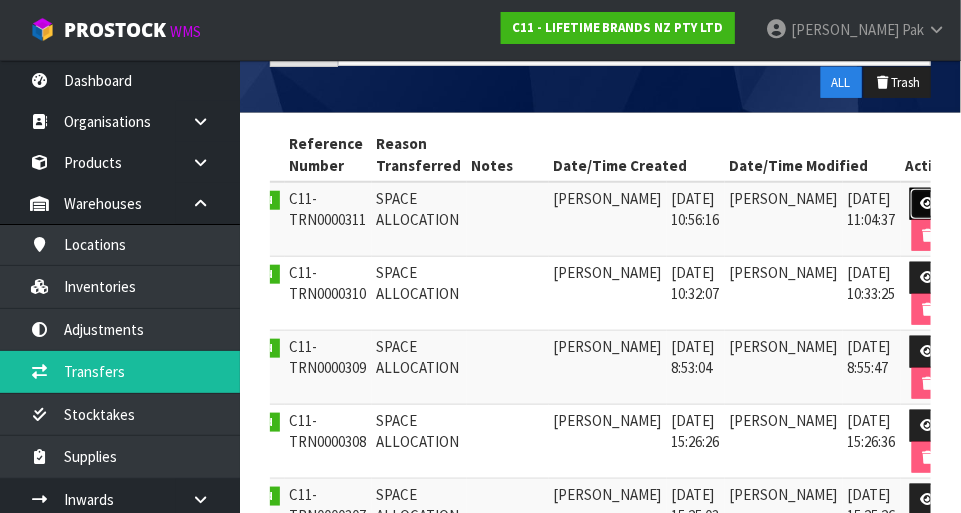 click at bounding box center [928, 203] 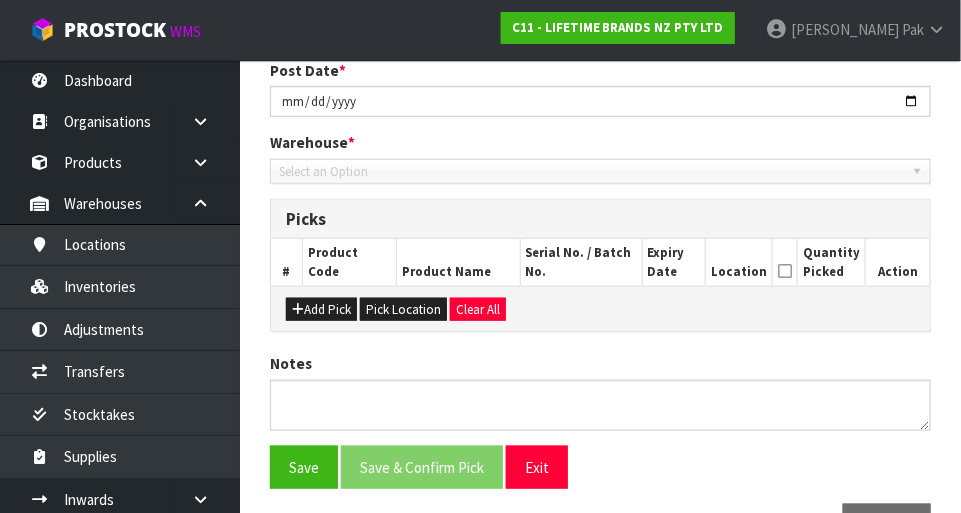 scroll, scrollTop: 437, scrollLeft: 0, axis: vertical 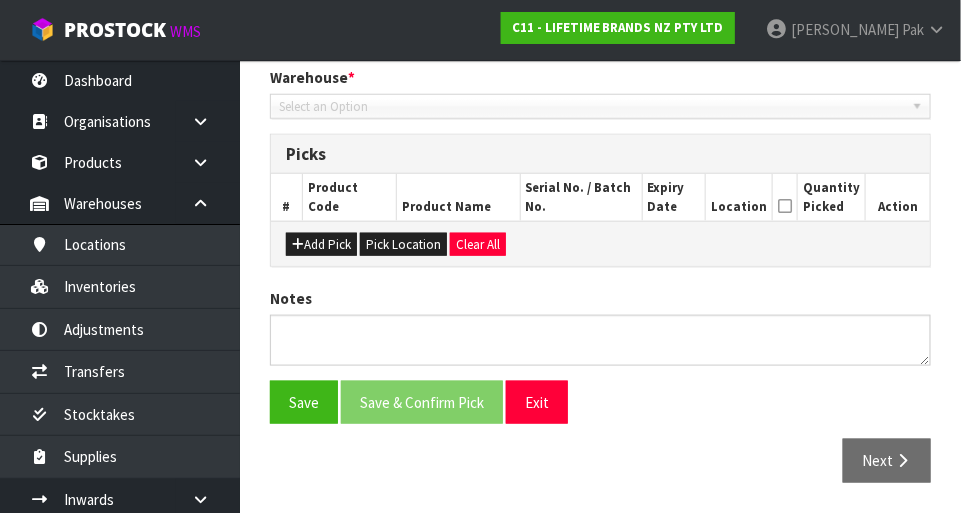 type on "[DATE]" 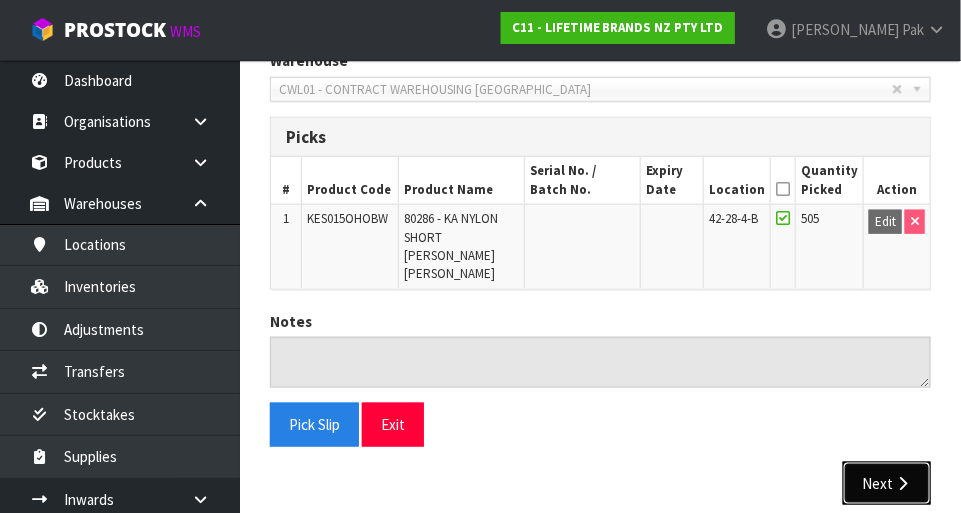 click on "Next" at bounding box center [887, 483] 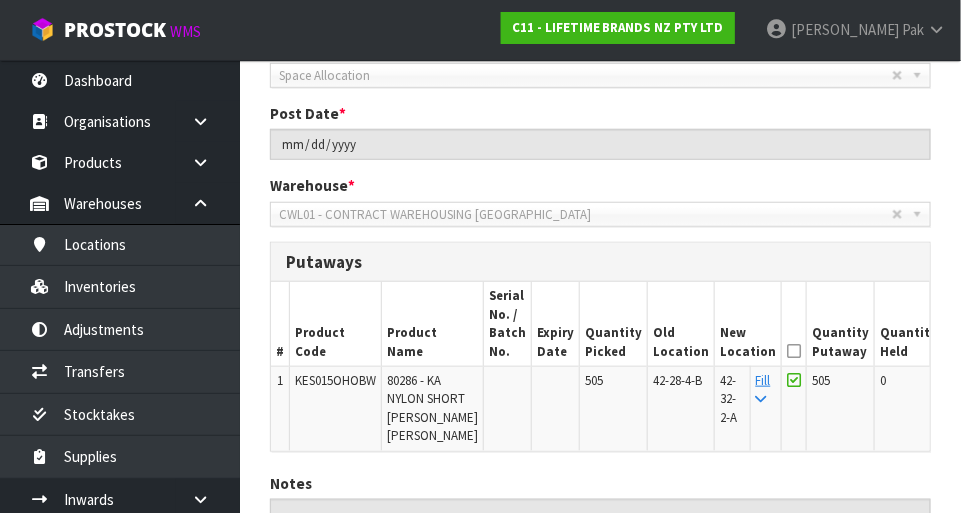 scroll, scrollTop: 0, scrollLeft: 0, axis: both 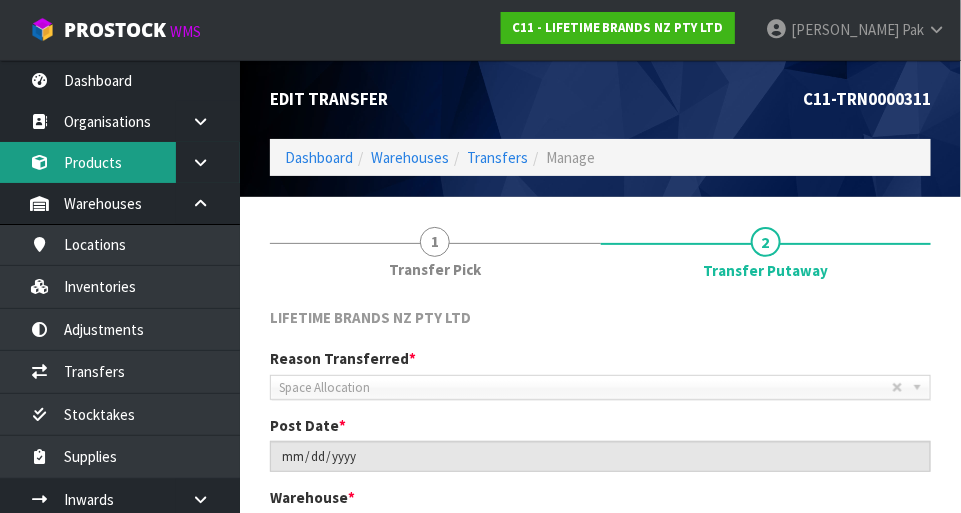 click on "Products" at bounding box center [120, 162] 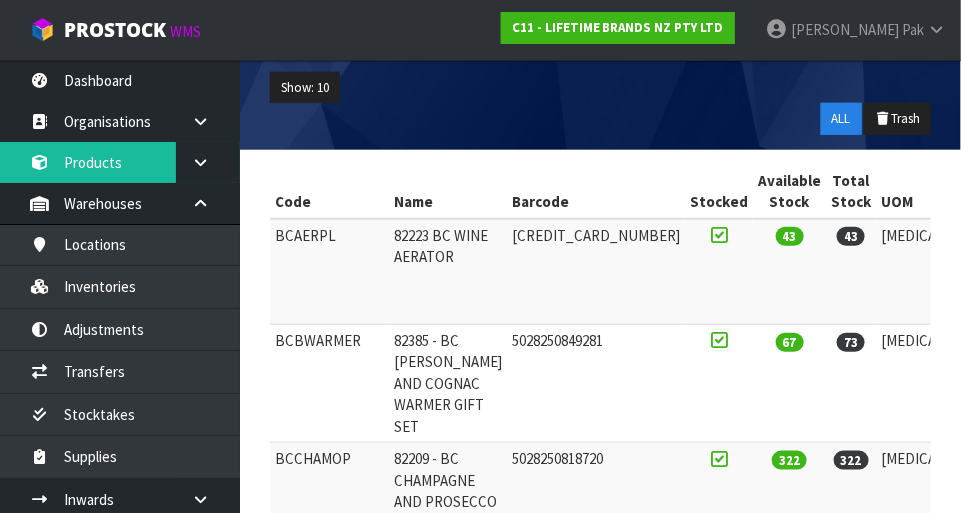 click on "67" at bounding box center (789, 384) 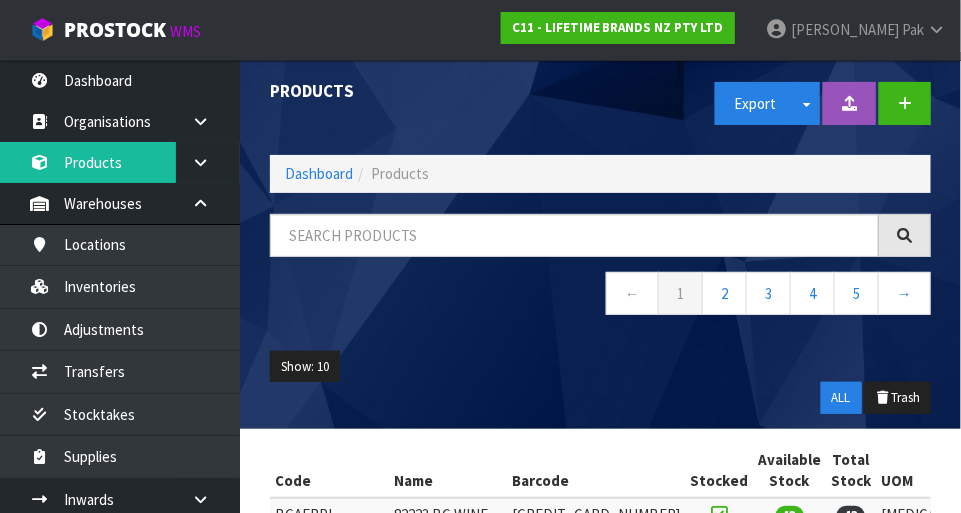 scroll, scrollTop: 0, scrollLeft: 0, axis: both 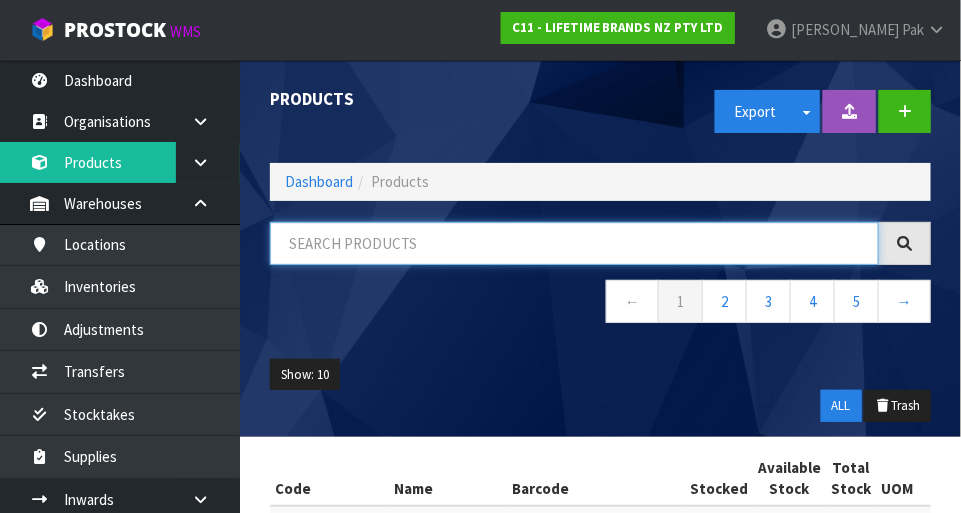 click at bounding box center (574, 243) 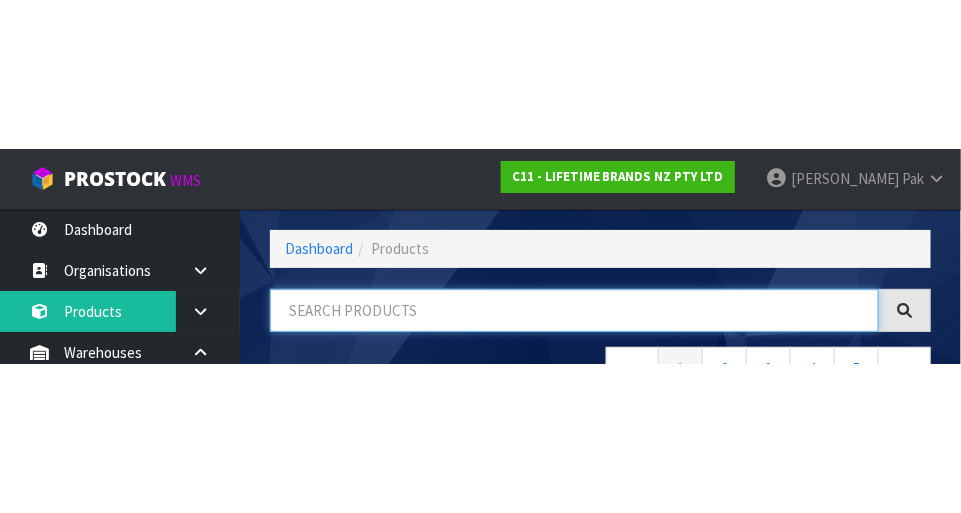 scroll, scrollTop: 135, scrollLeft: 0, axis: vertical 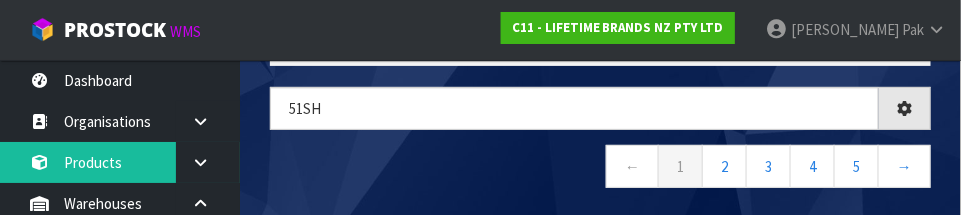 click on "51sh
←
1 2 3 4 5
→" at bounding box center (600, 148) 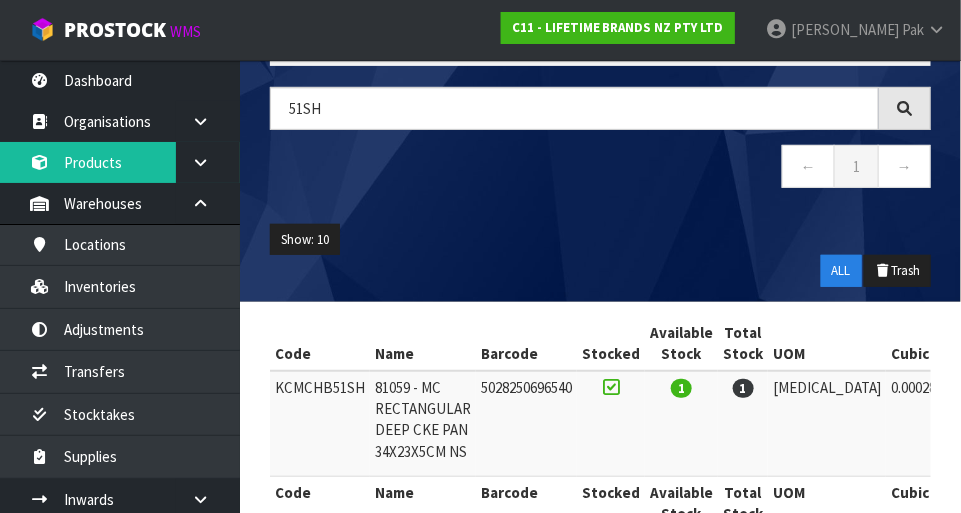 scroll, scrollTop: 184, scrollLeft: 0, axis: vertical 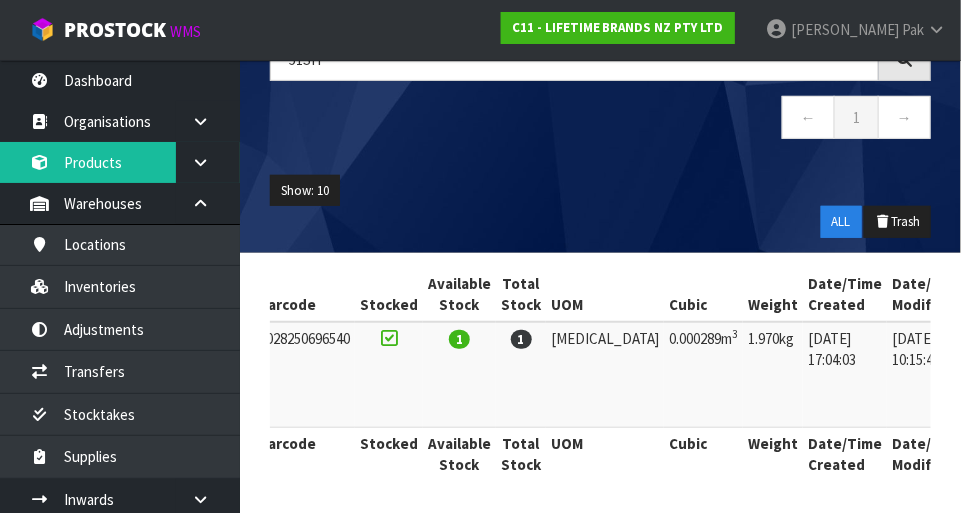 click at bounding box center (998, 344) 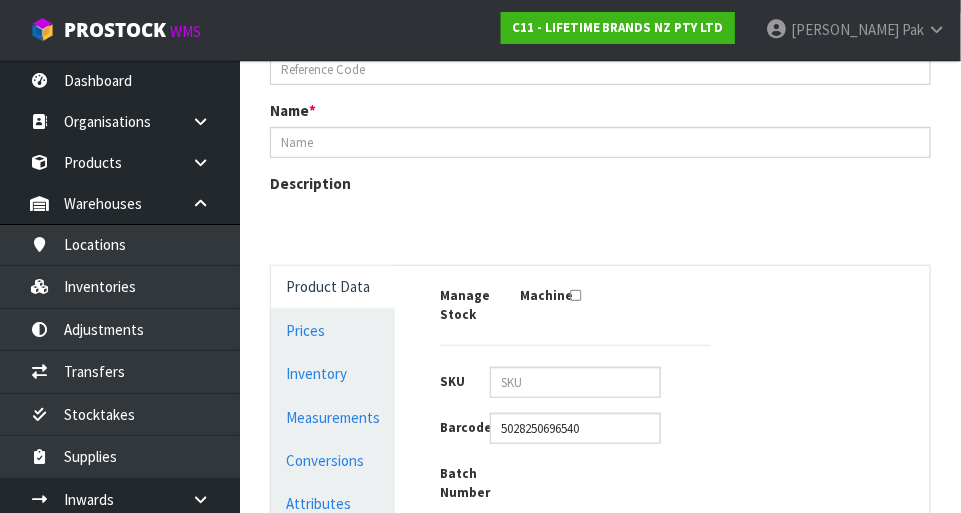 type on "KCMCHB51SH" 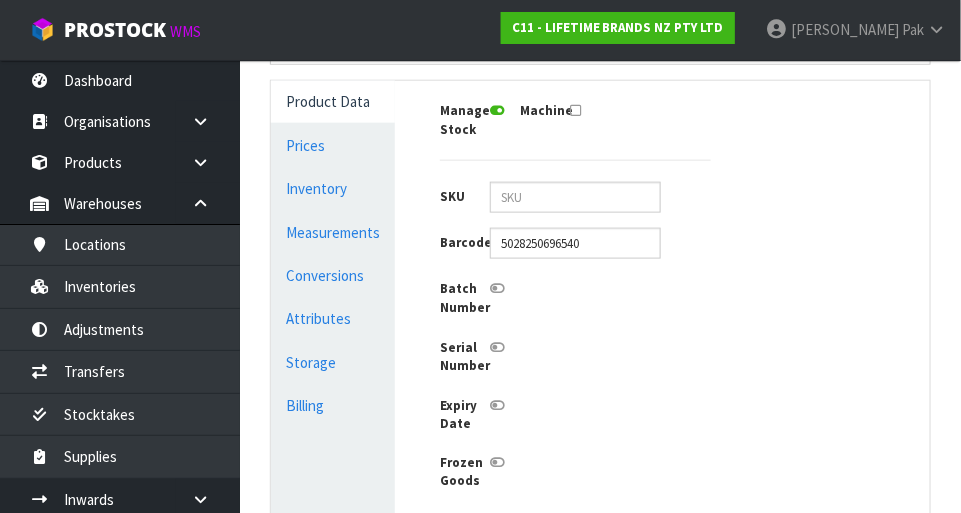 scroll, scrollTop: 505, scrollLeft: 0, axis: vertical 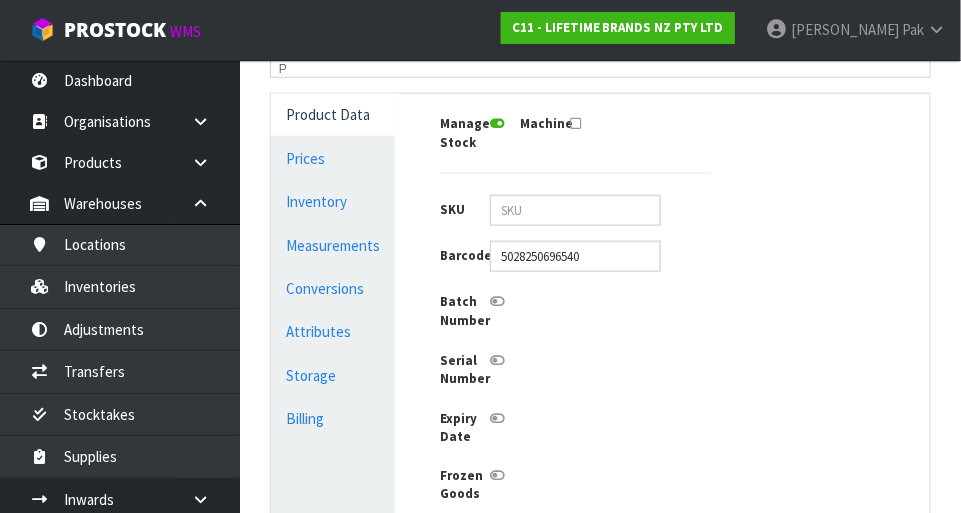 click on "Measurements" at bounding box center [333, 245] 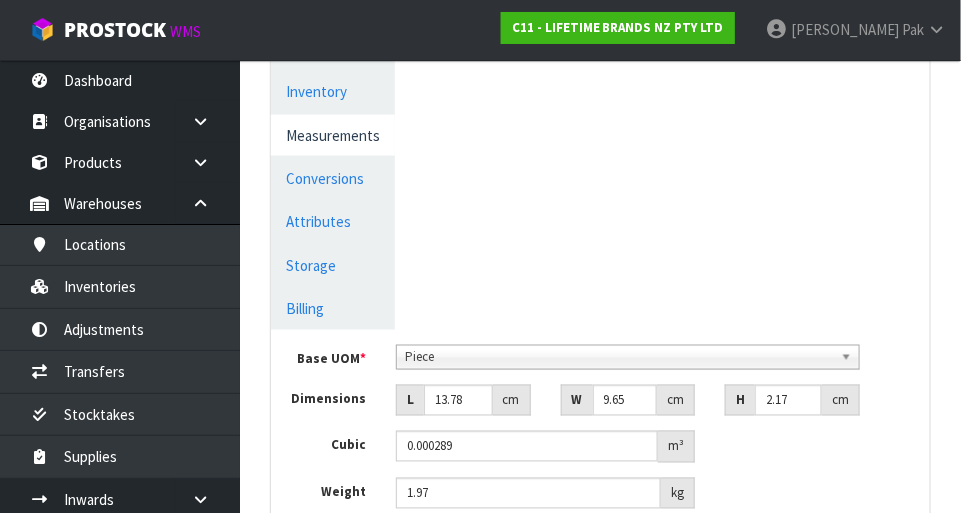 scroll, scrollTop: 615, scrollLeft: 0, axis: vertical 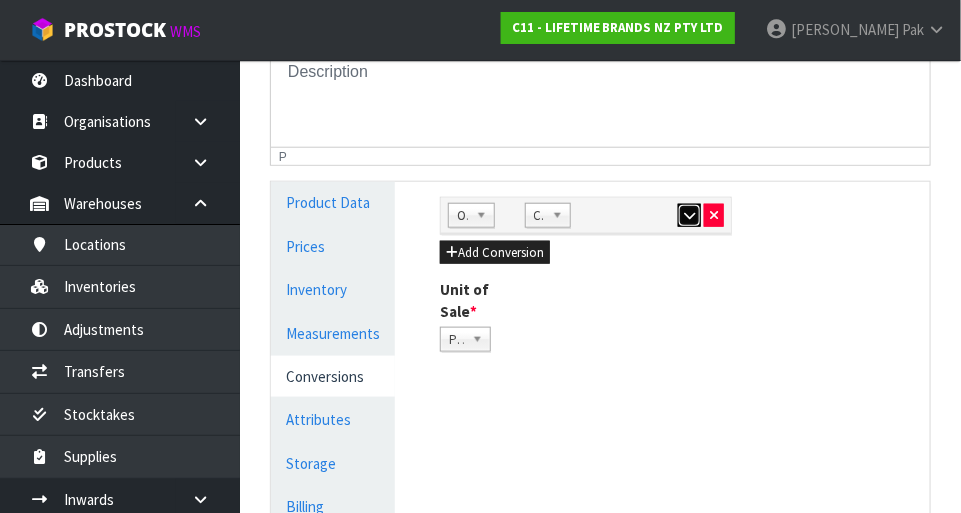 click at bounding box center [689, 215] 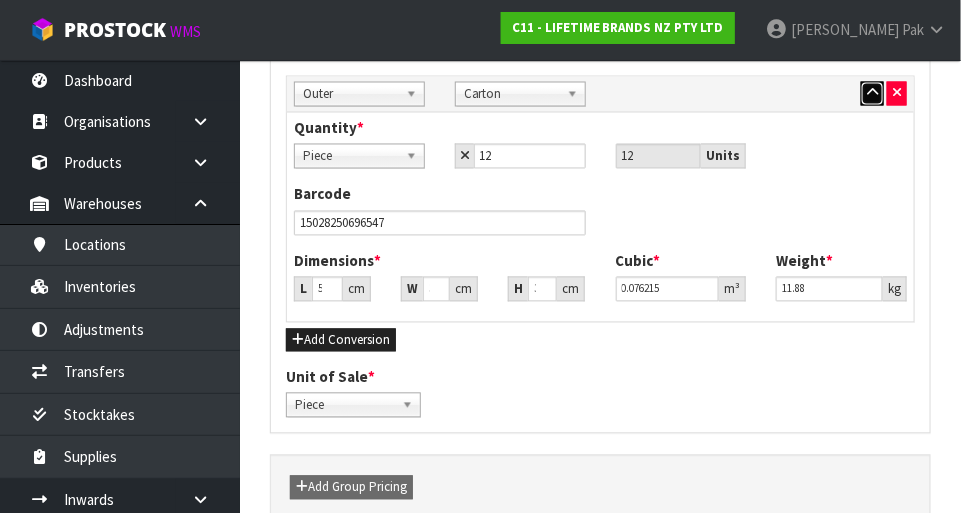 scroll, scrollTop: 894, scrollLeft: 0, axis: vertical 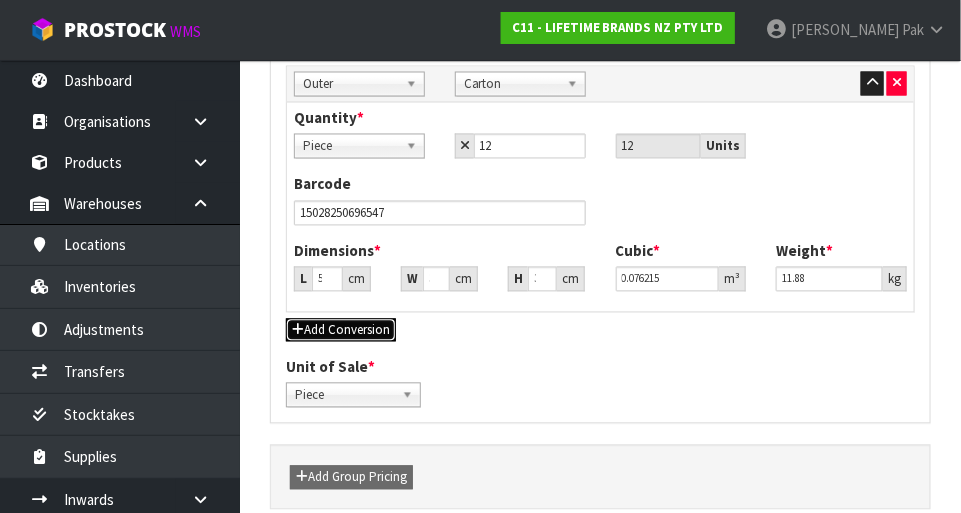 click on "Add Conversion" at bounding box center [341, 331] 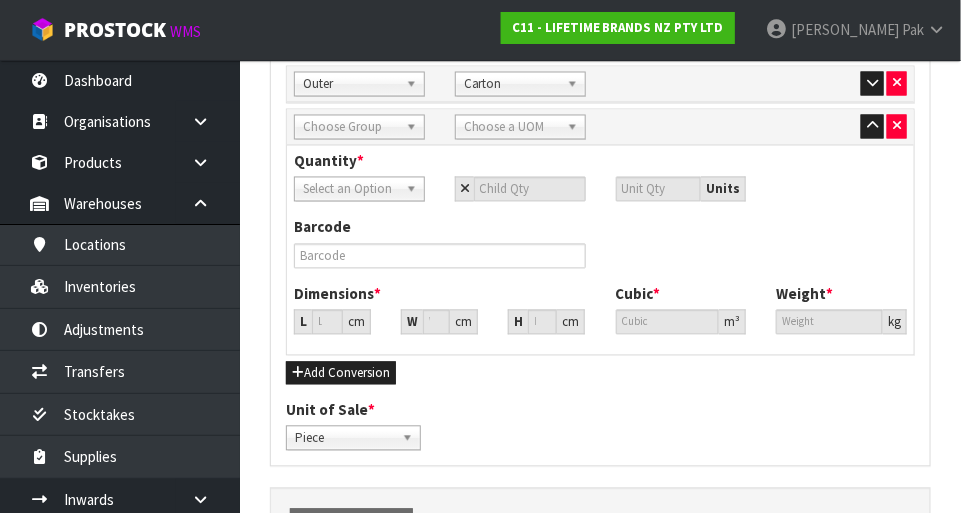 click on "Select an Option" at bounding box center [350, 190] 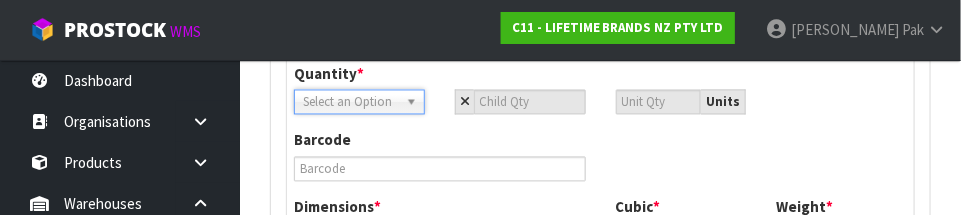 scroll, scrollTop: 992, scrollLeft: 0, axis: vertical 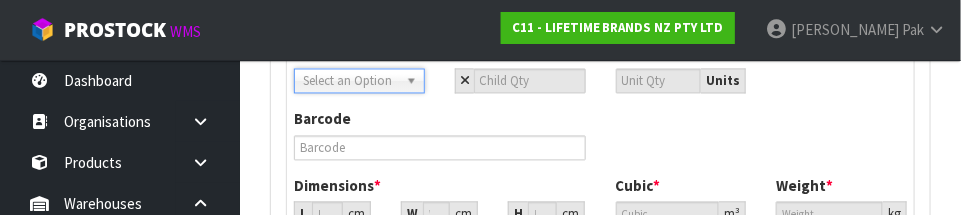 click on "Barcode" at bounding box center (600, 141) 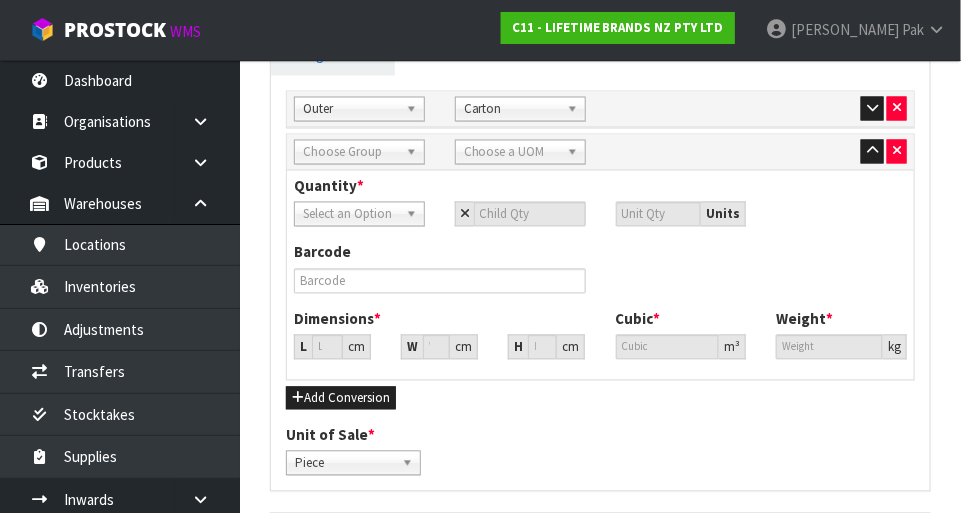 scroll, scrollTop: 864, scrollLeft: 0, axis: vertical 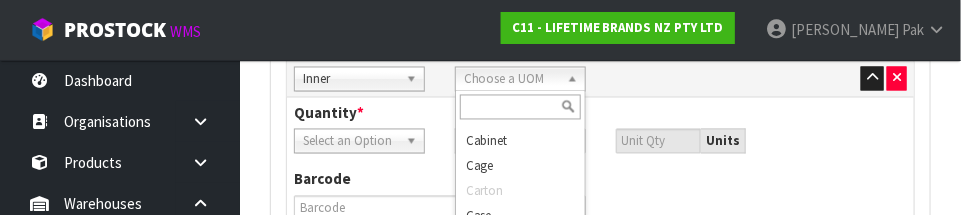 click on "Carton" at bounding box center (520, 191) 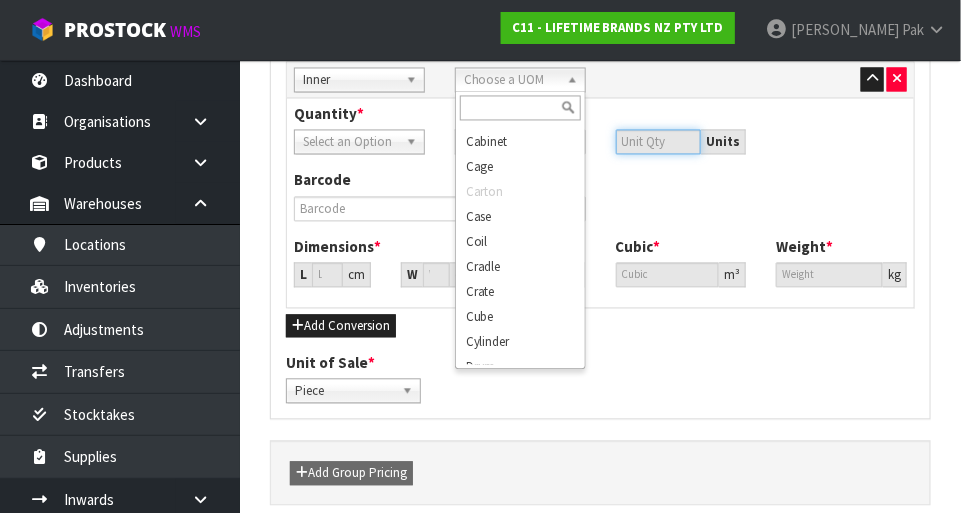 click at bounding box center (659, 142) 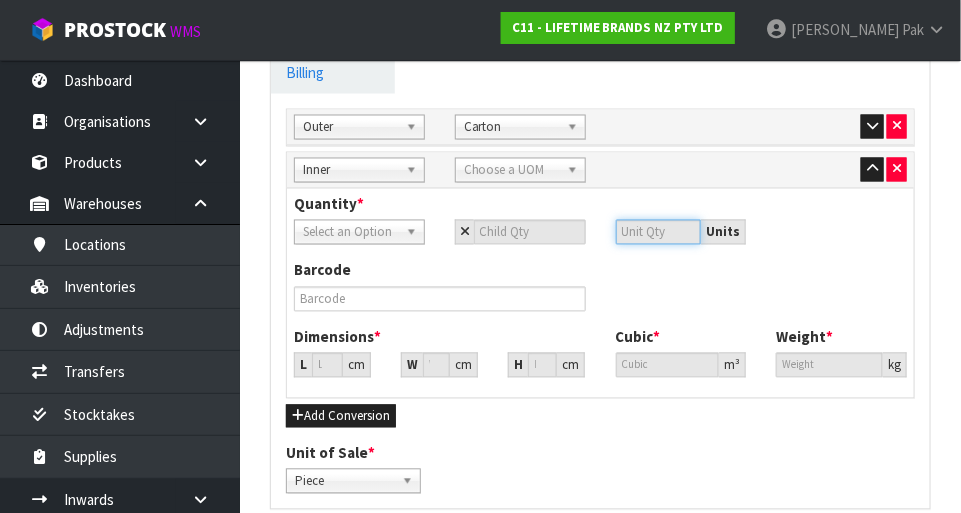 scroll, scrollTop: 851, scrollLeft: 0, axis: vertical 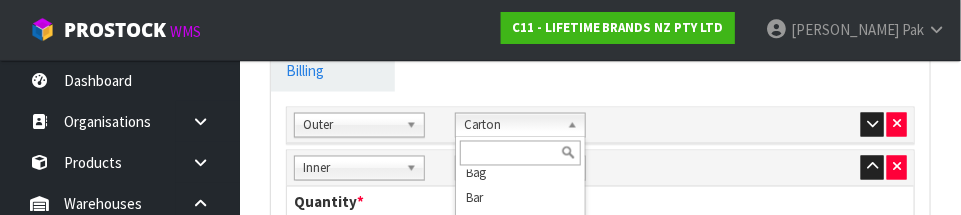 click on "Sub Inner Inner Outer Pallet
Outer
Bag Bar Basket Bin Bottle Box Bundle Cabinet Cage Carton Case Coil Cradle Crate Cube Cylinder Drum Jar Metre Package Packet Pail Pallet Piece Reel Rod Roll Sack Sheet Sub-carton Tube Unit
Carton
Bag Bar Basket Bin Bottle Box Bundle Cabinet Cage Carton Case Coil Cradle Crate Cube Cylinder Drum Jar Metre Package Packet Pail Pallet Piece Reel Rod Roll Sack Sheet Sub-carton Tube Unit
Quantity  *
Piece Carton
Piece
12
12
Units
Barcode
15028250696547
*" at bounding box center [600, 300] 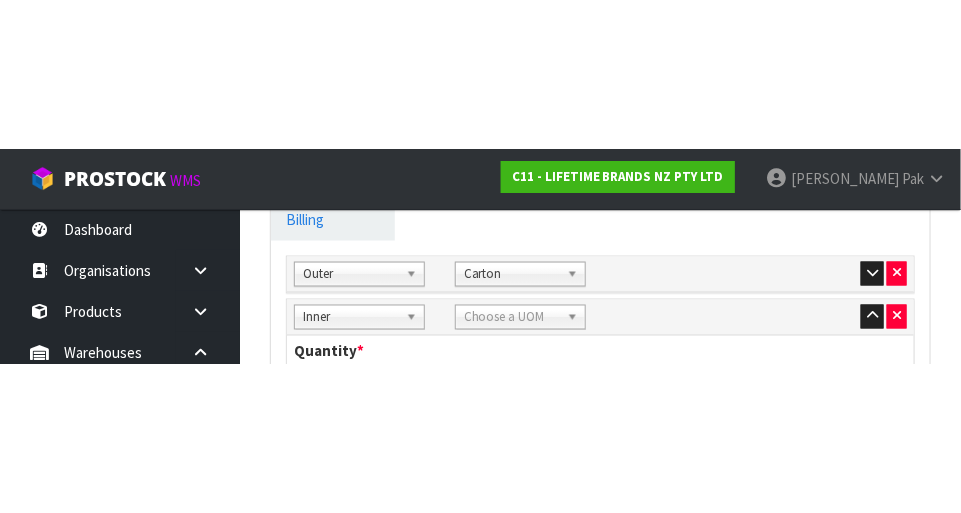 scroll, scrollTop: 851, scrollLeft: 0, axis: vertical 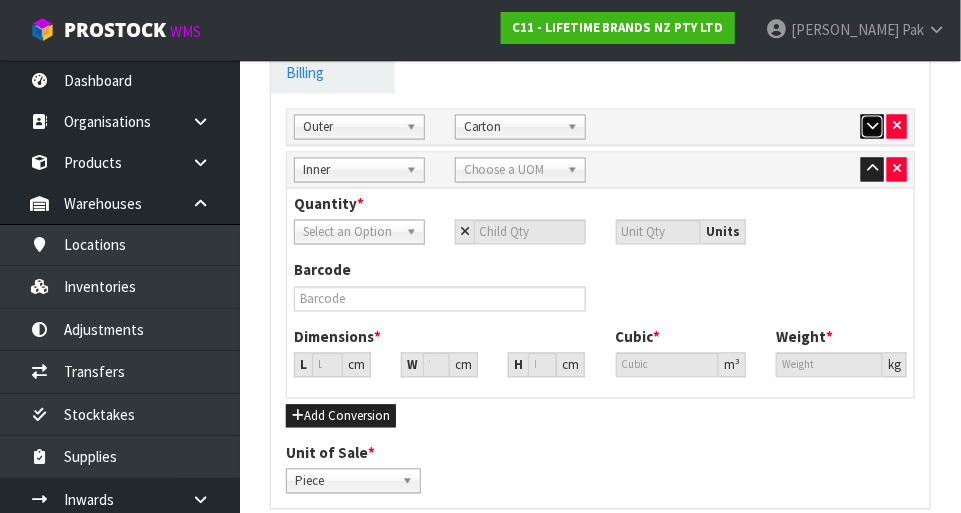 click at bounding box center [872, 127] 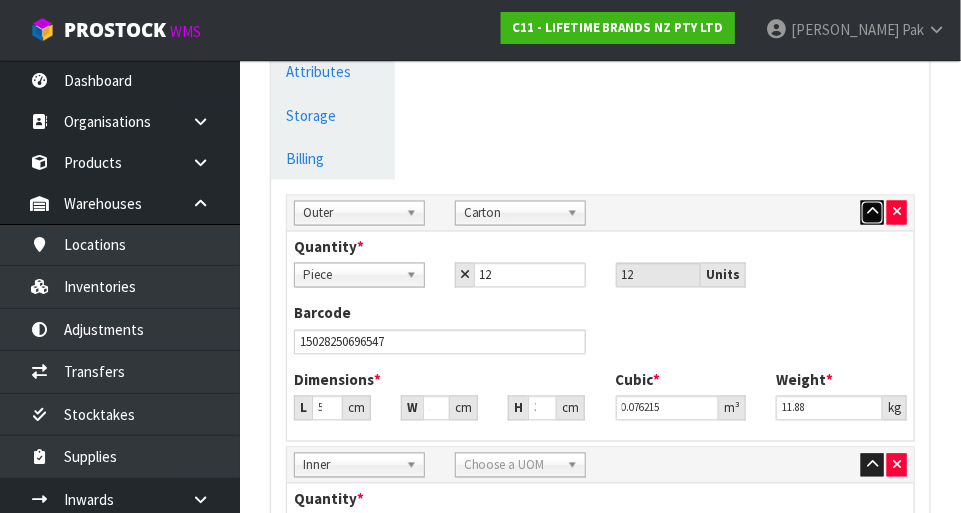 scroll, scrollTop: 760, scrollLeft: 0, axis: vertical 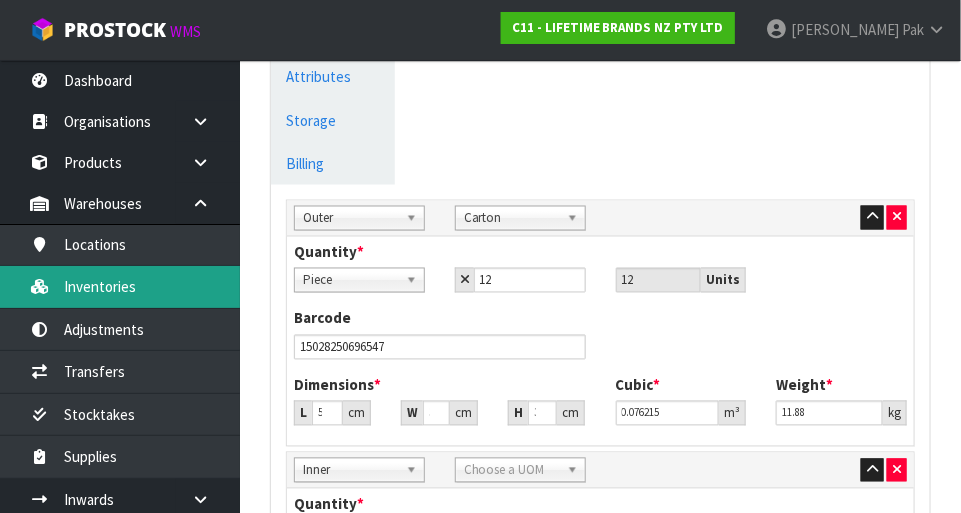 click on "Inventories" at bounding box center [120, 286] 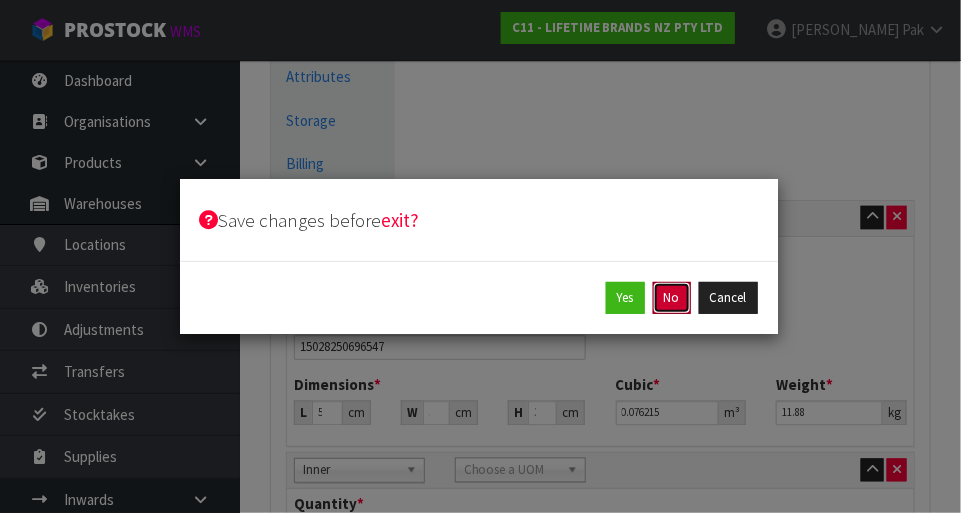 click on "No" at bounding box center [672, 298] 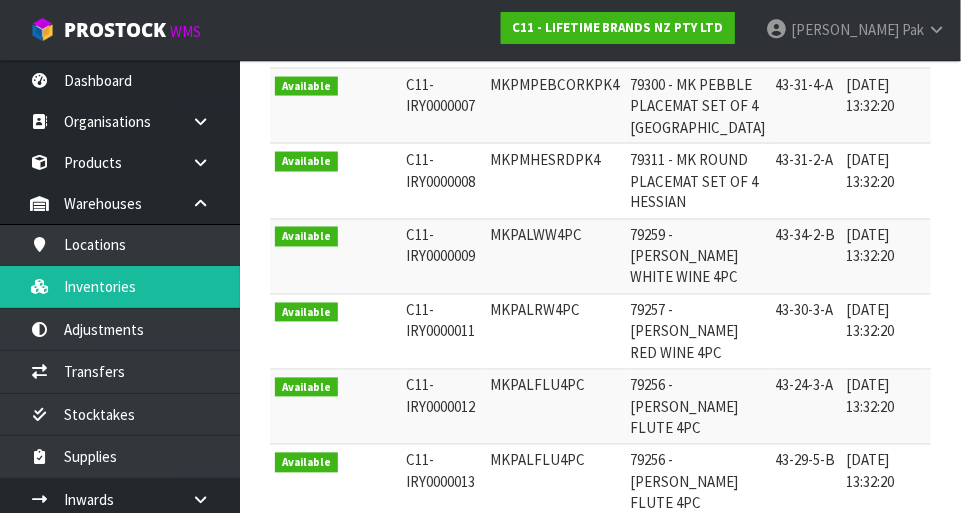 scroll, scrollTop: 0, scrollLeft: 0, axis: both 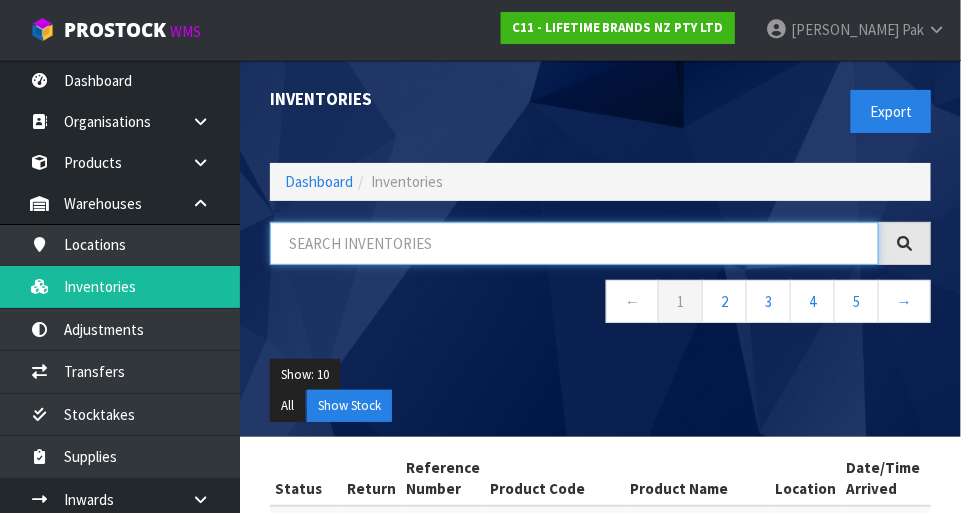 click at bounding box center (574, 243) 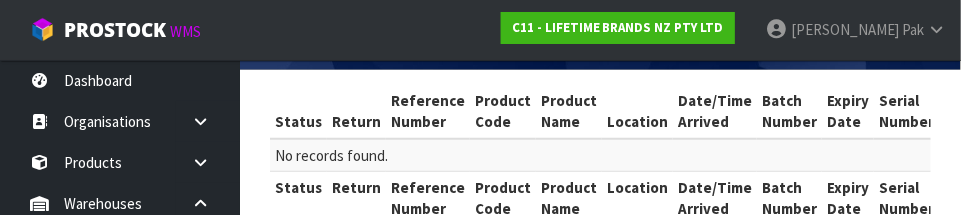scroll, scrollTop: 410, scrollLeft: 0, axis: vertical 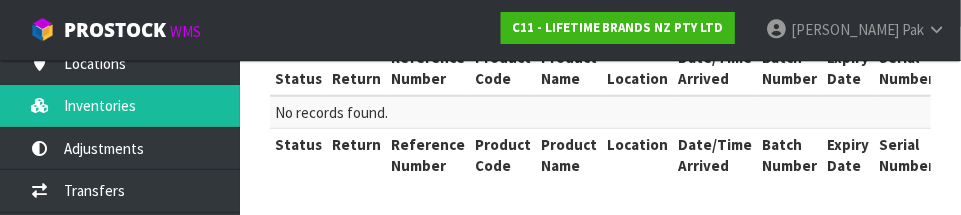 type on "42-30-3-A" 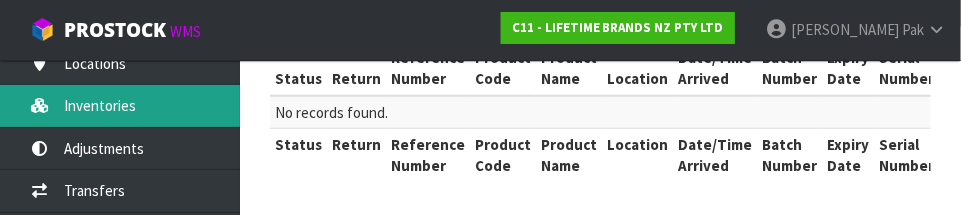 click on "Inventories" at bounding box center [120, 105] 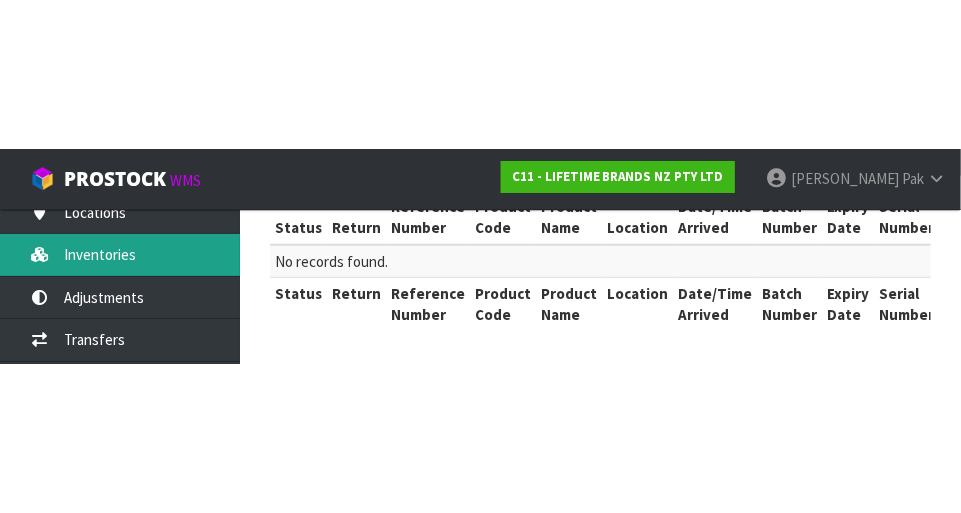 scroll, scrollTop: 112, scrollLeft: 0, axis: vertical 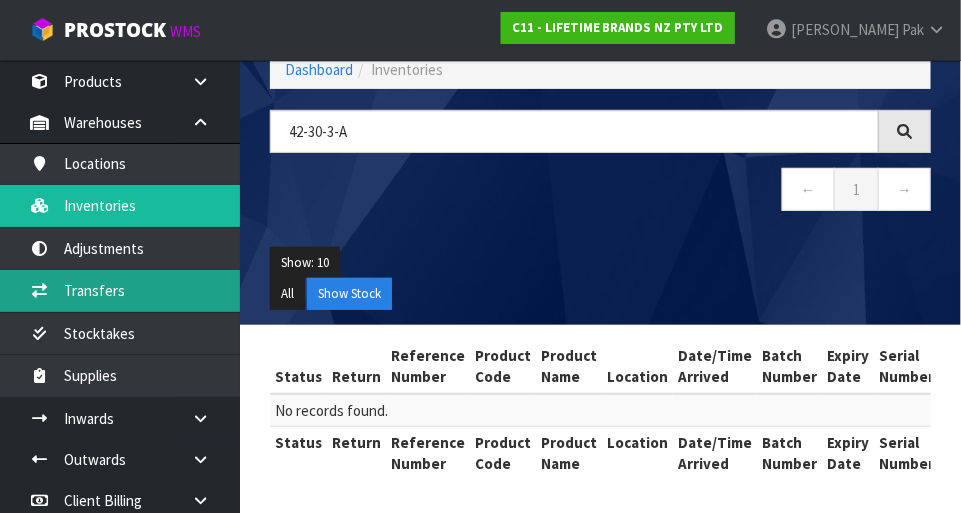 click on "Transfers" at bounding box center [120, 290] 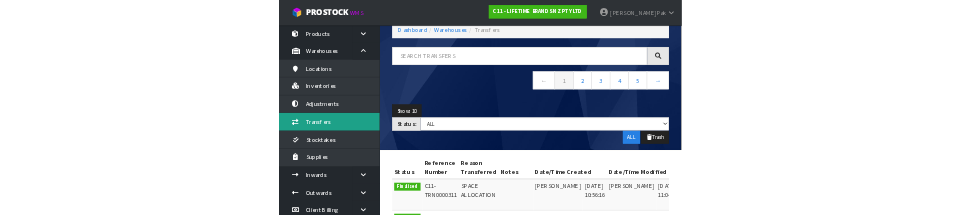 scroll, scrollTop: 112, scrollLeft: 0, axis: vertical 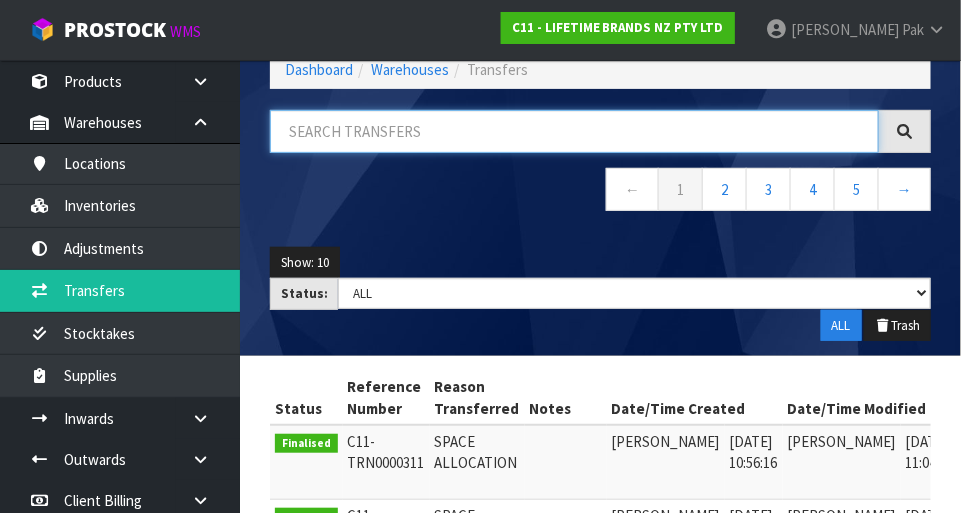 click at bounding box center (574, 131) 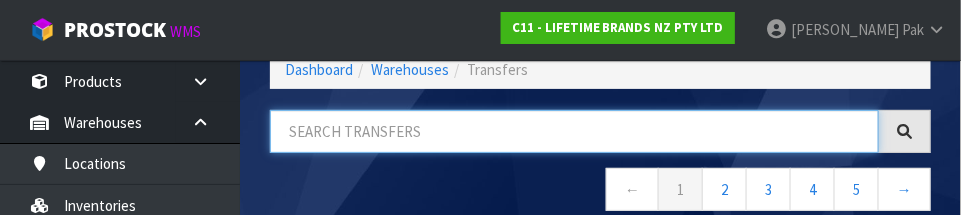click at bounding box center (574, 131) 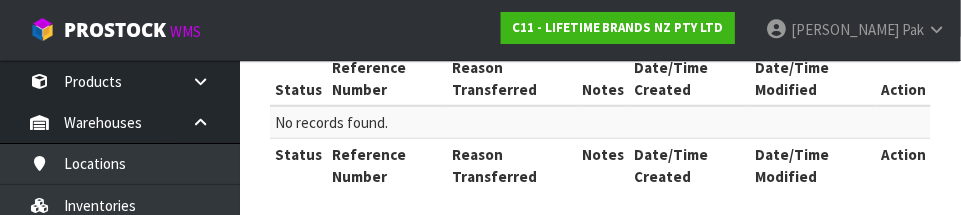 scroll, scrollTop: 442, scrollLeft: 0, axis: vertical 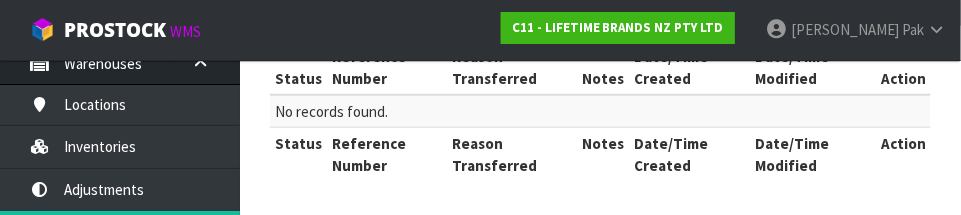 type on "42-30-3-A" 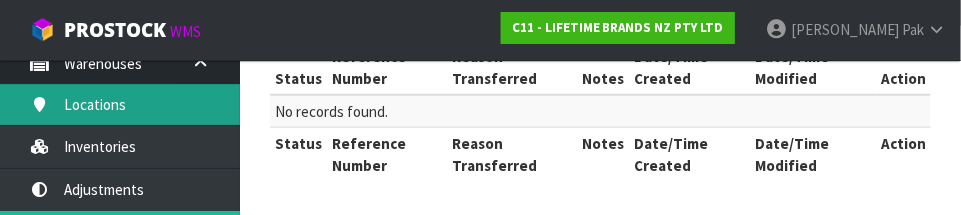 click on "Locations" at bounding box center (120, 104) 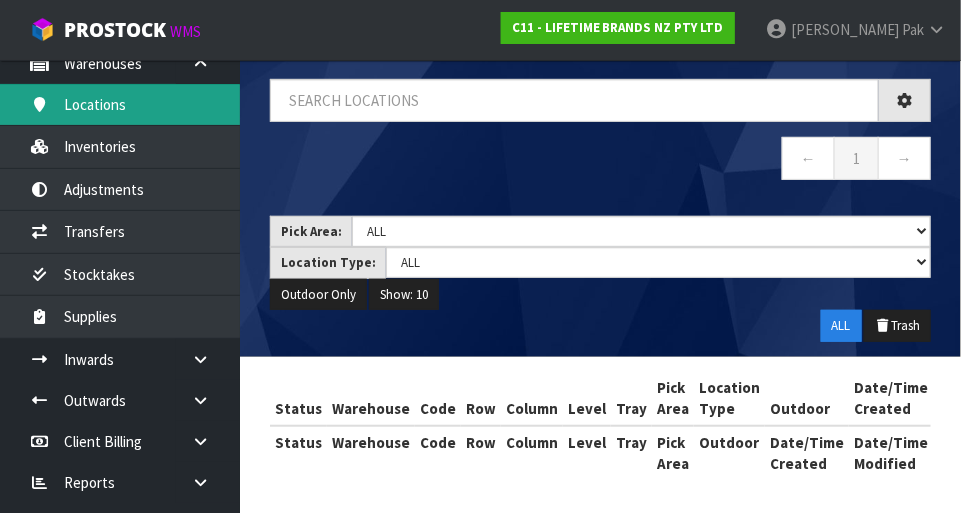 scroll, scrollTop: 144, scrollLeft: 0, axis: vertical 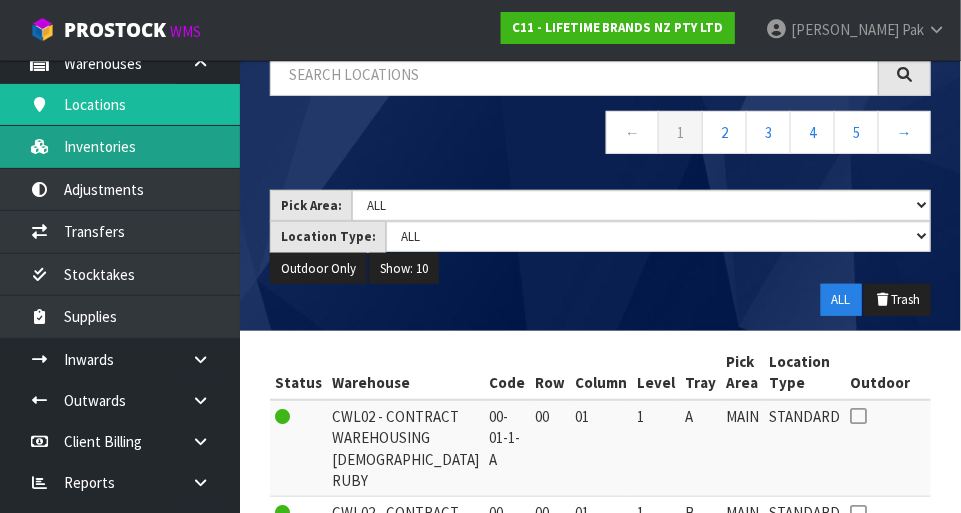 click on "Inventories" at bounding box center [120, 146] 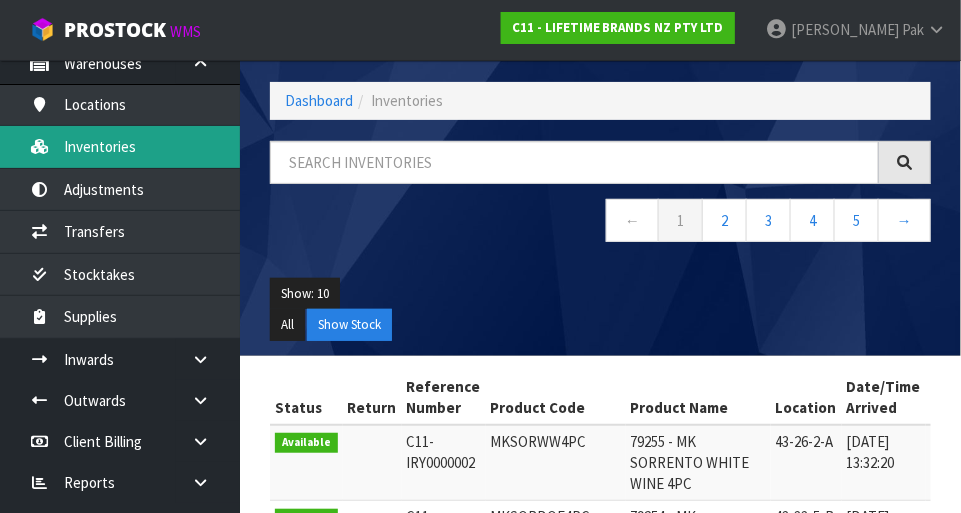 scroll, scrollTop: 144, scrollLeft: 0, axis: vertical 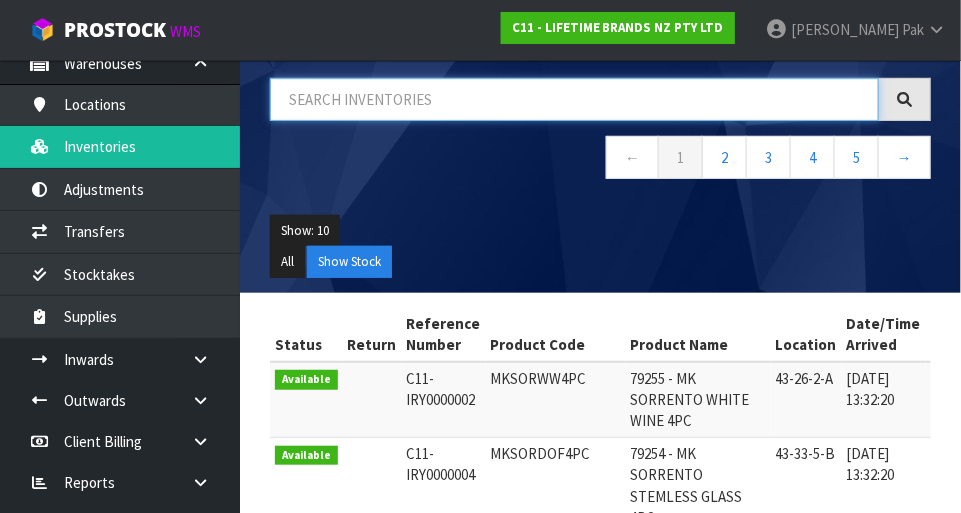 paste on "42-30-3-A" 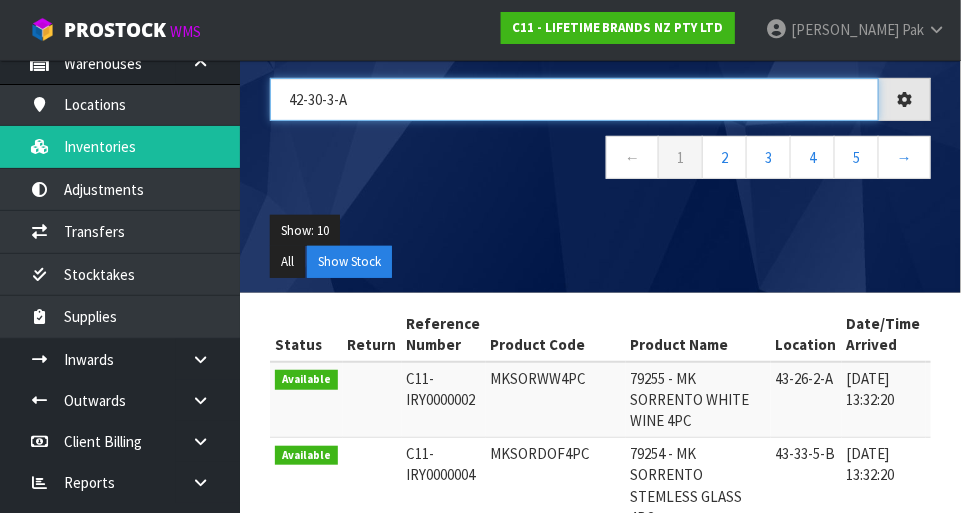 scroll, scrollTop: 112, scrollLeft: 0, axis: vertical 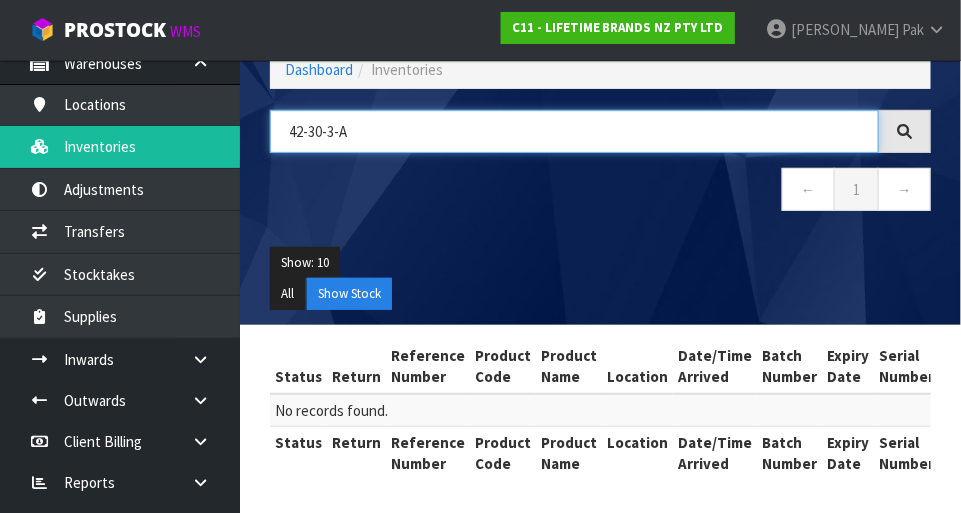 type on "42-30-3-A" 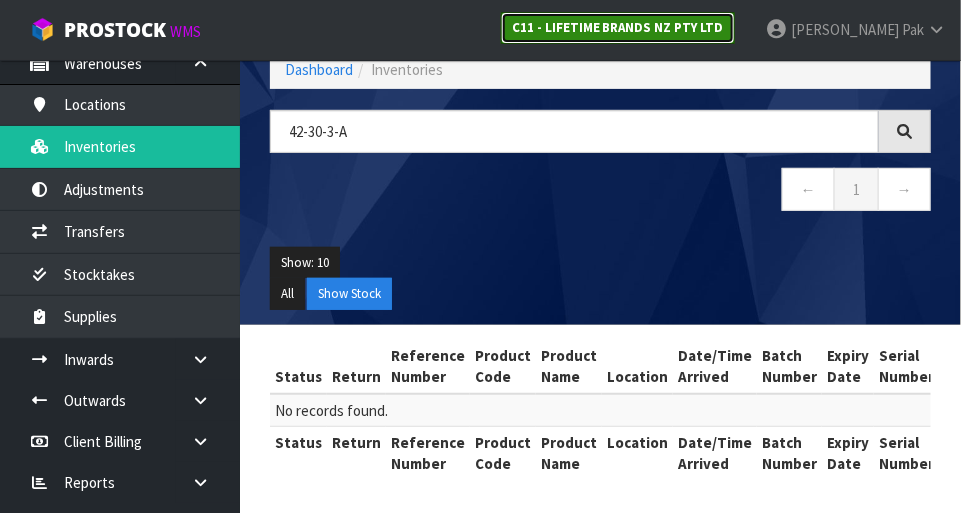 click on "C11 - LIFETIME BRANDS NZ PTY LTD" at bounding box center (618, 28) 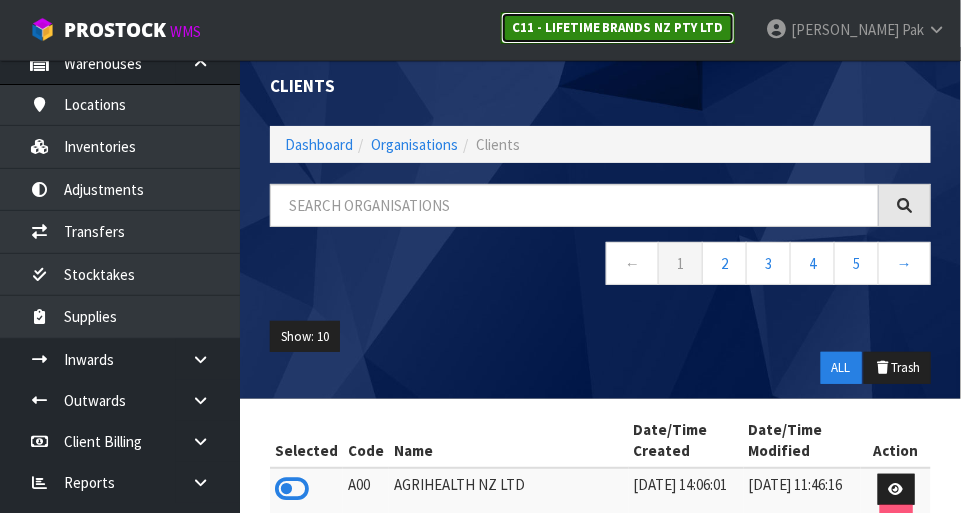 scroll, scrollTop: 112, scrollLeft: 0, axis: vertical 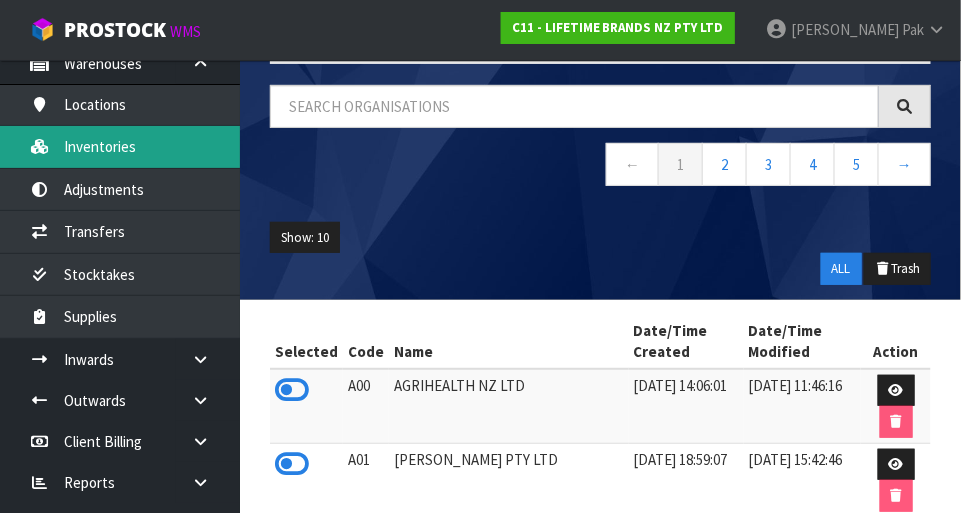 click on "Inventories" at bounding box center (120, 146) 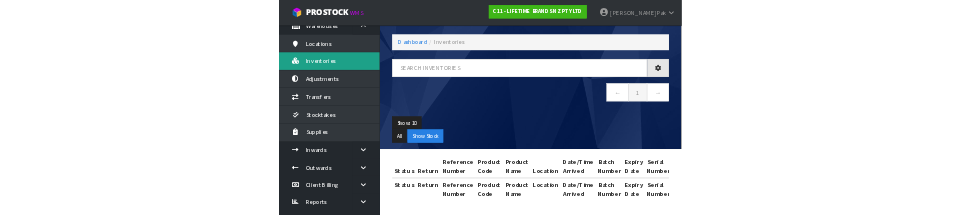 scroll, scrollTop: 112, scrollLeft: 0, axis: vertical 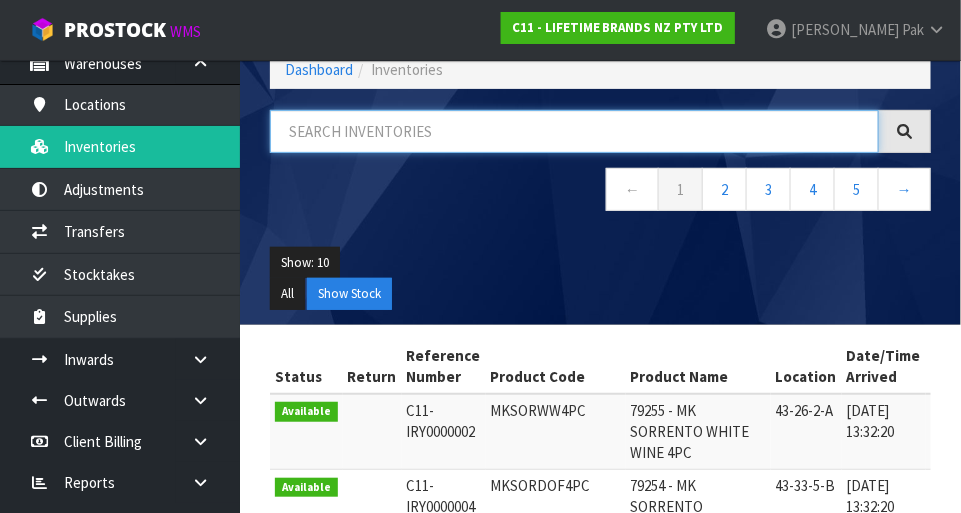 click at bounding box center (574, 131) 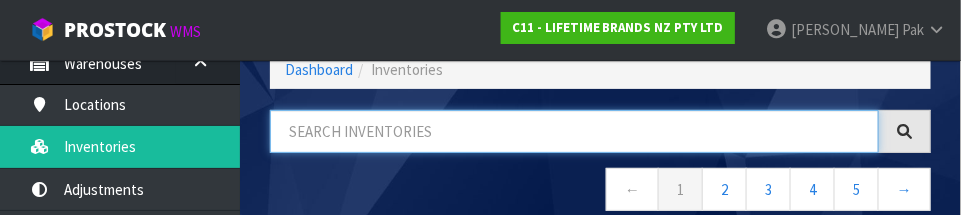 paste on "42-30-3-A" 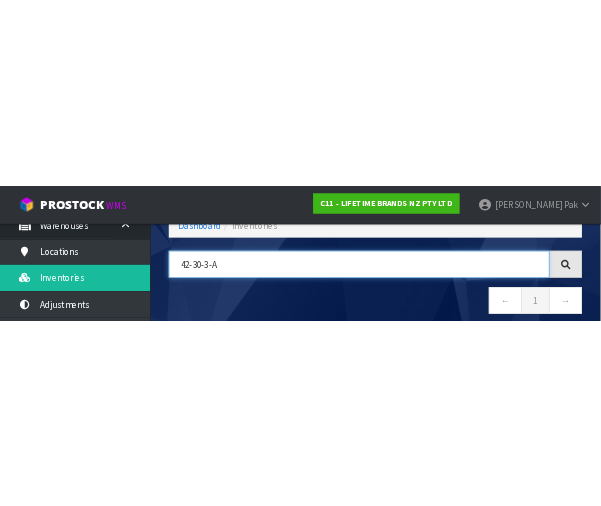scroll, scrollTop: 0, scrollLeft: 0, axis: both 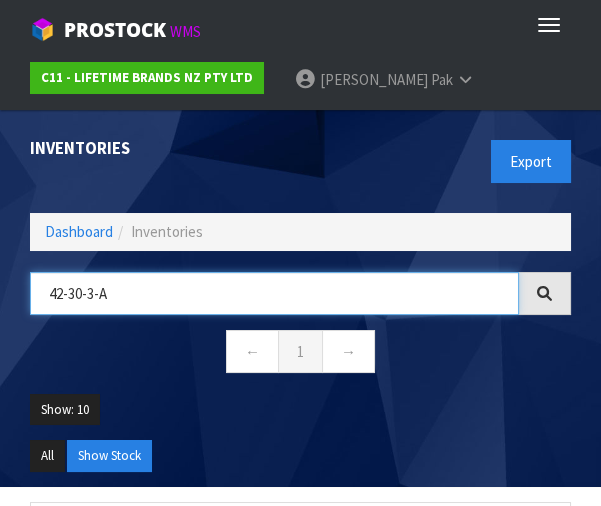 click on "42-30-3-A" at bounding box center (274, 293) 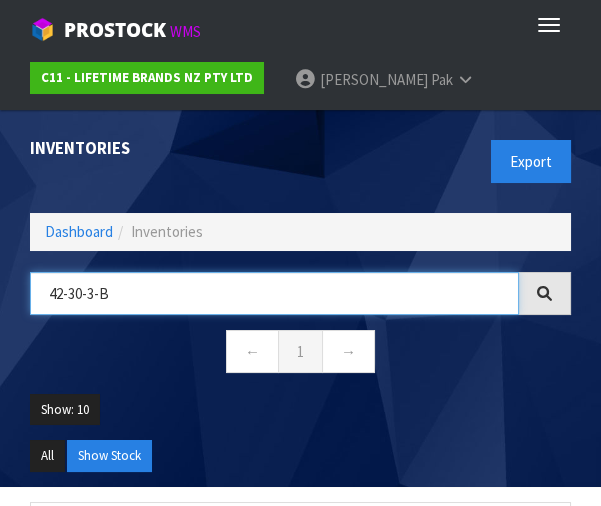 scroll, scrollTop: 174, scrollLeft: 0, axis: vertical 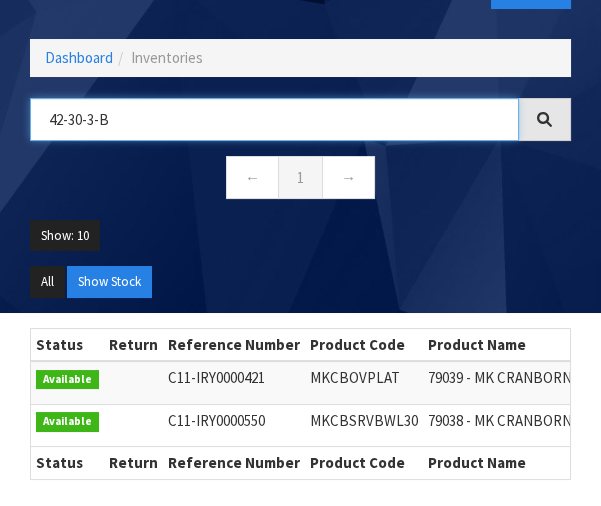 click on "42-30-3-B" at bounding box center (274, 119) 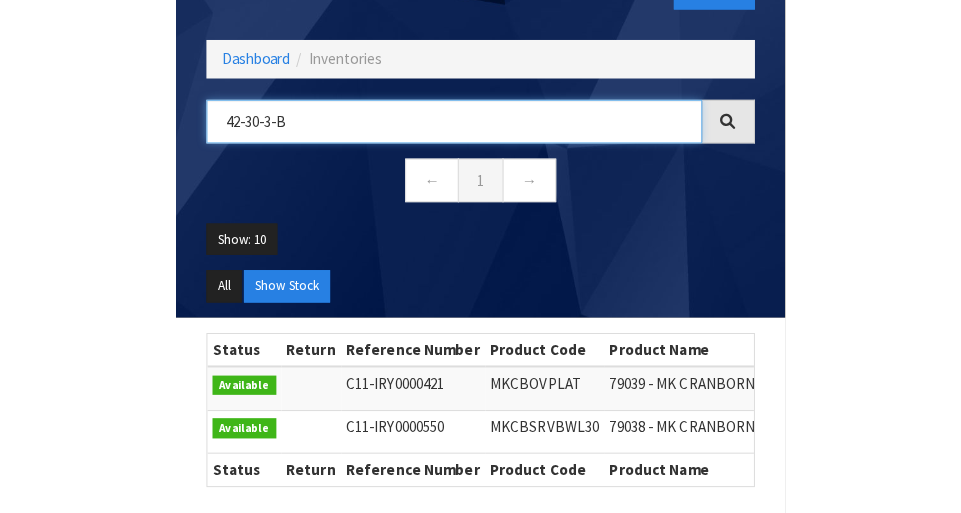 scroll, scrollTop: 123, scrollLeft: 0, axis: vertical 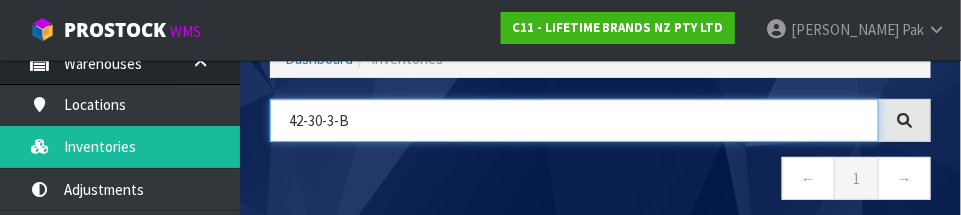 type on "42-30-3-B" 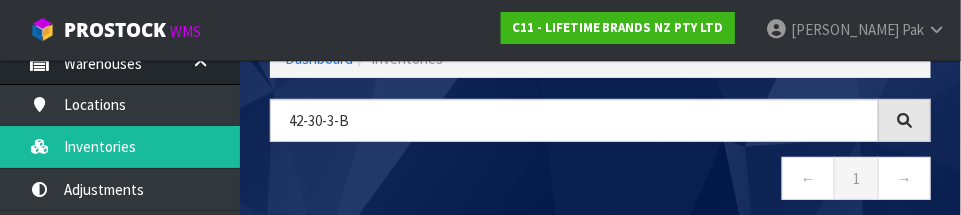 click on "←
1
→" at bounding box center (600, 181) 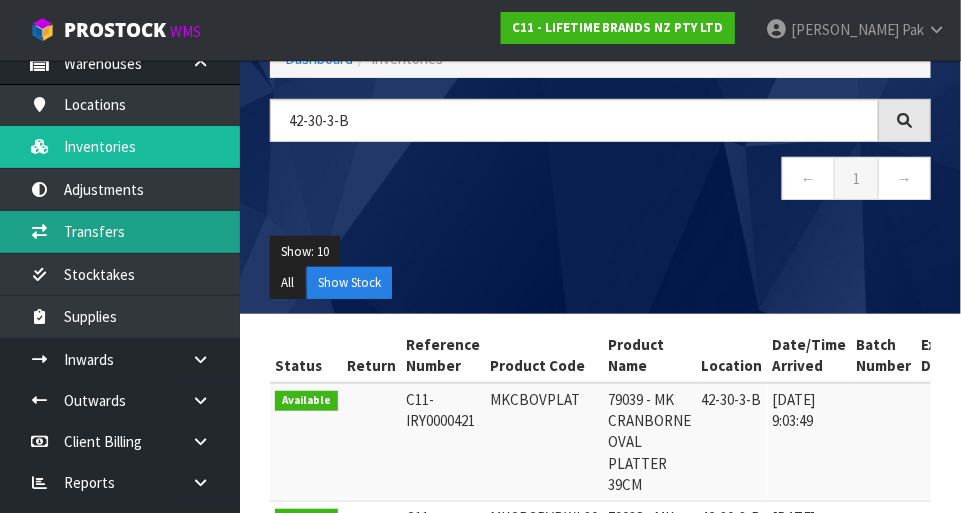 click on "Transfers" at bounding box center [120, 231] 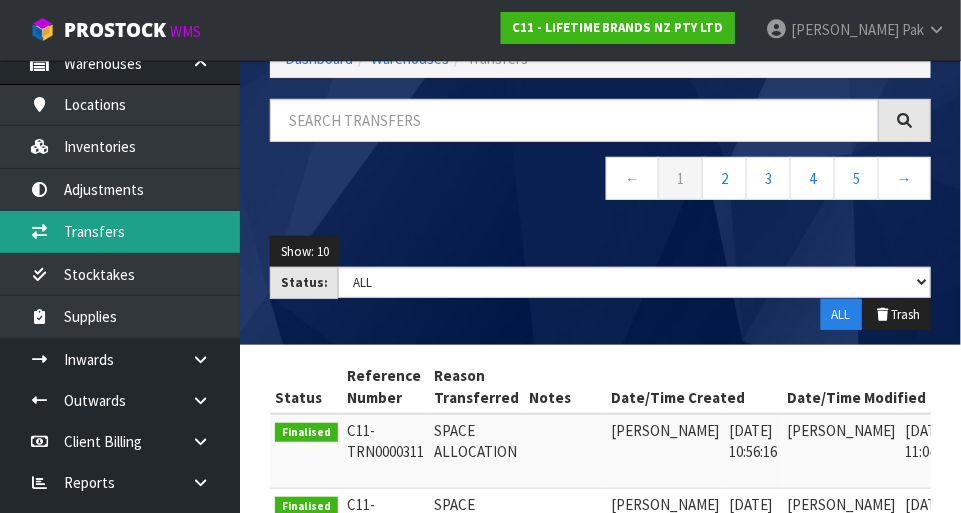 scroll, scrollTop: 0, scrollLeft: 0, axis: both 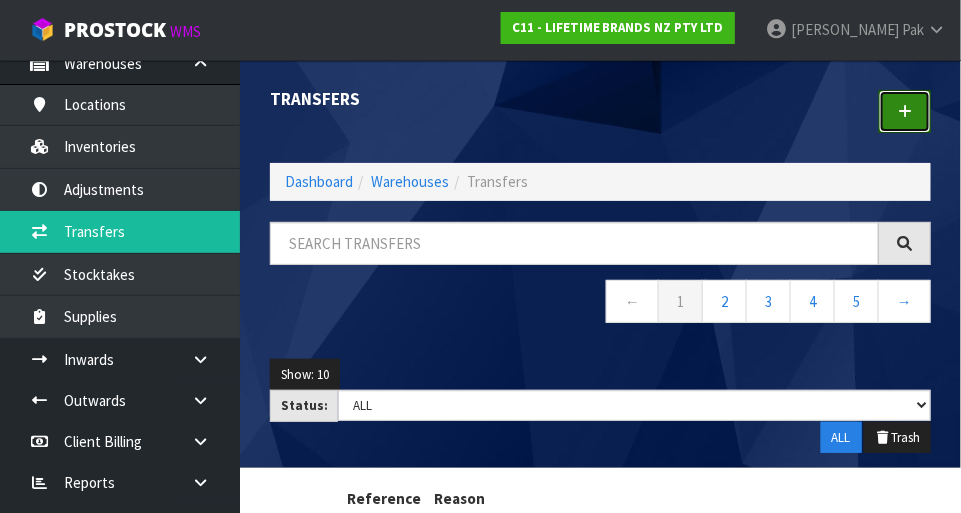 click at bounding box center [905, 111] 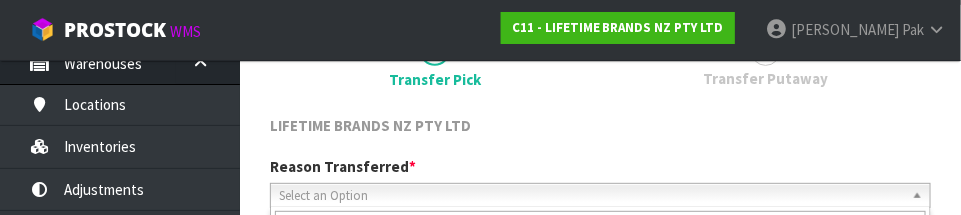 scroll, scrollTop: 296, scrollLeft: 0, axis: vertical 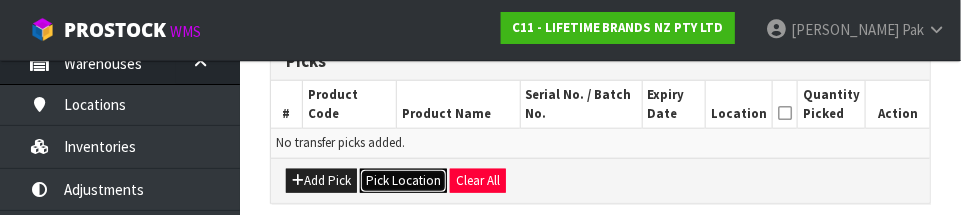 click on "Pick Location" at bounding box center (403, 181) 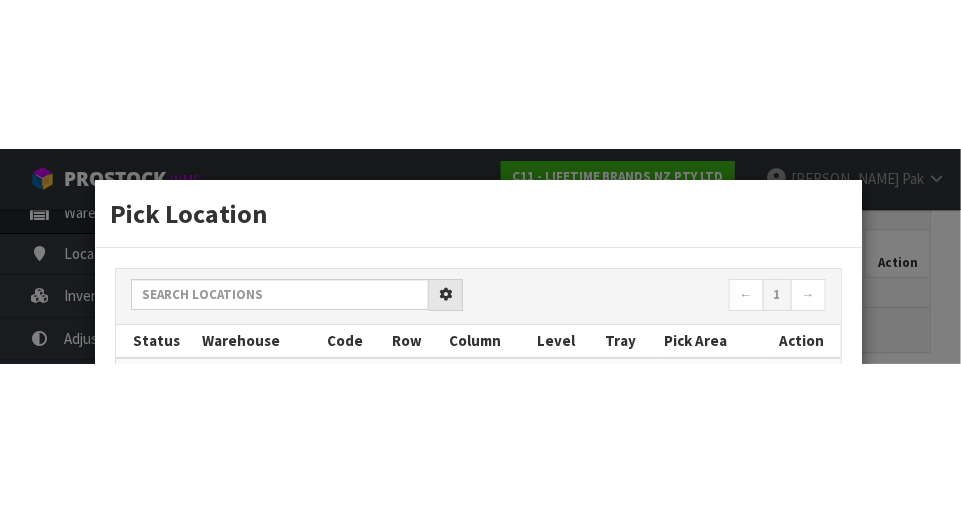 scroll, scrollTop: 444, scrollLeft: 0, axis: vertical 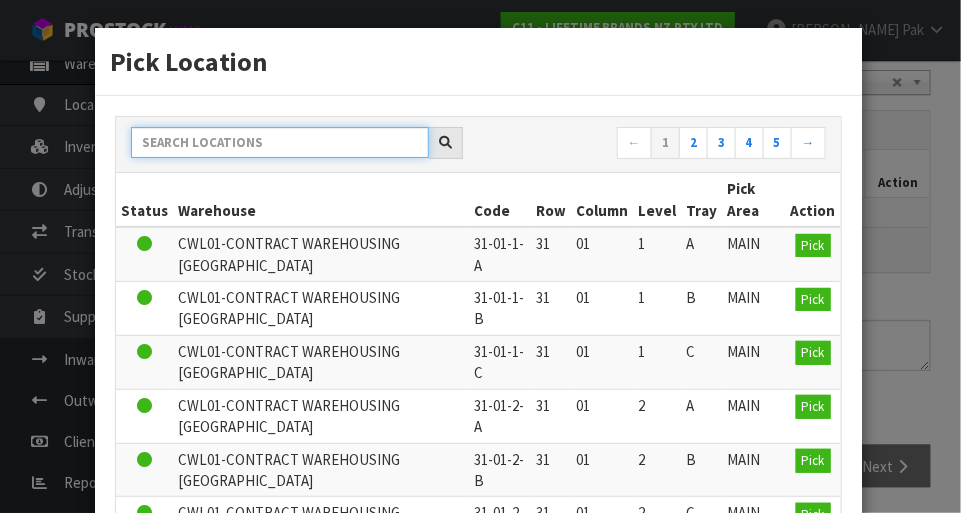 click at bounding box center (280, 142) 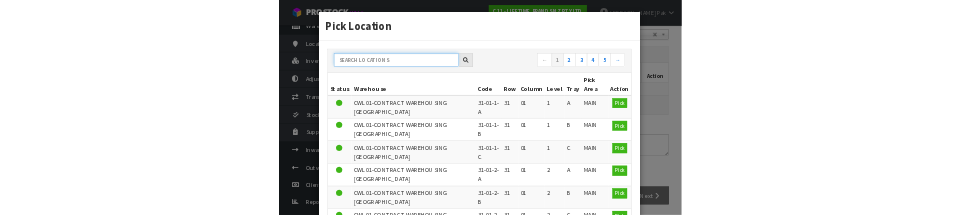 scroll, scrollTop: 434, scrollLeft: 0, axis: vertical 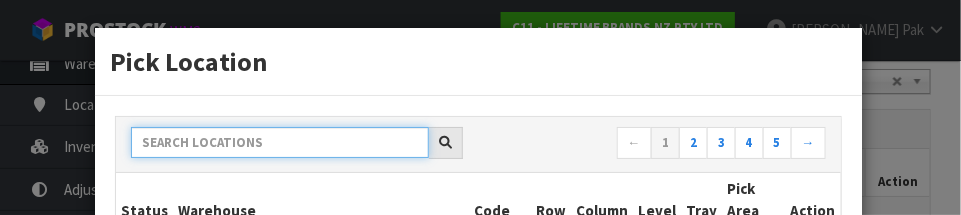 paste on "42-30-3-A" 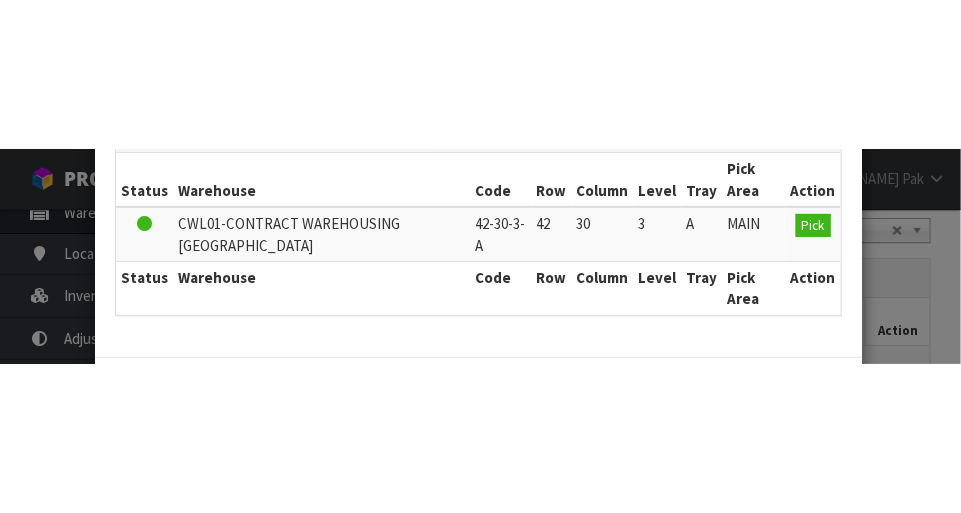 scroll, scrollTop: 187, scrollLeft: 0, axis: vertical 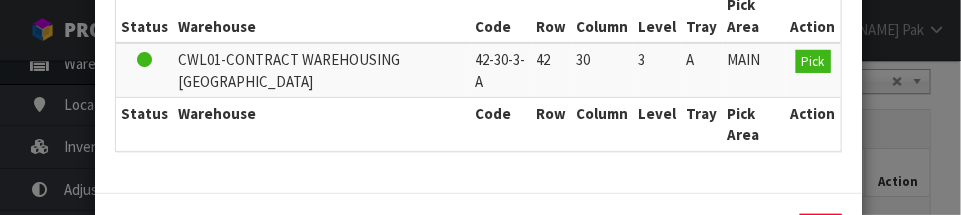 type on "42-30-3-A" 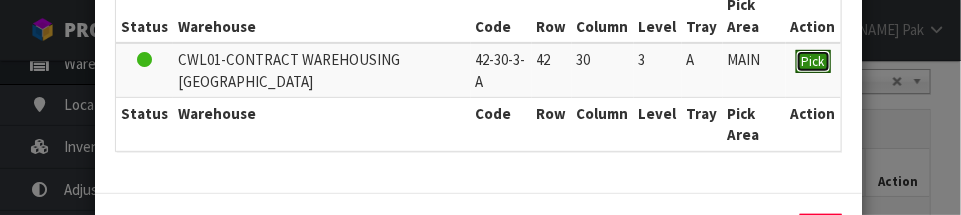 click on "Pick" at bounding box center (813, 62) 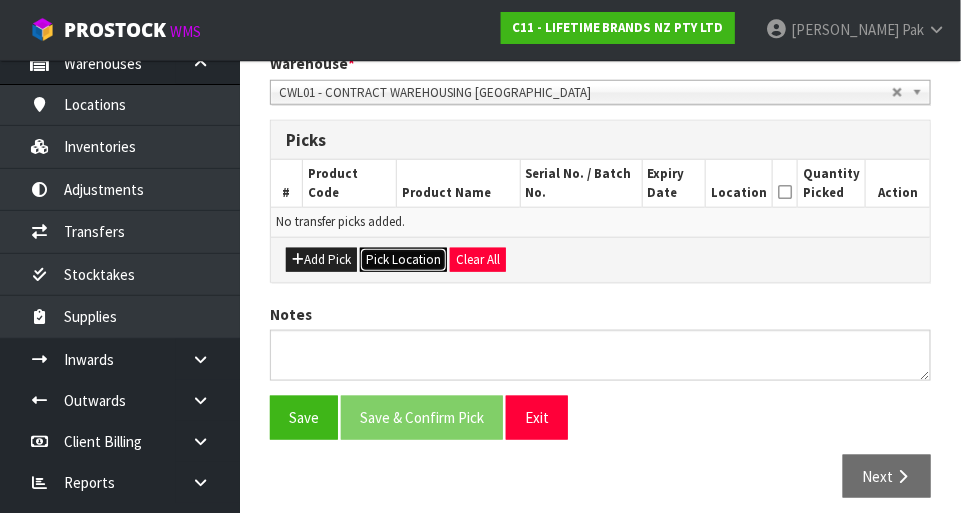 click on "Pick Location" at bounding box center (403, 260) 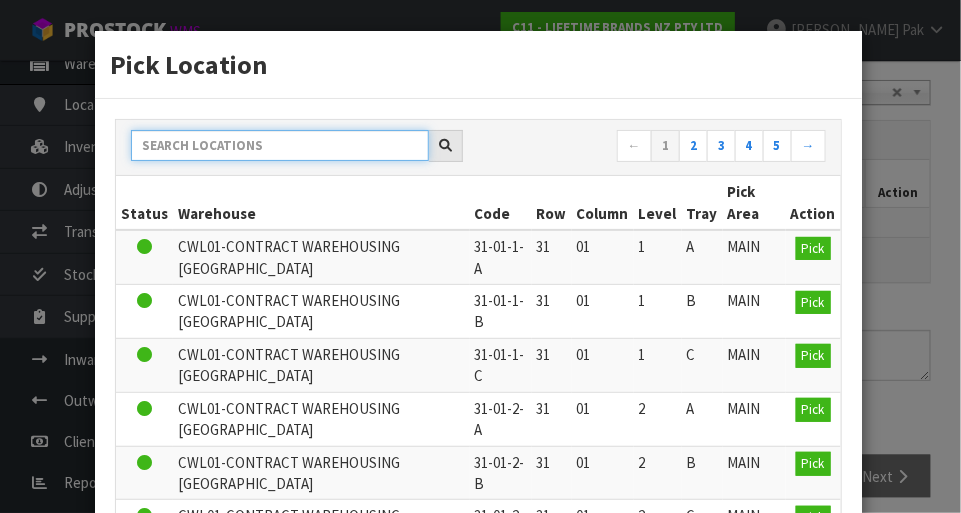 paste on "42-30-3-A" 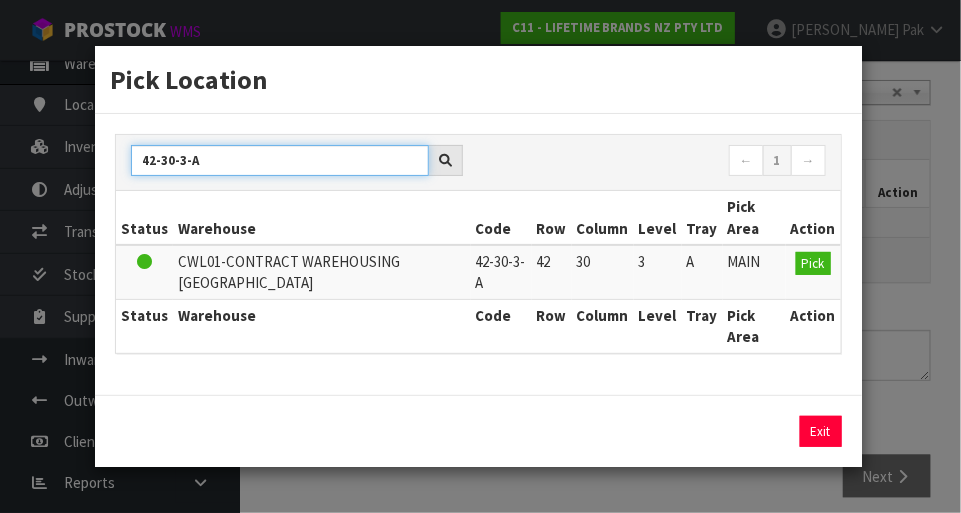 type on "42-30-3-A" 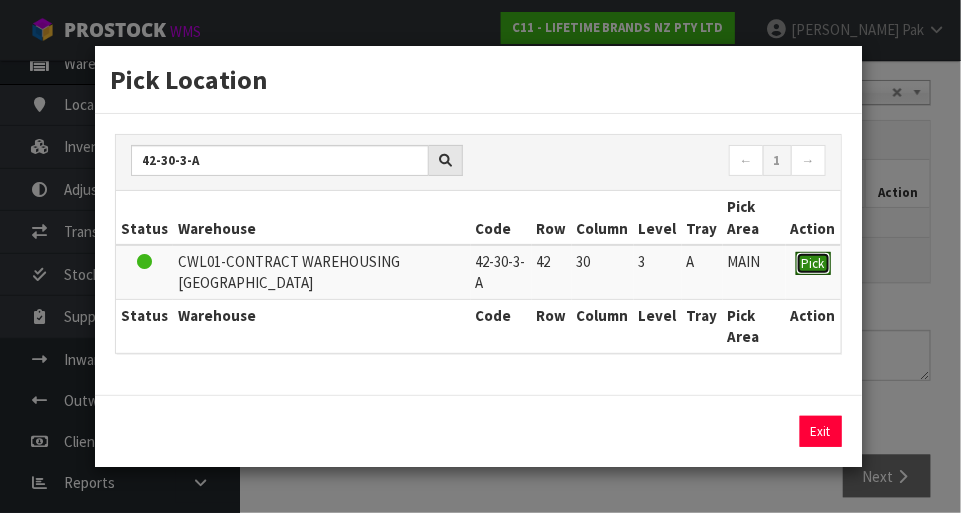 click on "Pick" at bounding box center (813, 264) 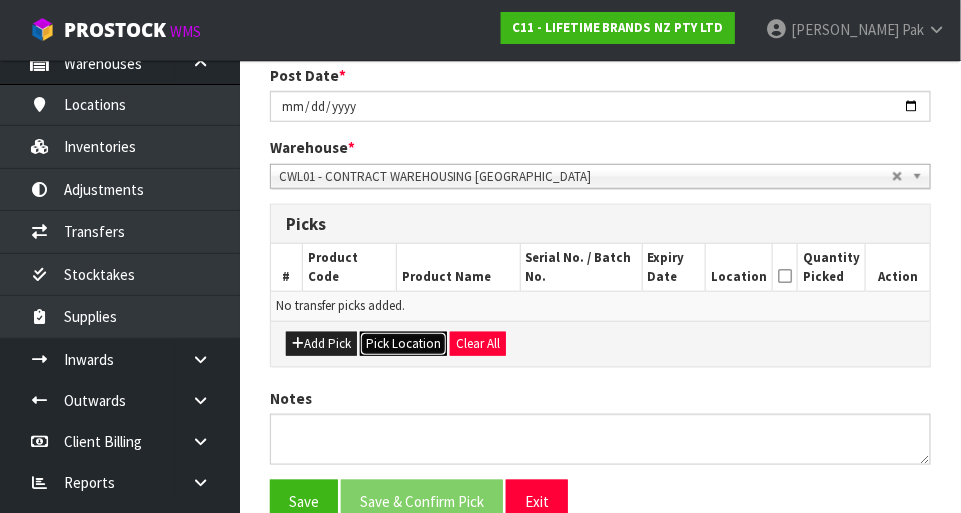 scroll, scrollTop: 352, scrollLeft: 0, axis: vertical 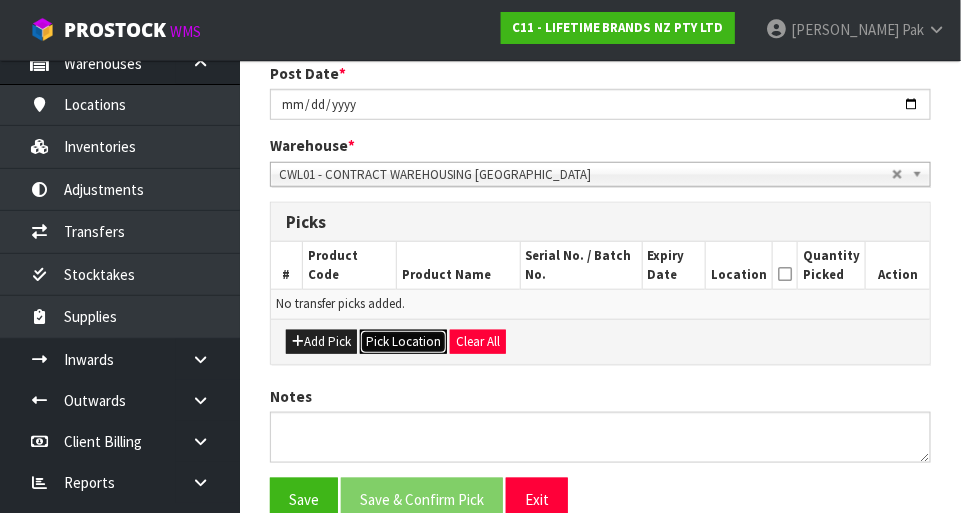 click on "Pick Location" at bounding box center (403, 342) 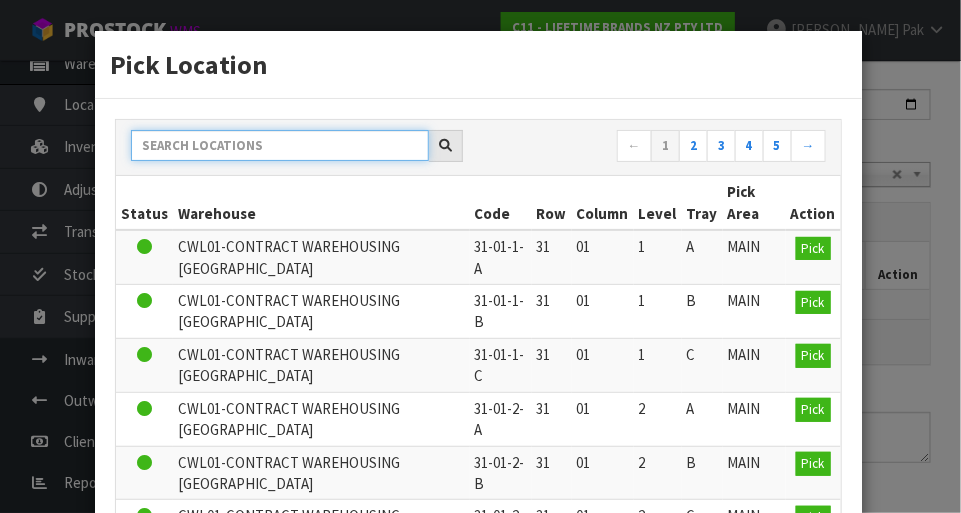 paste on "42-30-3-A" 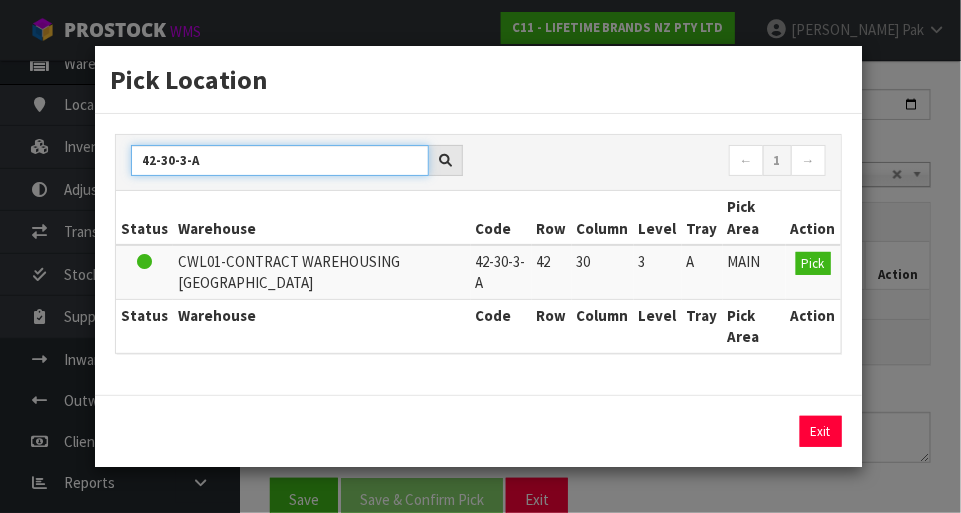 type on "42-30-3-A" 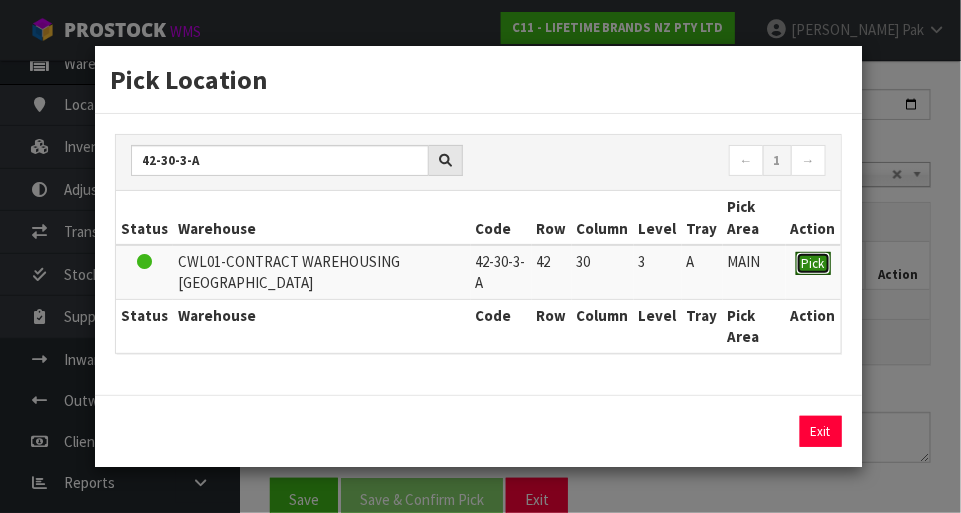 click on "Pick" at bounding box center (813, 264) 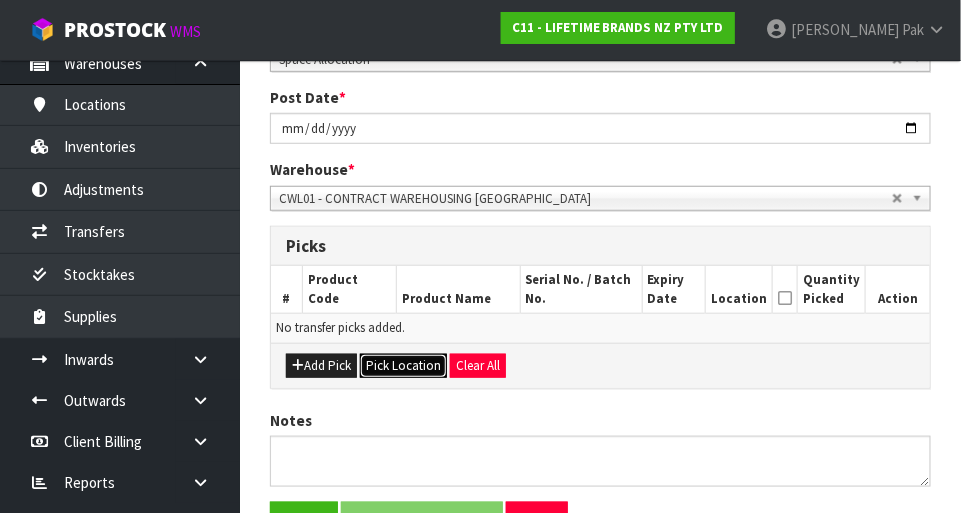 scroll, scrollTop: 329, scrollLeft: 0, axis: vertical 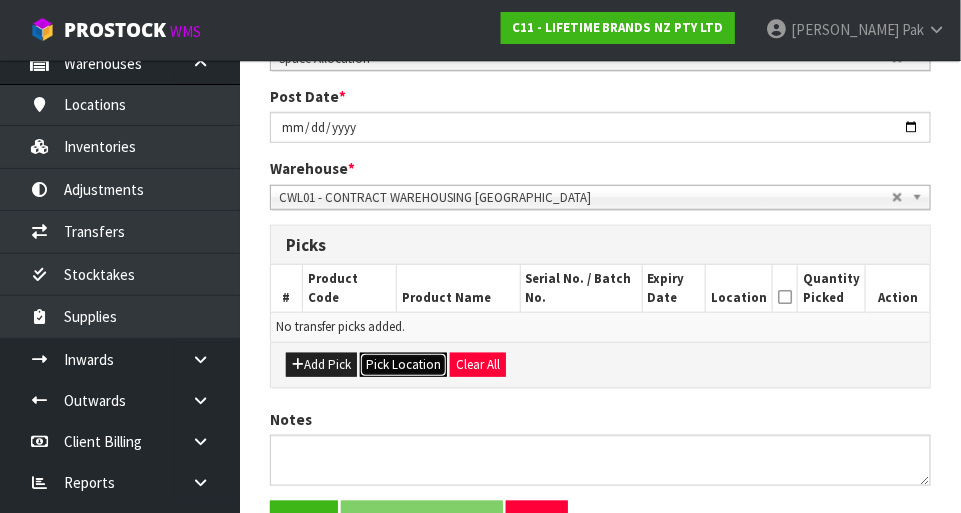 click on "Pick Location" at bounding box center (403, 365) 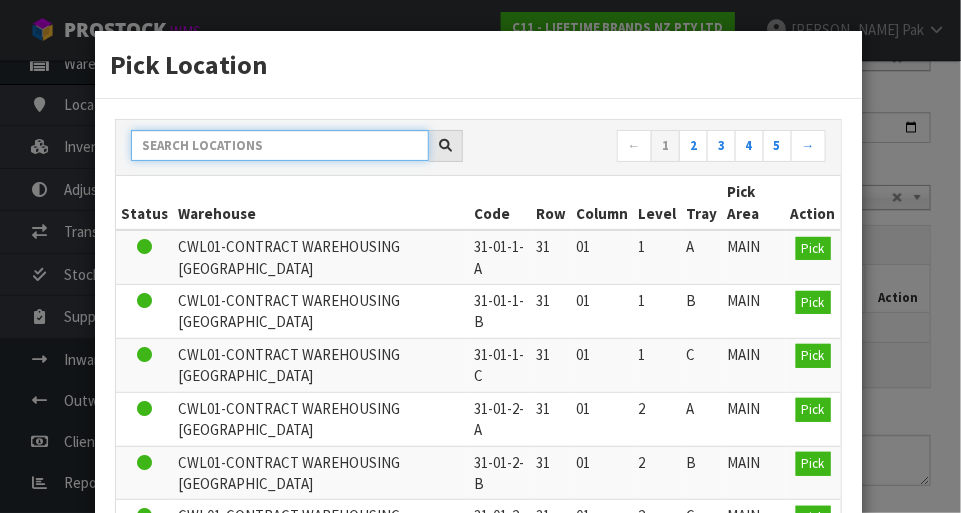 paste on "42-30-3-A" 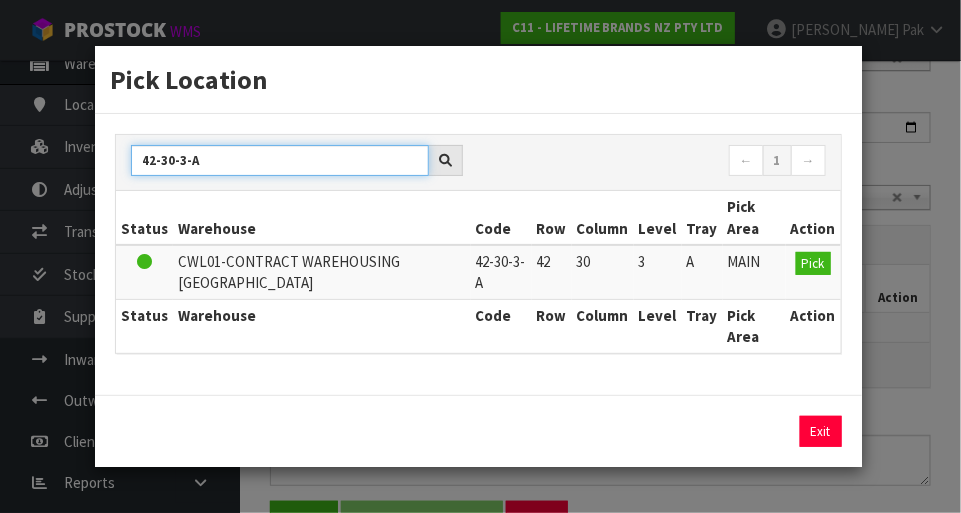type on "42-30-3-A" 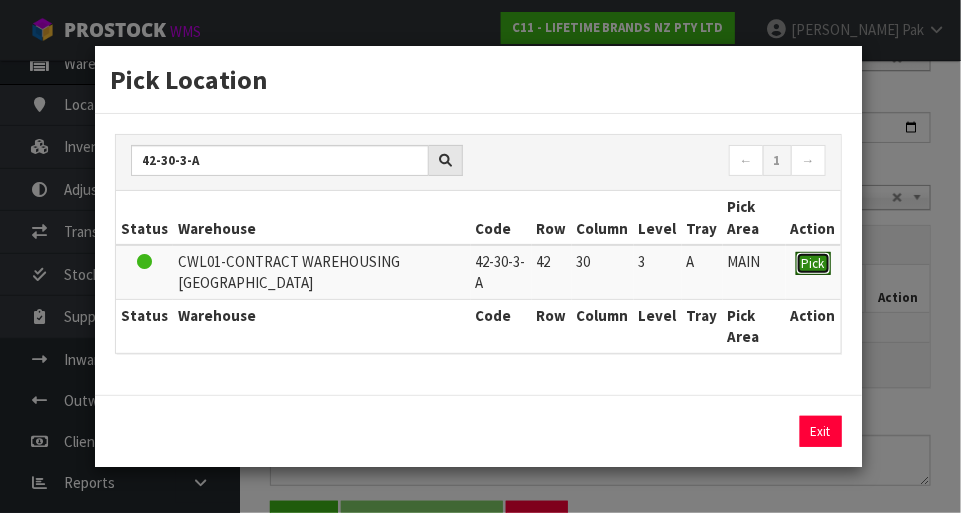 click on "Pick" at bounding box center [813, 264] 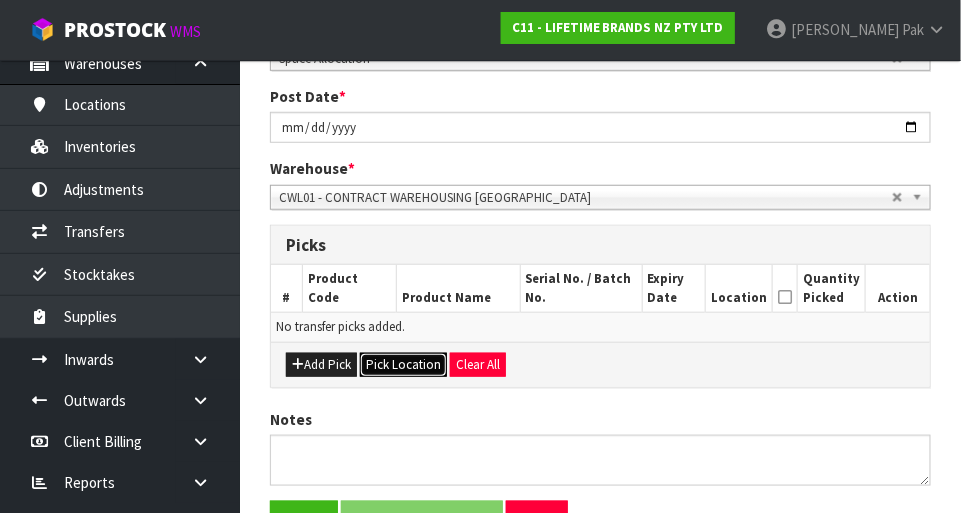 click on "Pick Location" at bounding box center (403, 365) 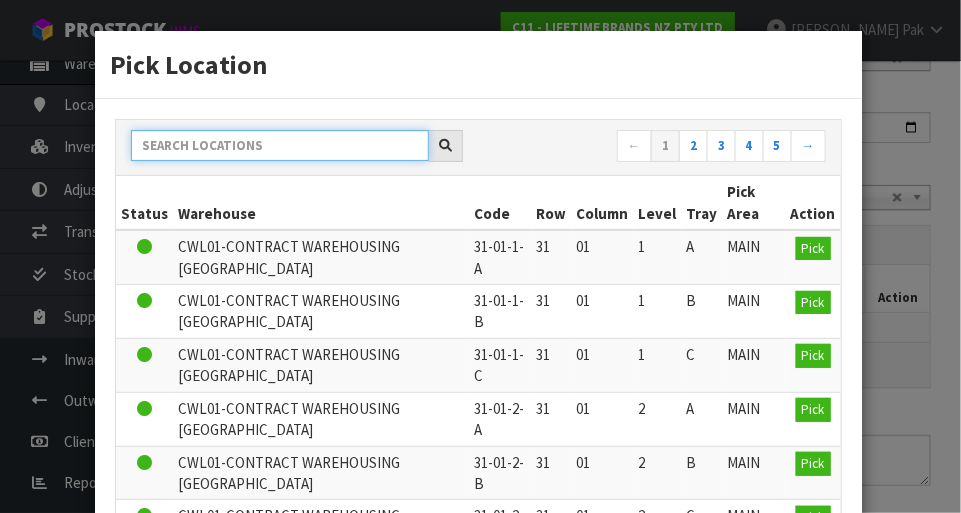 paste on "42-30-3-A" 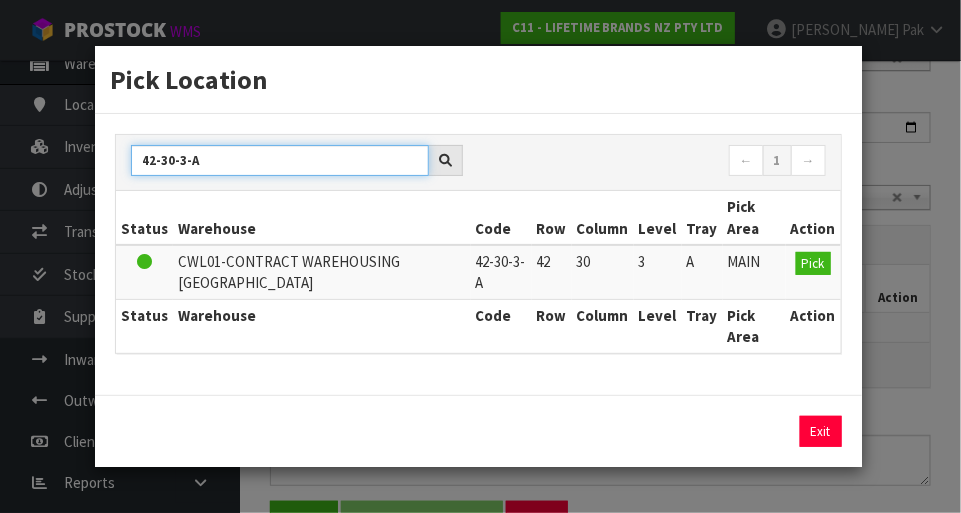 click on "42-30-3-A" at bounding box center (280, 160) 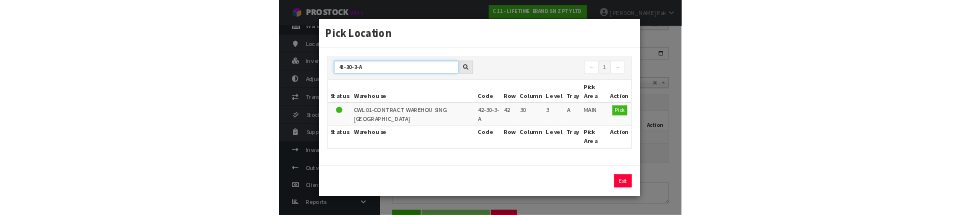 scroll, scrollTop: 319, scrollLeft: 0, axis: vertical 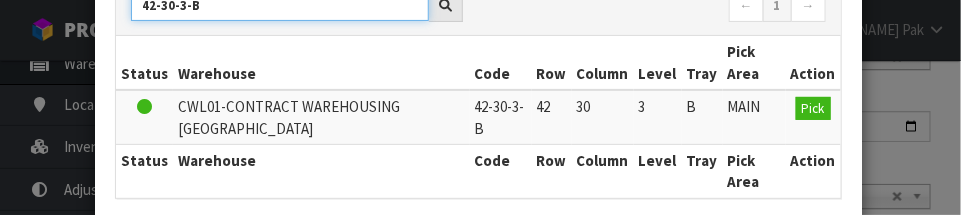 type on "42-30-3-B" 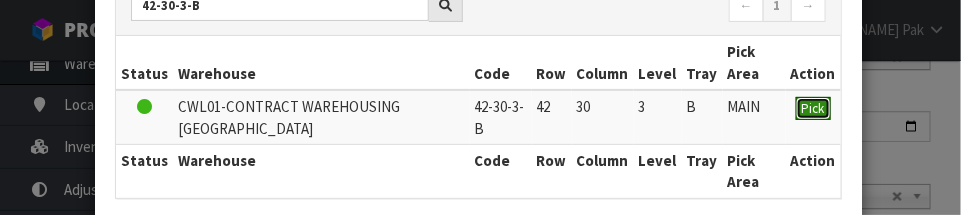 click on "Pick" at bounding box center (813, 109) 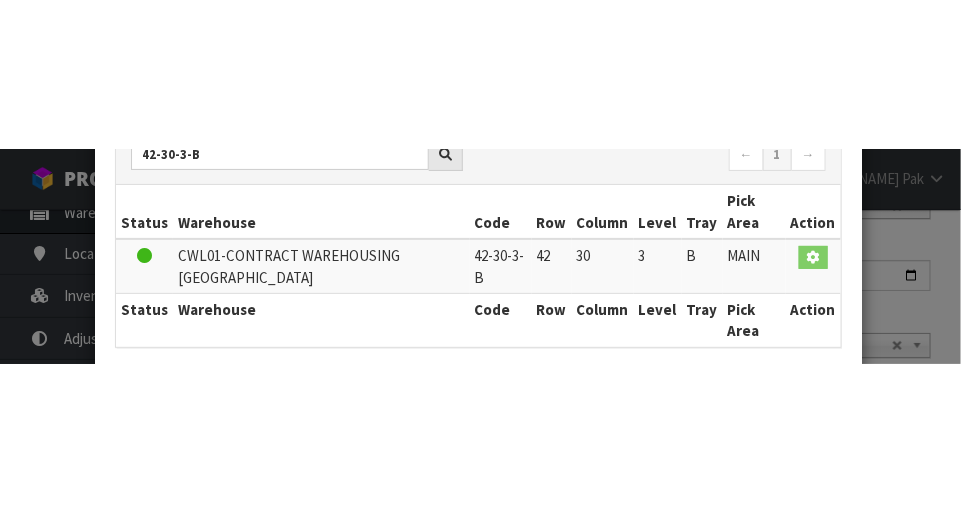 scroll, scrollTop: 136, scrollLeft: 0, axis: vertical 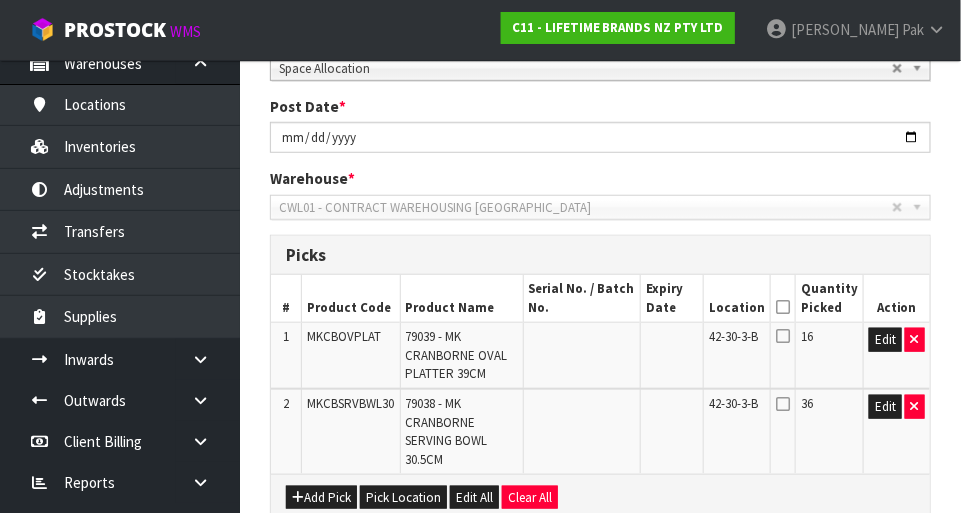click at bounding box center [783, 336] 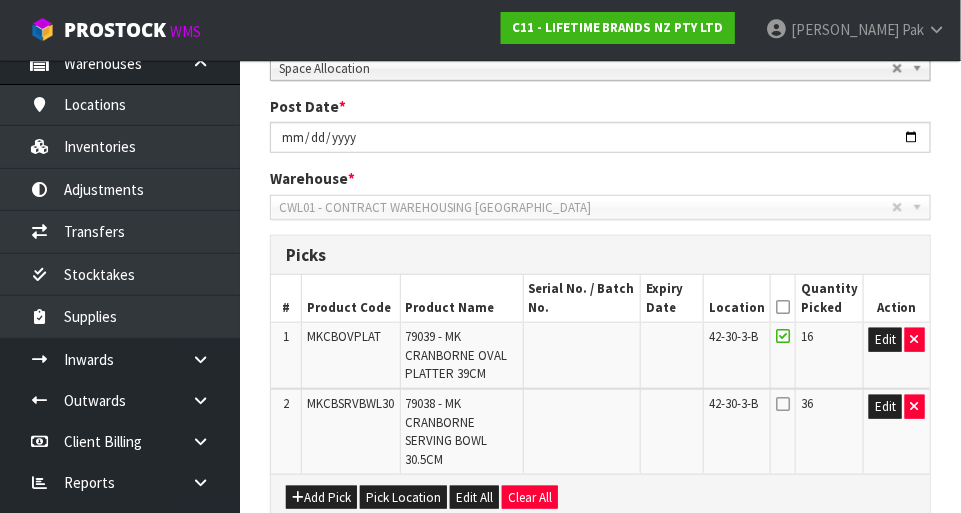 click at bounding box center (783, 404) 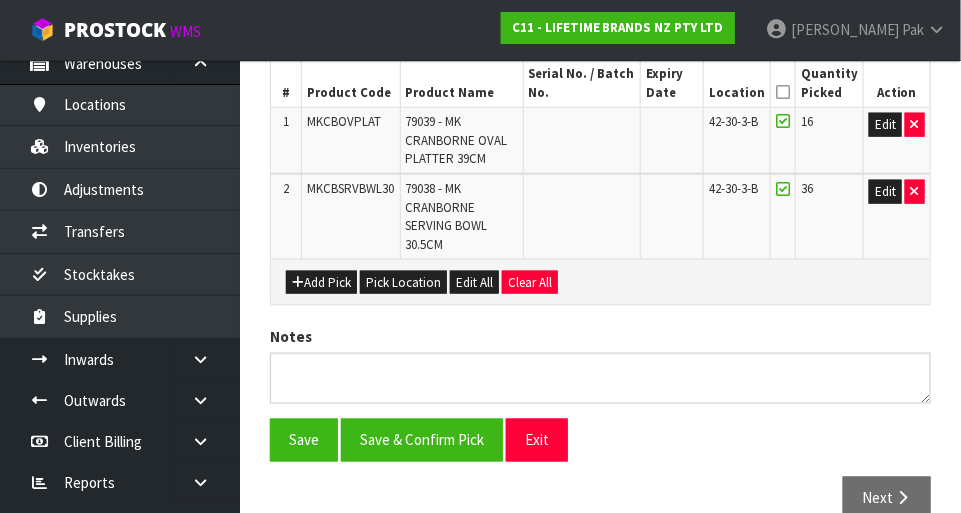 scroll, scrollTop: 536, scrollLeft: 0, axis: vertical 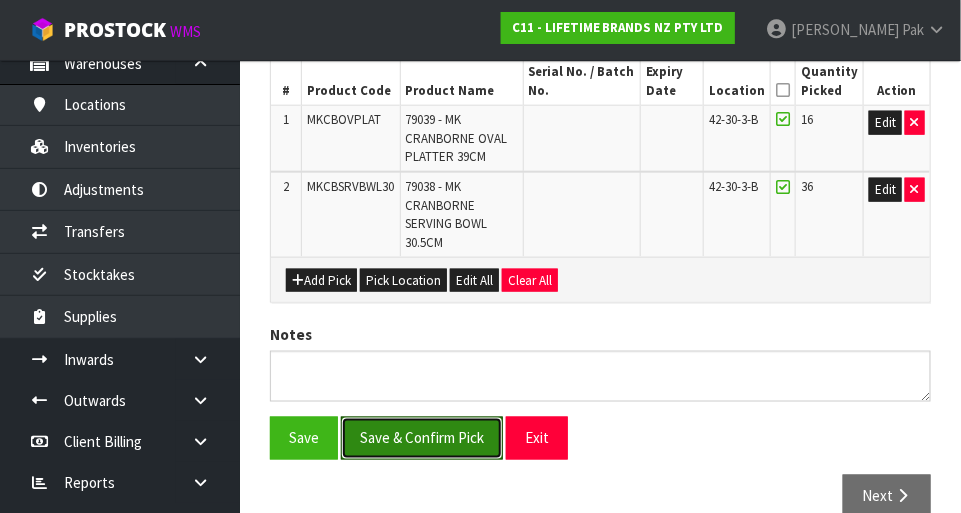 click on "Save & Confirm Pick" at bounding box center (422, 438) 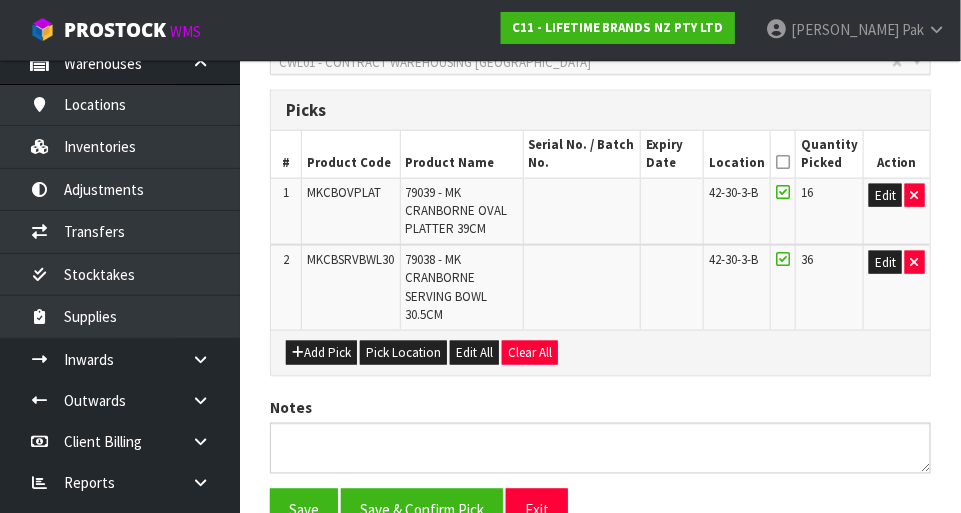 scroll, scrollTop: 0, scrollLeft: 0, axis: both 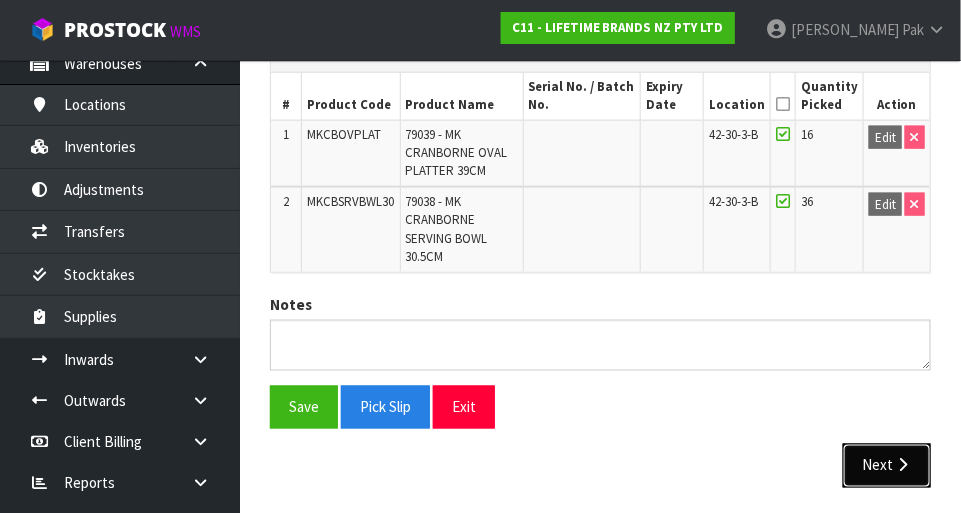 click on "Next" at bounding box center [887, 465] 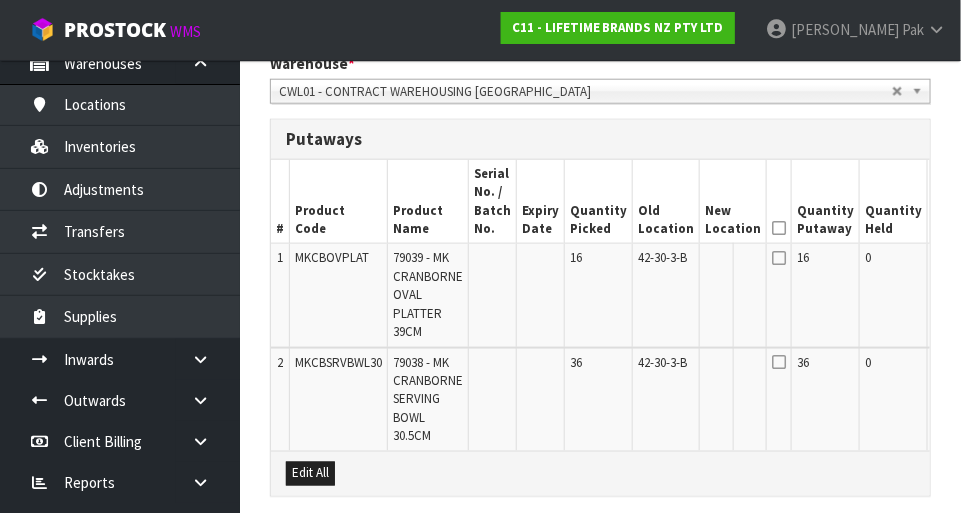 scroll, scrollTop: 509, scrollLeft: 0, axis: vertical 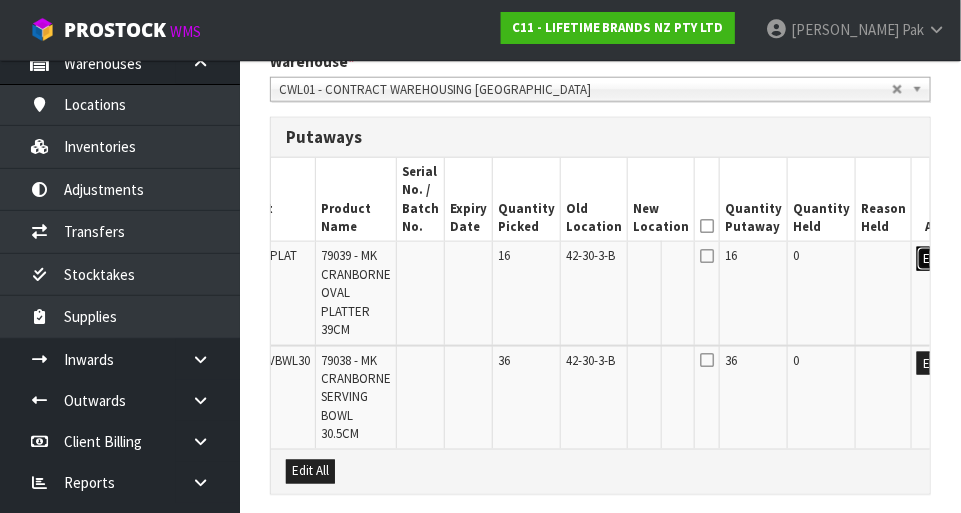 click on "Edit" at bounding box center [933, 259] 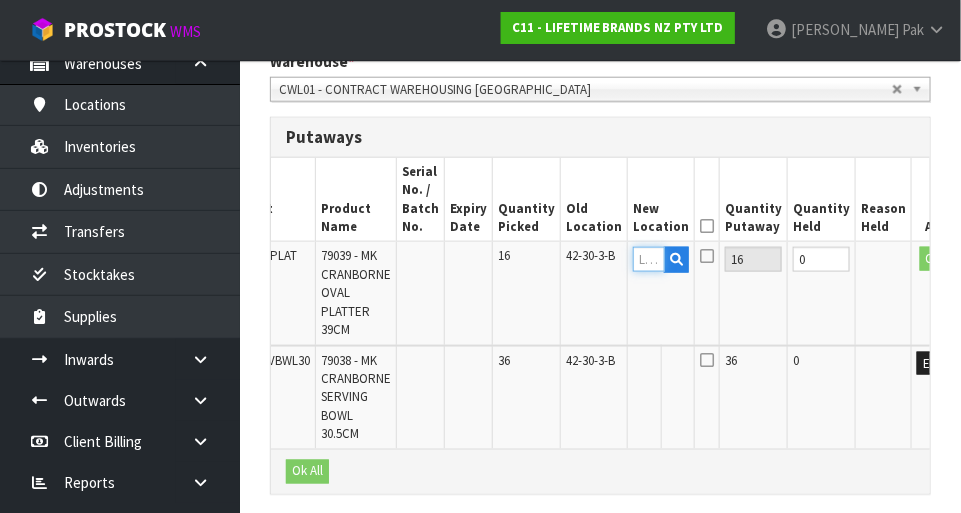 click at bounding box center [649, 259] 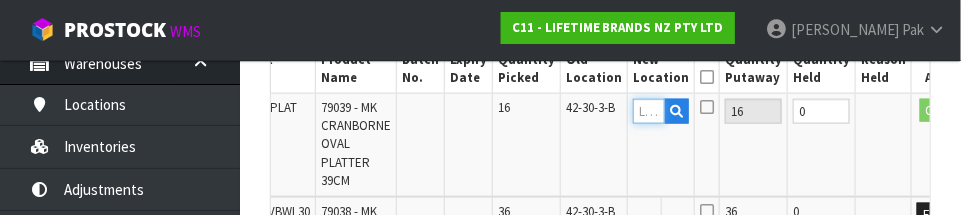 scroll, scrollTop: 650, scrollLeft: 0, axis: vertical 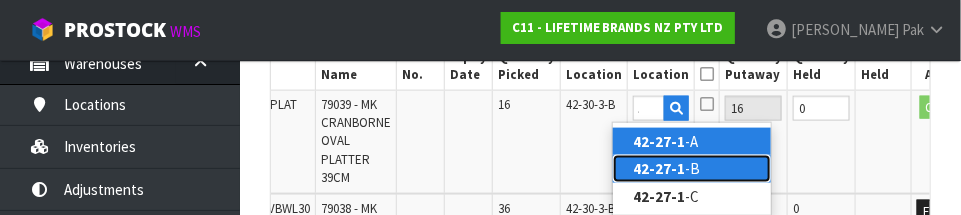 click on "42-27-1" at bounding box center (659, 168) 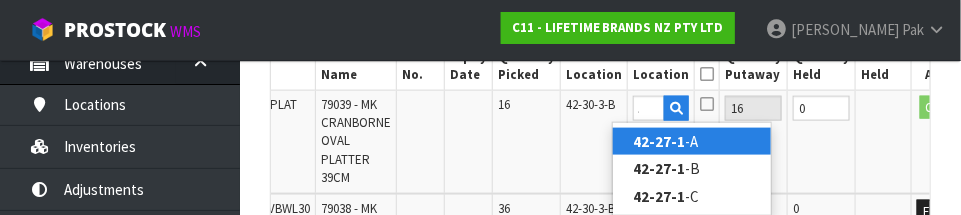 type on "42-27-1-B" 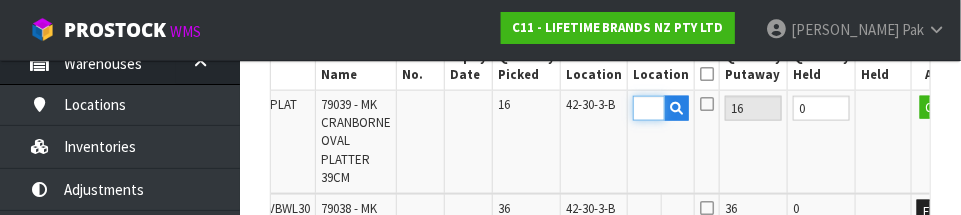 scroll, scrollTop: 0, scrollLeft: 0, axis: both 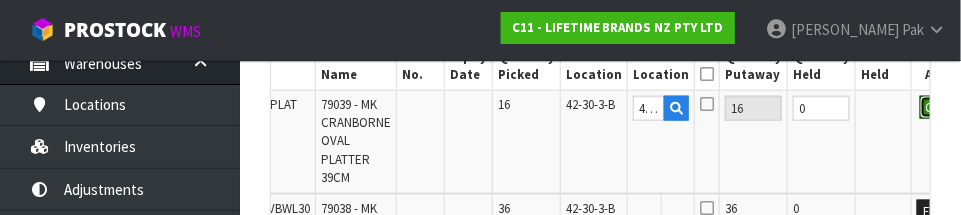 click on "OK" at bounding box center [934, 108] 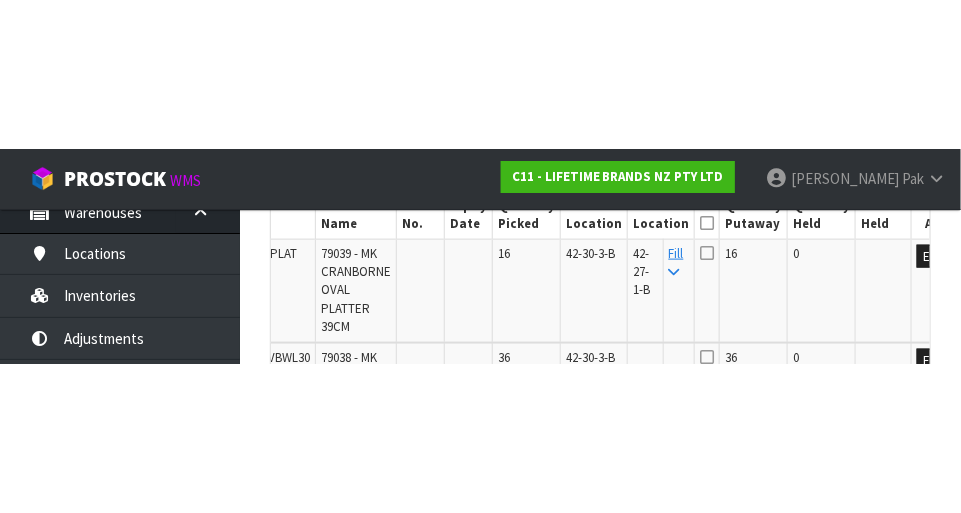 scroll, scrollTop: 660, scrollLeft: 0, axis: vertical 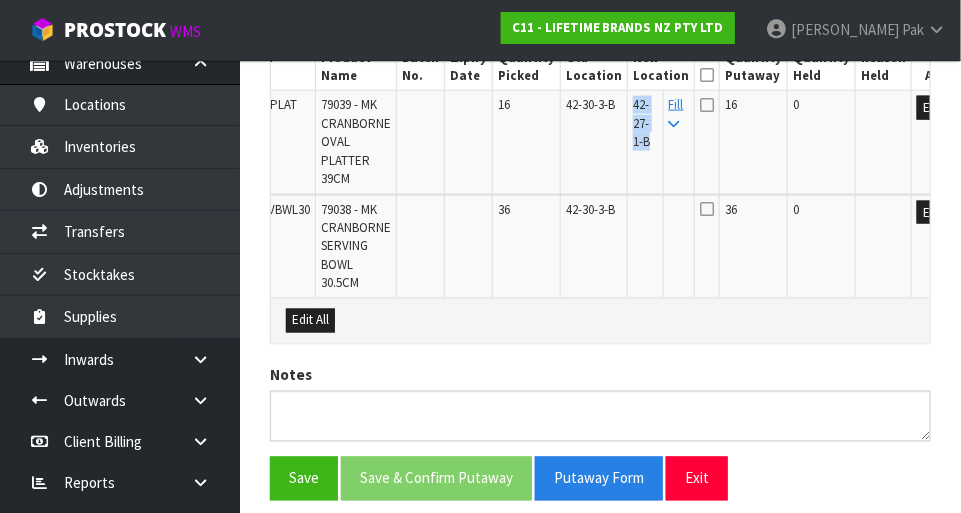 copy on "42-27-1-B" 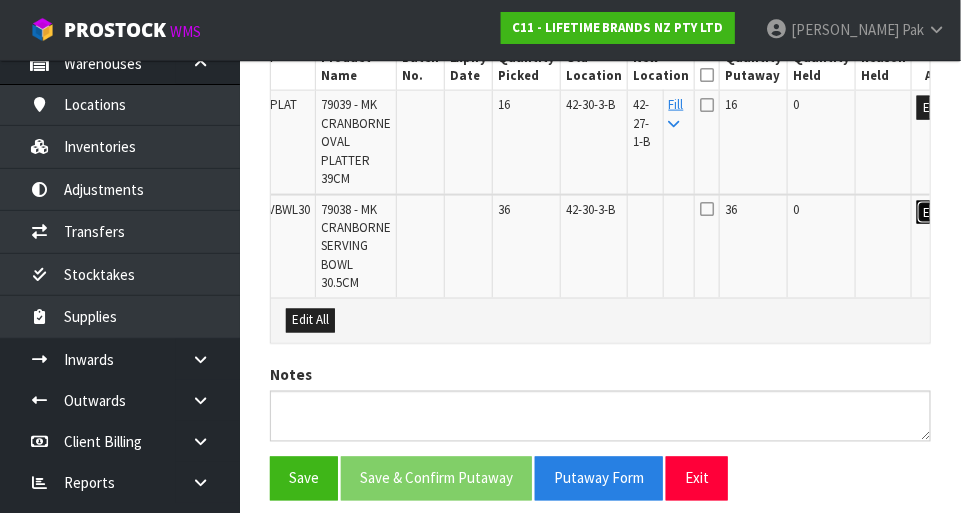 click on "Edit" at bounding box center (933, 213) 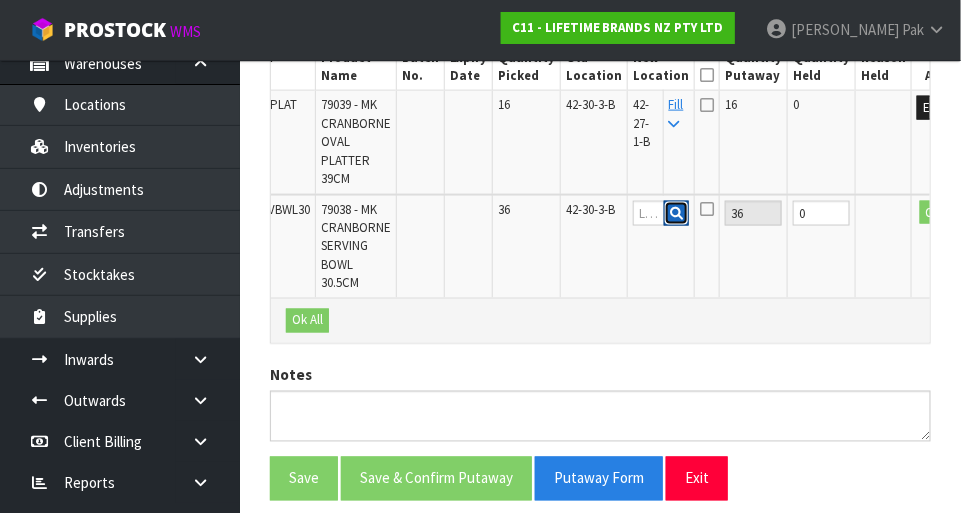 click at bounding box center (676, 214) 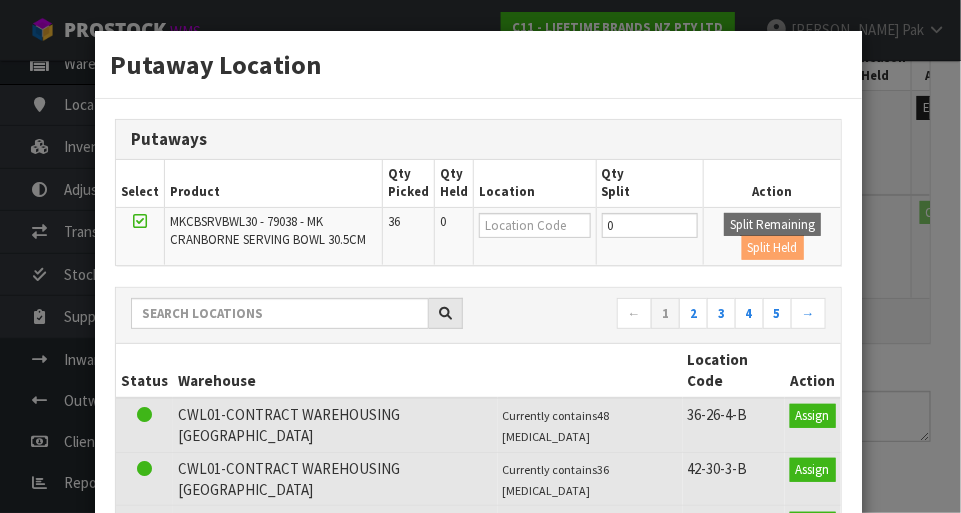 click on "Putaway Location
Putaways
Select
Product
Qty  Picked
Qty  Held
Location
Qty  Split
Action
MKCBSRVBWL30 - 79038 - MK CRANBORNE SERVING BOWL 30.5CM
36
0
0
Split Remaining
Split Held
←
1 2 3 4 5
→
Status
Warehouse
Location Code
Action" at bounding box center [480, 256] 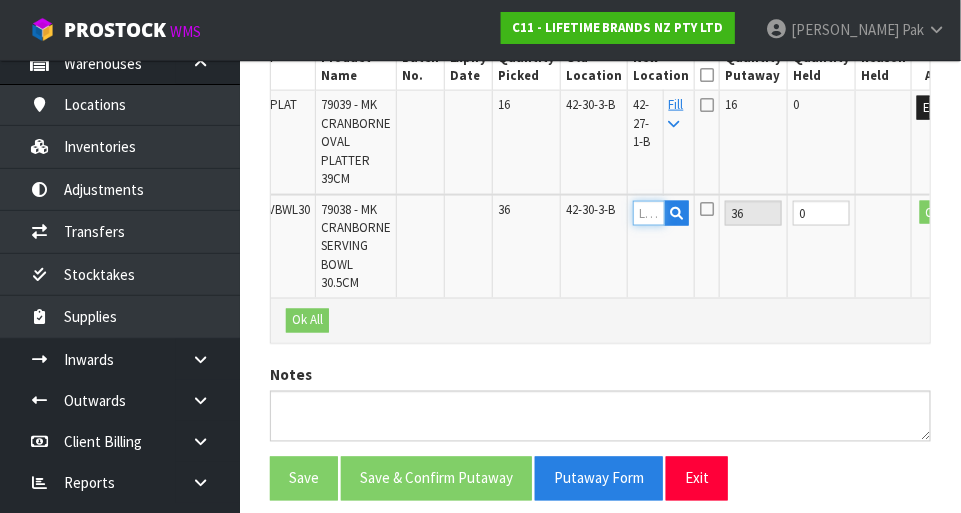 click at bounding box center [649, 213] 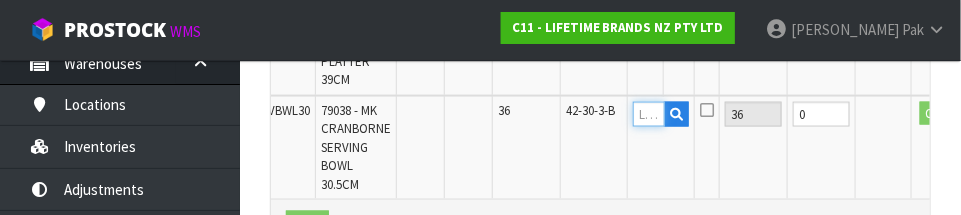 scroll, scrollTop: 754, scrollLeft: 0, axis: vertical 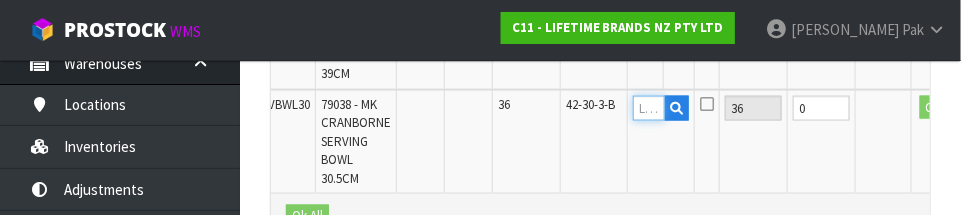 paste on "42-27-1-B" 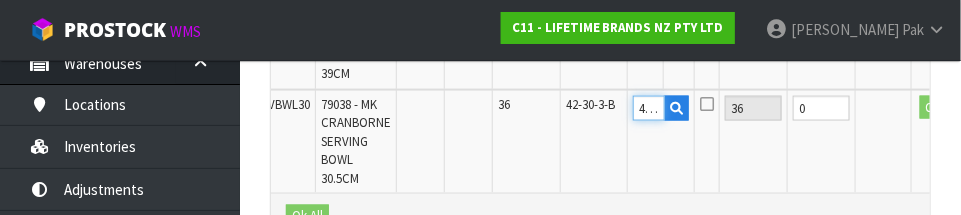 scroll, scrollTop: 0, scrollLeft: 37, axis: horizontal 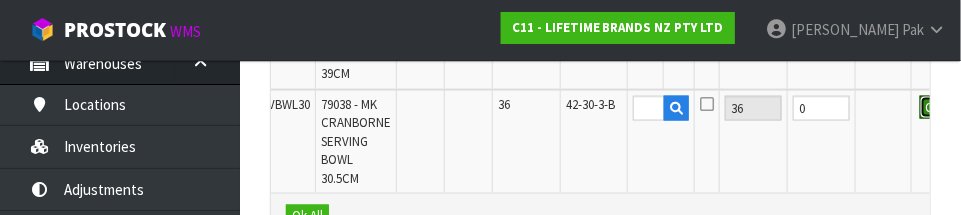 click on "OK" at bounding box center (934, 108) 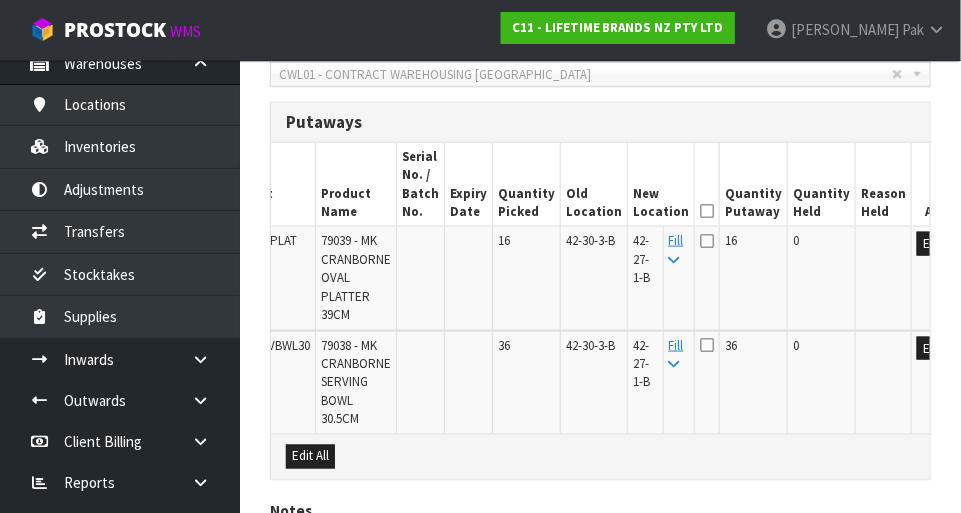 scroll, scrollTop: 519, scrollLeft: 0, axis: vertical 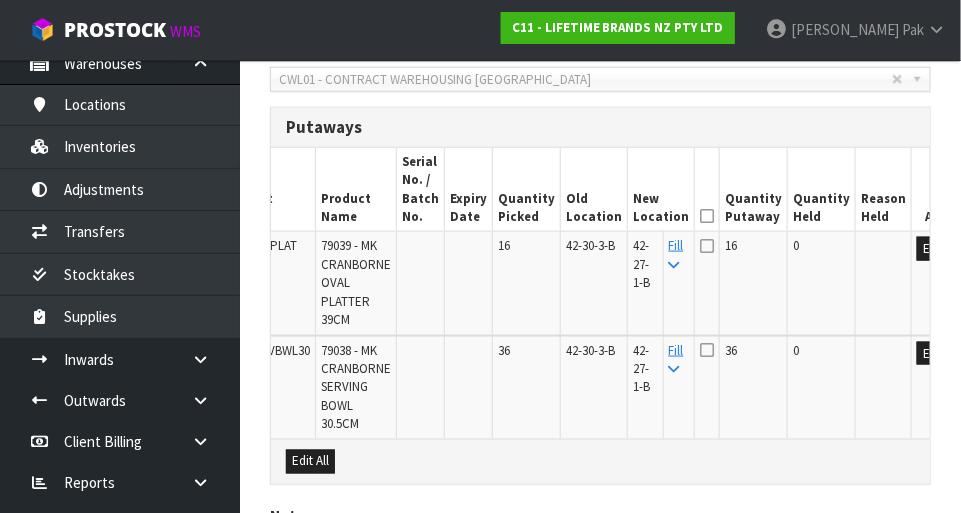 click at bounding box center [707, 216] 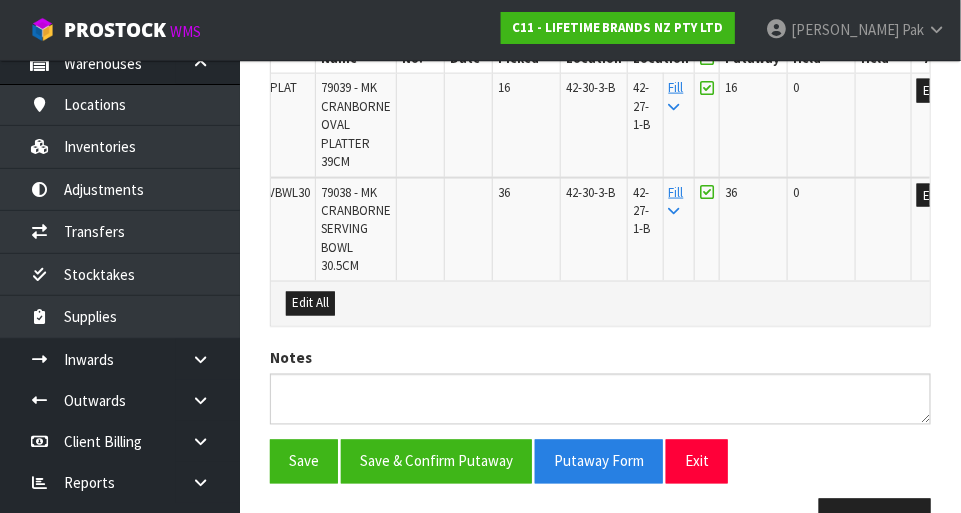 scroll, scrollTop: 678, scrollLeft: 0, axis: vertical 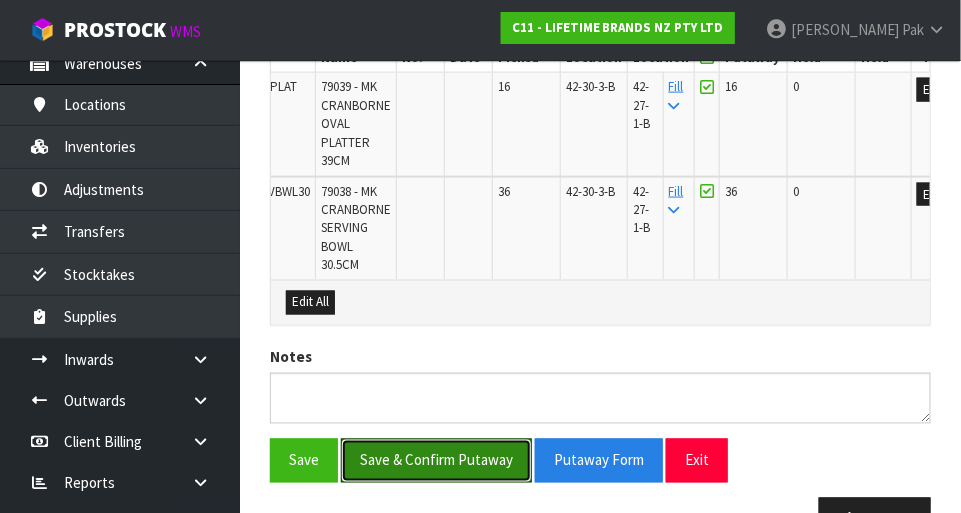 click on "Save & Confirm Putaway" at bounding box center [436, 460] 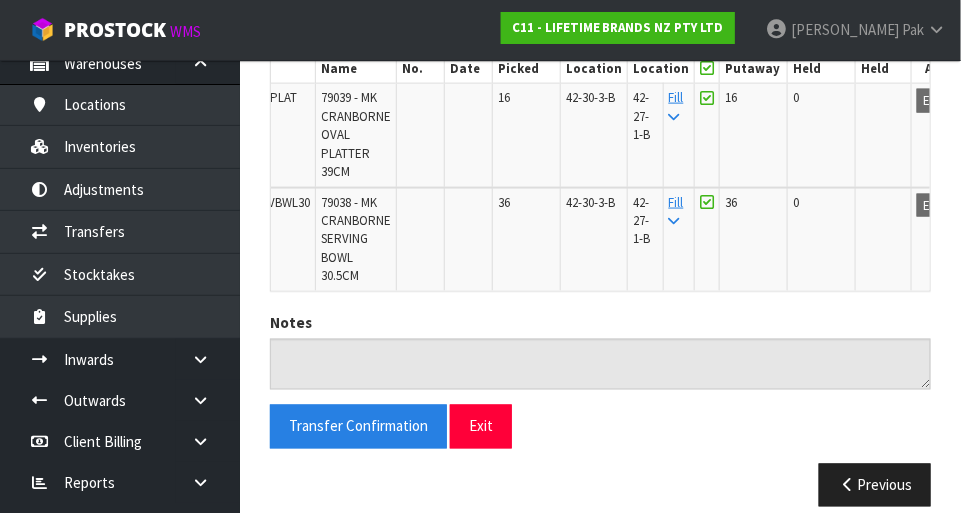 scroll, scrollTop: 687, scrollLeft: 0, axis: vertical 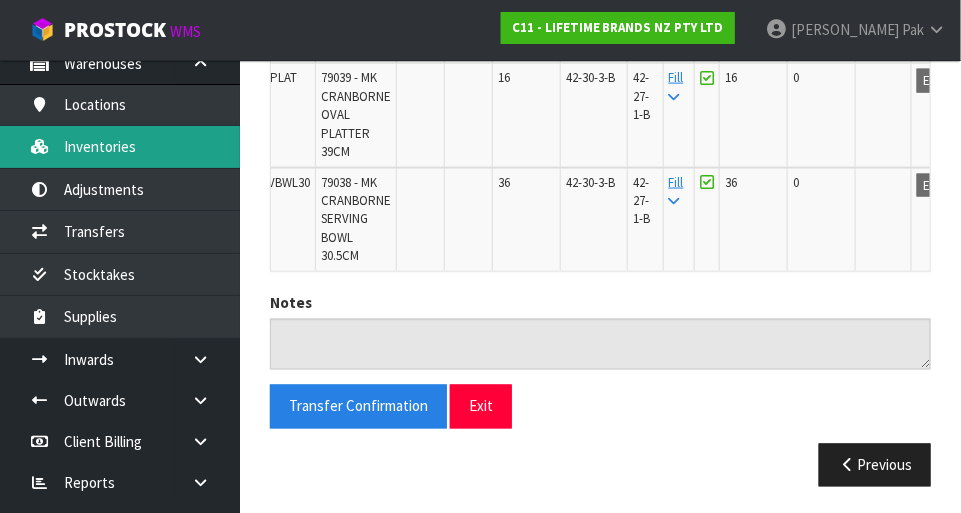 click on "Inventories" at bounding box center [120, 146] 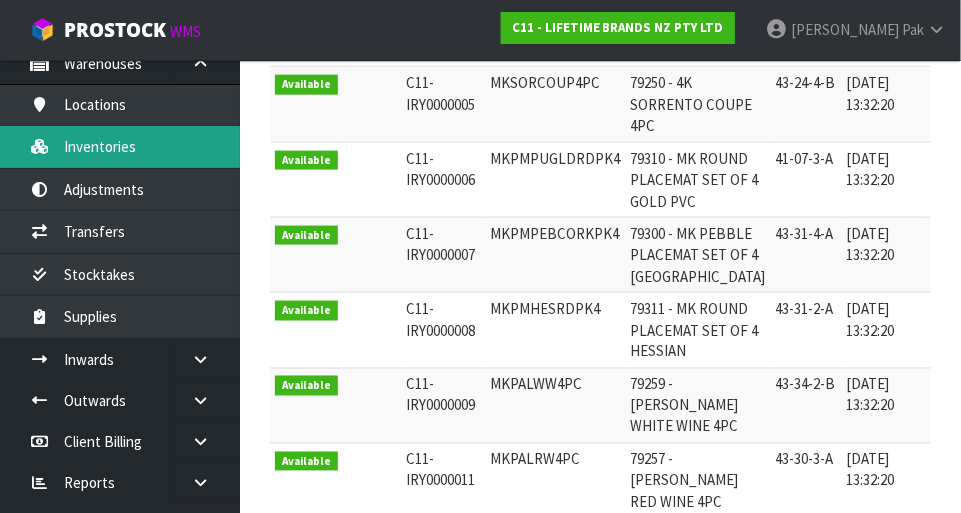 scroll, scrollTop: 0, scrollLeft: 0, axis: both 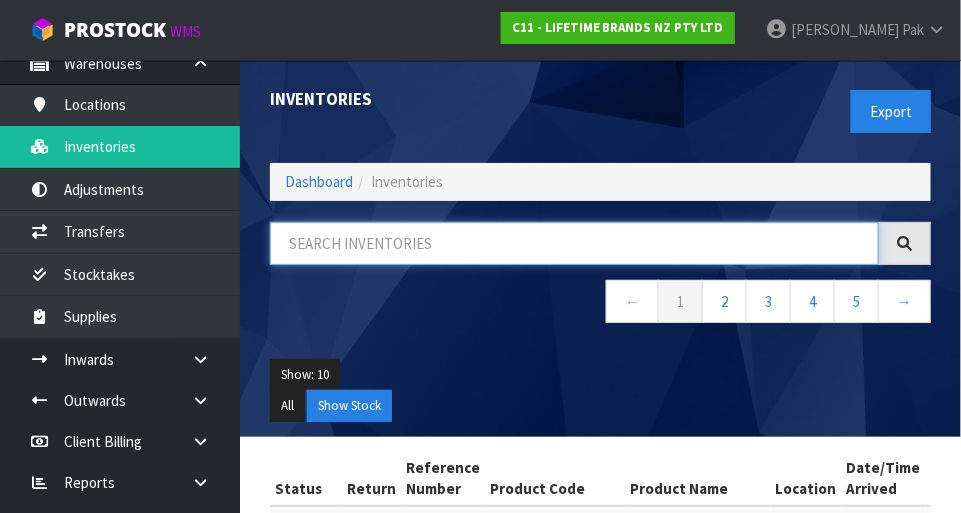 click at bounding box center [574, 243] 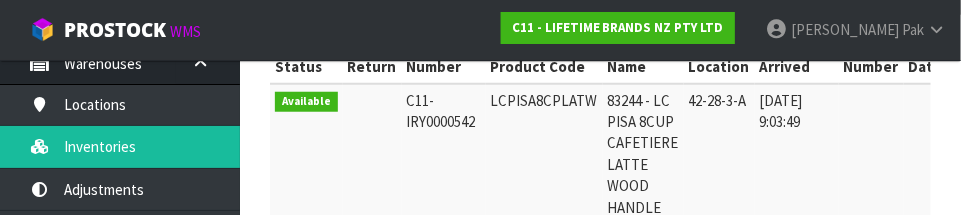 scroll, scrollTop: 432, scrollLeft: 0, axis: vertical 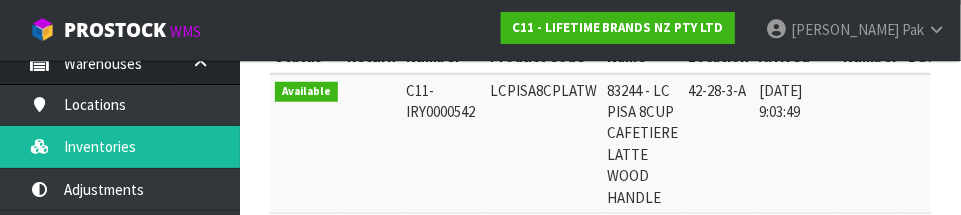 type on "42-28-3-A" 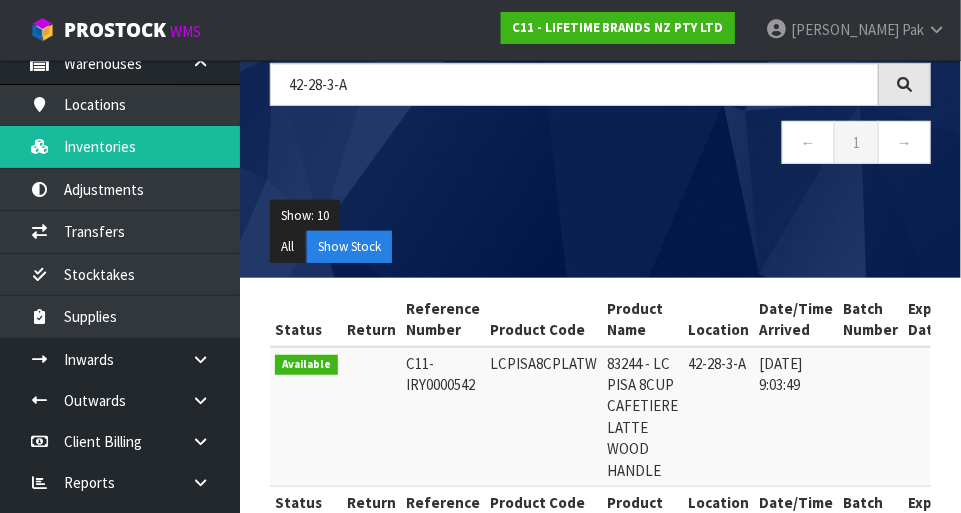scroll, scrollTop: 160, scrollLeft: 0, axis: vertical 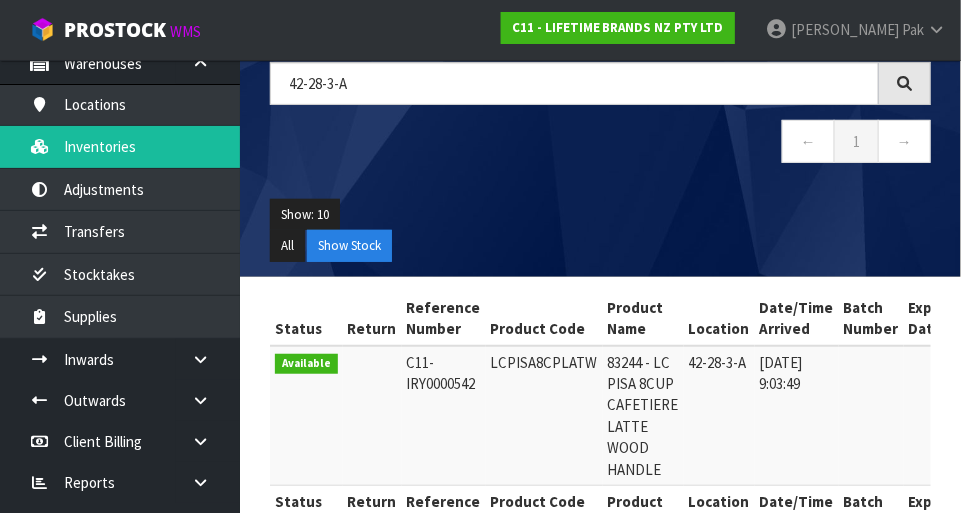 click on "LCPISA8CPLATW" at bounding box center (544, 416) 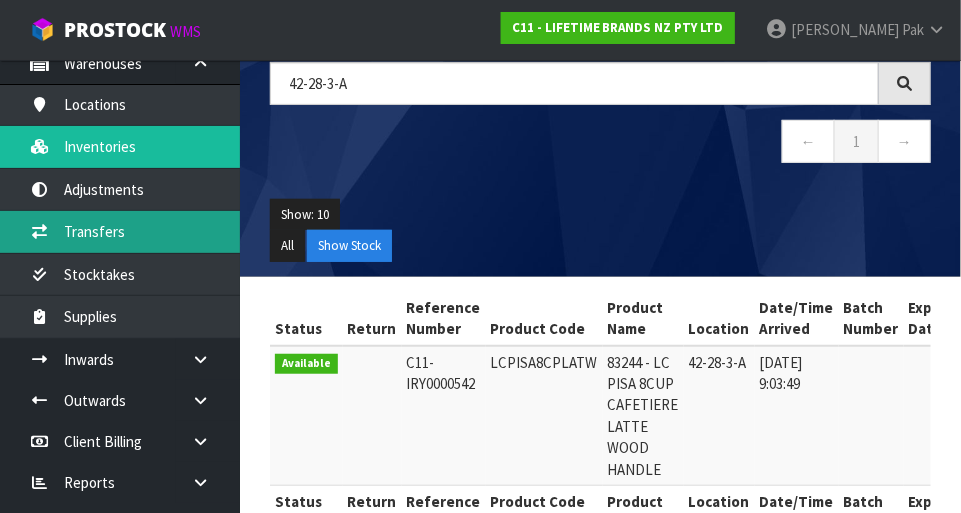 click on "Transfers" at bounding box center (120, 231) 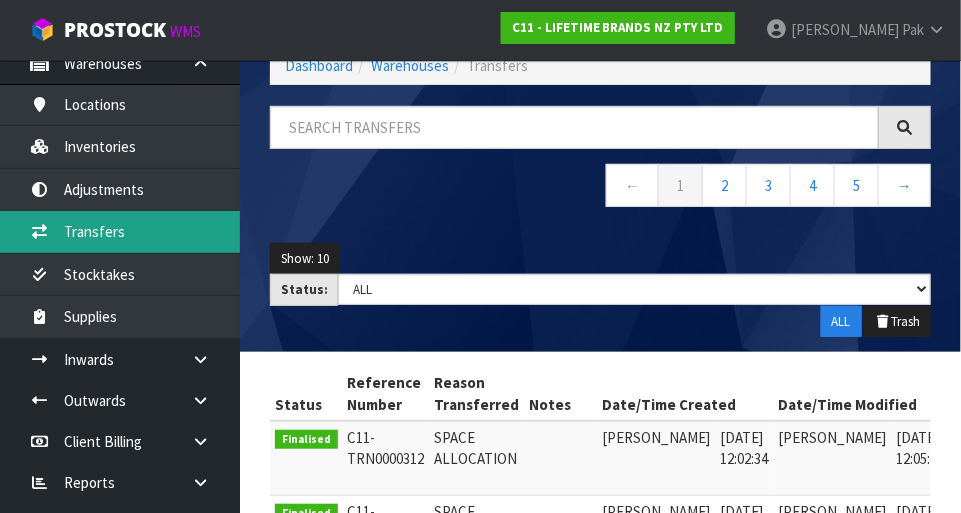 scroll, scrollTop: 0, scrollLeft: 0, axis: both 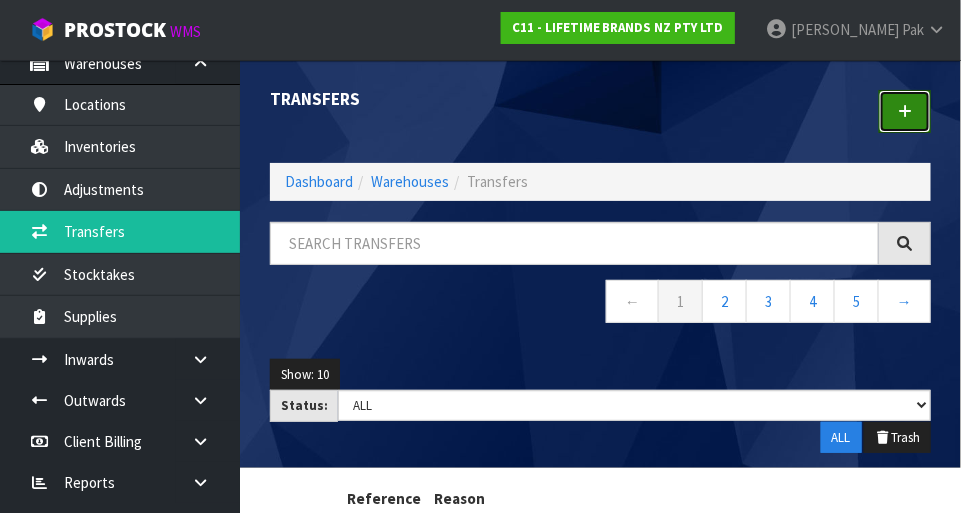 click at bounding box center (905, 111) 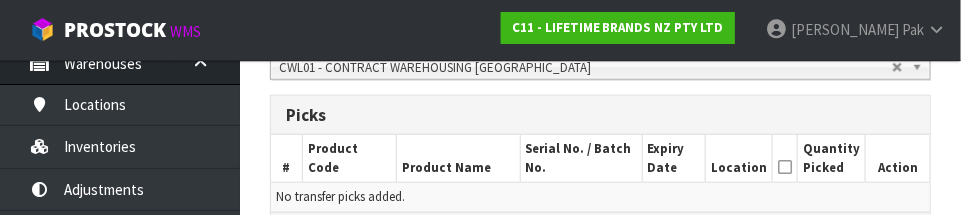 scroll, scrollTop: 451, scrollLeft: 0, axis: vertical 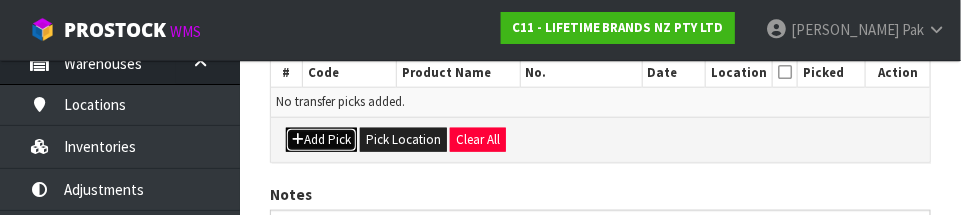 click on "Add Pick" at bounding box center (321, 140) 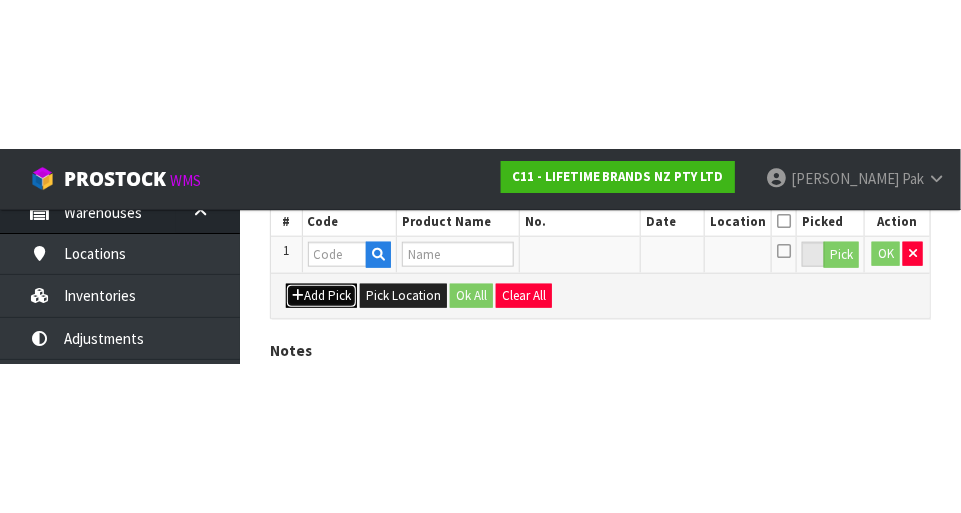scroll, scrollTop: 450, scrollLeft: 0, axis: vertical 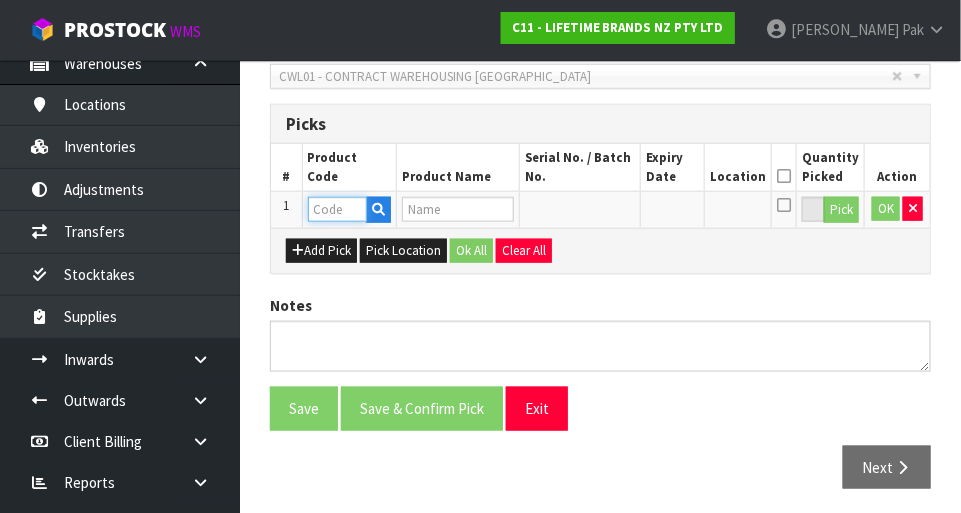 paste on "LCPISA8CPLATW" 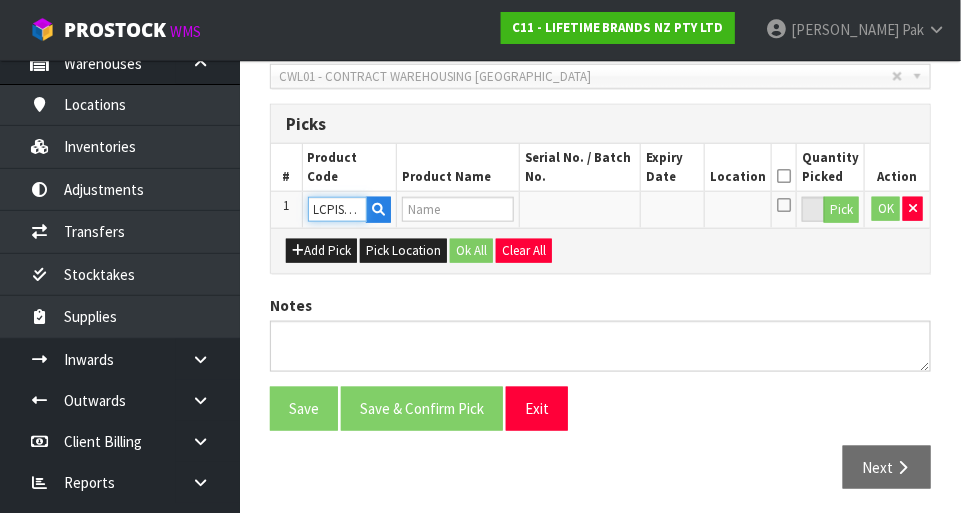 scroll, scrollTop: 0, scrollLeft: 39, axis: horizontal 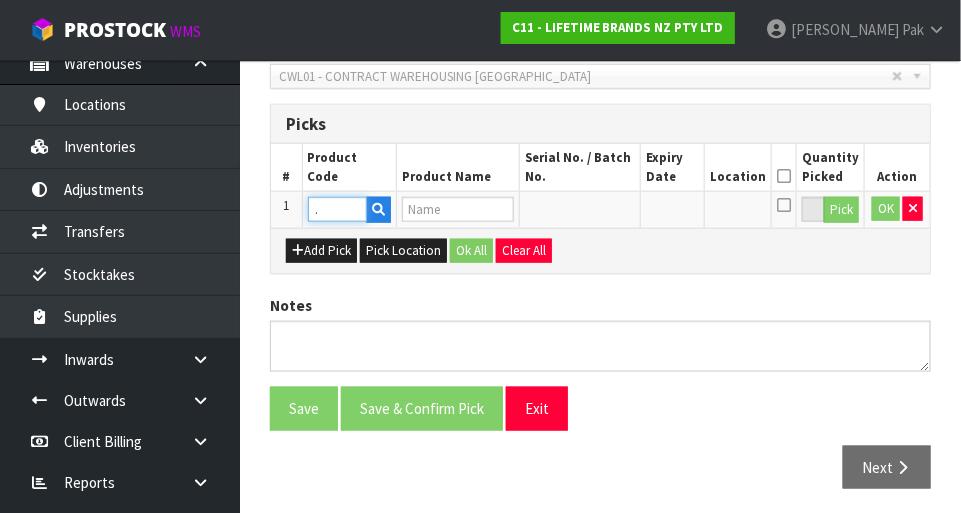 type on "83244 - LC PISA 8CUP CAFETIERE LATTE WOOD HANDLE" 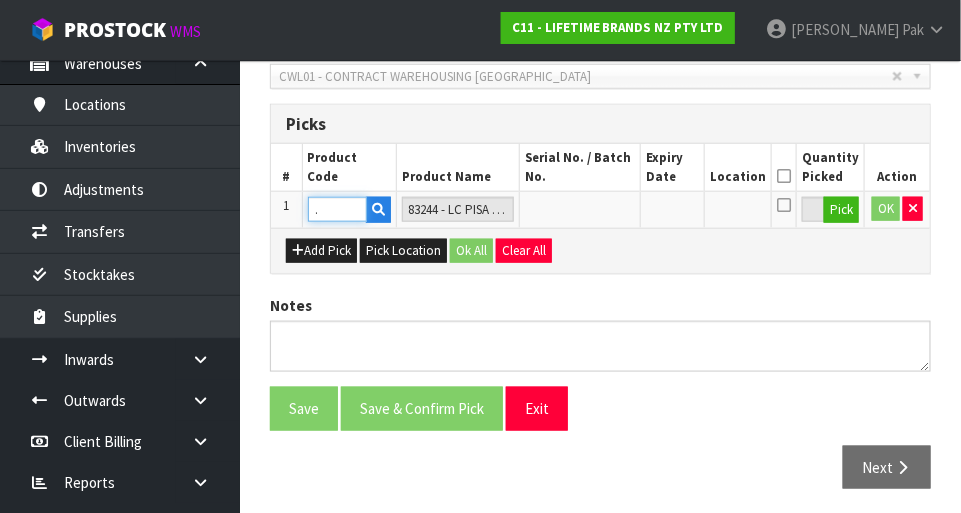 type on "LCPISA8CPLATW" 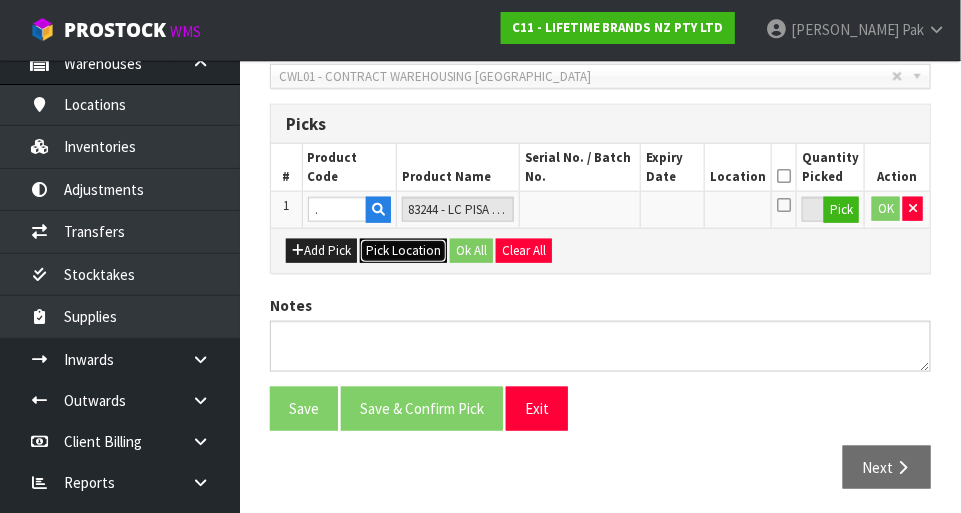 click on "Pick Location" at bounding box center (403, 251) 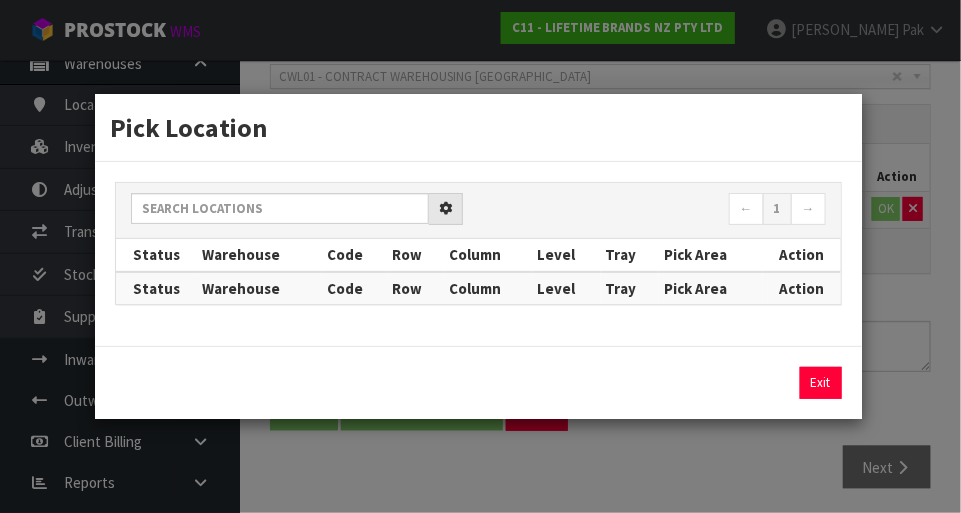 scroll, scrollTop: 0, scrollLeft: 0, axis: both 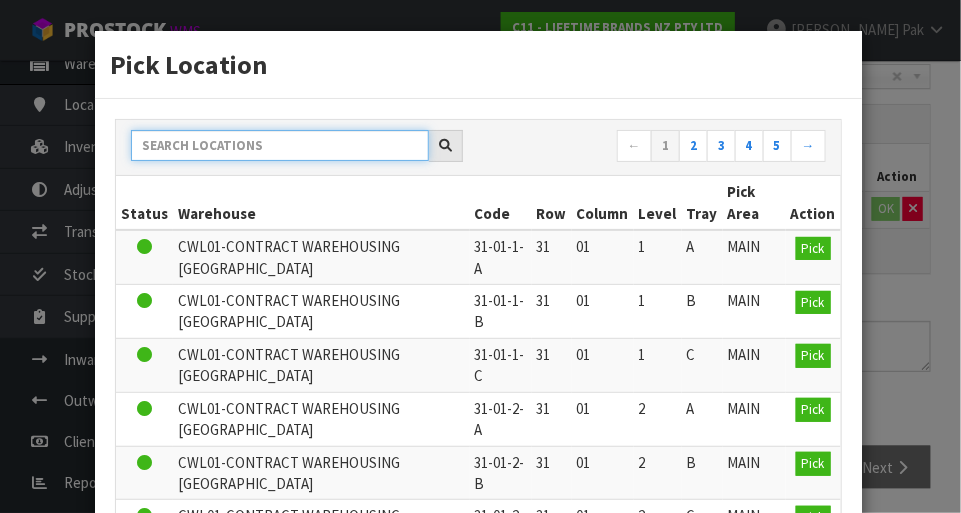 click at bounding box center (280, 145) 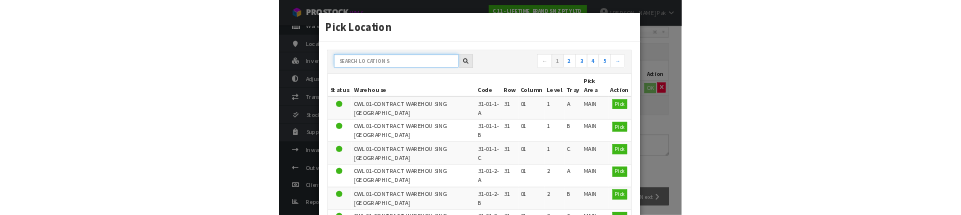 scroll, scrollTop: 440, scrollLeft: 0, axis: vertical 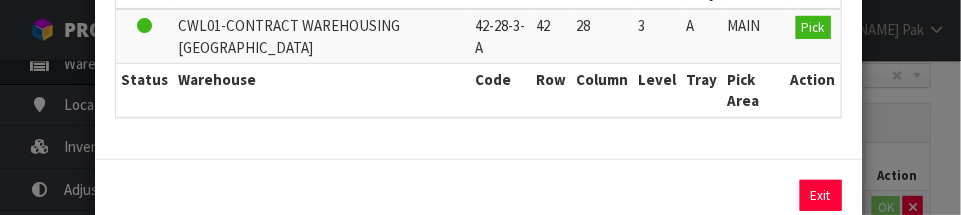 type on "42-28-3-A" 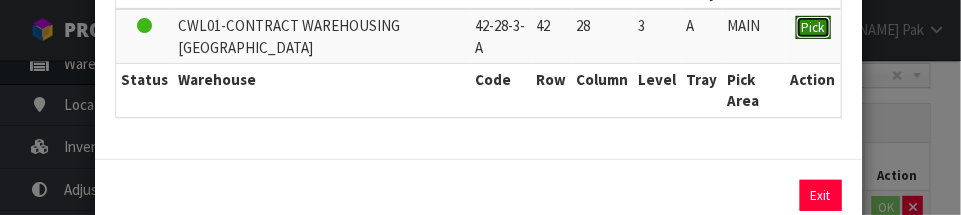 click on "42-28-3-A
←
1
→
Status
Warehouse
Code
Row
Column
Level
Tray
Pick Area
Action
CWL01-CONTRACT WAREHOUSING ALLENS ROAD
42-28-3-A
42
28
3
A
MAIN
Pick
Status
Warehouse
Code
Row
Column
Level
Tray
Pick Area
Action" at bounding box center [478, 8] 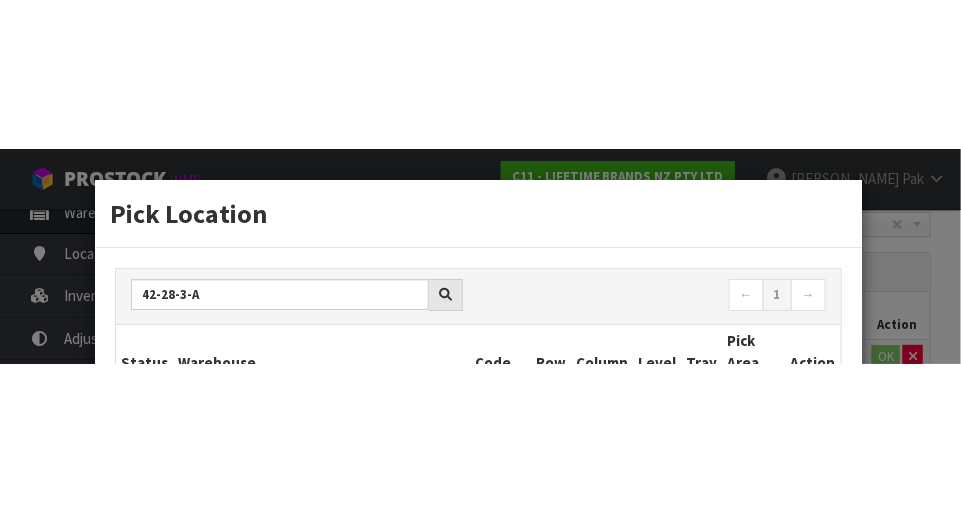 scroll, scrollTop: 450, scrollLeft: 0, axis: vertical 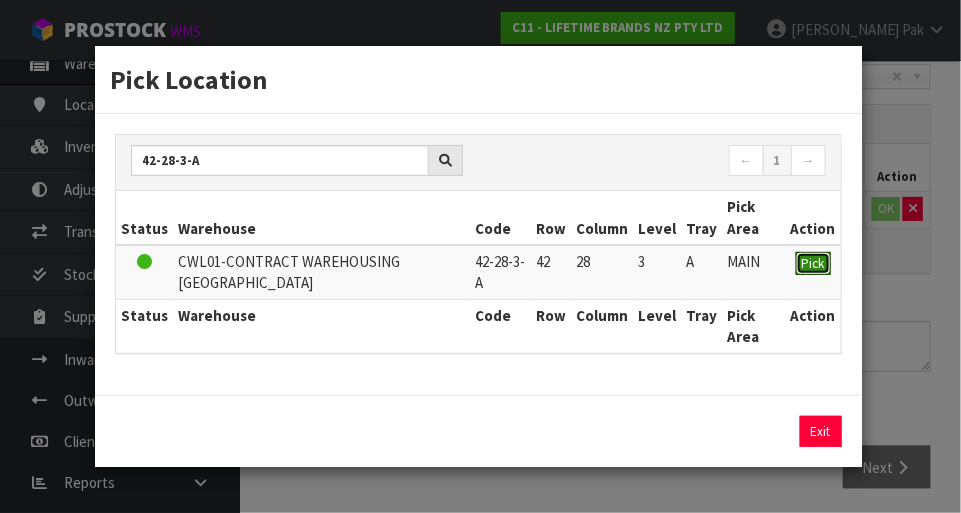 click on "Pick" at bounding box center [813, 263] 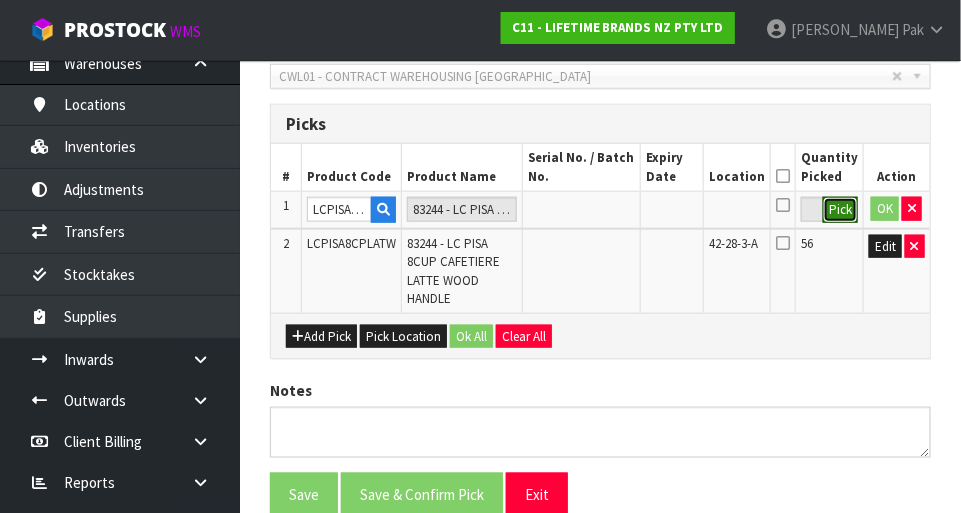 click on "Pick" at bounding box center (840, 210) 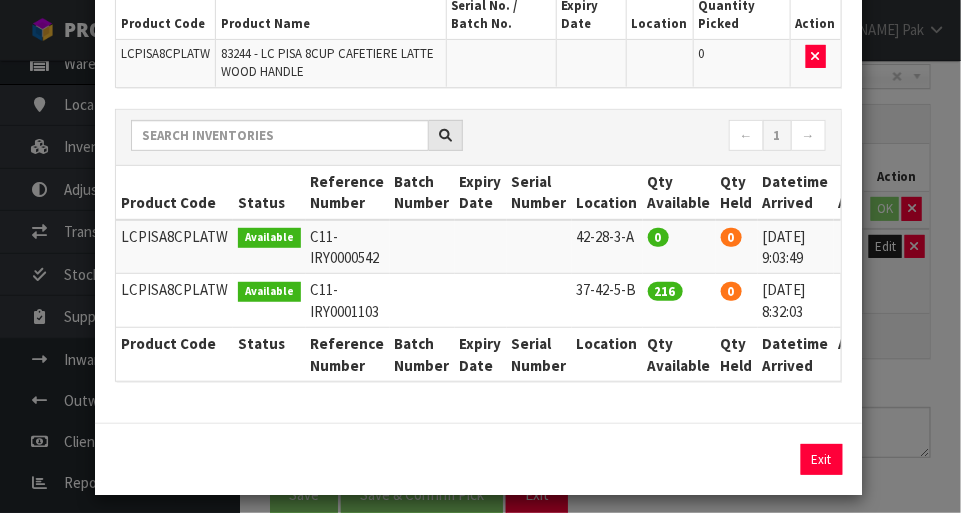 scroll, scrollTop: 167, scrollLeft: 0, axis: vertical 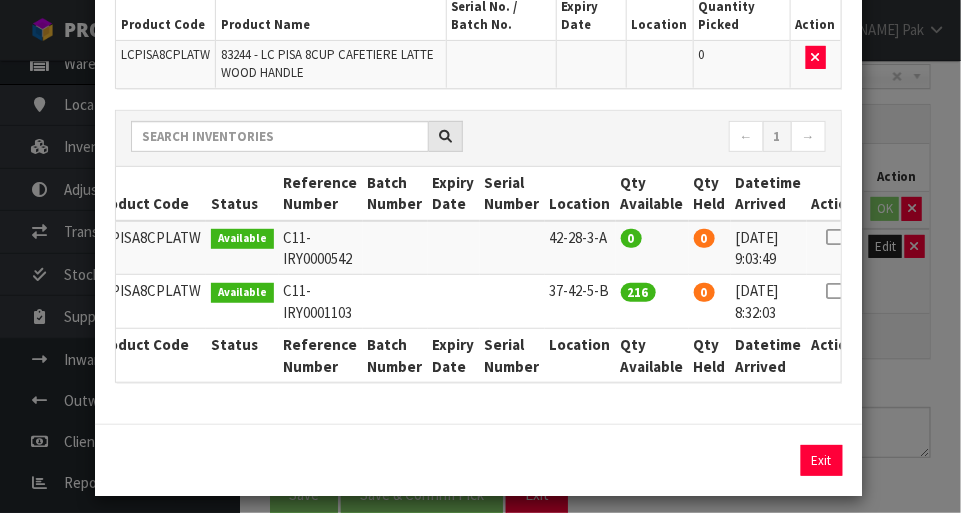 click on "Pick Line
Picks
Product Code
Product Name
Serial No. / Batch No.
Expiry Date
Location
Quantity Picked
Action
LCPISA8CPLATW
83244 - LC PISA 8CUP CAFETIERE LATTE WOOD HANDLE
0
←
1
→
Product Code
Status
Reference Number
Batch Number
Expiry Date
Serial Number
Location
Qty Available
Qty Held
Datetime Arrived
Action
0" at bounding box center (480, 256) 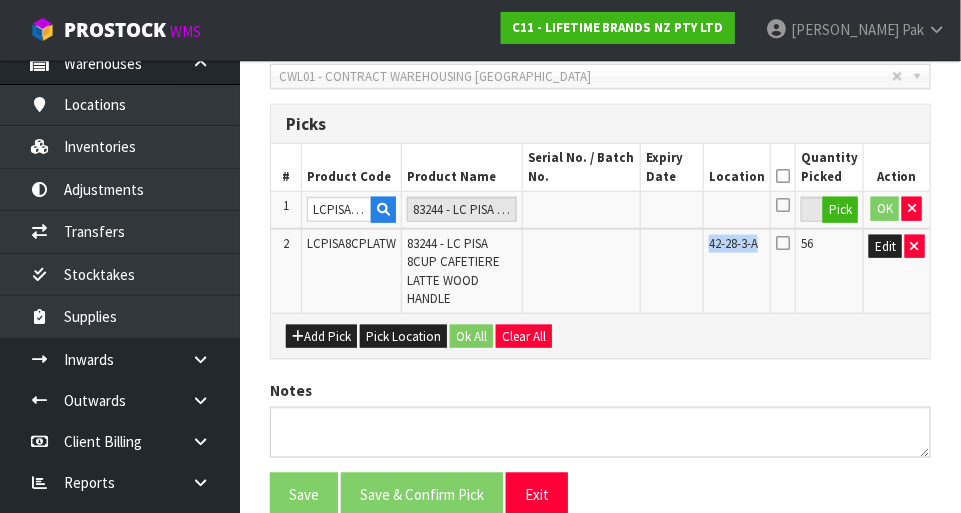 copy on "42-28-3-A" 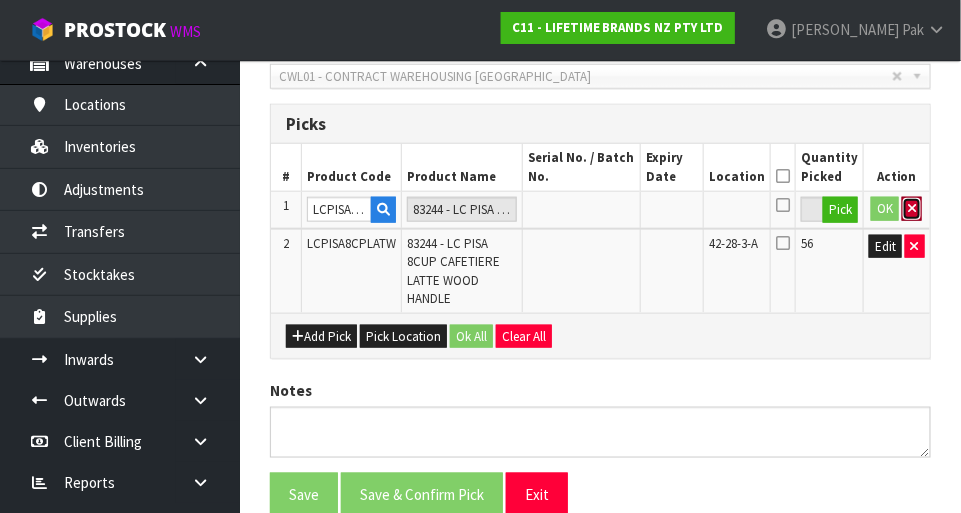 click at bounding box center [912, 209] 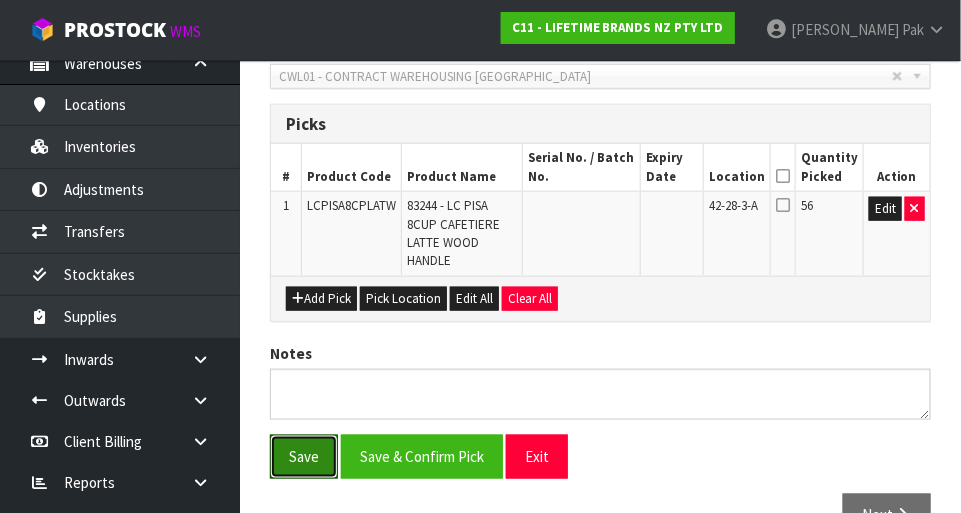 click on "Save" at bounding box center [304, 456] 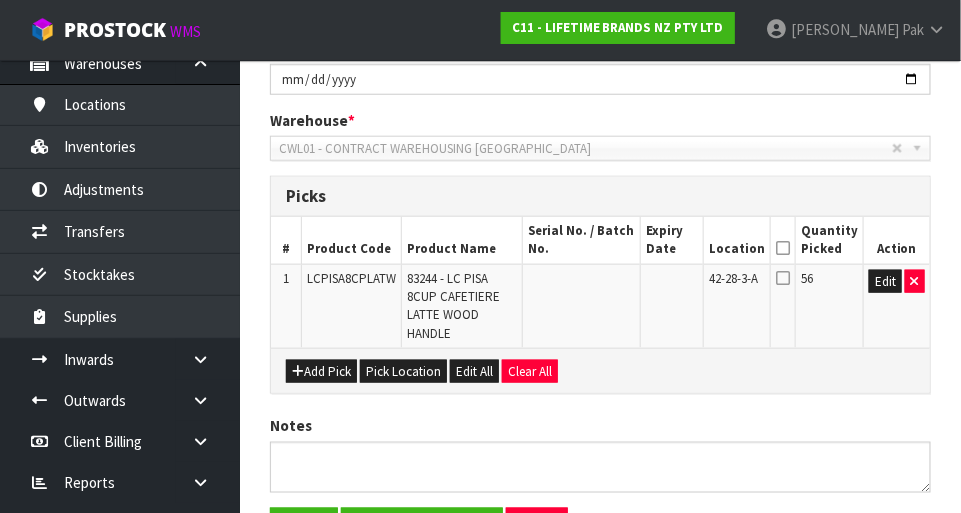scroll, scrollTop: 0, scrollLeft: 0, axis: both 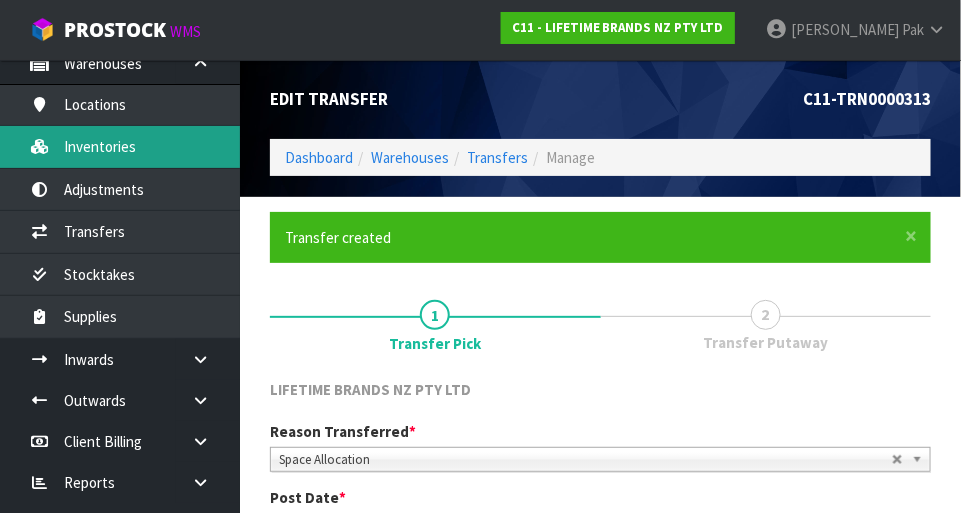 click on "Inventories" at bounding box center (120, 146) 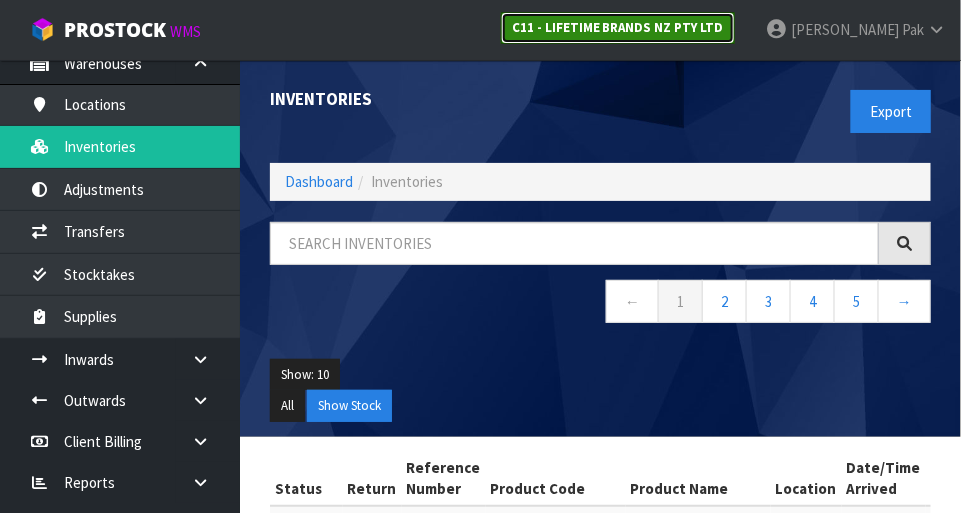 click on "C11 - LIFETIME BRANDS NZ PTY LTD" at bounding box center [618, 28] 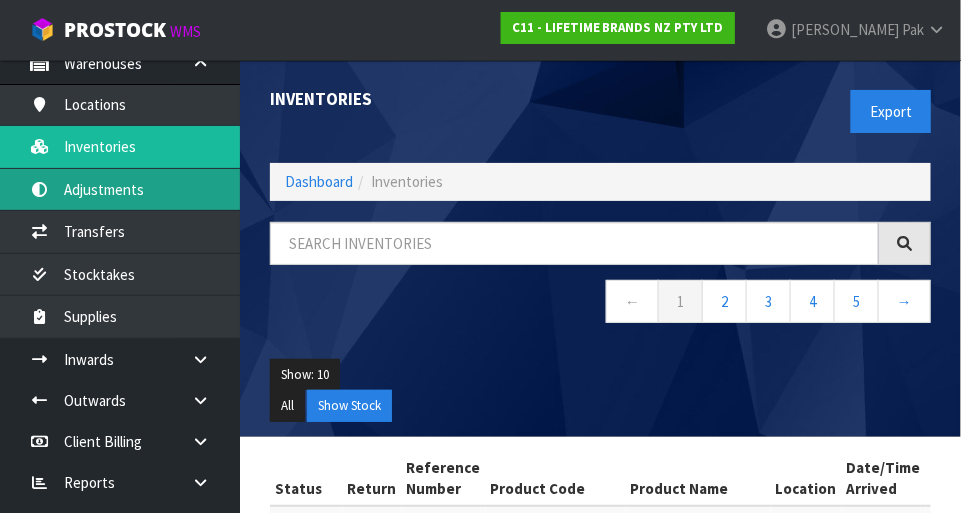 click on "Adjustments" at bounding box center [120, 189] 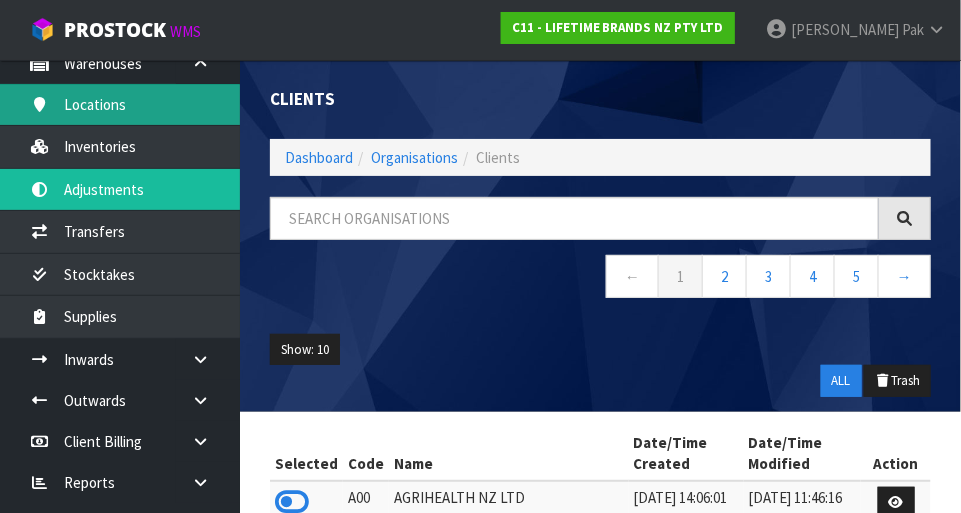 click on "Locations" at bounding box center [120, 104] 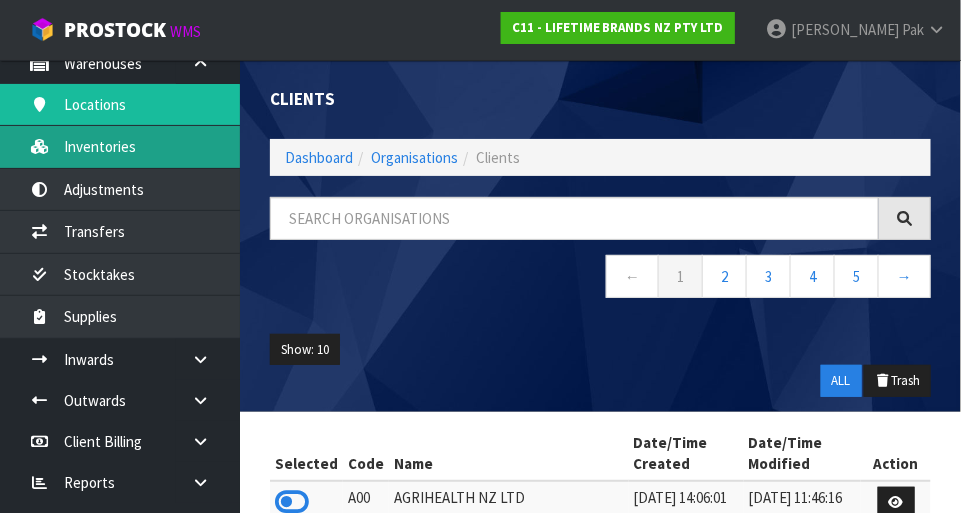 click on "Inventories" at bounding box center [120, 146] 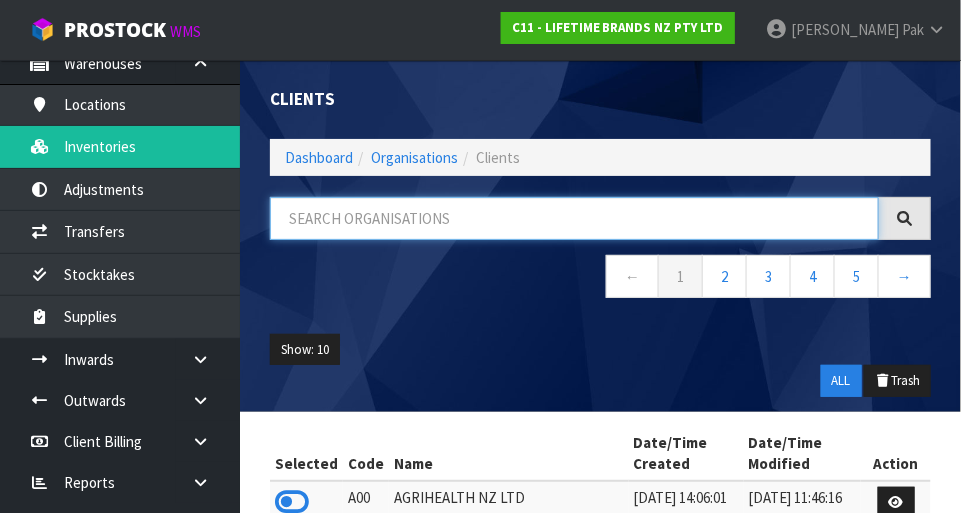 paste on "42-28-3-A" 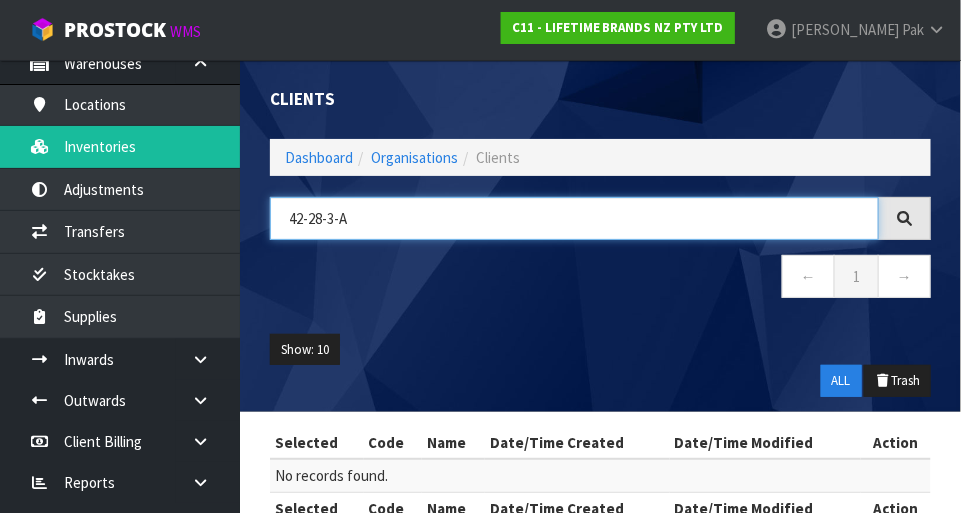 scroll, scrollTop: 12, scrollLeft: 0, axis: vertical 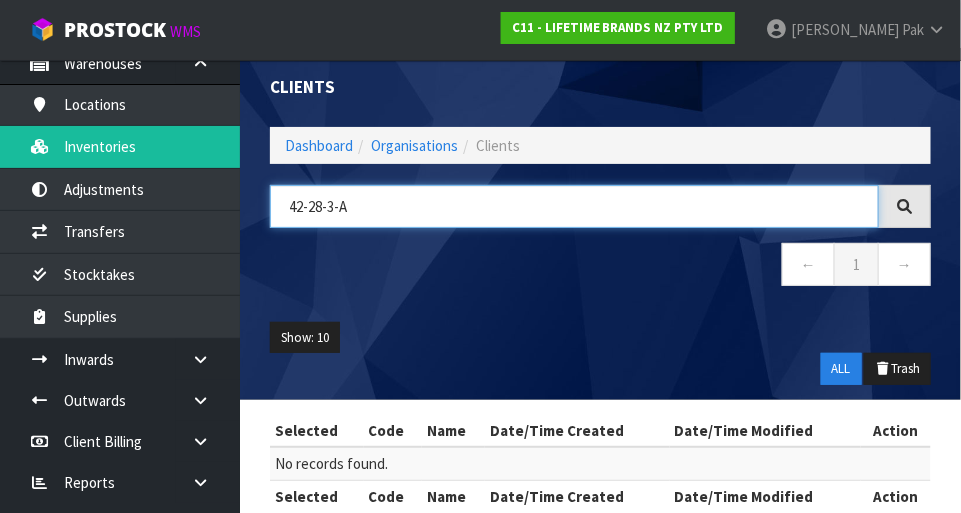type on "42-28-3-A" 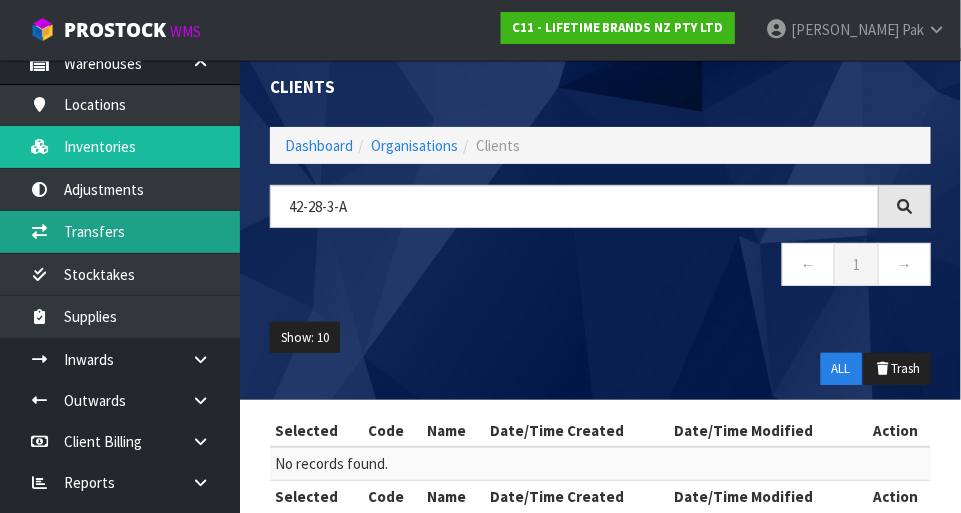 click on "Transfers" at bounding box center [120, 231] 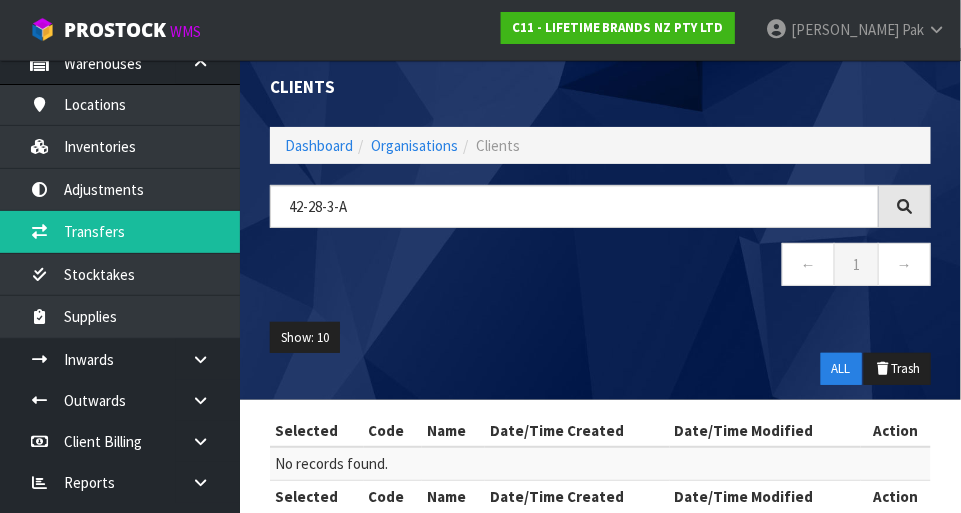 click on "Clients" at bounding box center (428, 87) 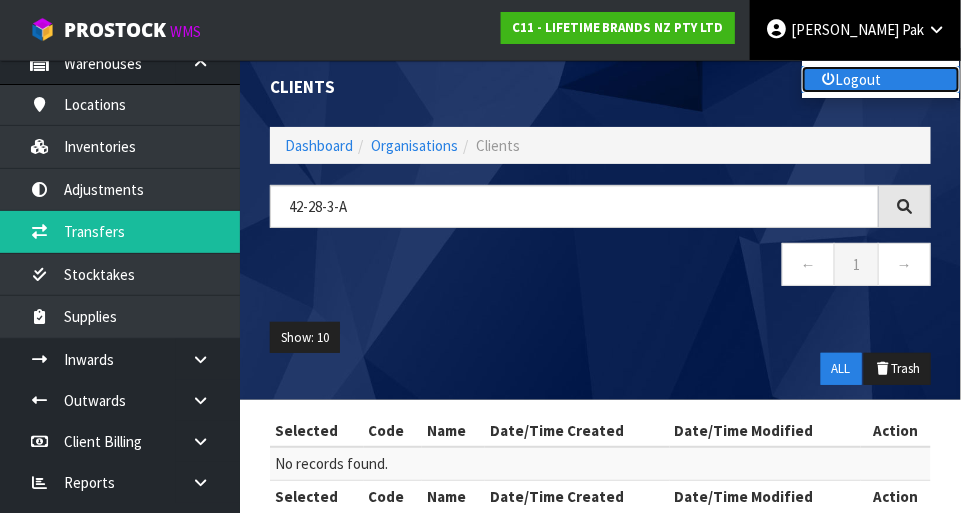 click on "Logout" at bounding box center [881, 79] 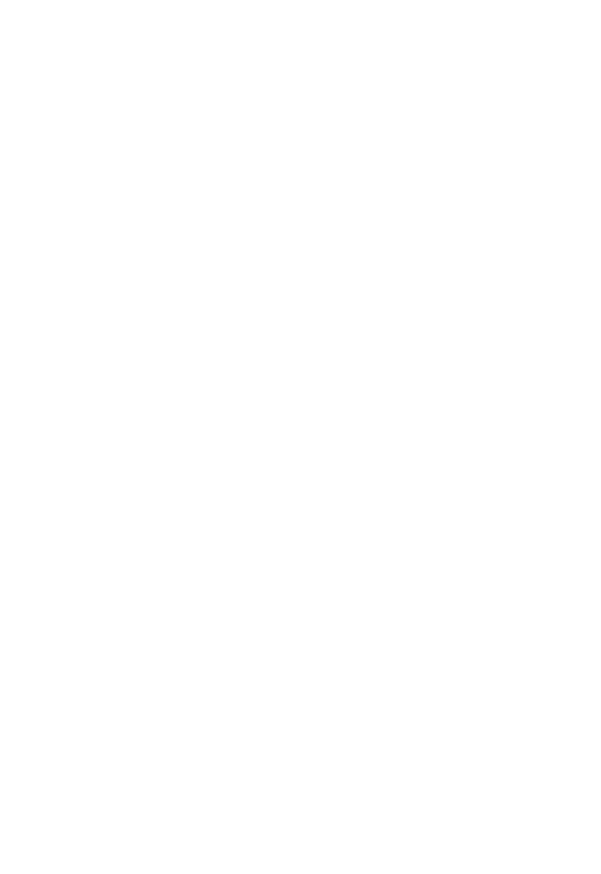 scroll, scrollTop: 0, scrollLeft: 0, axis: both 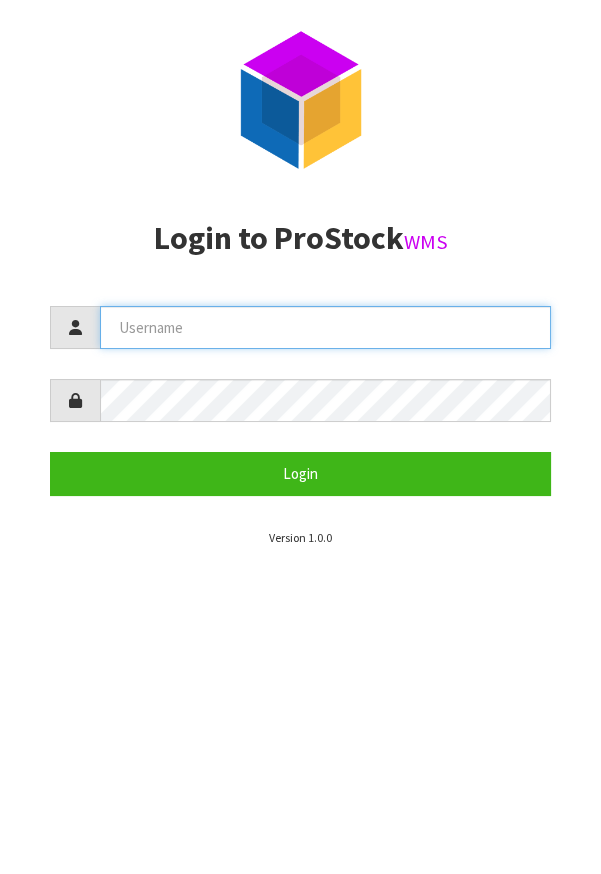 click at bounding box center [325, 327] 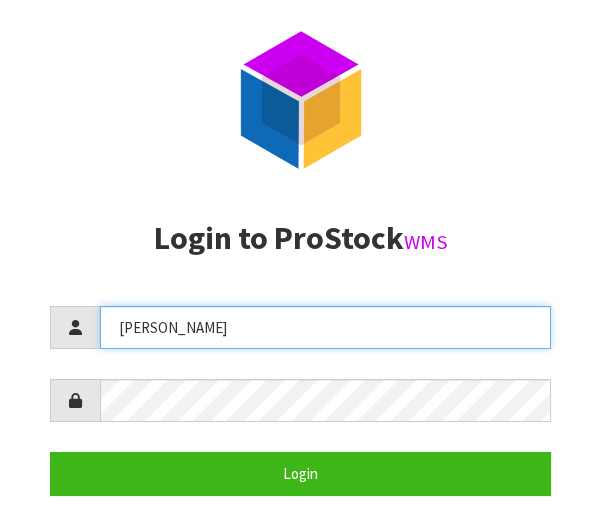 type on "[PERSON_NAME]" 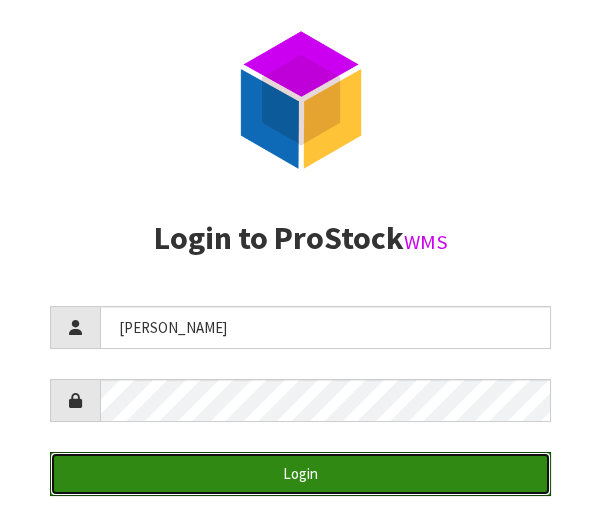 click on "Login" at bounding box center [300, 473] 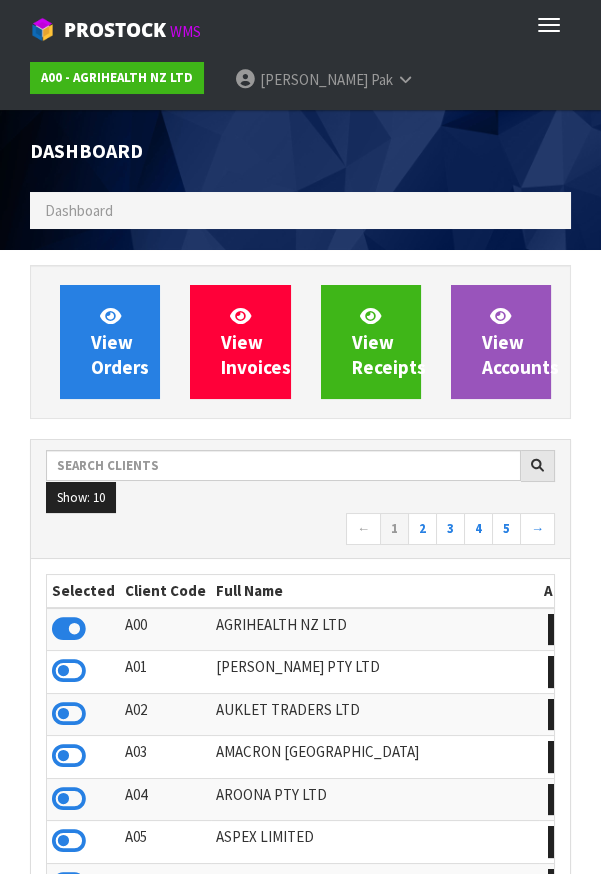 scroll, scrollTop: 998425, scrollLeft: 999429, axis: both 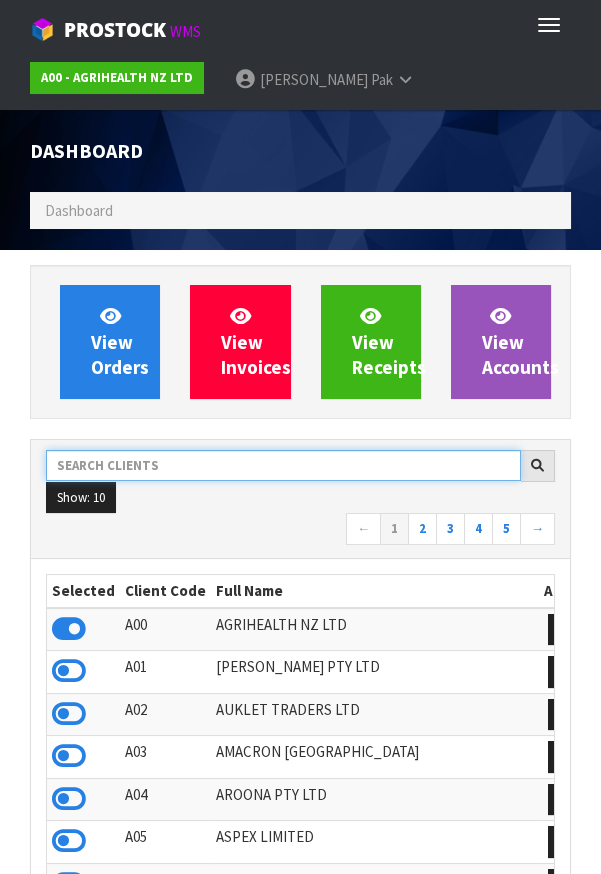 click at bounding box center (283, 465) 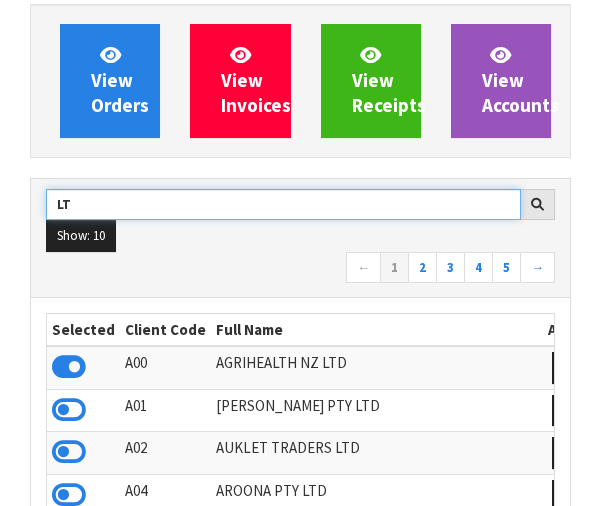 scroll, scrollTop: 259, scrollLeft: 0, axis: vertical 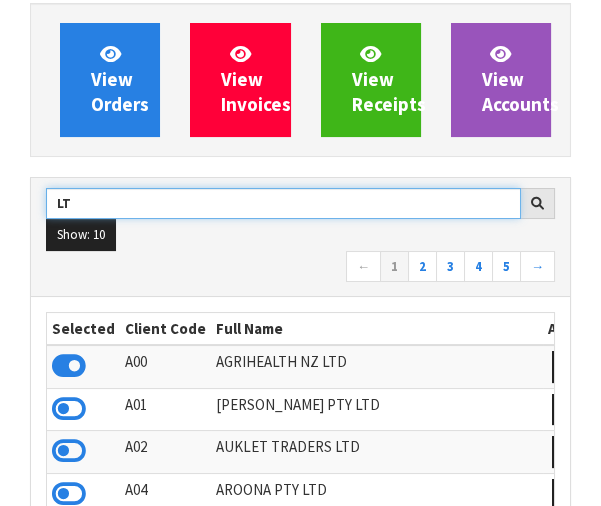 click on "LT" at bounding box center [283, 203] 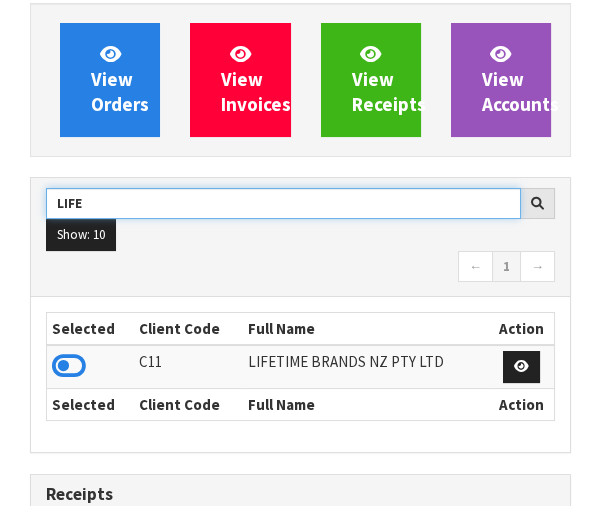 type on "LIFE" 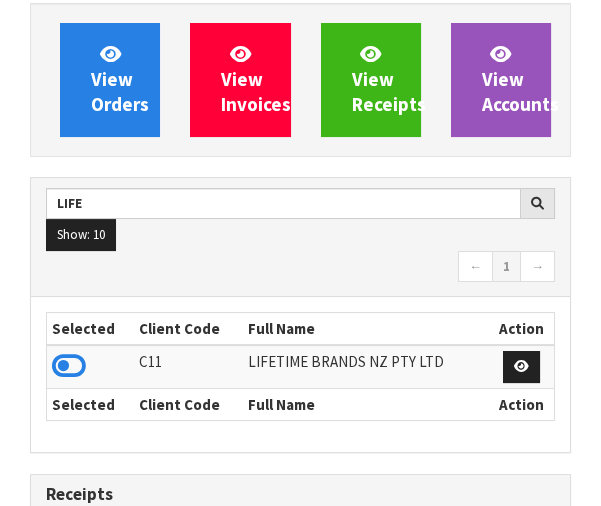 click at bounding box center [69, 366] 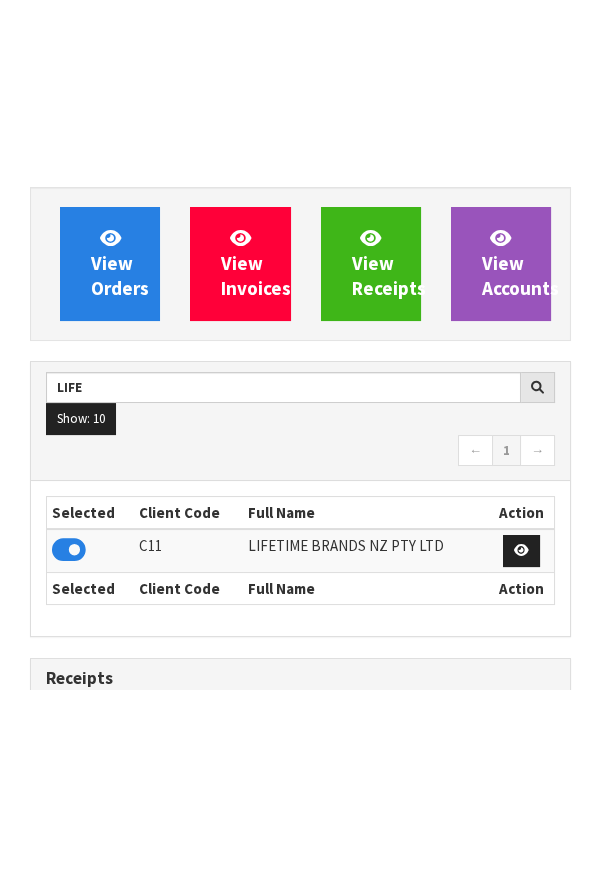 scroll, scrollTop: 262, scrollLeft: 0, axis: vertical 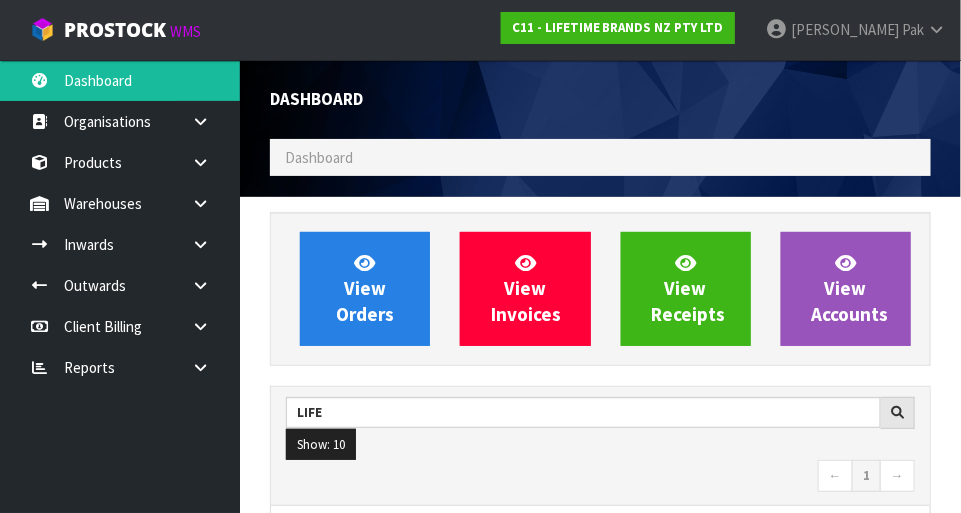 click at bounding box center [208, 203] 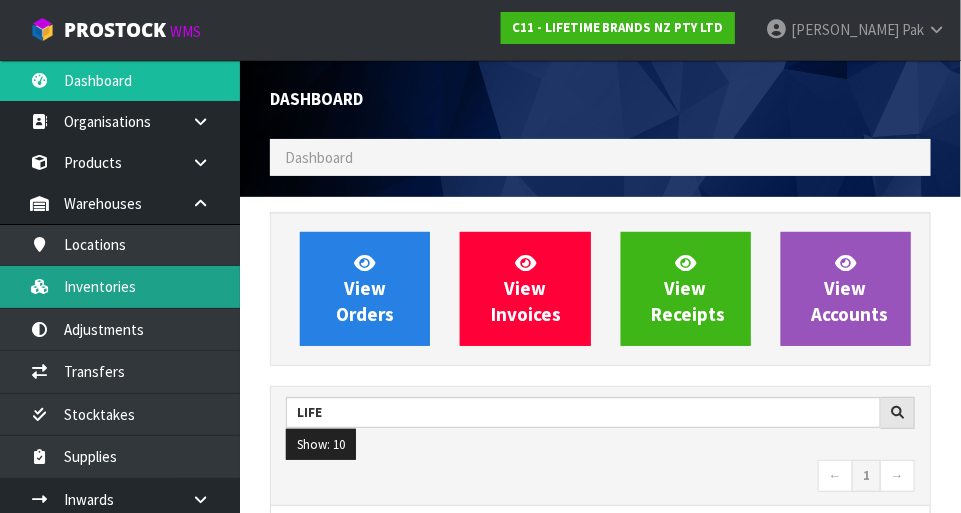 click on "Inventories" at bounding box center [120, 286] 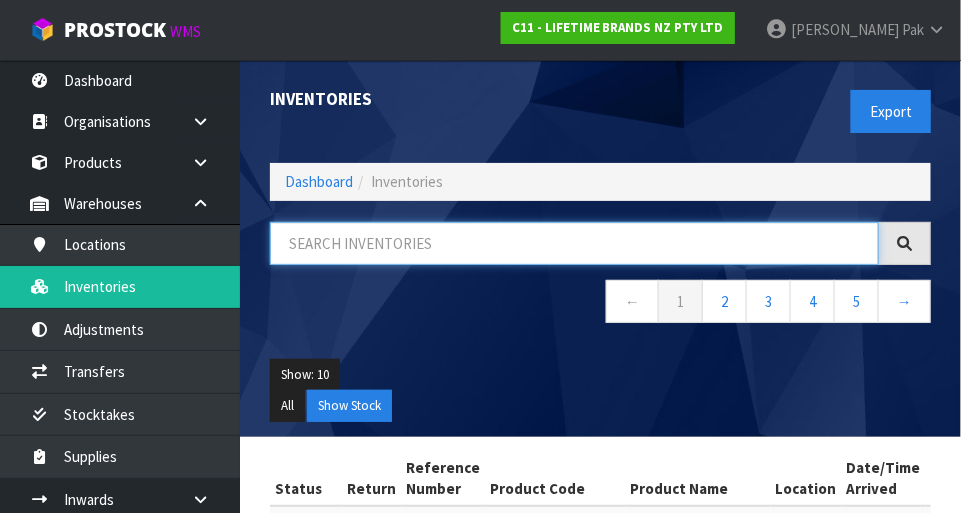paste on "42-28-3-A" 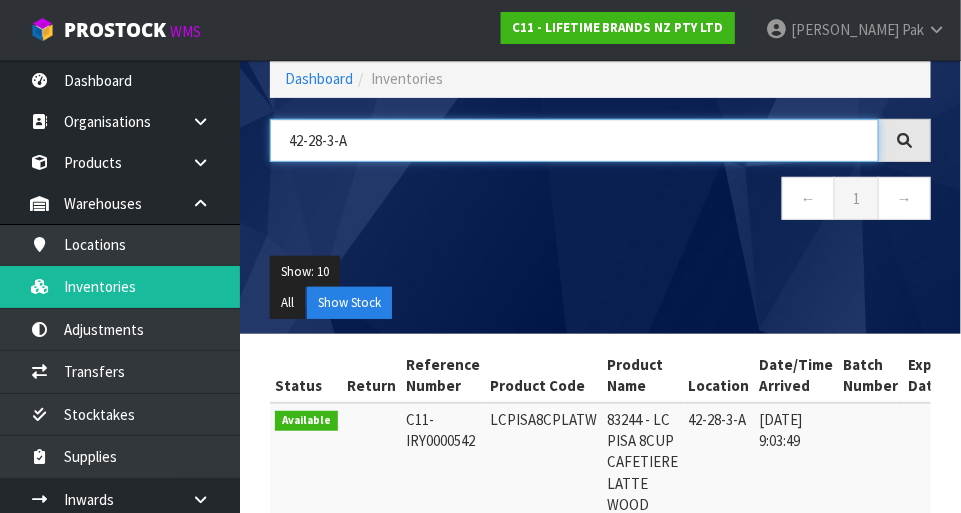 scroll, scrollTop: 220, scrollLeft: 0, axis: vertical 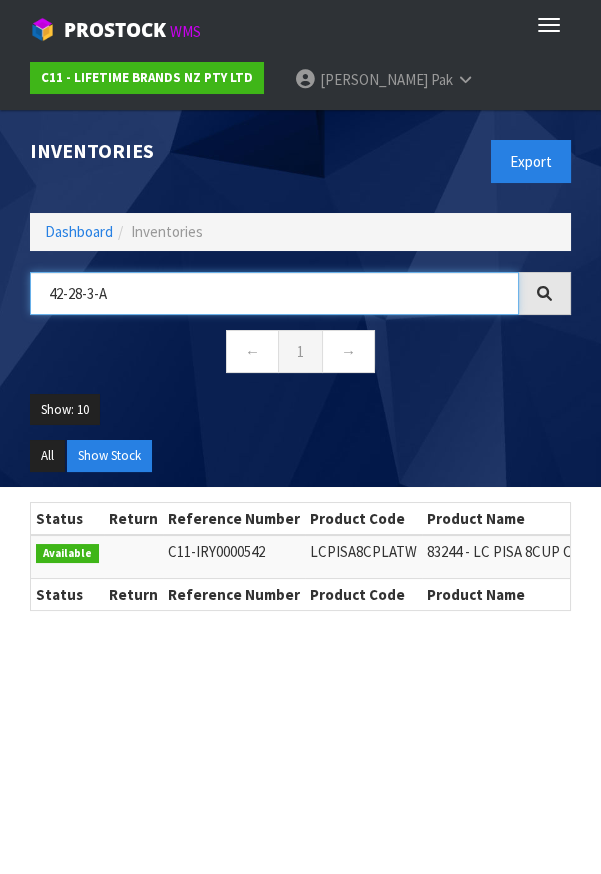 type on "42-28-3-A" 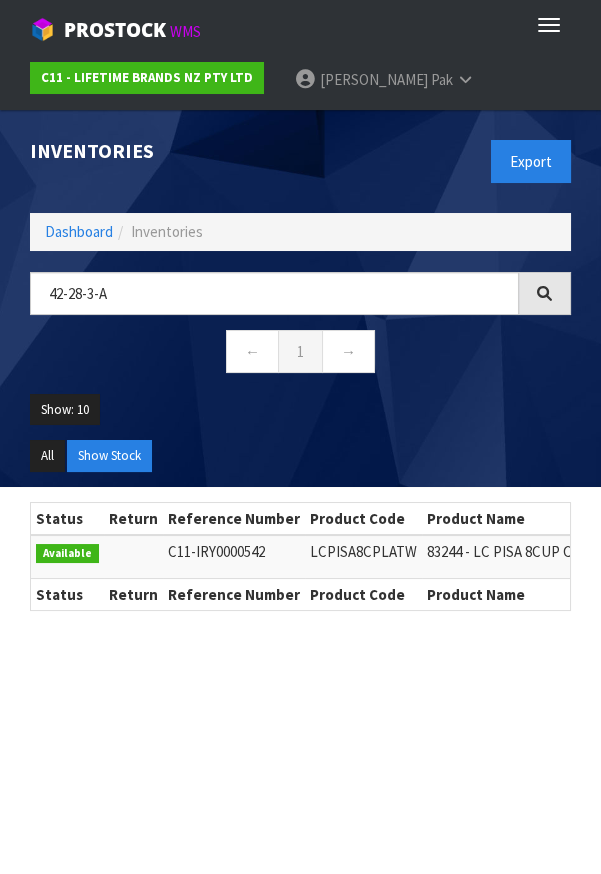 copy on "LCPISA8CPLATW" 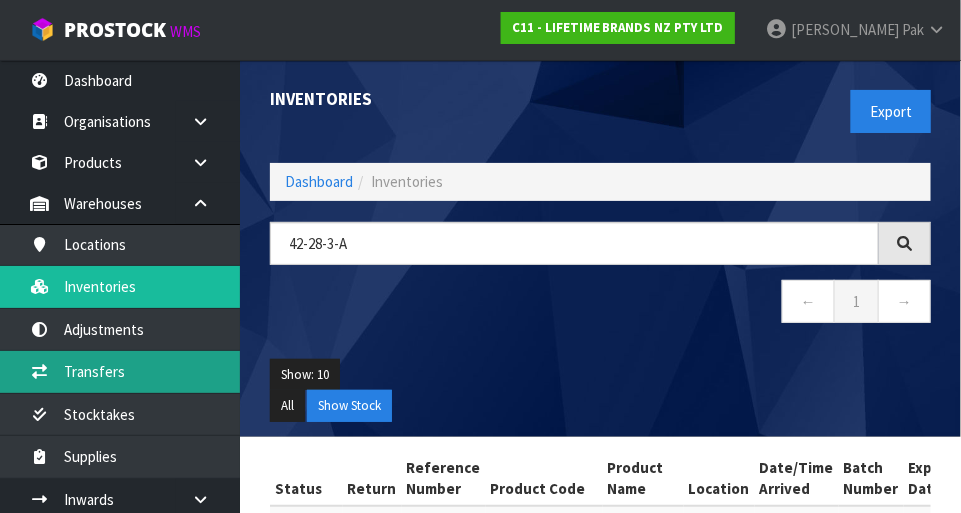 click on "Transfers" at bounding box center [120, 371] 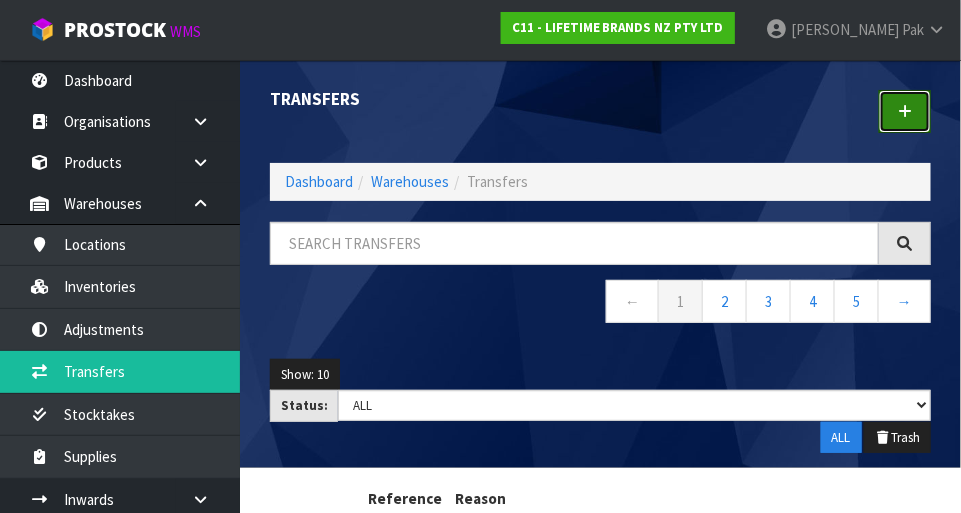 click at bounding box center [905, 111] 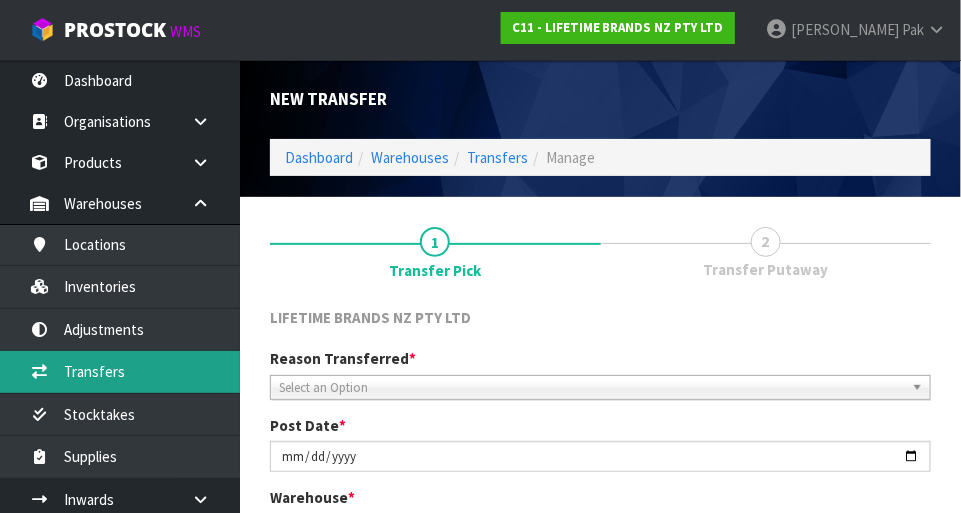 click on "Transfers" at bounding box center [120, 371] 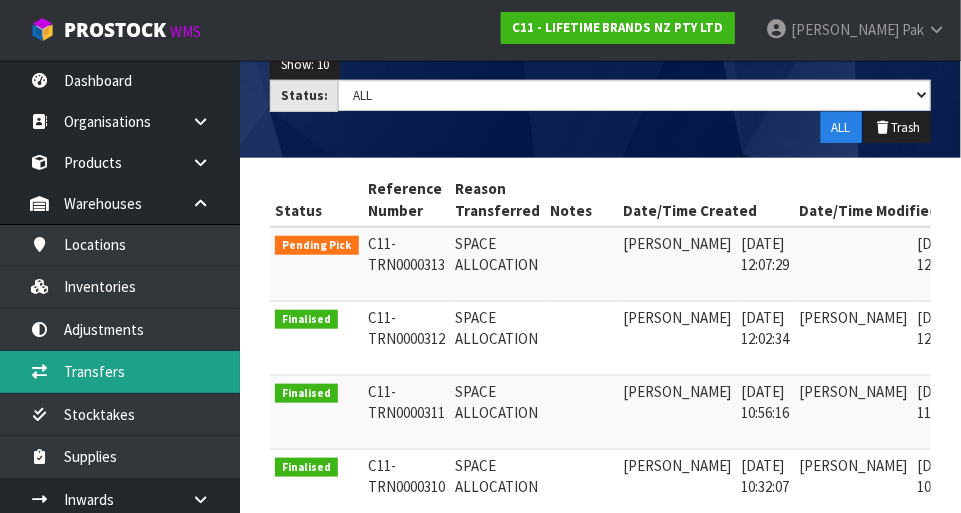 scroll, scrollTop: 304, scrollLeft: 0, axis: vertical 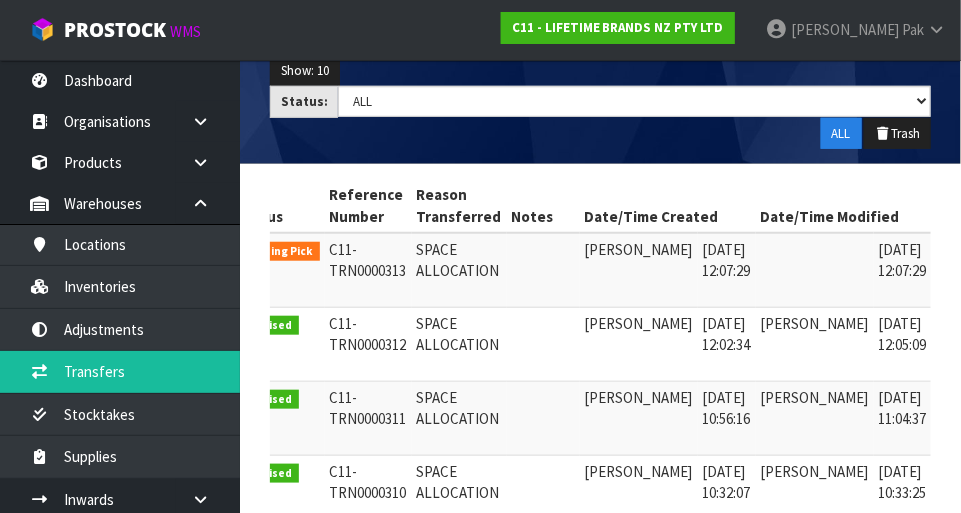 click at bounding box center [959, 255] 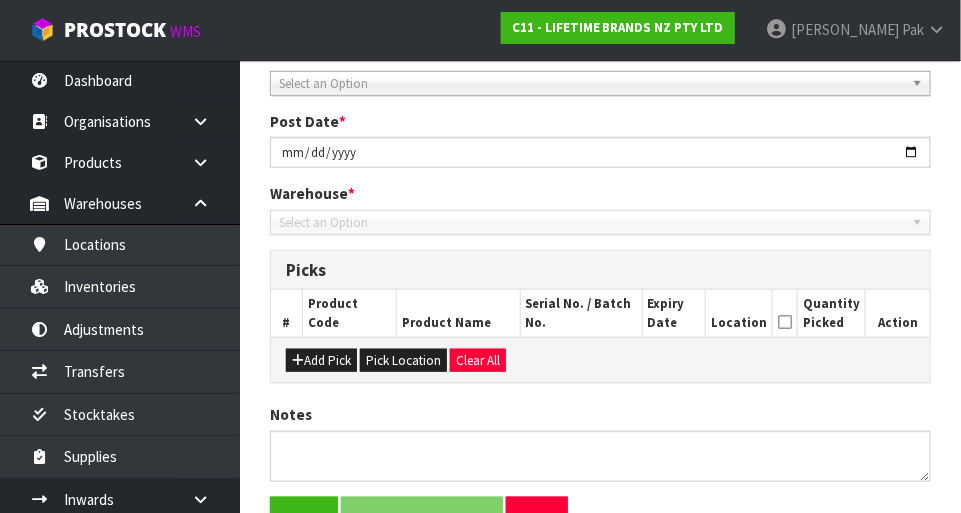 type on "[DATE]" 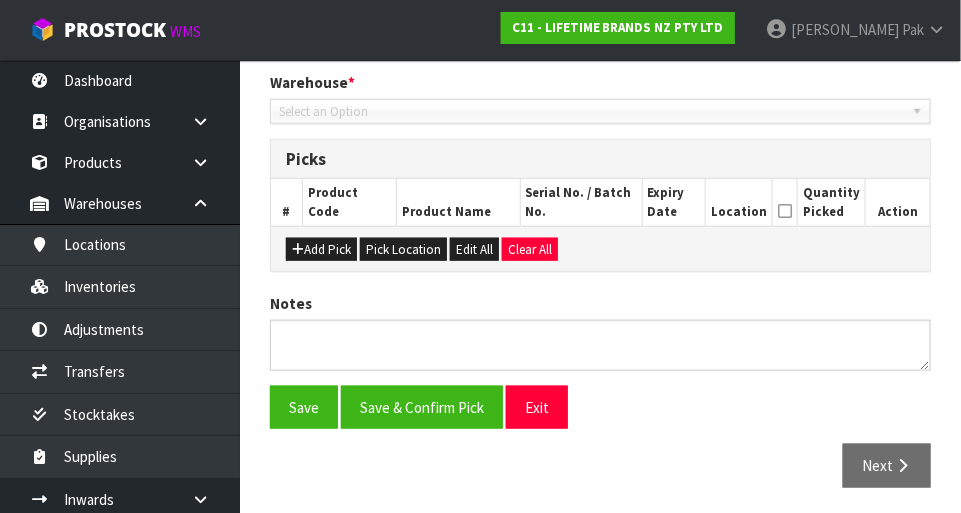 scroll, scrollTop: 481, scrollLeft: 0, axis: vertical 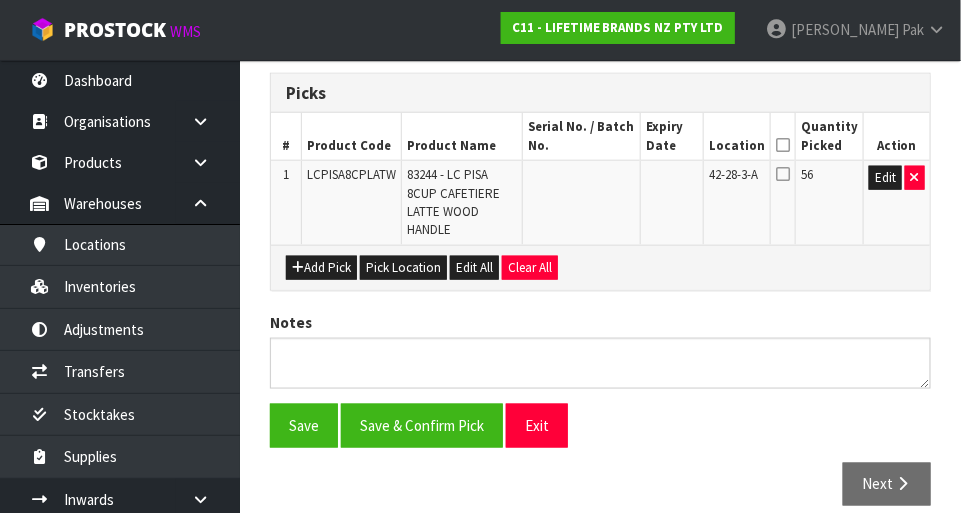 click at bounding box center (783, 145) 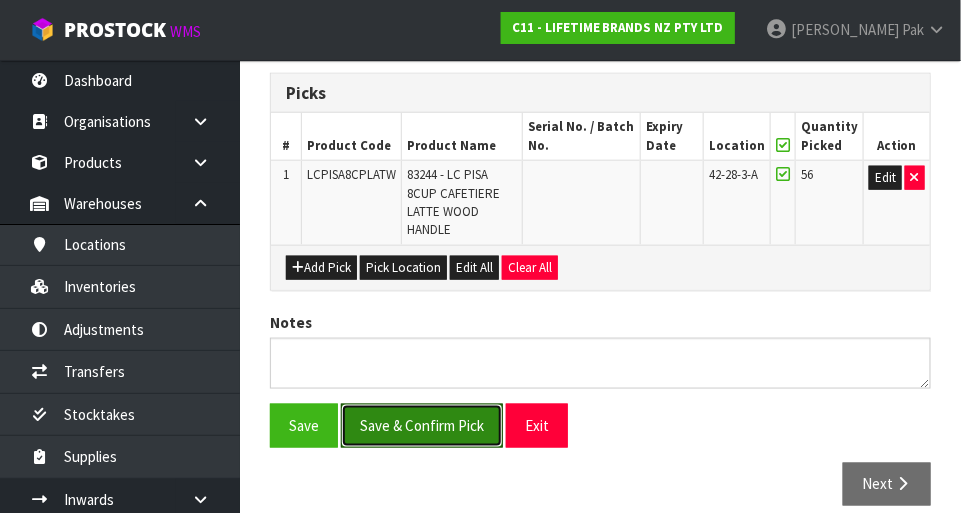 click on "Save & Confirm Pick" at bounding box center (422, 425) 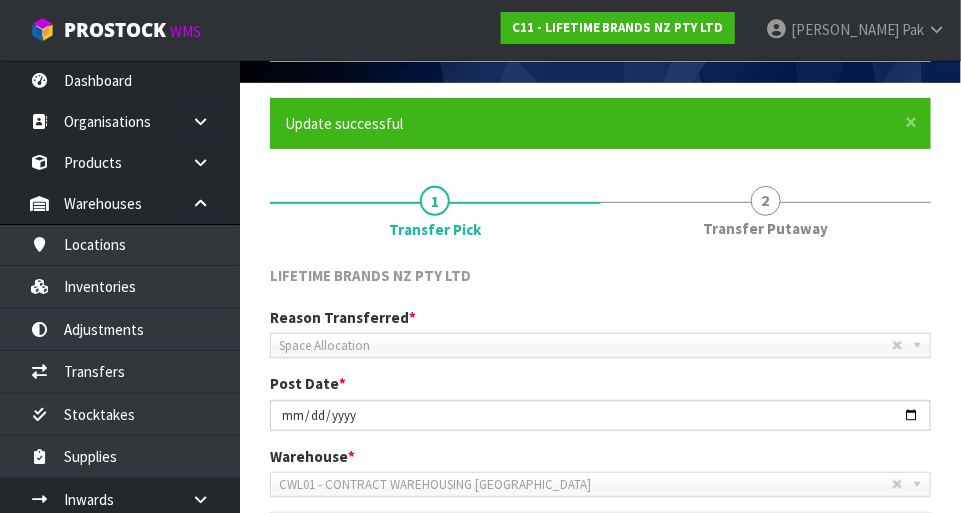 scroll, scrollTop: 510, scrollLeft: 0, axis: vertical 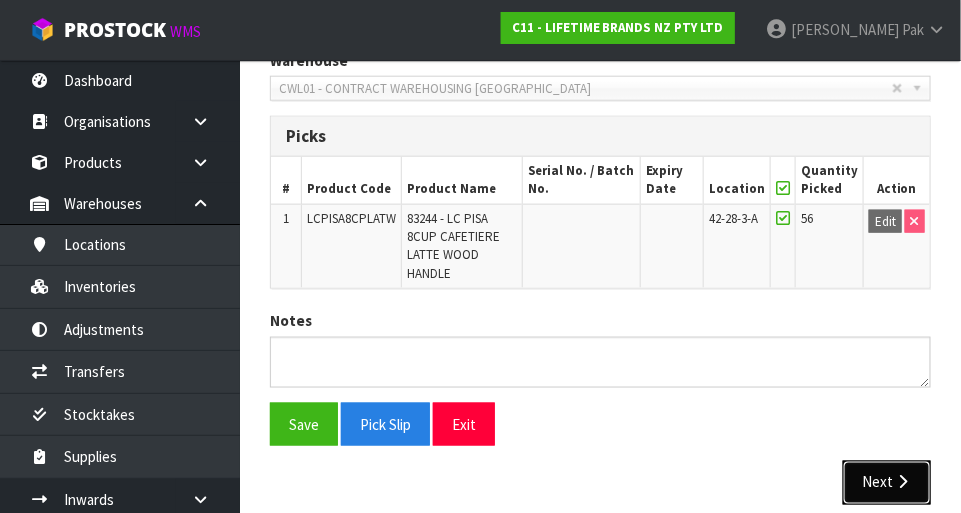 click on "Next" at bounding box center (887, 482) 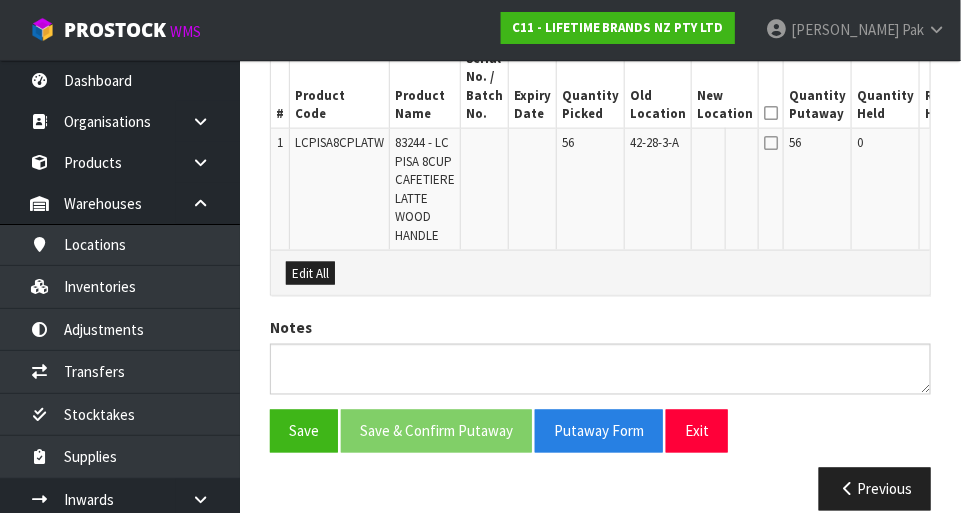 scroll, scrollTop: 646, scrollLeft: 0, axis: vertical 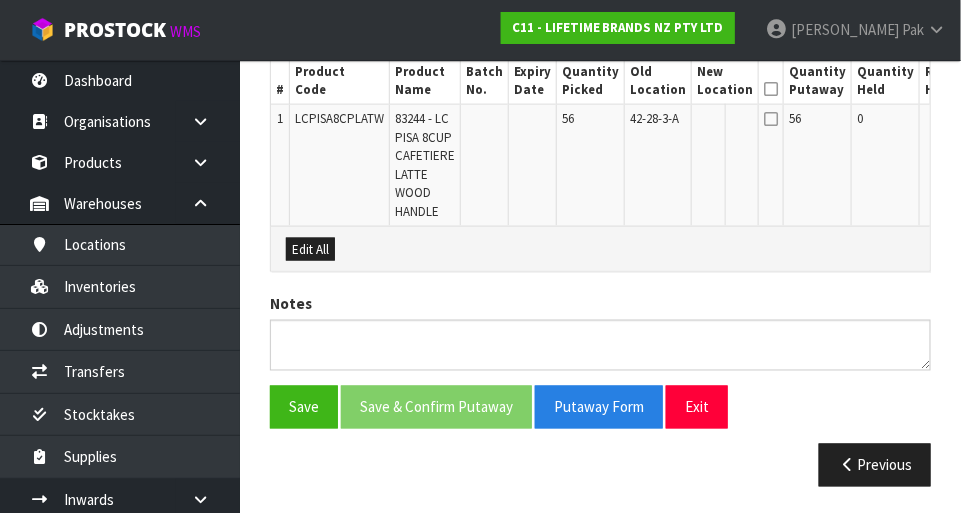 click at bounding box center [771, 89] 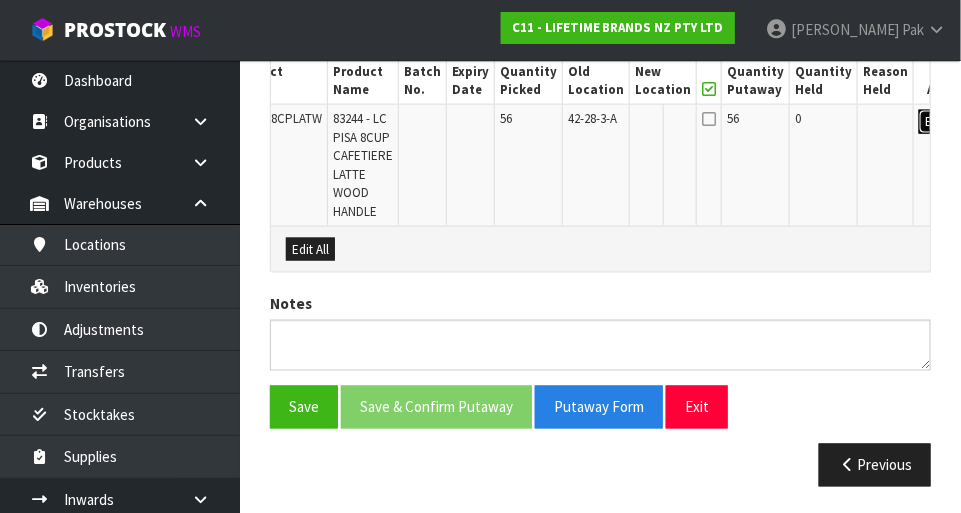 click on "Edit" at bounding box center [935, 122] 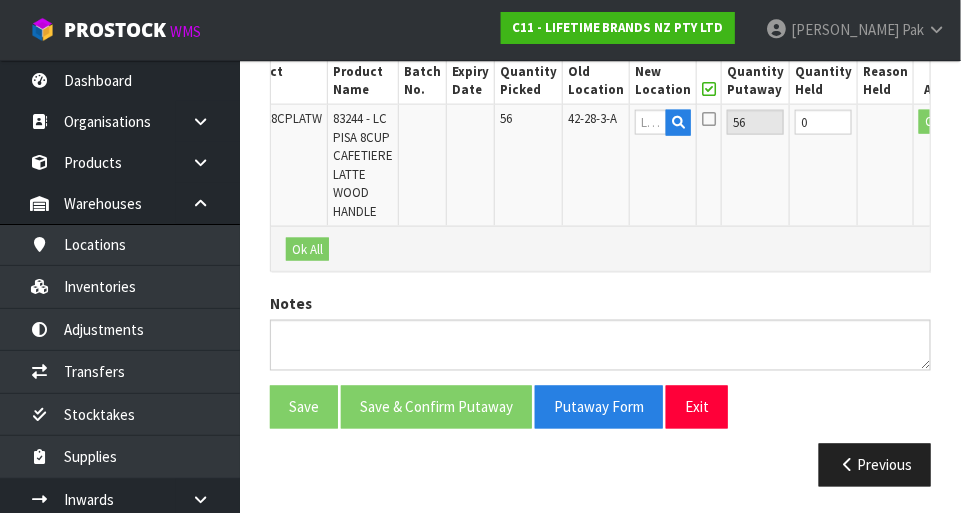 scroll, scrollTop: 0, scrollLeft: 57, axis: horizontal 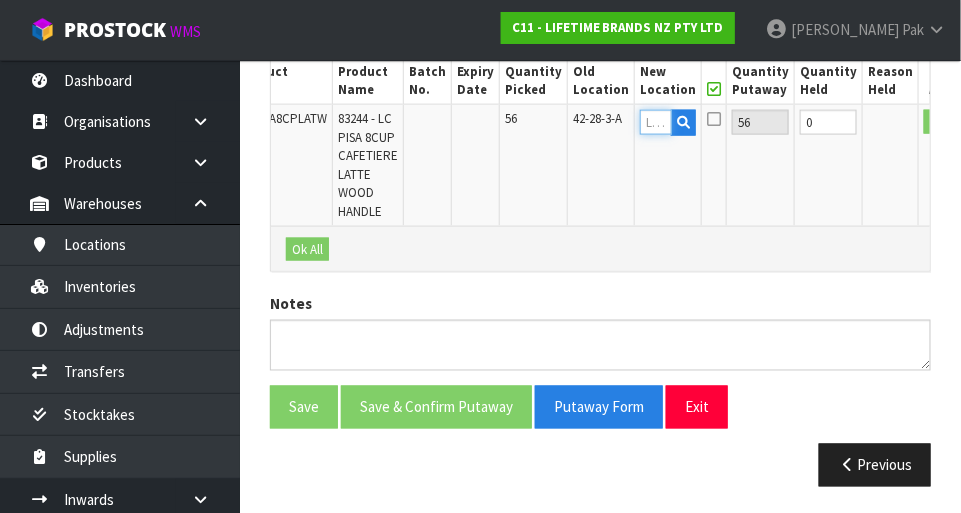 click at bounding box center (656, 122) 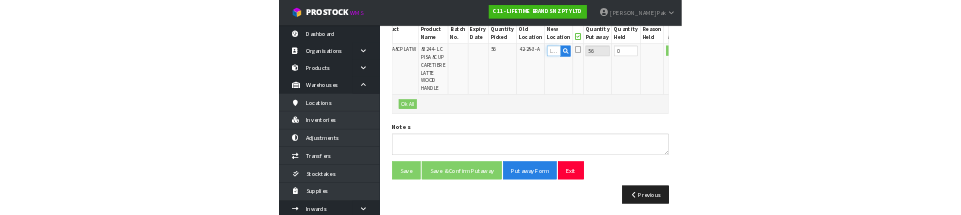 scroll, scrollTop: 636, scrollLeft: 0, axis: vertical 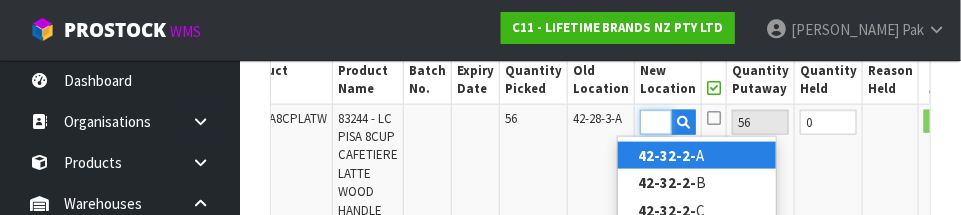 type on "42-32-2-B" 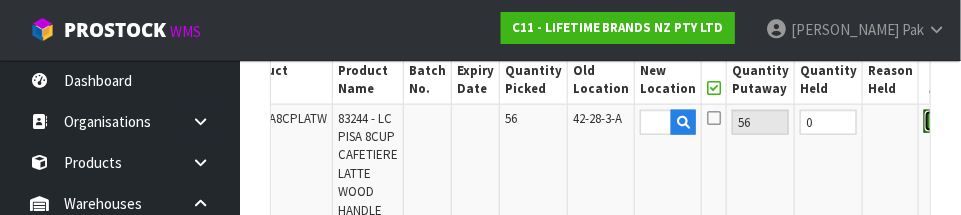 click on "OK" at bounding box center (938, 122) 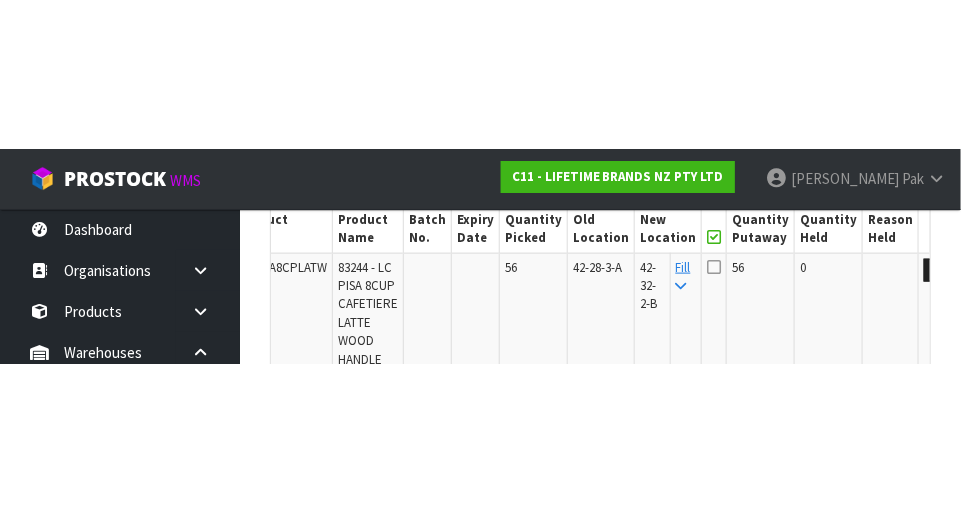 scroll, scrollTop: 646, scrollLeft: 0, axis: vertical 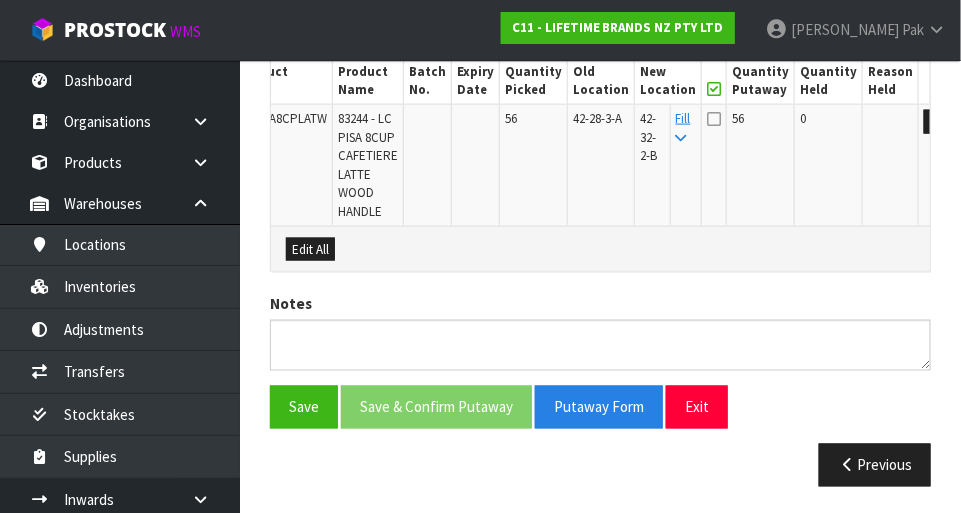 click at bounding box center [714, 119] 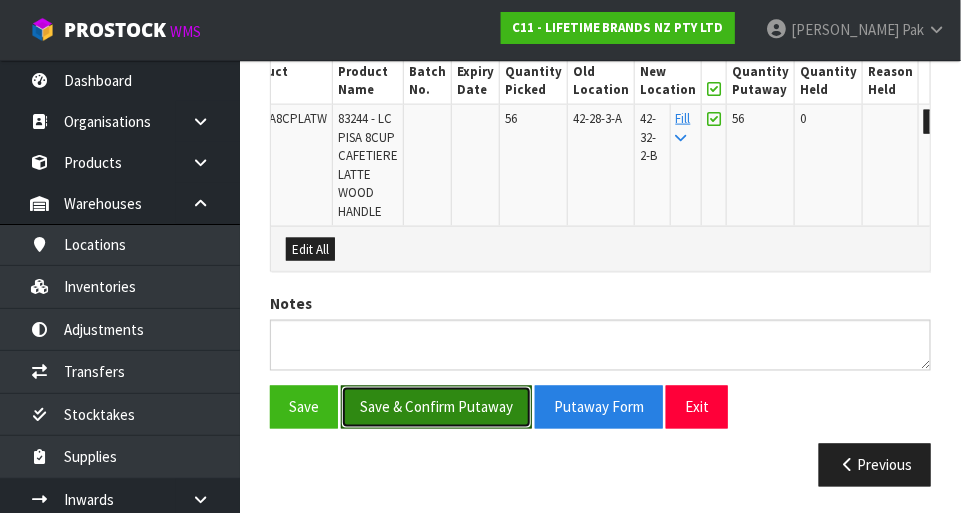 click on "Save & Confirm Putaway" at bounding box center (436, 407) 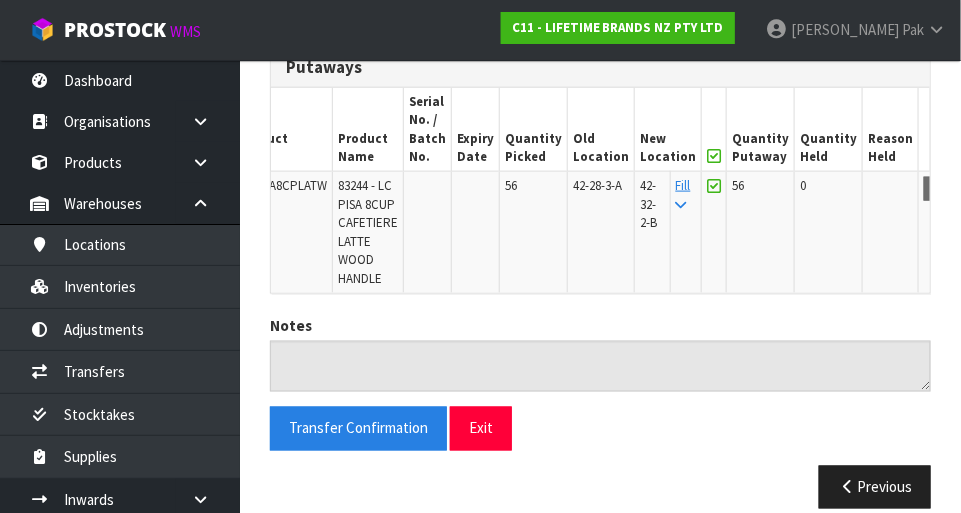 scroll, scrollTop: 602, scrollLeft: 0, axis: vertical 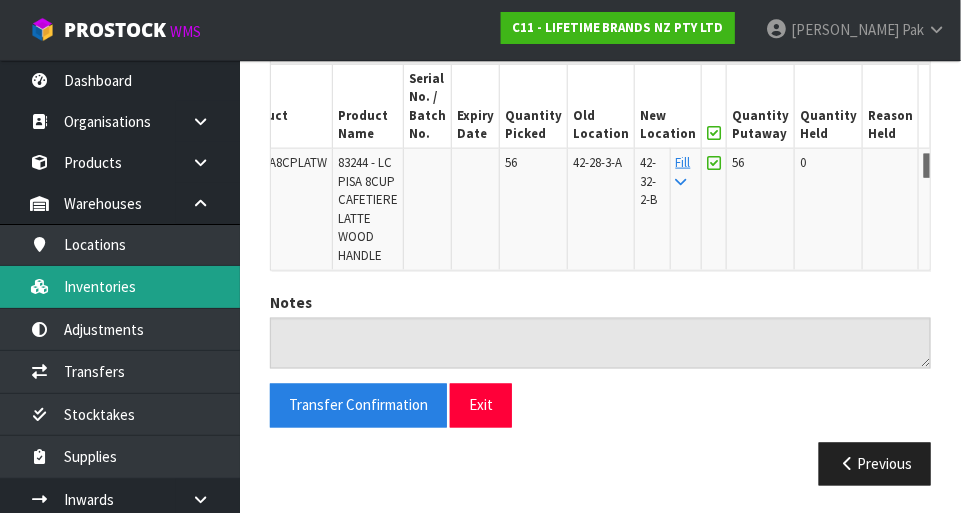 click on "Inventories" at bounding box center [120, 286] 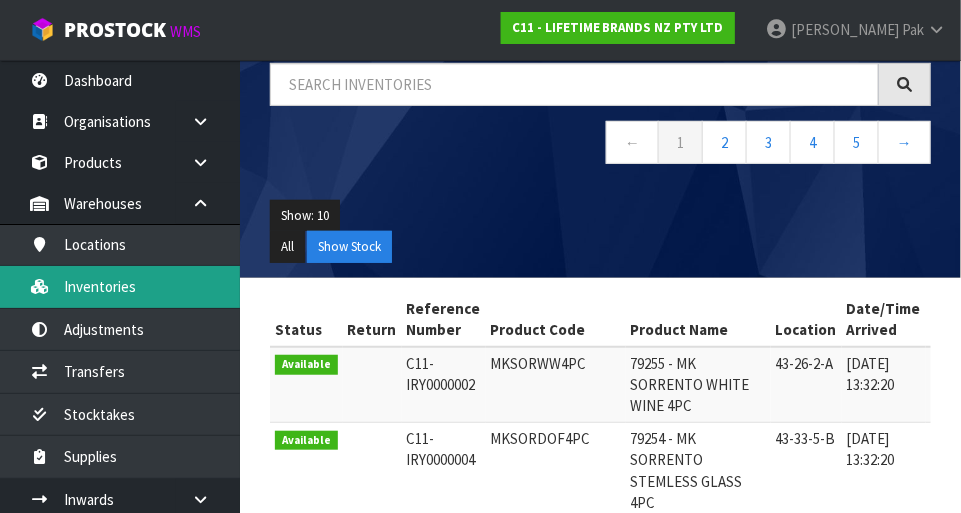 scroll, scrollTop: 0, scrollLeft: 0, axis: both 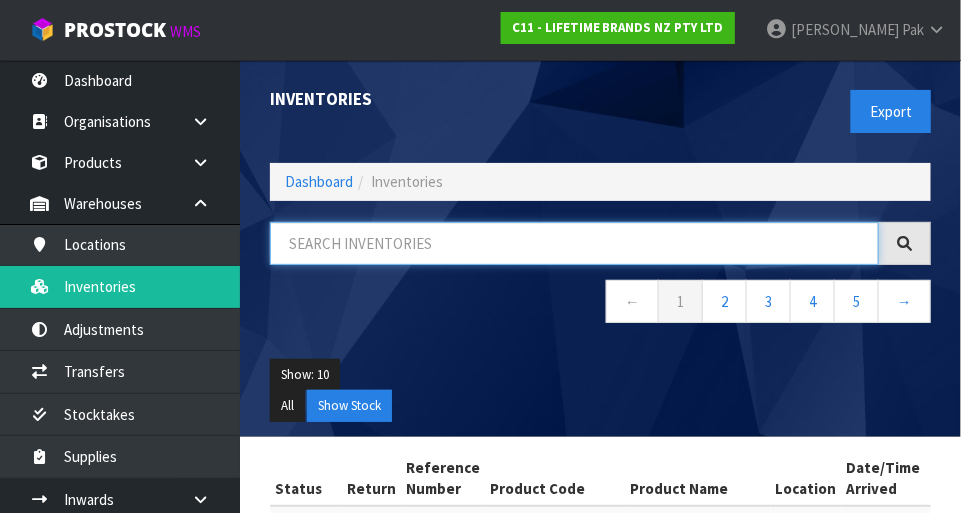 click at bounding box center [574, 243] 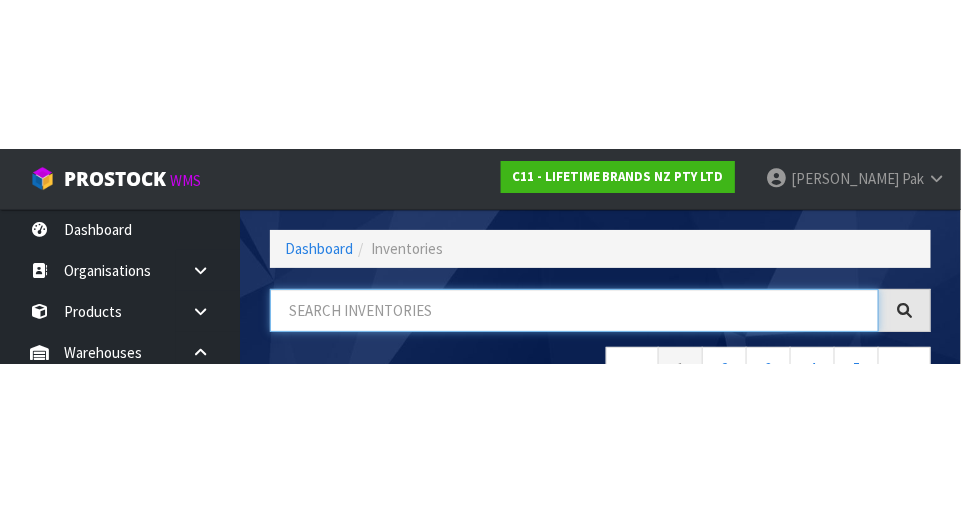 scroll, scrollTop: 135, scrollLeft: 0, axis: vertical 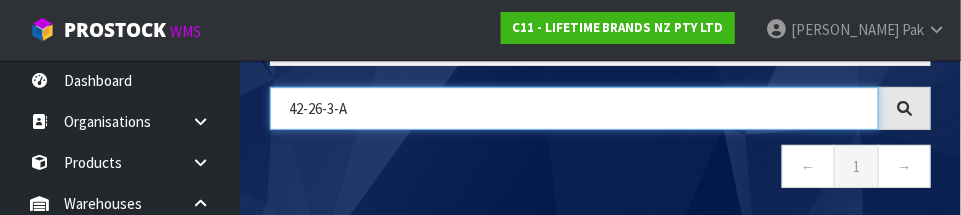 type on "42-26-3-A" 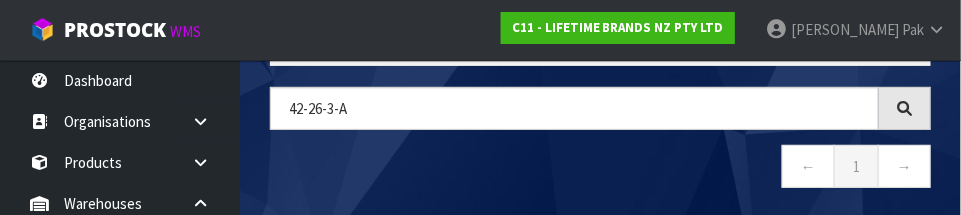 click on "←
1
→" at bounding box center [600, 169] 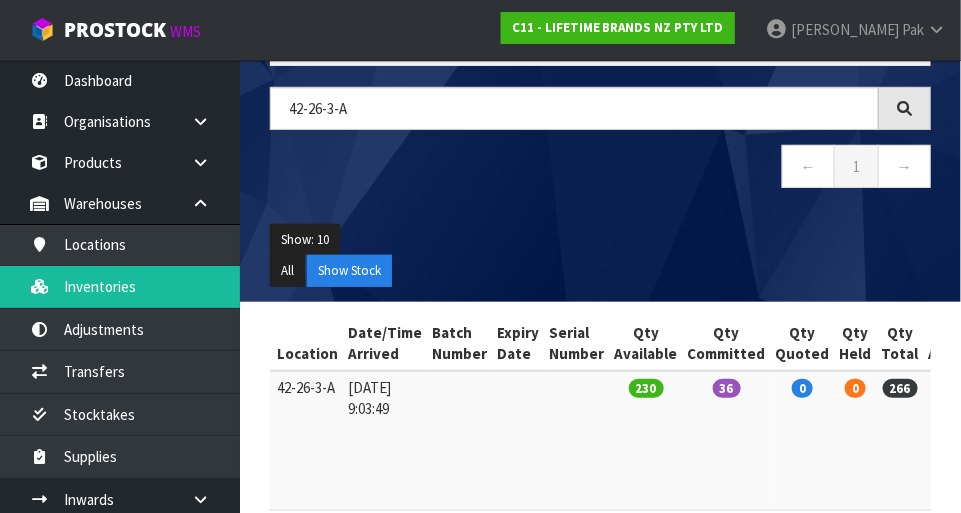 scroll, scrollTop: 0, scrollLeft: 383, axis: horizontal 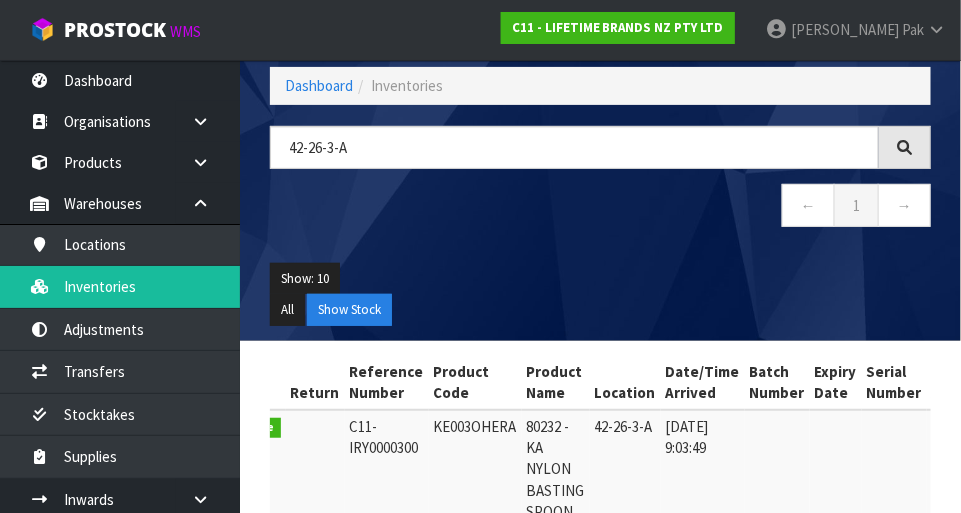 copy on "KE003OHERA" 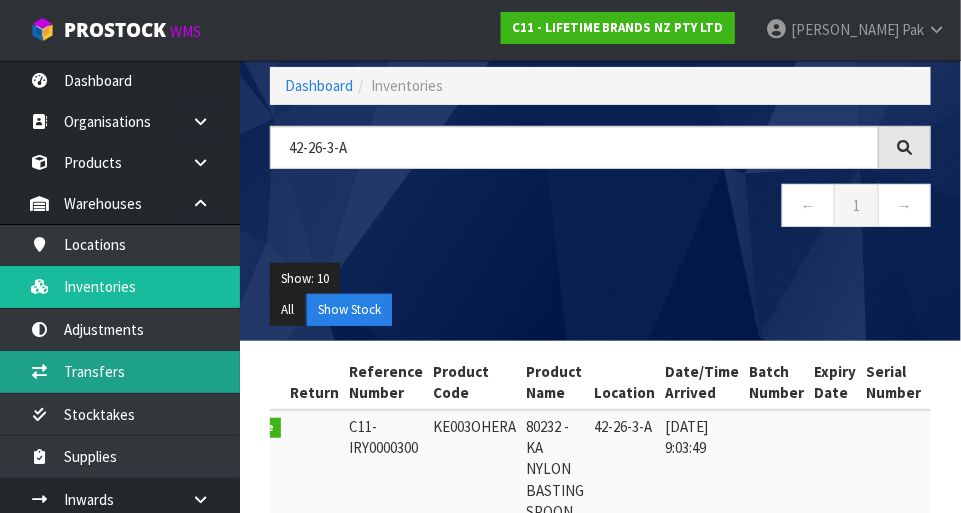 click on "Transfers" at bounding box center (120, 371) 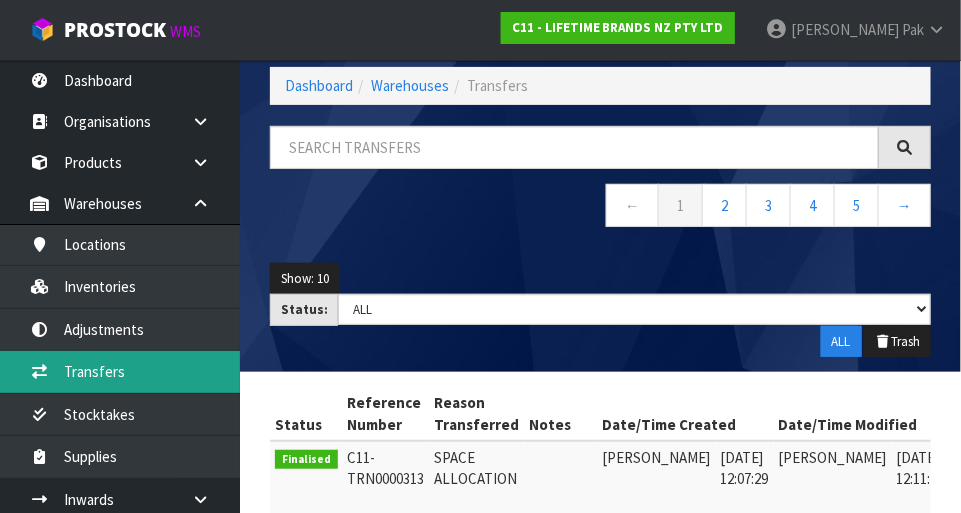scroll, scrollTop: 0, scrollLeft: 0, axis: both 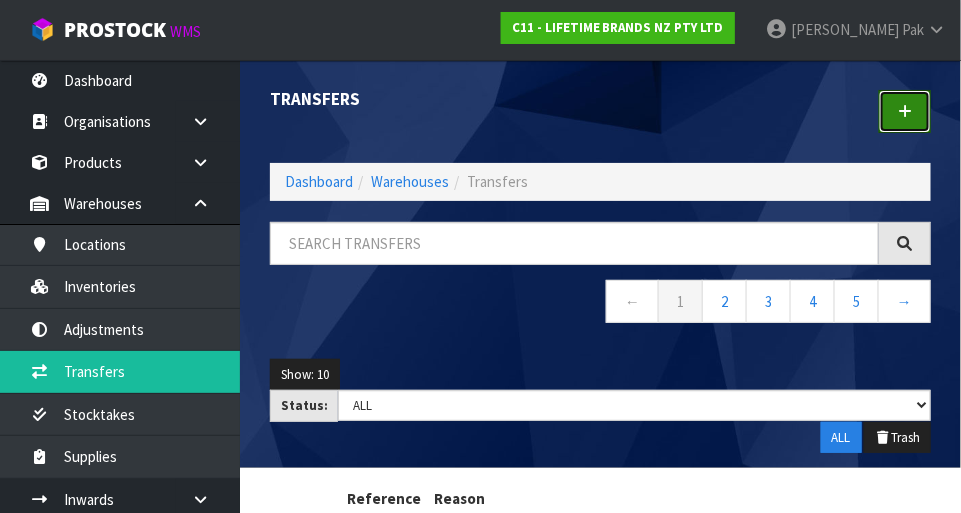 click at bounding box center (905, 111) 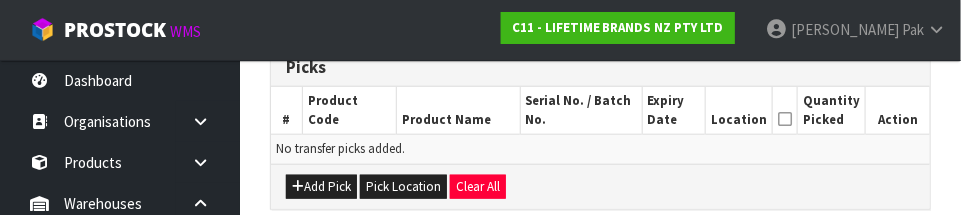 scroll, scrollTop: 501, scrollLeft: 0, axis: vertical 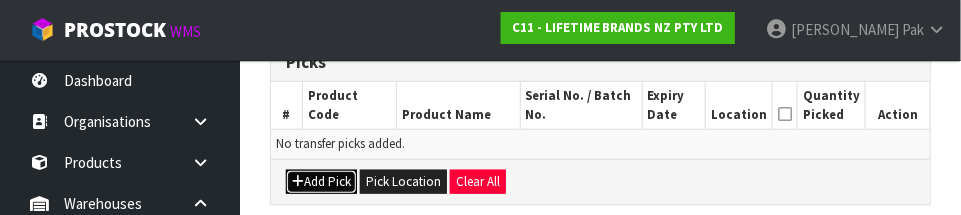 click on "Add Pick" at bounding box center (321, 182) 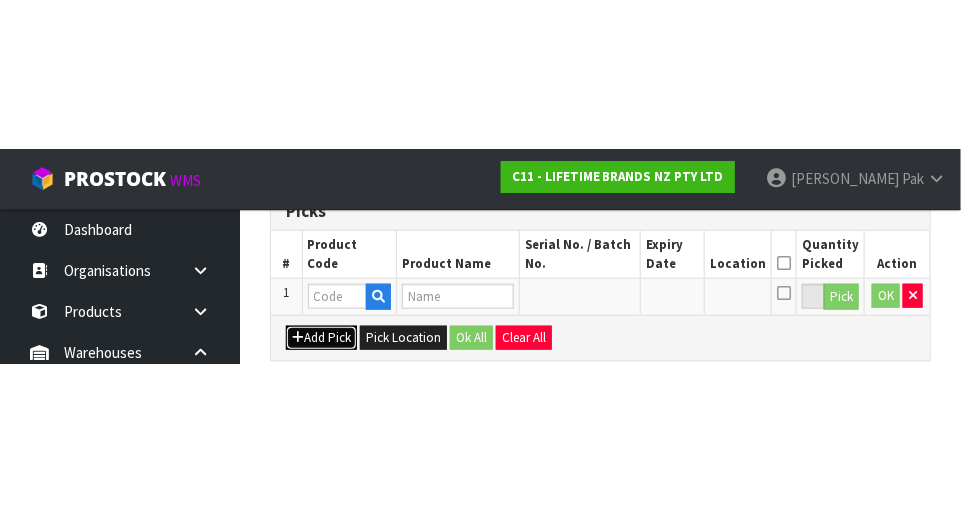 scroll, scrollTop: 450, scrollLeft: 0, axis: vertical 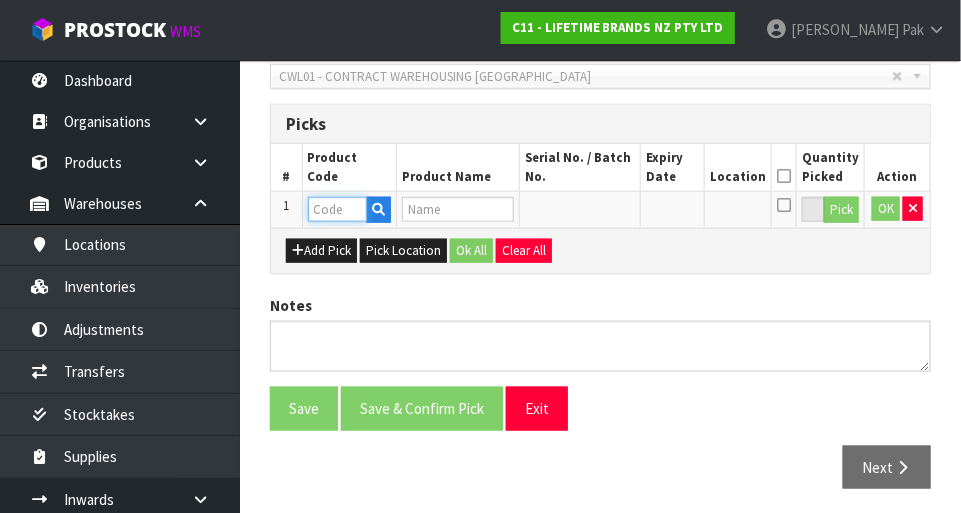 click at bounding box center [337, 209] 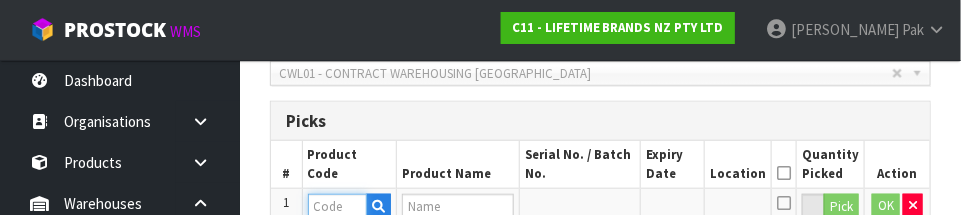 scroll, scrollTop: 540, scrollLeft: 0, axis: vertical 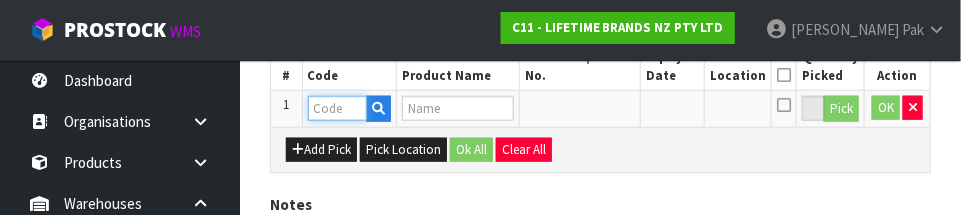 paste on "KE003OHERA" 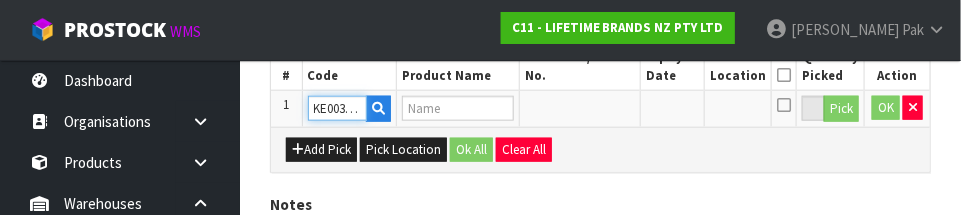 scroll, scrollTop: 0, scrollLeft: 21, axis: horizontal 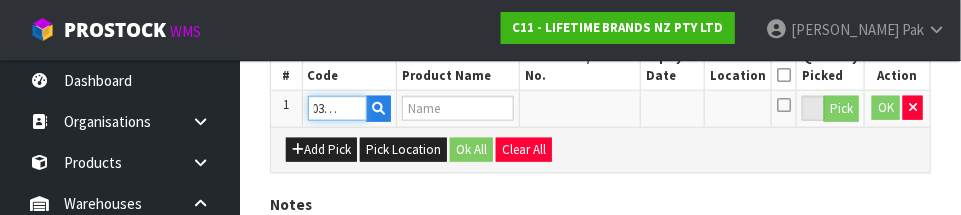 type on "80232 - KA NYLON BASTING SPOON RED" 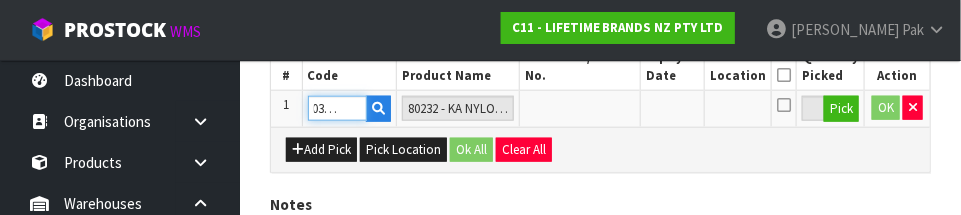 type on "KE003OHERA" 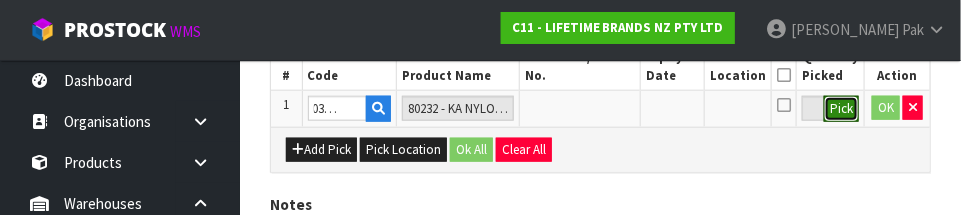 click on "Pick" at bounding box center (841, 109) 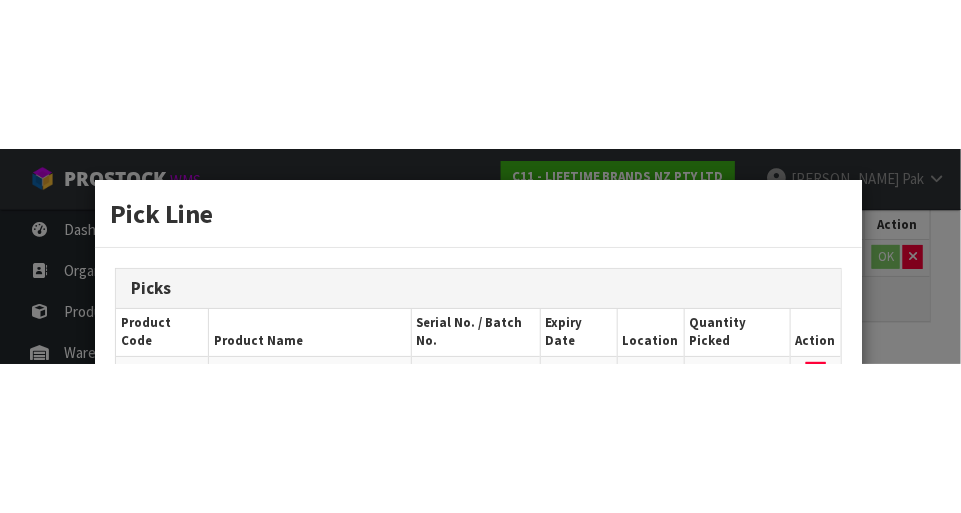 scroll, scrollTop: 450, scrollLeft: 0, axis: vertical 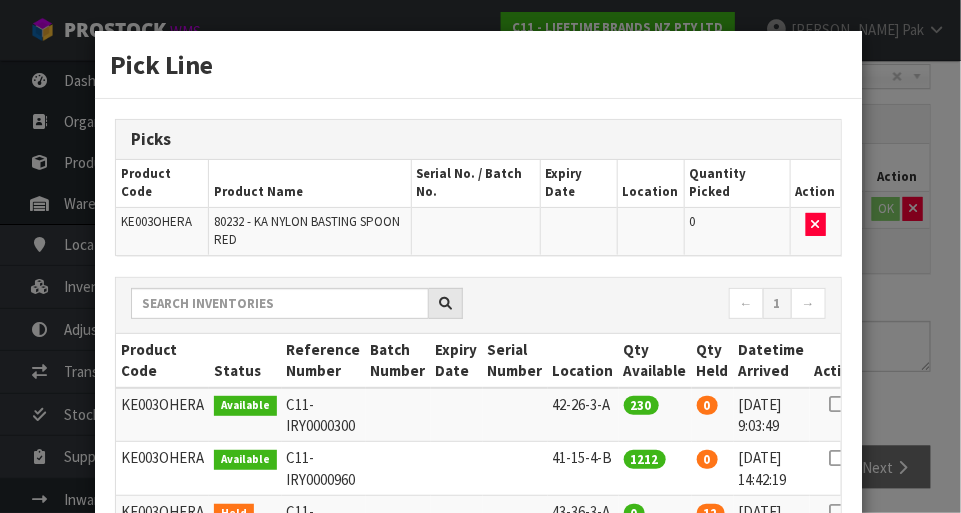 click at bounding box center [837, 404] 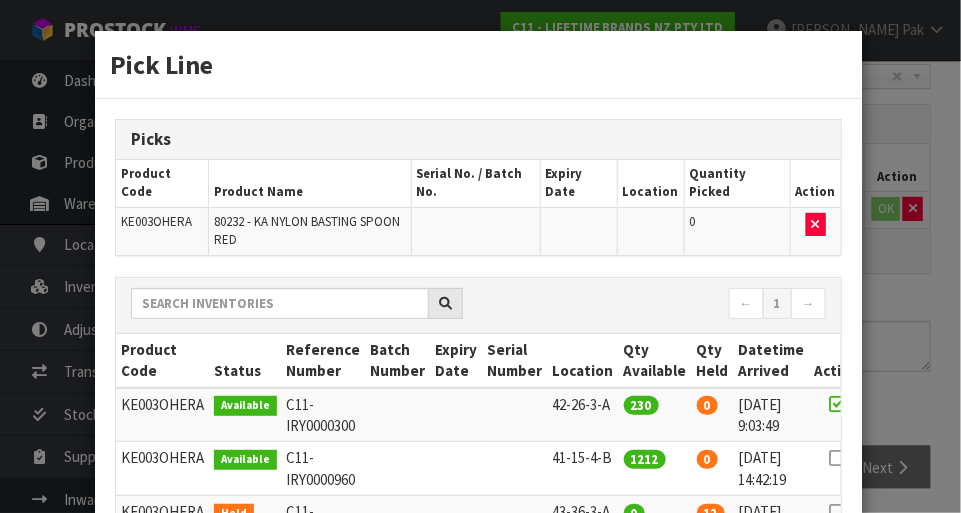 scroll, scrollTop: 199, scrollLeft: 0, axis: vertical 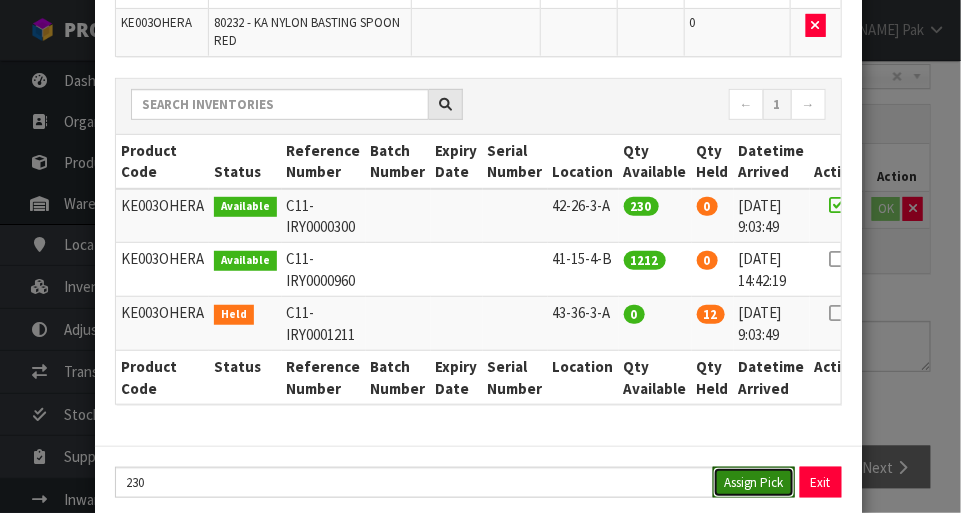 click on "Assign Pick" at bounding box center [754, 482] 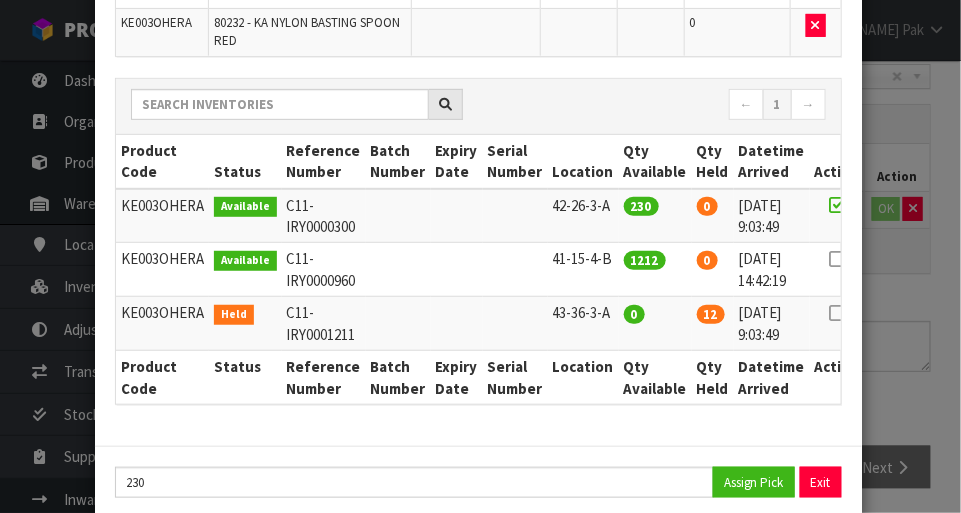 type on "230" 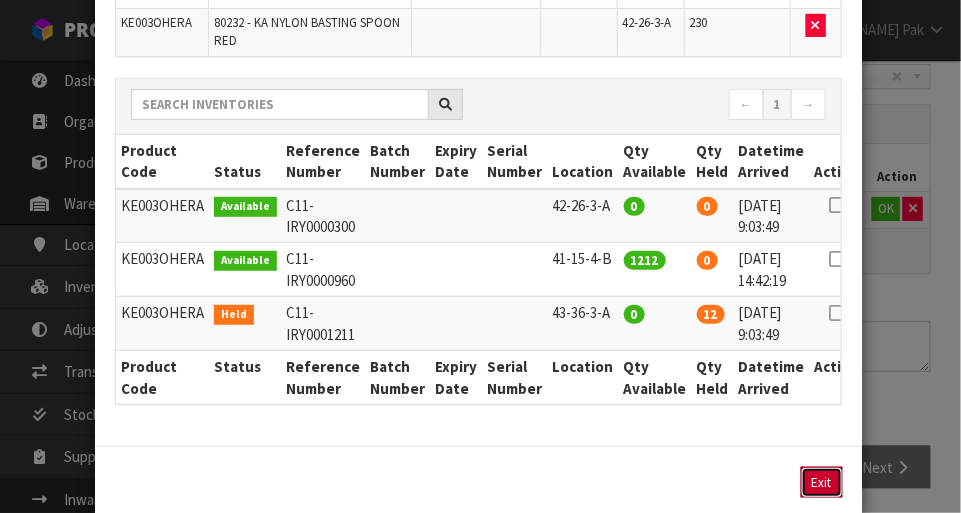 click on "Exit" at bounding box center [822, 482] 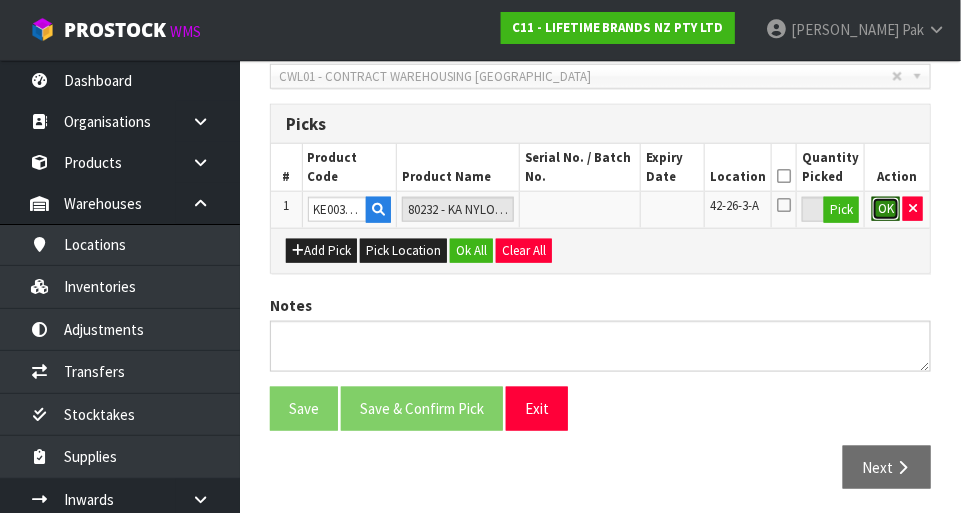 click on "OK" at bounding box center [886, 209] 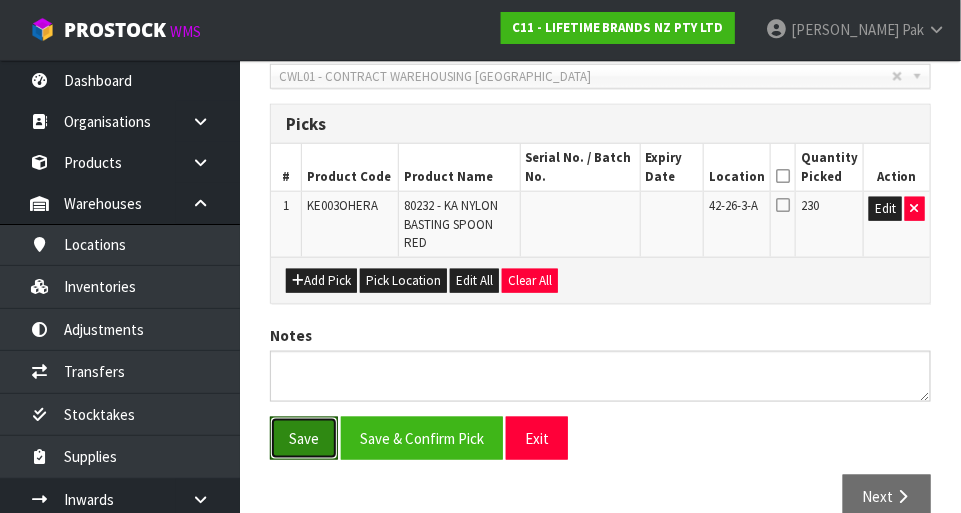 click on "Save" at bounding box center (304, 438) 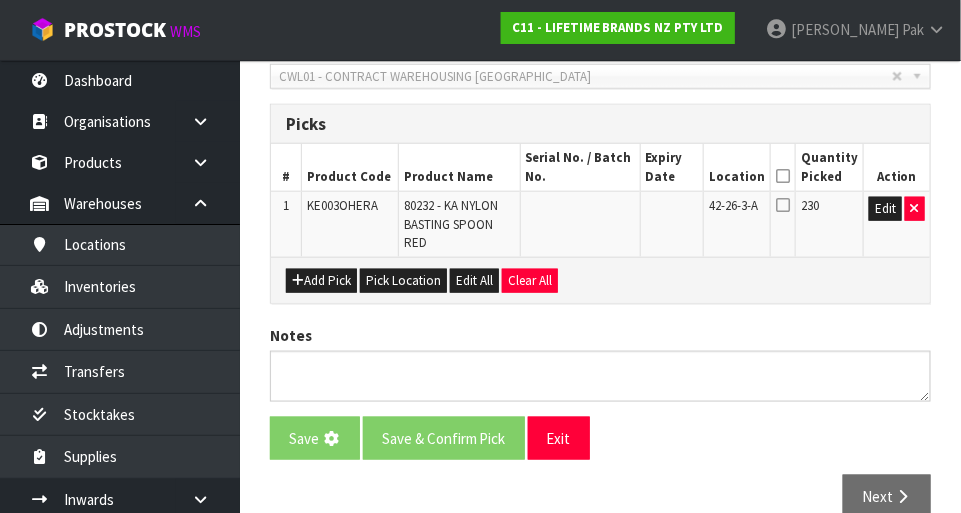 scroll, scrollTop: 0, scrollLeft: 0, axis: both 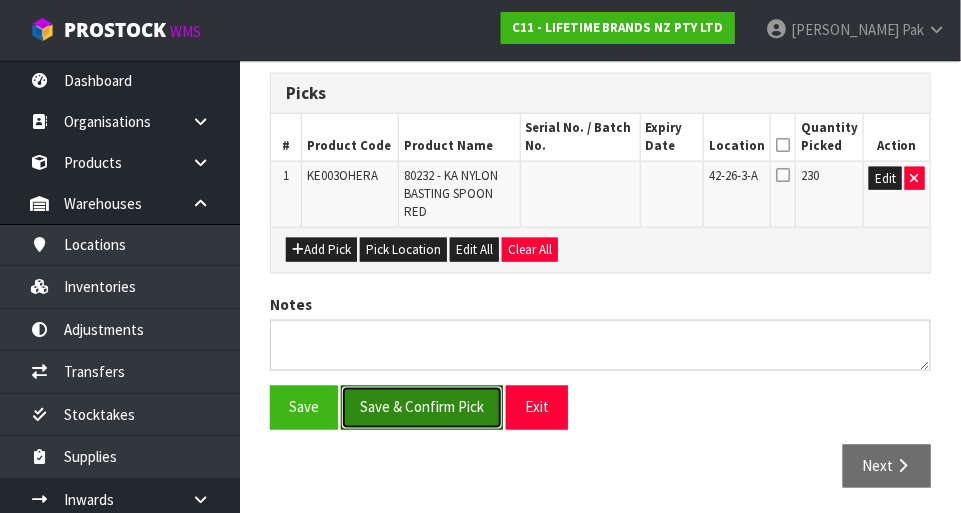 click on "Save & Confirm Pick" at bounding box center (422, 407) 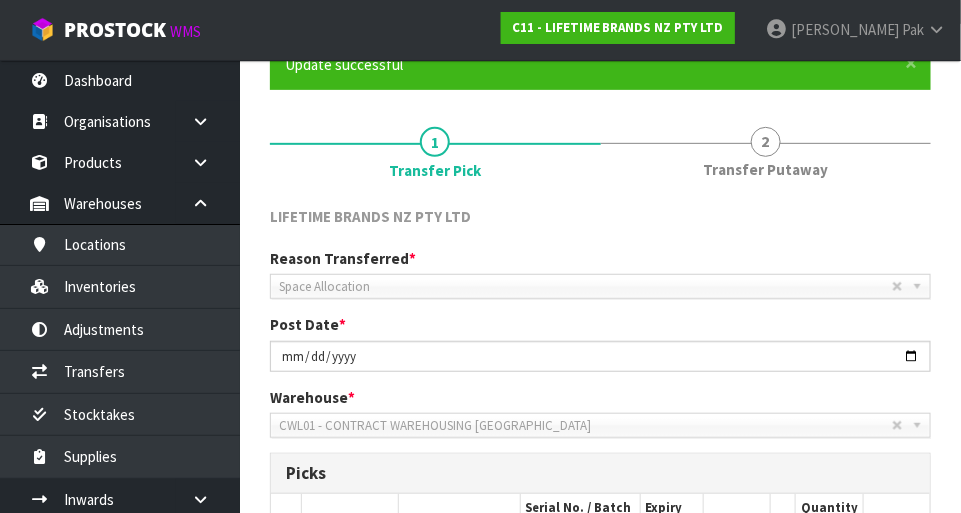 scroll, scrollTop: 510, scrollLeft: 0, axis: vertical 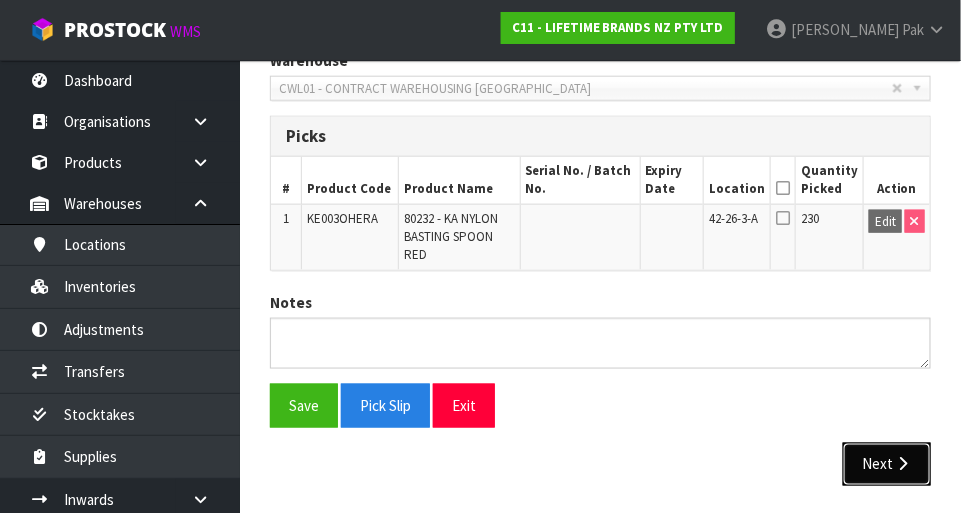 click on "Next" at bounding box center [887, 464] 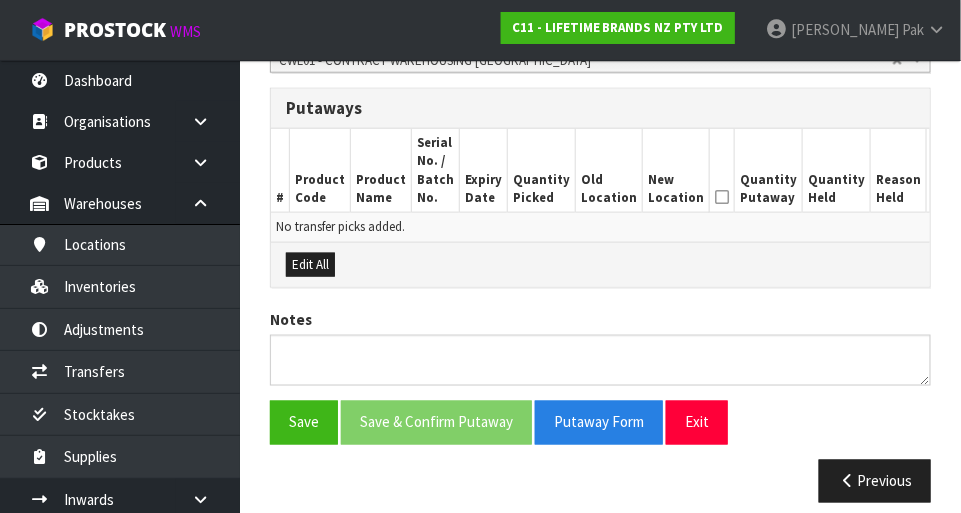 scroll, scrollTop: 553, scrollLeft: 0, axis: vertical 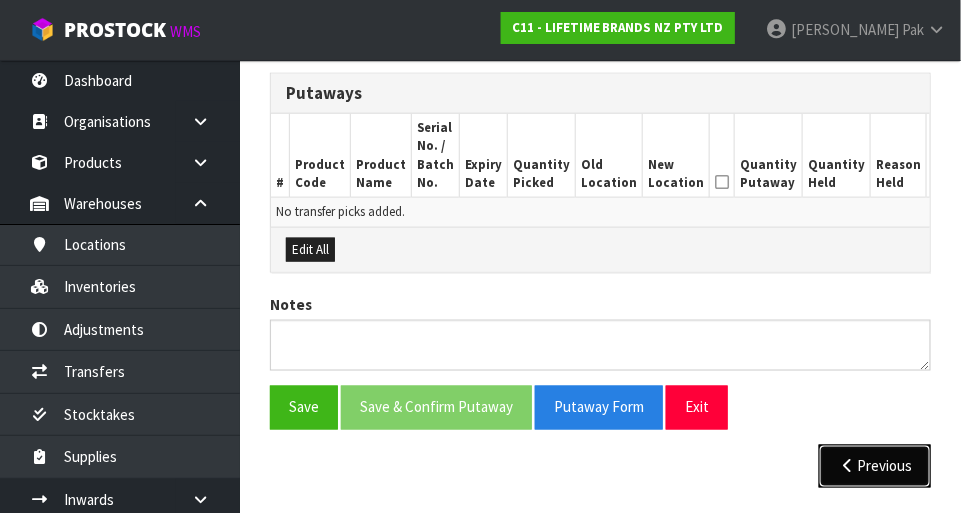click on "Previous" at bounding box center [875, 466] 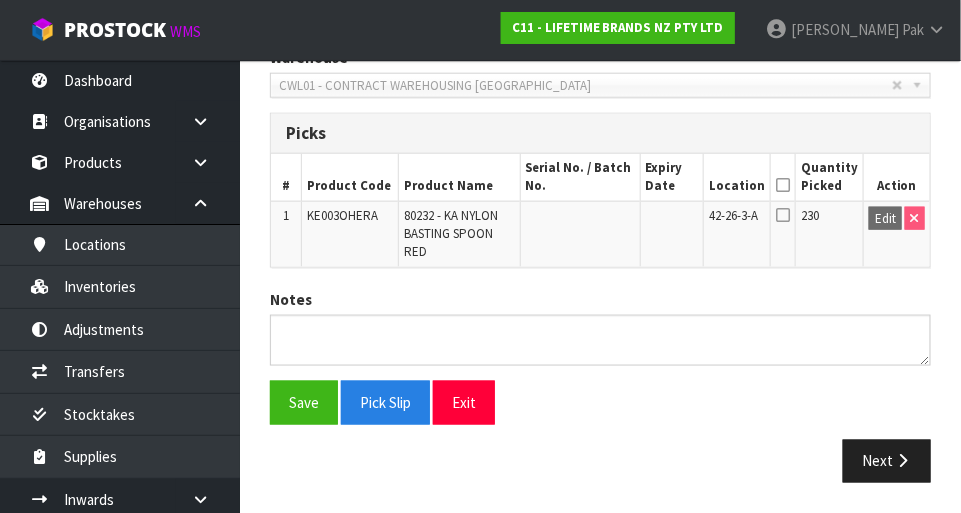 scroll, scrollTop: 510, scrollLeft: 0, axis: vertical 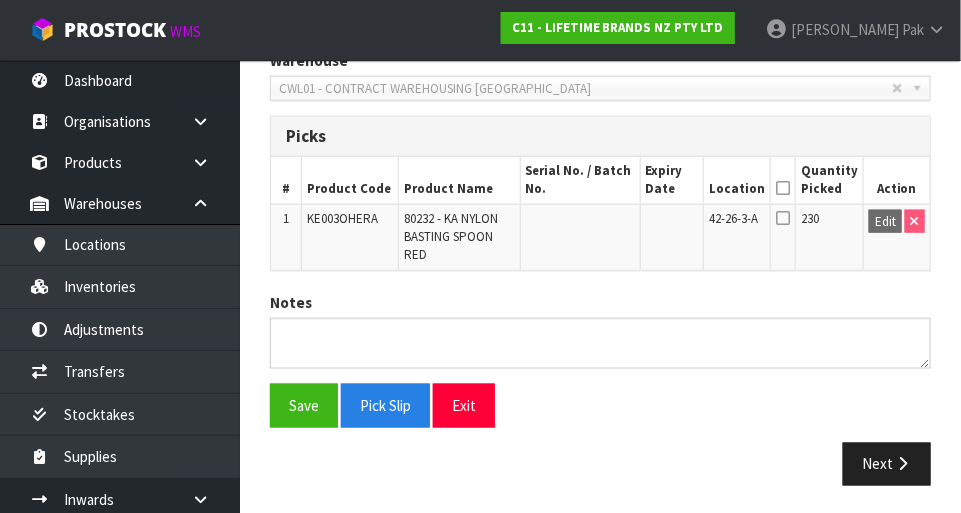 click at bounding box center [783, 188] 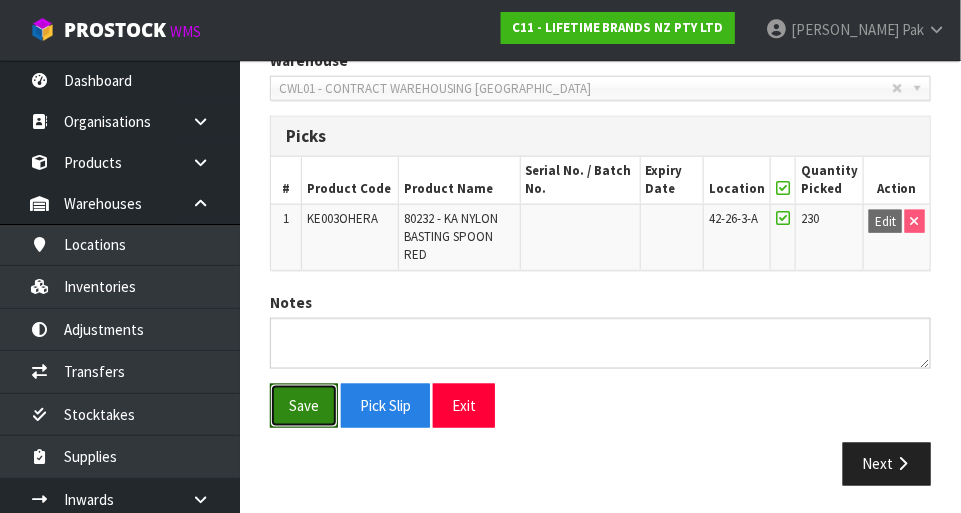click on "Save" at bounding box center [304, 405] 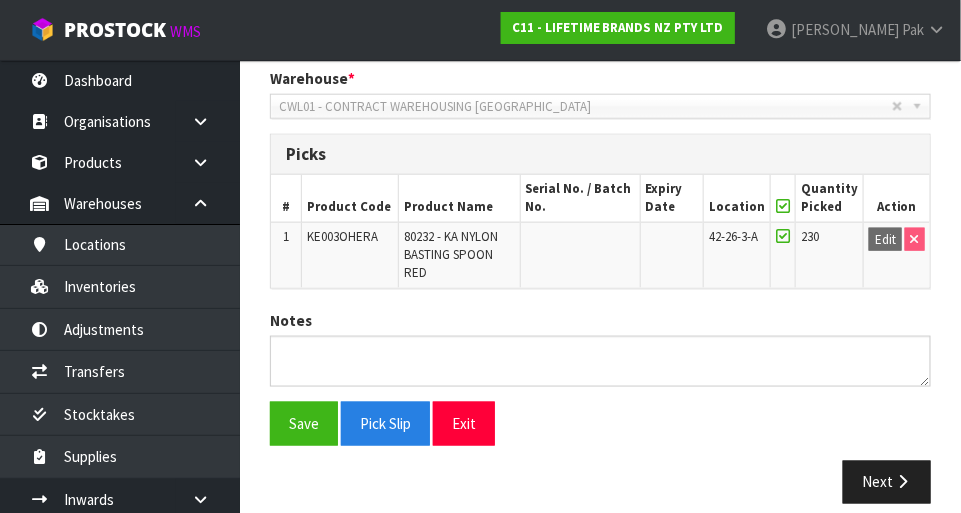 scroll, scrollTop: 510, scrollLeft: 0, axis: vertical 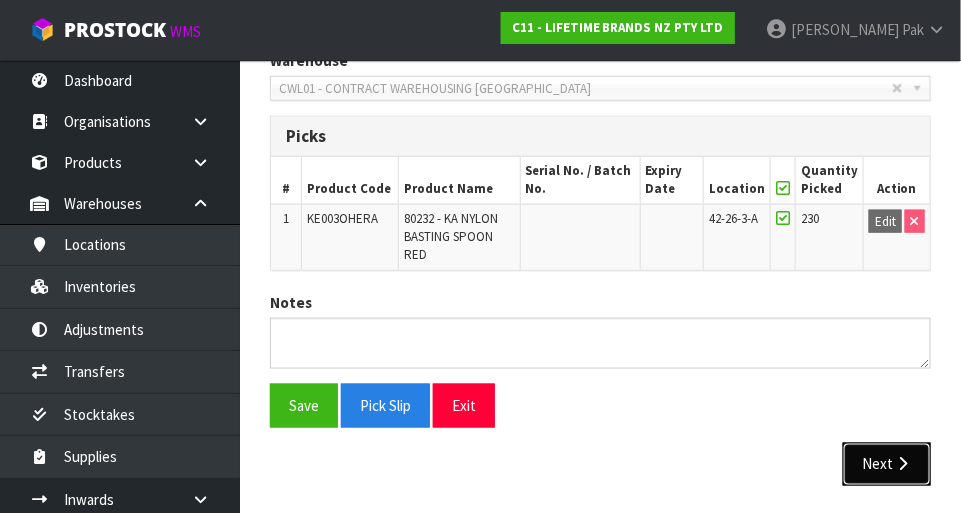 click on "Next" at bounding box center [887, 464] 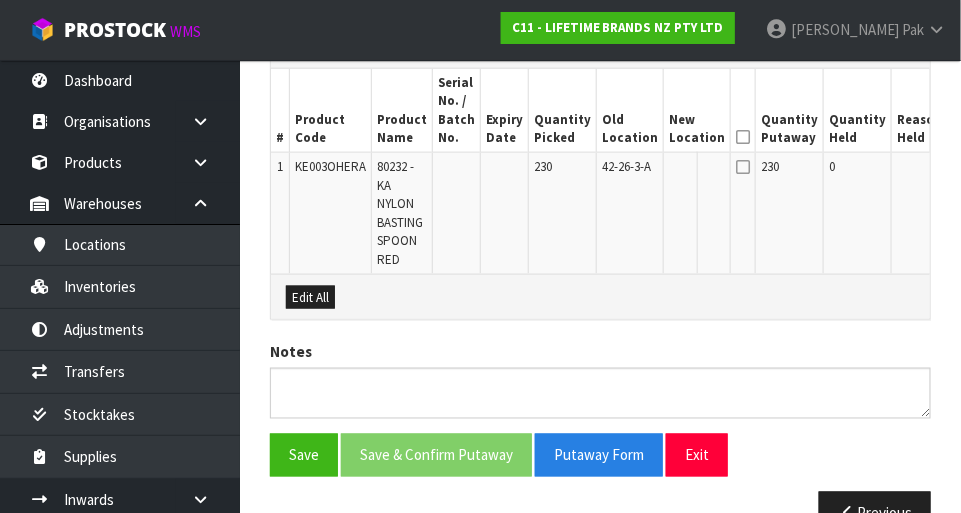 scroll, scrollTop: 601, scrollLeft: 0, axis: vertical 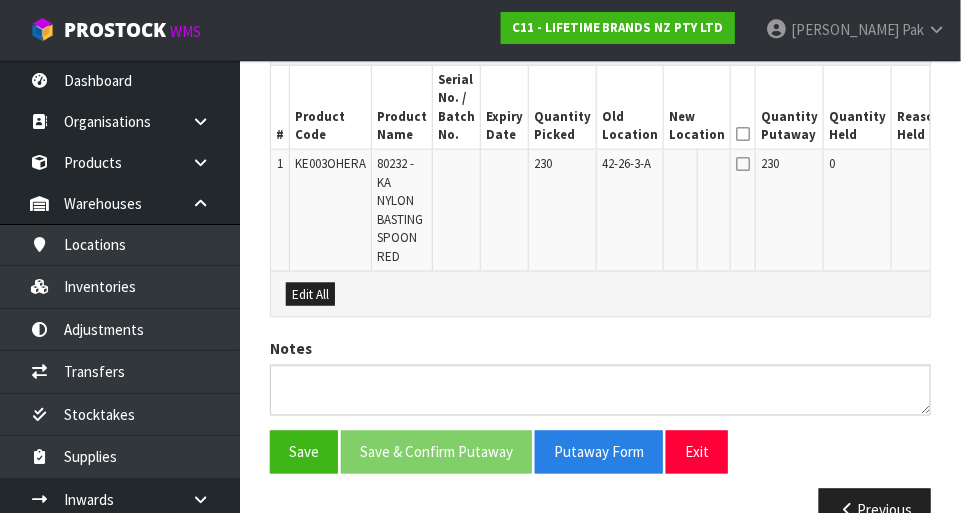 click at bounding box center (743, 134) 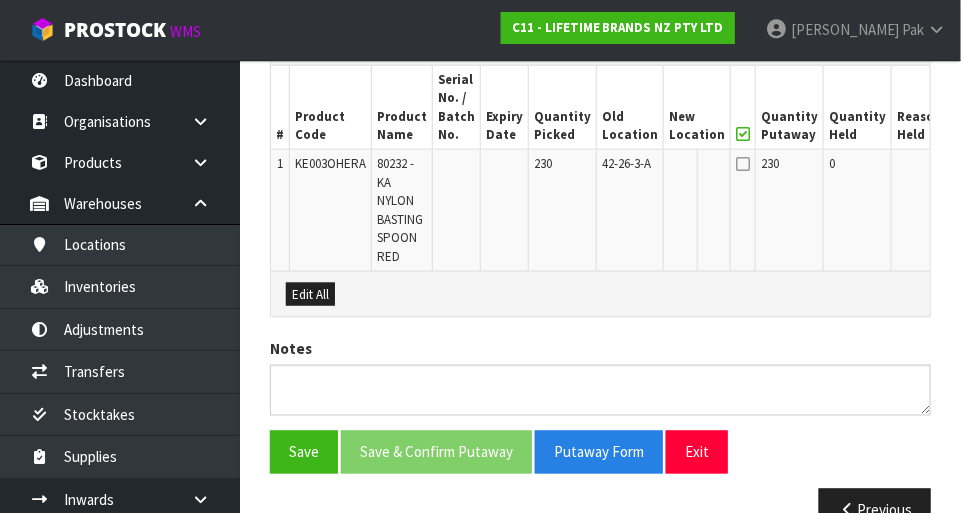 click at bounding box center (743, 164) 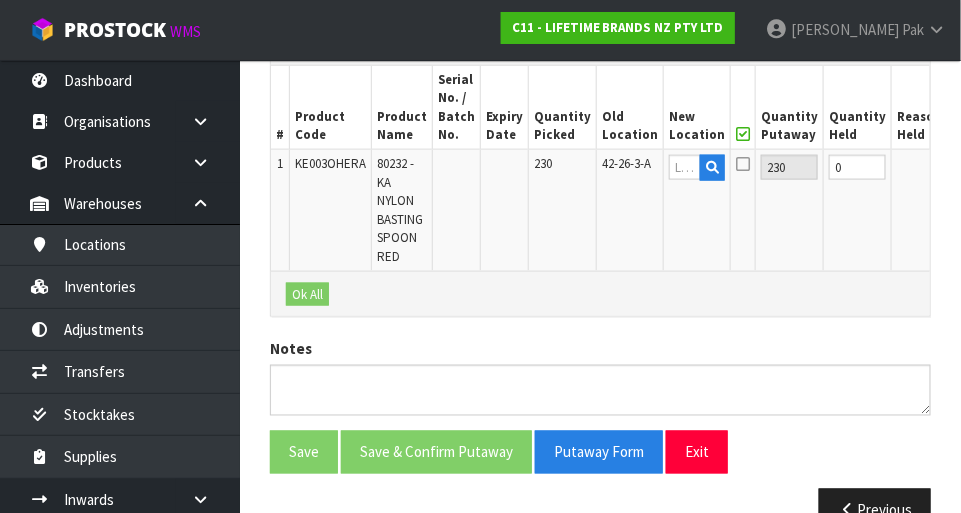 click at bounding box center (743, 164) 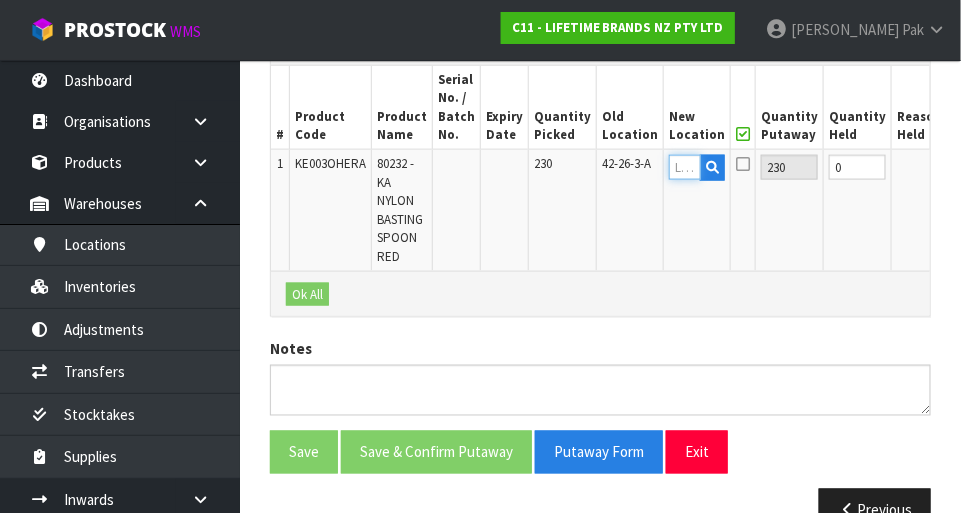 click at bounding box center (685, 167) 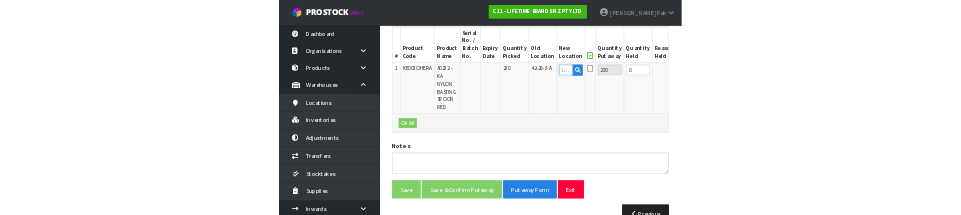 scroll, scrollTop: 591, scrollLeft: 0, axis: vertical 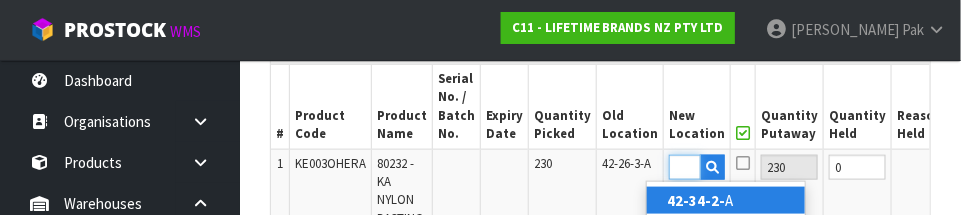 type on "42-34-2-A" 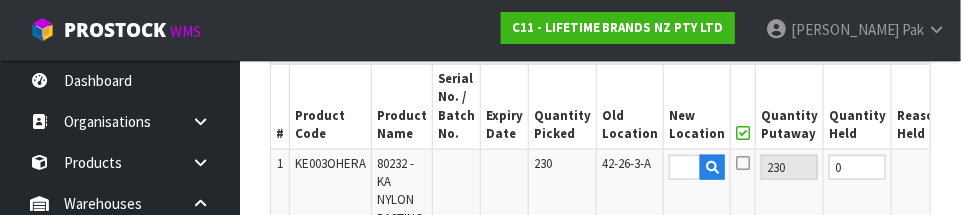 click on "OK" at bounding box center (967, 167) 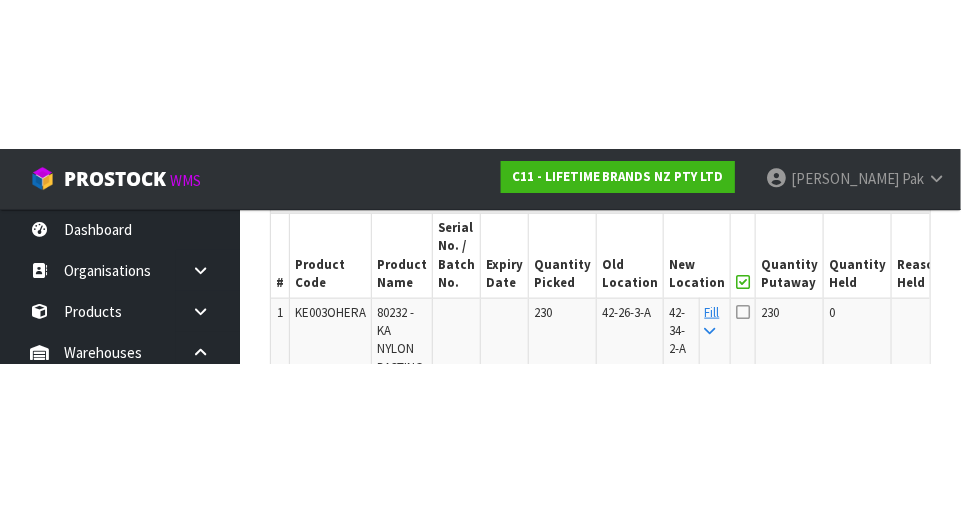 scroll, scrollTop: 601, scrollLeft: 0, axis: vertical 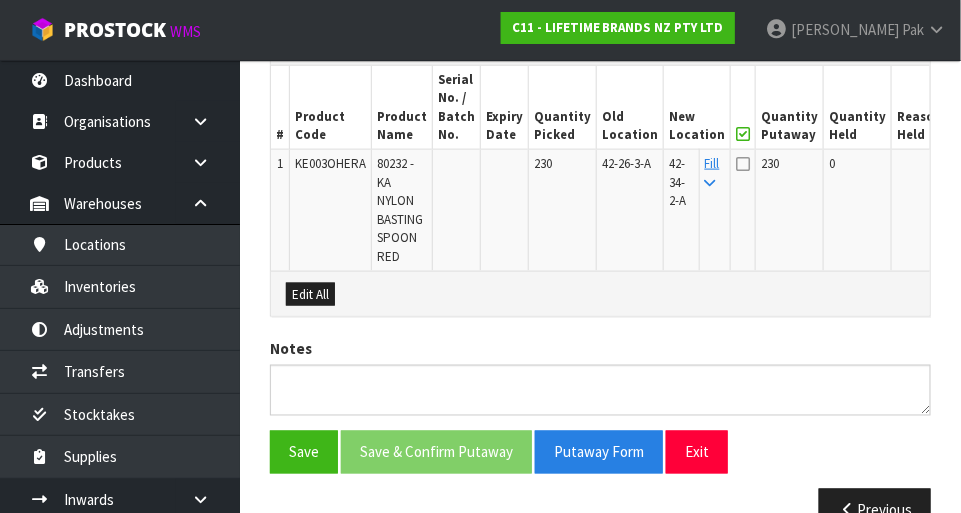 click at bounding box center (743, 164) 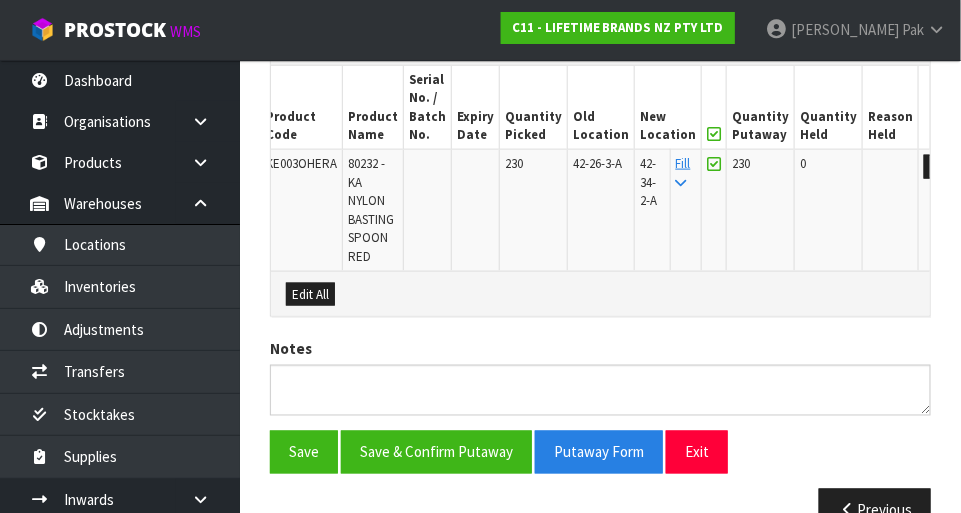 scroll, scrollTop: 0, scrollLeft: 33, axis: horizontal 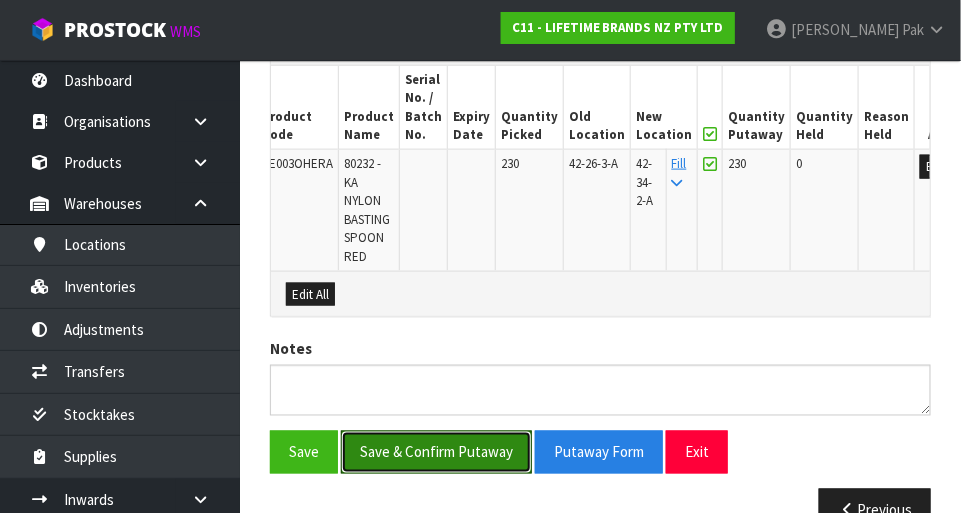 click on "Save & Confirm Putaway" at bounding box center (436, 452) 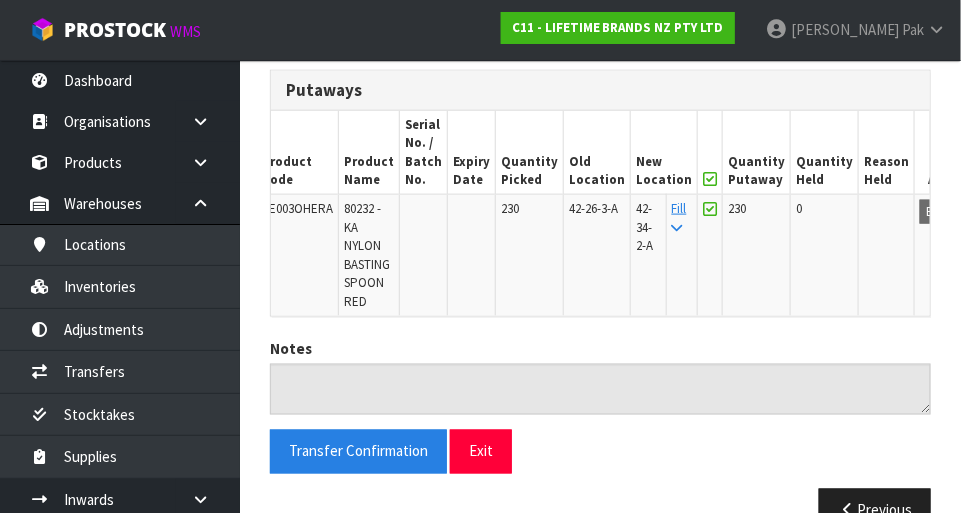 scroll, scrollTop: 557, scrollLeft: 0, axis: vertical 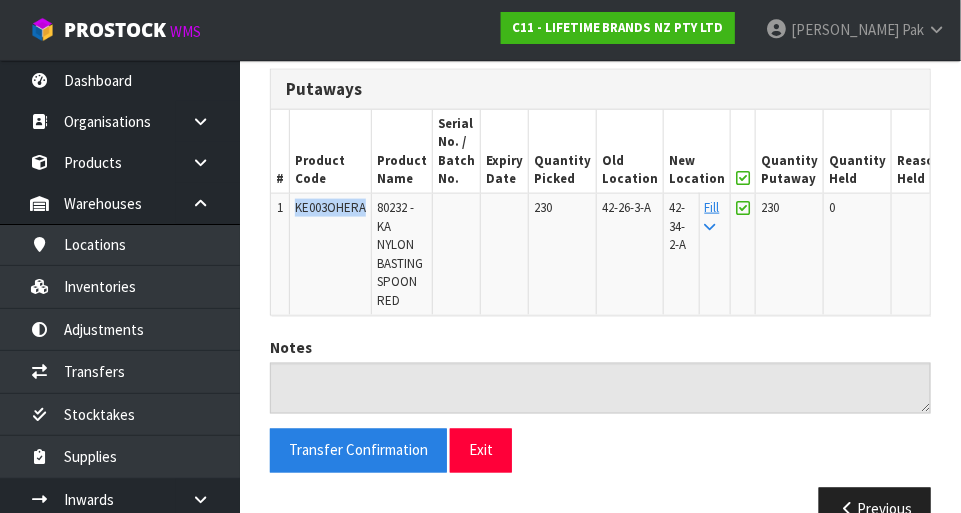 copy on "KE003OHERA" 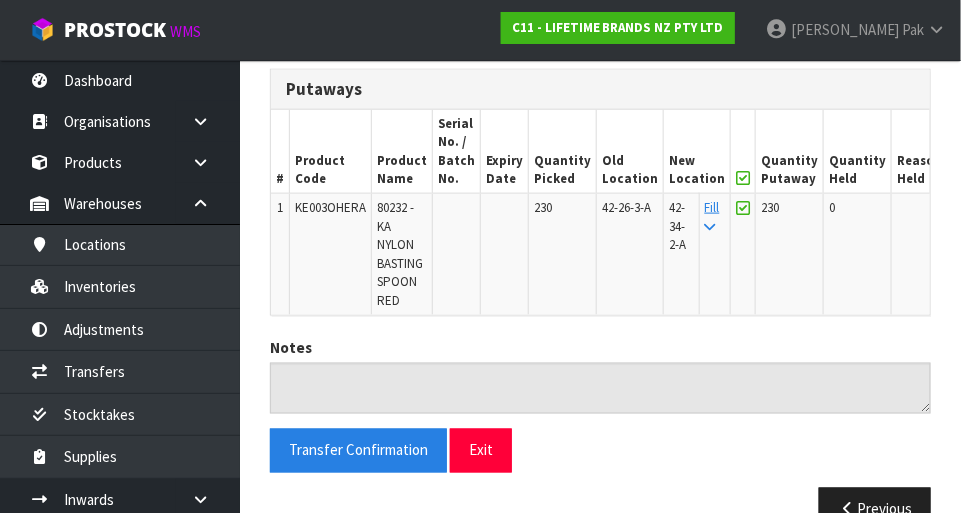click at bounding box center [208, 203] 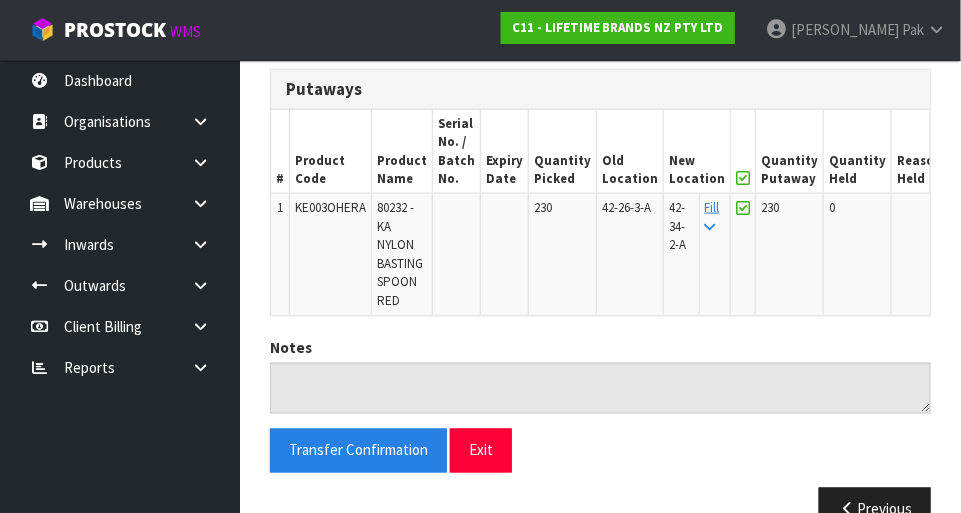 click at bounding box center [208, 203] 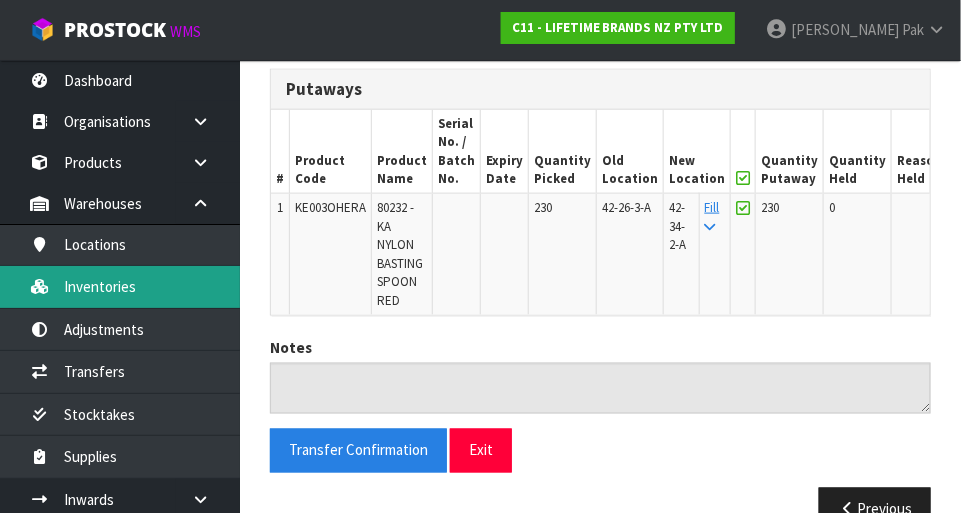 click on "Inventories" at bounding box center (120, 286) 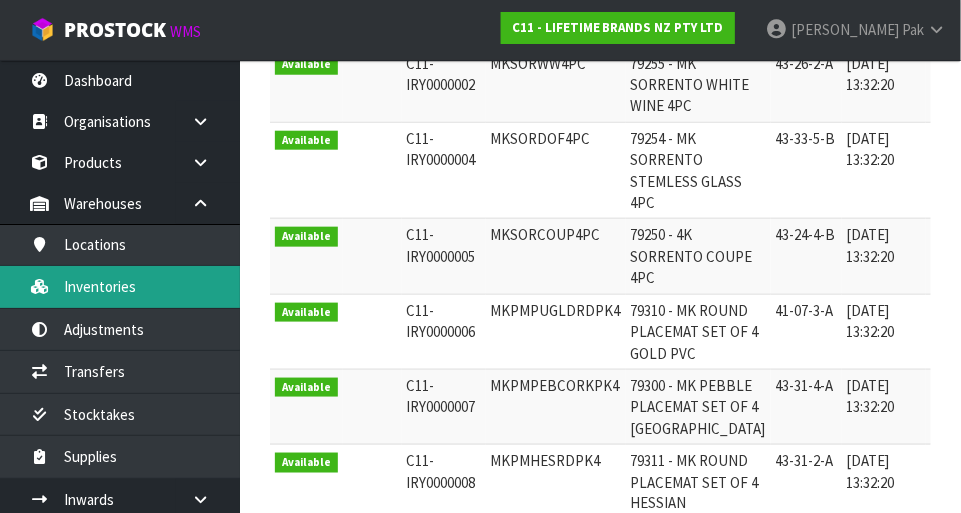 scroll, scrollTop: 0, scrollLeft: 0, axis: both 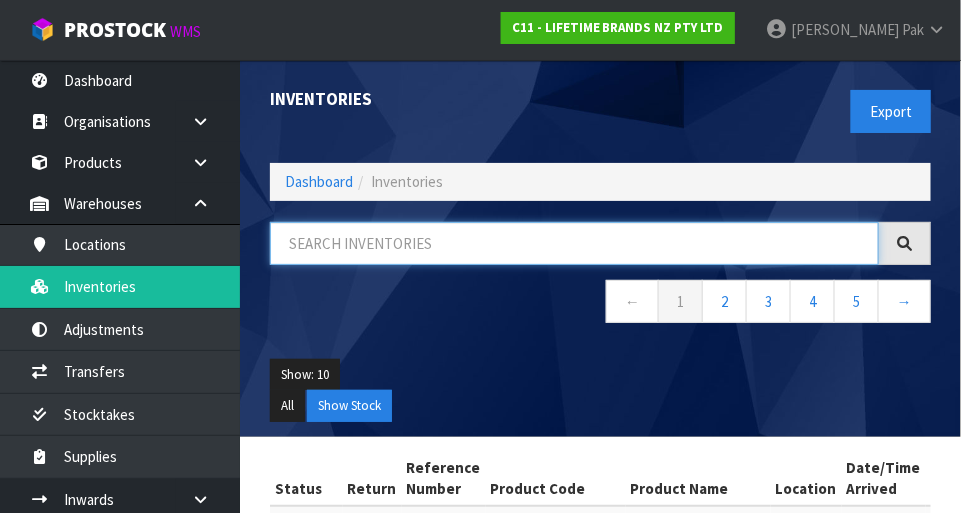 paste on "KE003OHERA" 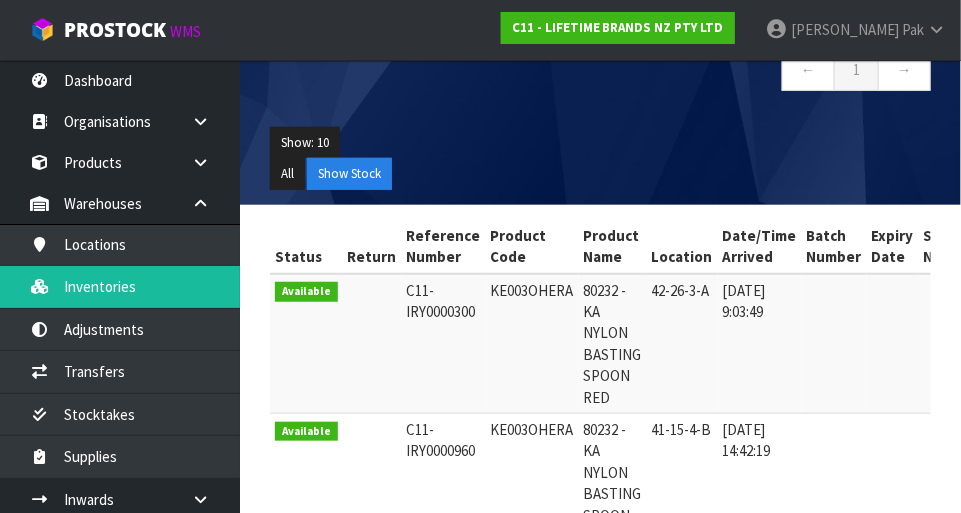 scroll, scrollTop: 236, scrollLeft: 0, axis: vertical 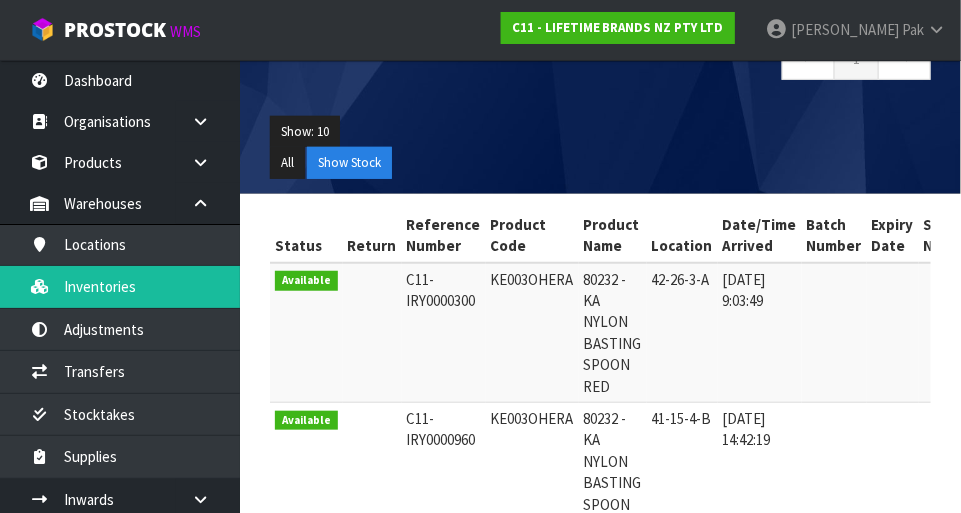 type on "KE003OHERA" 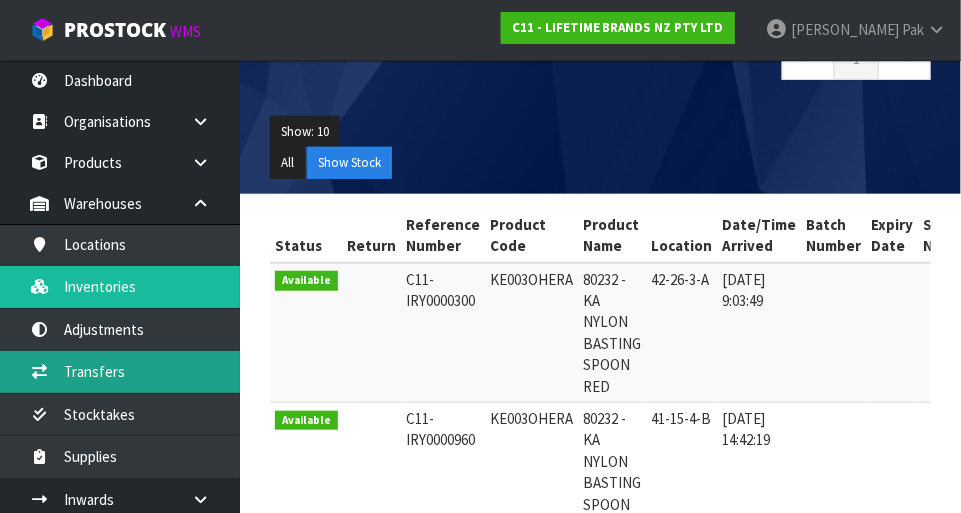 click on "Transfers" at bounding box center [120, 371] 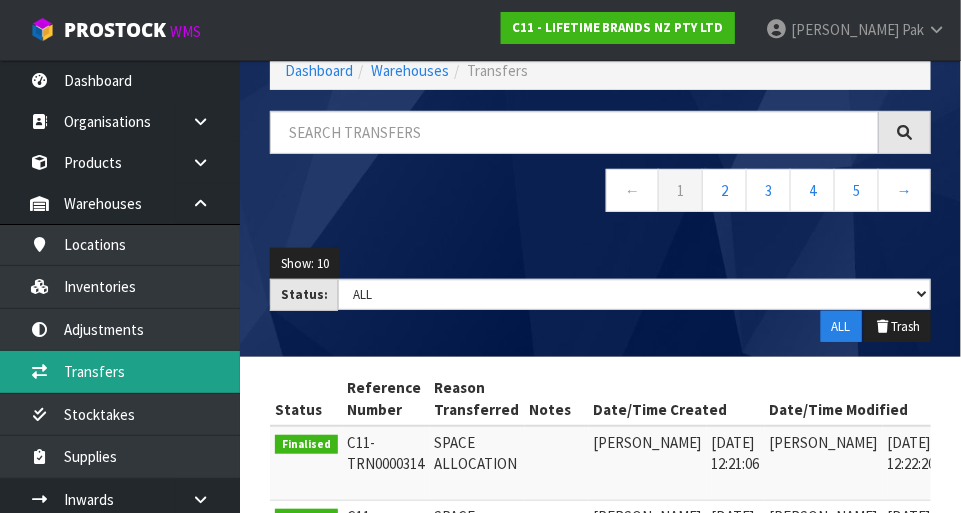 scroll, scrollTop: 243, scrollLeft: 0, axis: vertical 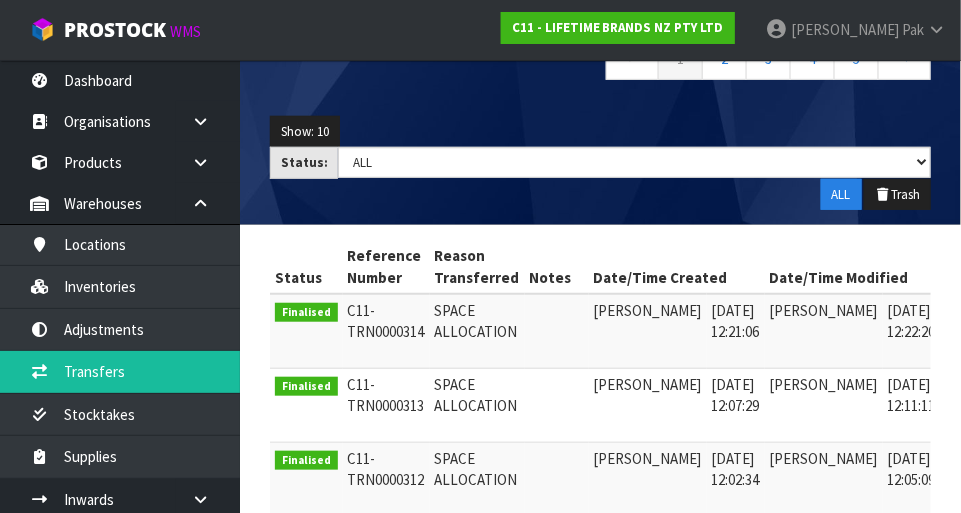 click at bounding box center (968, 315) 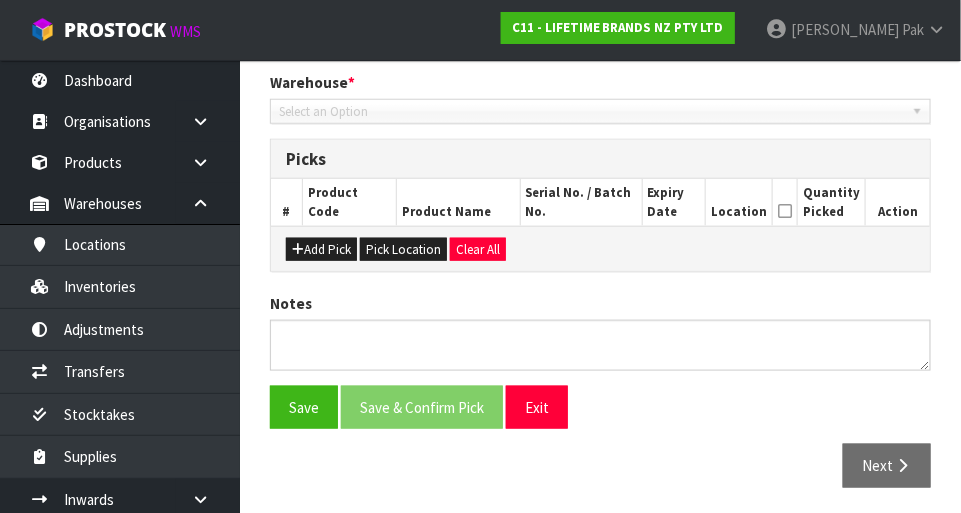type on "[DATE]" 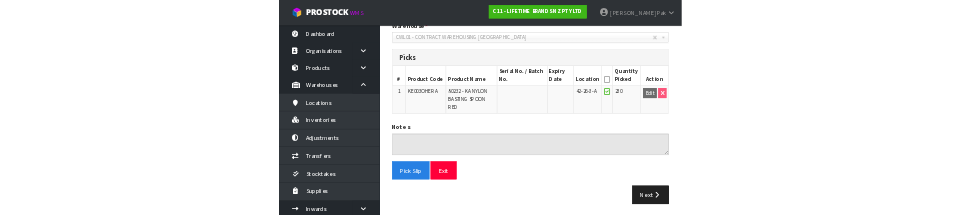 scroll, scrollTop: 0, scrollLeft: 0, axis: both 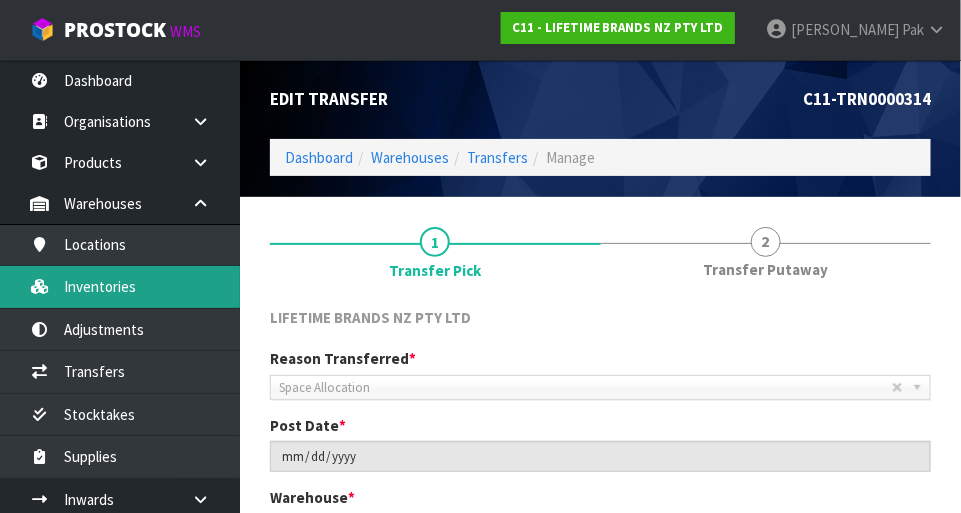 click on "Inventories" at bounding box center (120, 286) 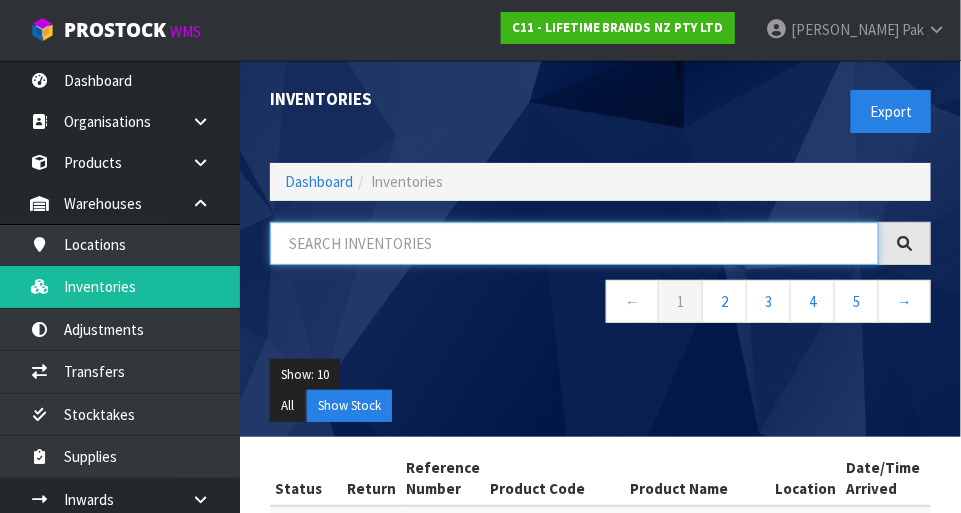click at bounding box center [574, 243] 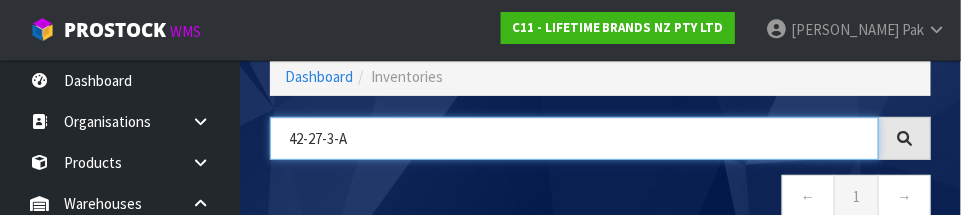 scroll, scrollTop: 105, scrollLeft: 0, axis: vertical 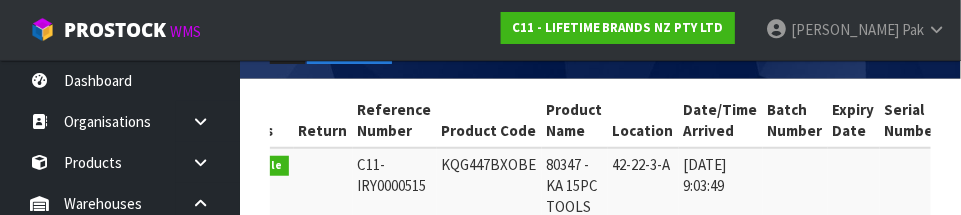 type on "42-22-3-A" 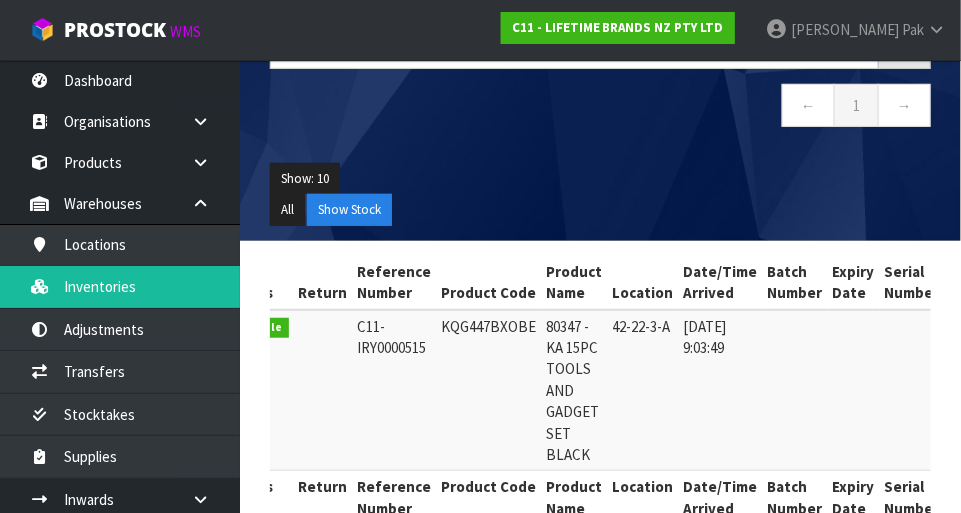 scroll, scrollTop: 197, scrollLeft: 0, axis: vertical 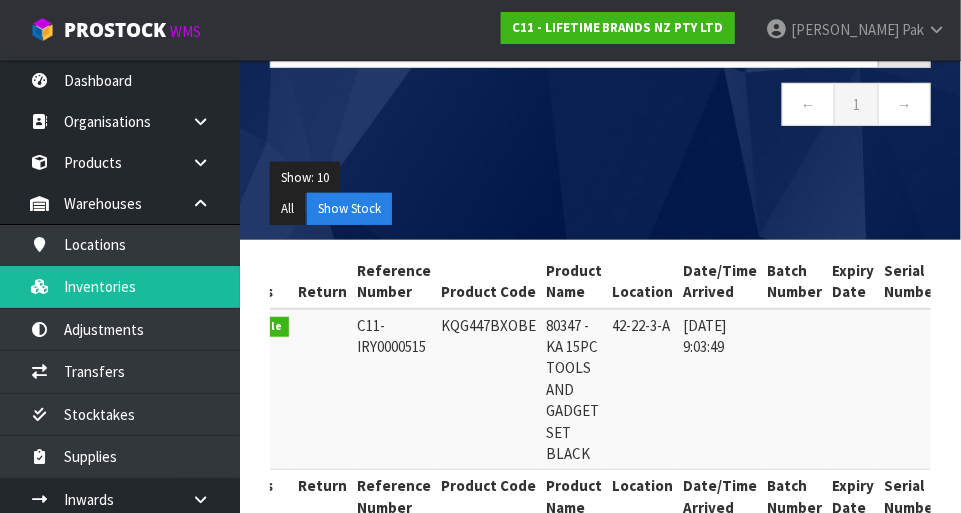 click on "KQG447BXOBE" at bounding box center [489, 389] 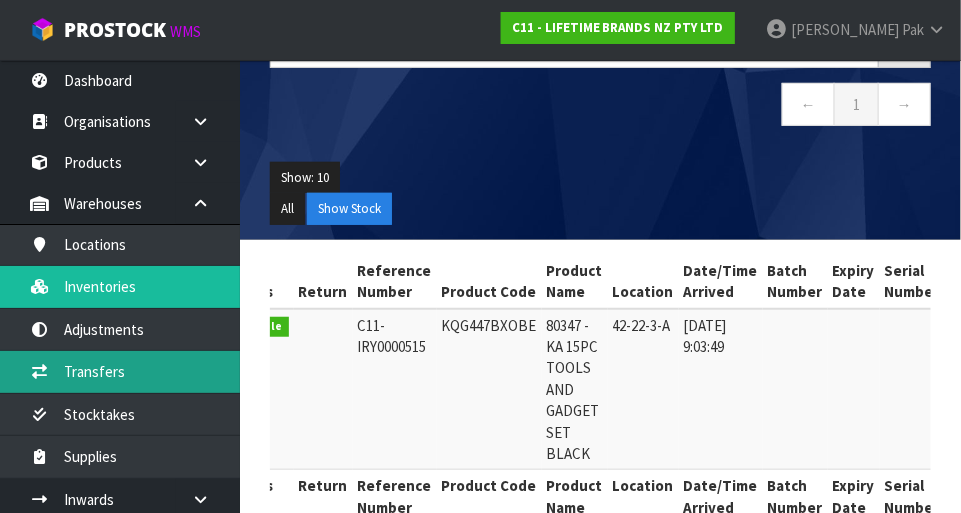 click on "Transfers" at bounding box center [120, 371] 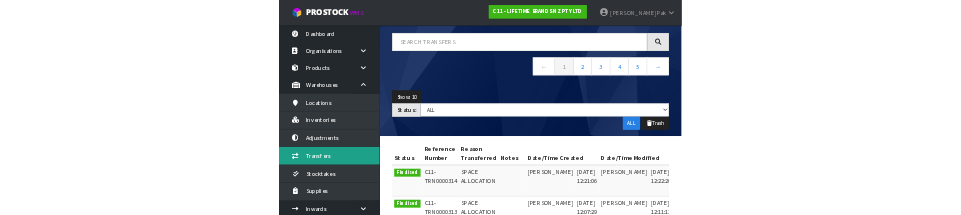 scroll, scrollTop: 0, scrollLeft: 0, axis: both 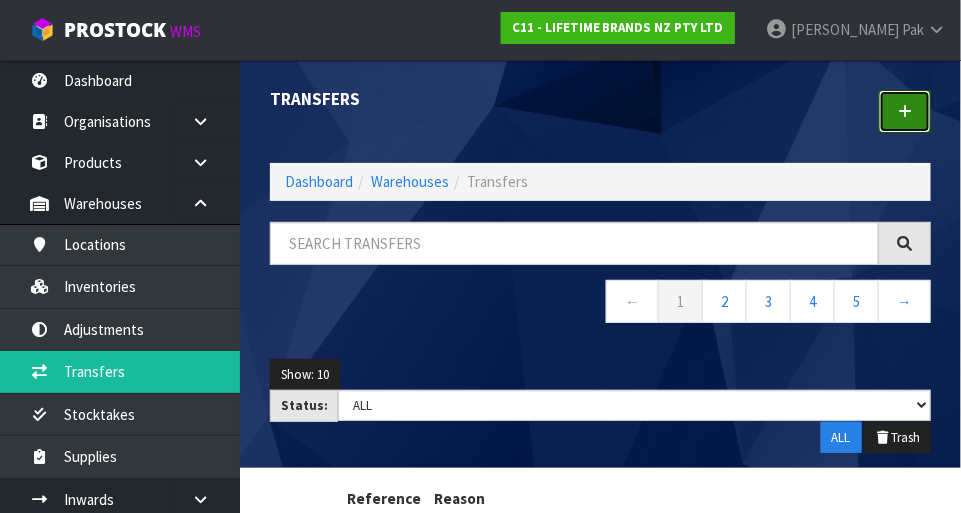 click at bounding box center (905, 111) 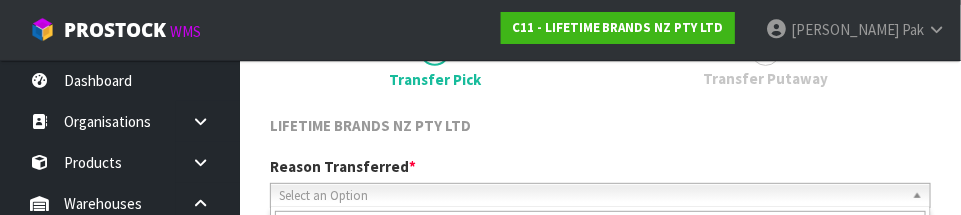 scroll, scrollTop: 296, scrollLeft: 0, axis: vertical 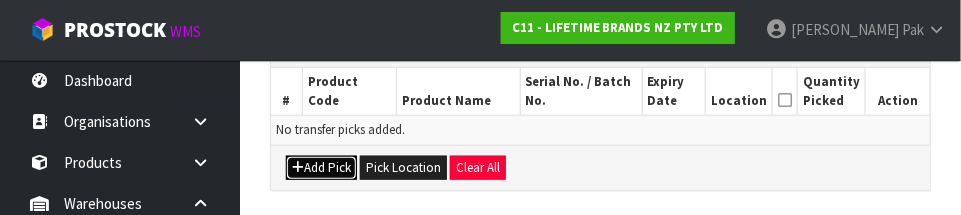 click on "Add Pick" at bounding box center (321, 168) 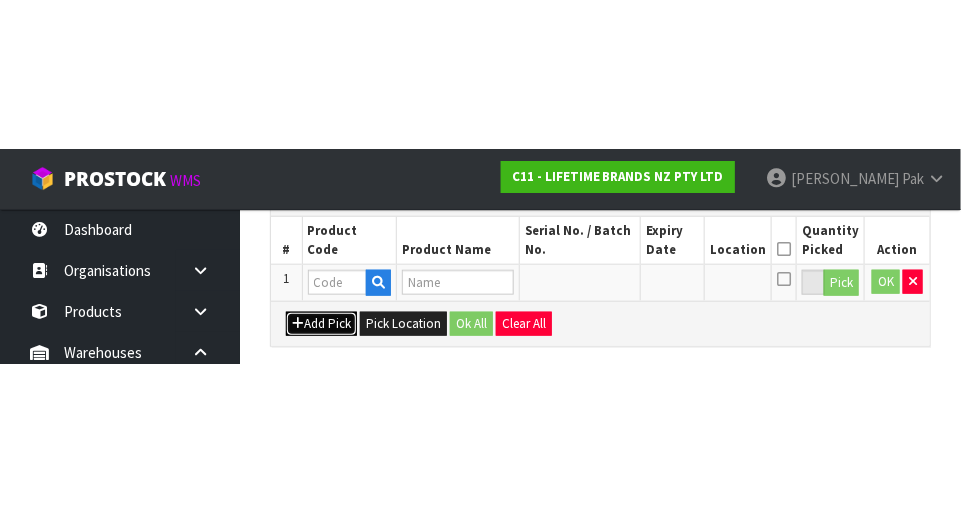 scroll, scrollTop: 450, scrollLeft: 0, axis: vertical 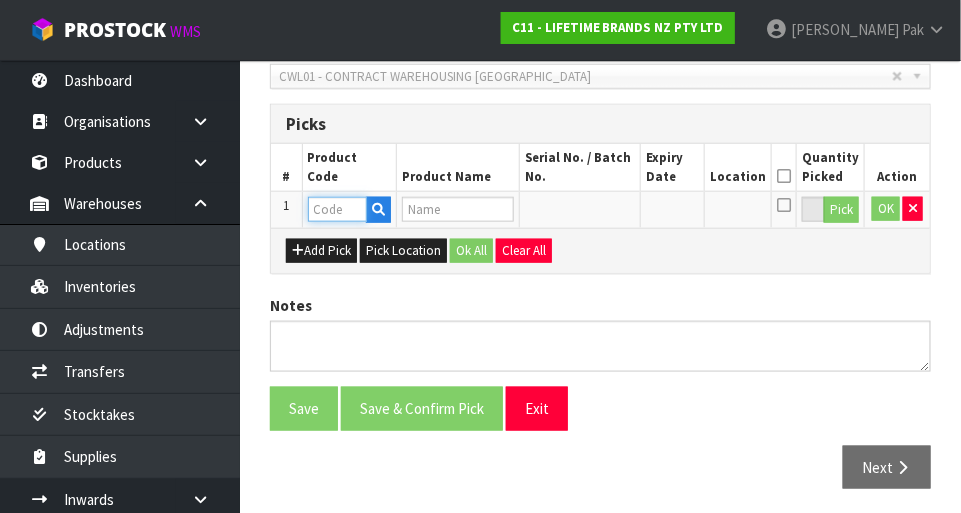 click at bounding box center [337, 209] 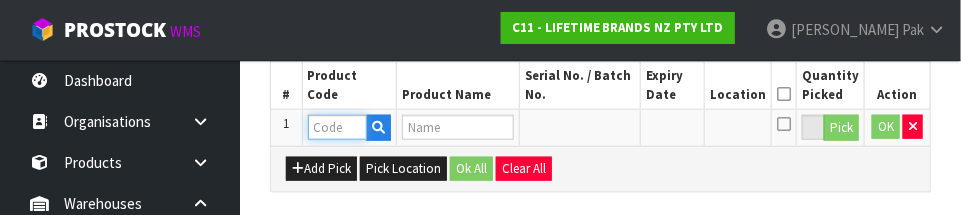 scroll, scrollTop: 540, scrollLeft: 0, axis: vertical 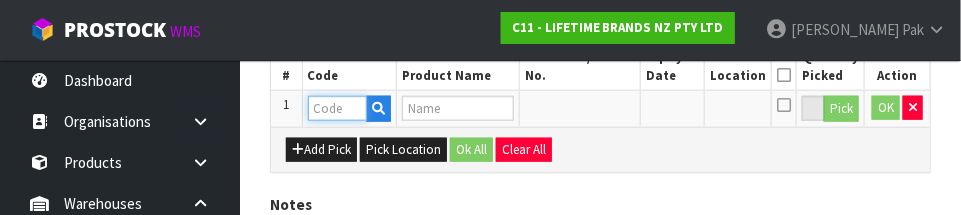 click at bounding box center [337, 108] 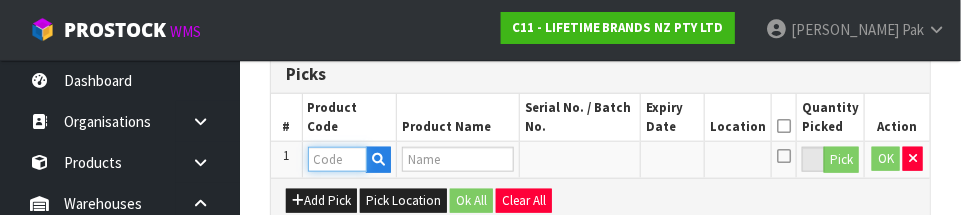 scroll, scrollTop: 479, scrollLeft: 0, axis: vertical 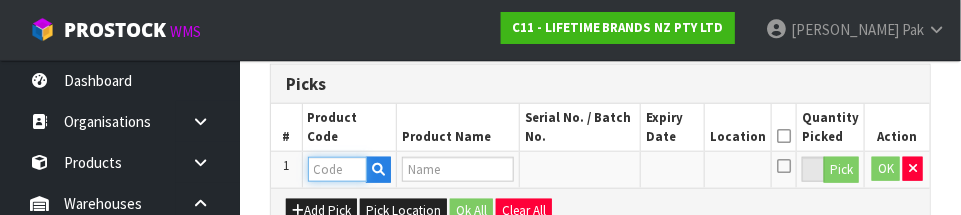 paste on "KQG447BXOBE" 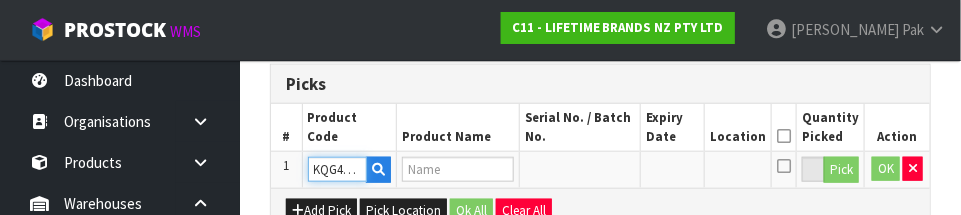 scroll, scrollTop: 0, scrollLeft: 30, axis: horizontal 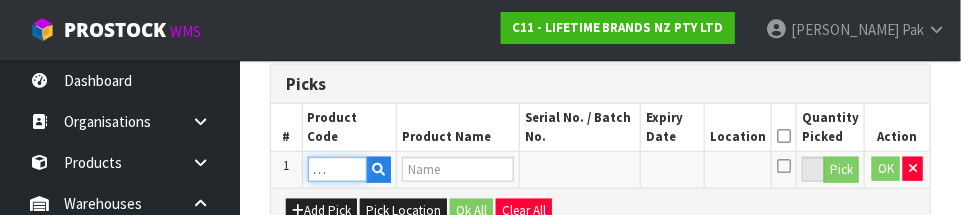 type on "80347 - KA 15PC TOOLS AND GADGET SET BLACK" 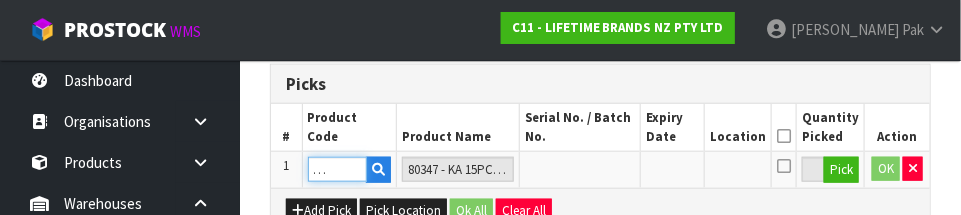 type on "KQG447BXOBE" 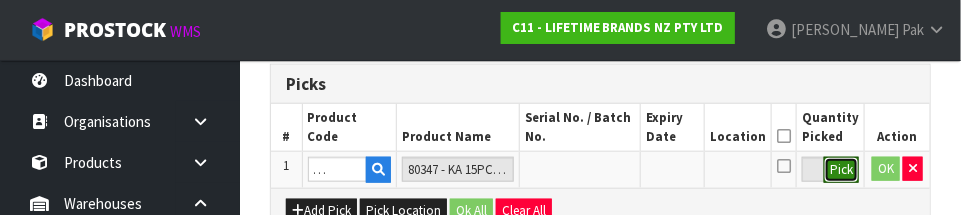 click on "Pick" at bounding box center (841, 170) 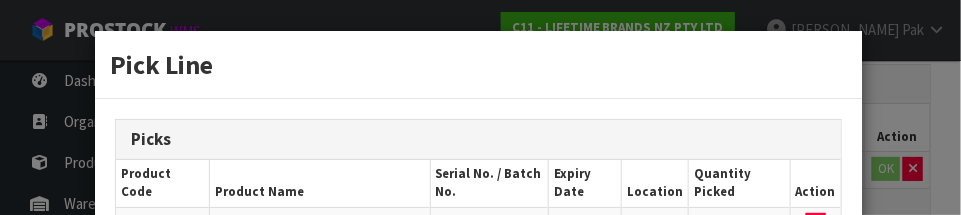scroll, scrollTop: 0, scrollLeft: 0, axis: both 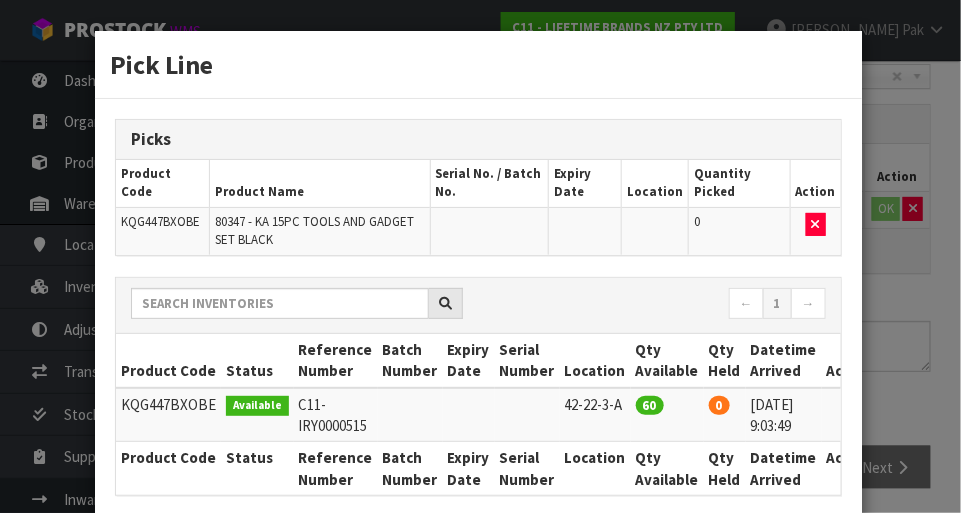 click at bounding box center (849, 404) 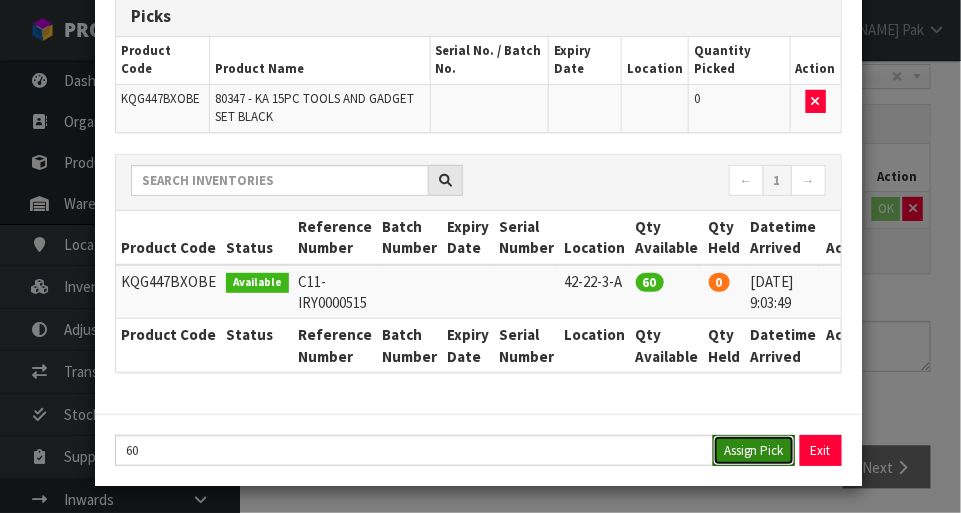click on "Assign Pick" at bounding box center (754, 450) 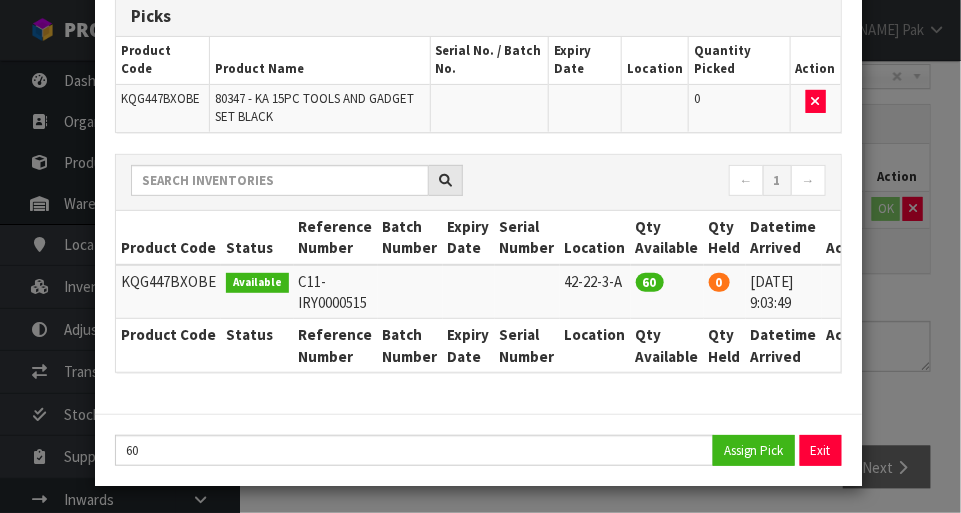 type on "60" 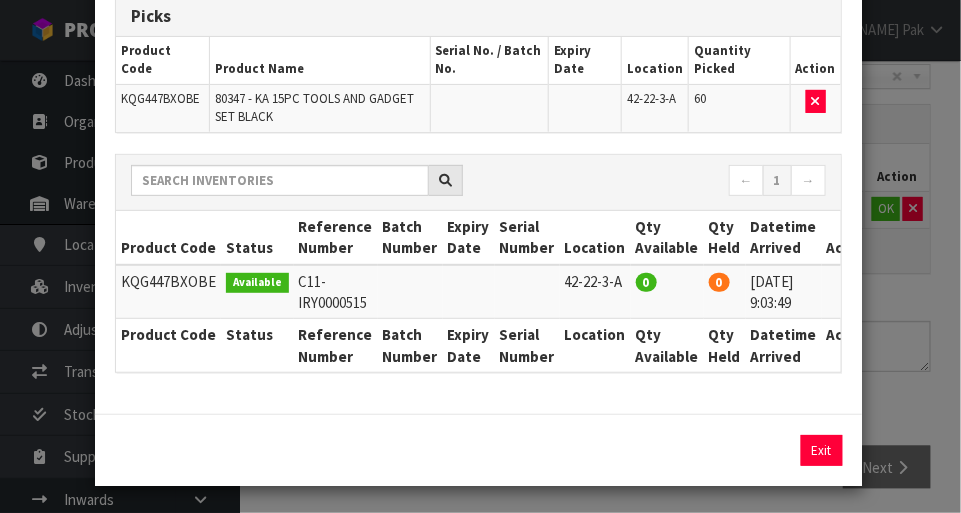 click on "Pick Line
Picks
Product Code
Product Name
Serial No. / Batch No.
Expiry Date
Location
Quantity Picked
Action
KQG447BXOBE
80347 - KA 15PC TOOLS AND GADGET SET BLACK
42-22-3-A
60
←
1
→
Product Code
Status
Reference Number
Batch Number
Expiry Date
Serial Number
Location
Qty Available
Qty Held
Datetime Arrived
Action" at bounding box center [480, 256] 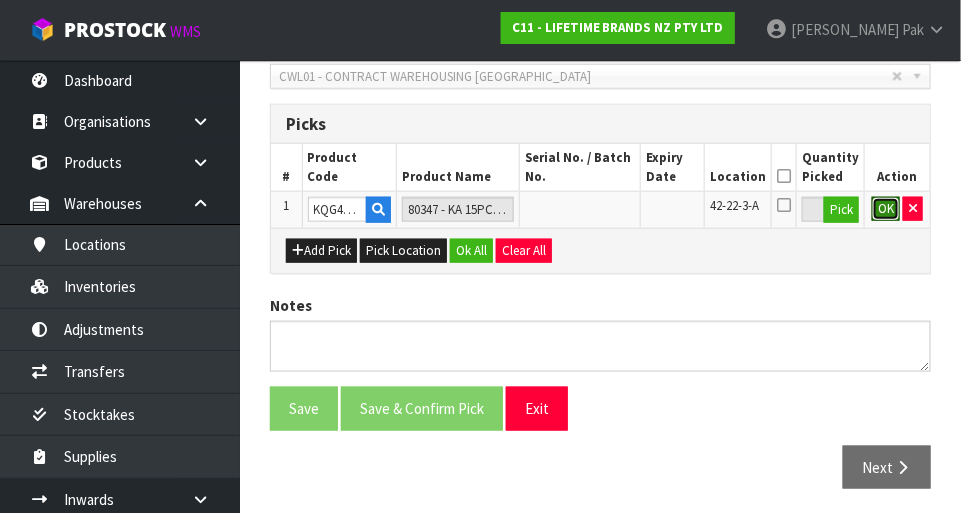 click on "OK" at bounding box center [886, 209] 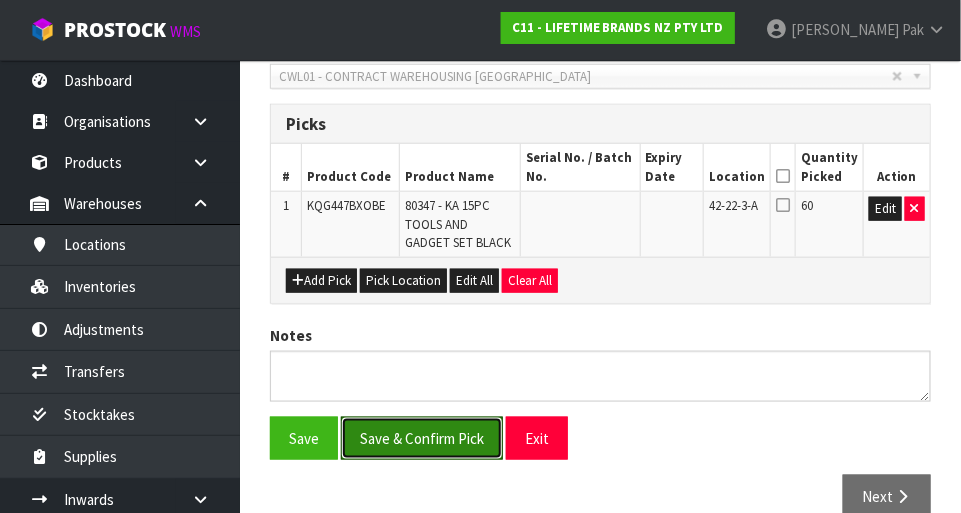 click on "Save & Confirm Pick" at bounding box center [422, 438] 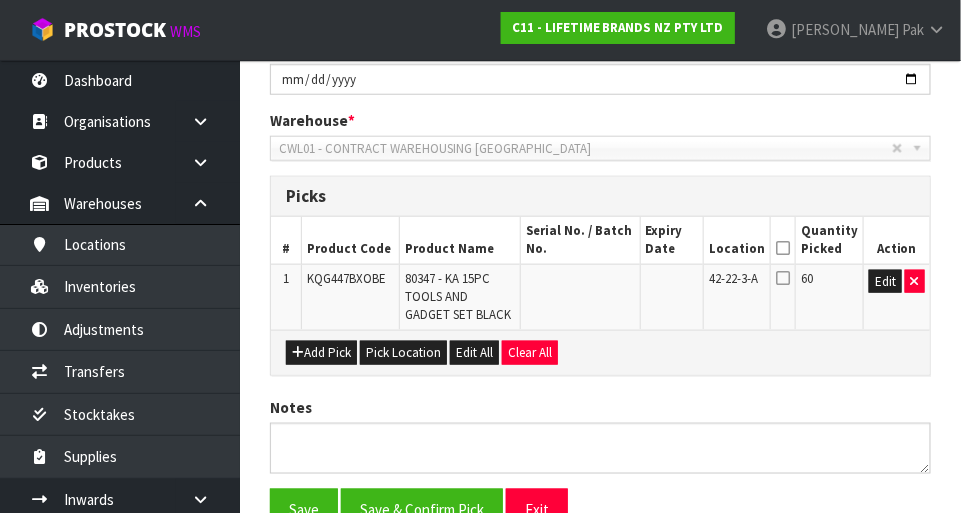 scroll, scrollTop: 0, scrollLeft: 0, axis: both 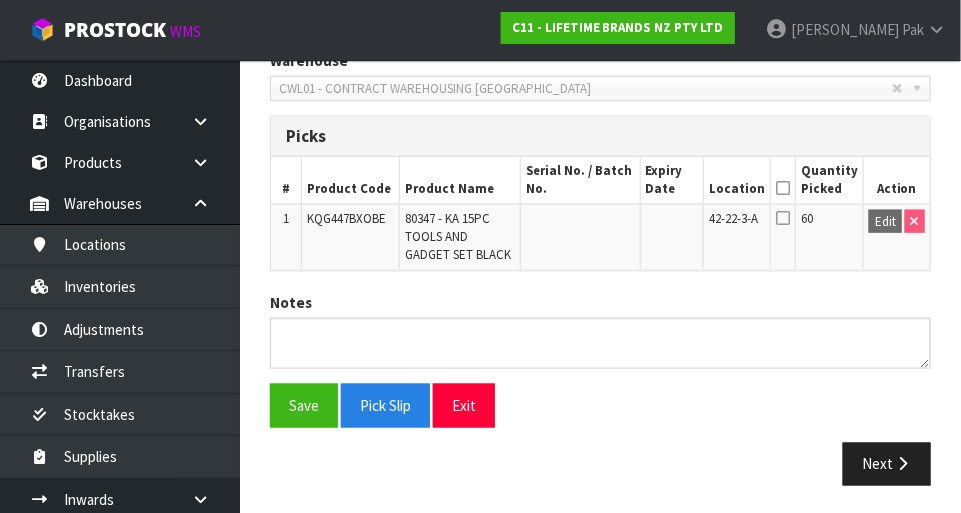 click at bounding box center [783, 188] 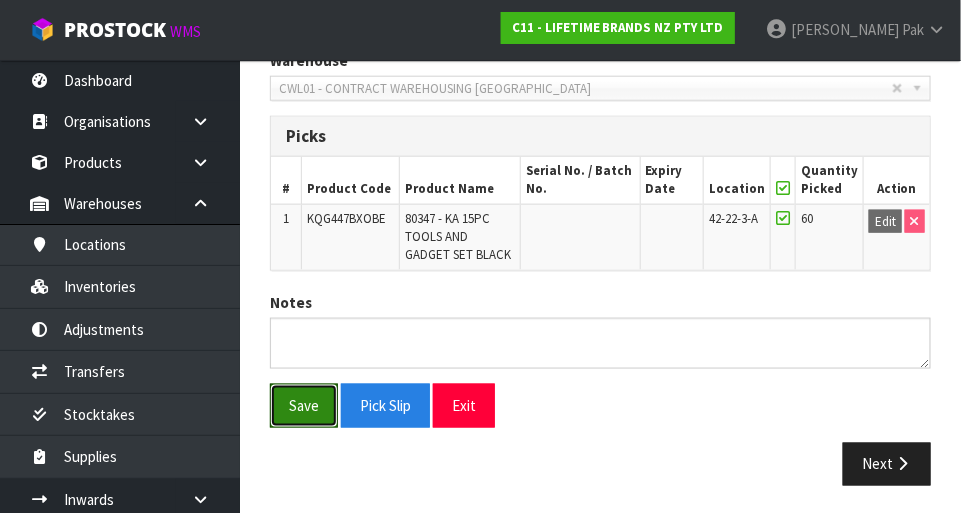 click on "Save" at bounding box center [304, 405] 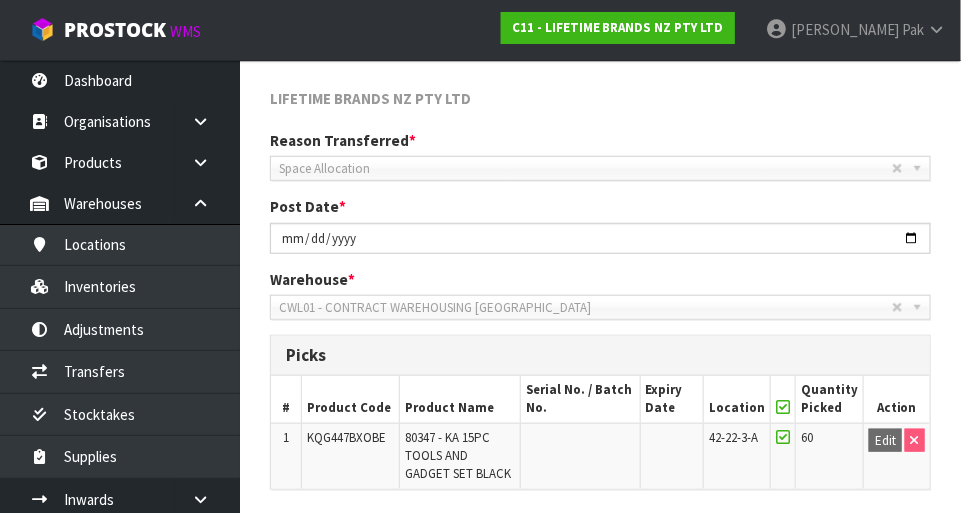 scroll, scrollTop: 510, scrollLeft: 0, axis: vertical 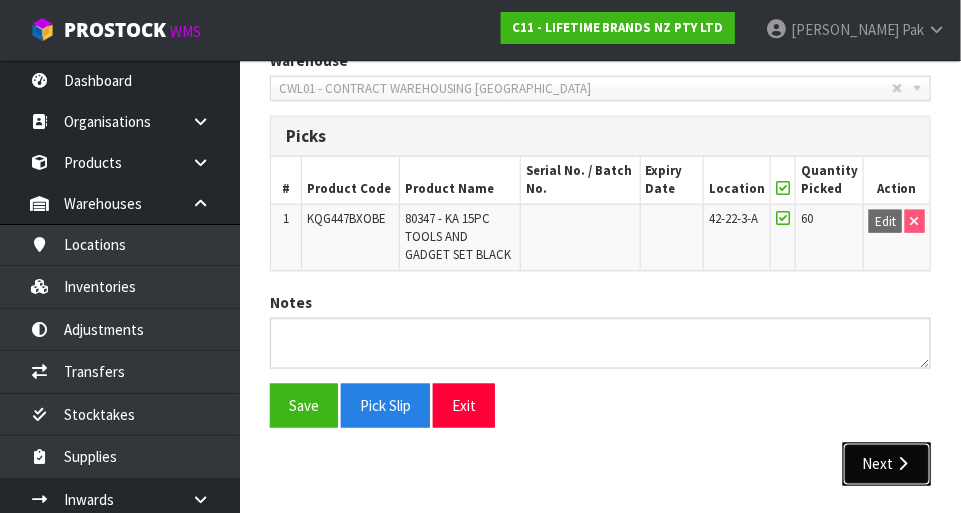 click on "Next" at bounding box center [887, 464] 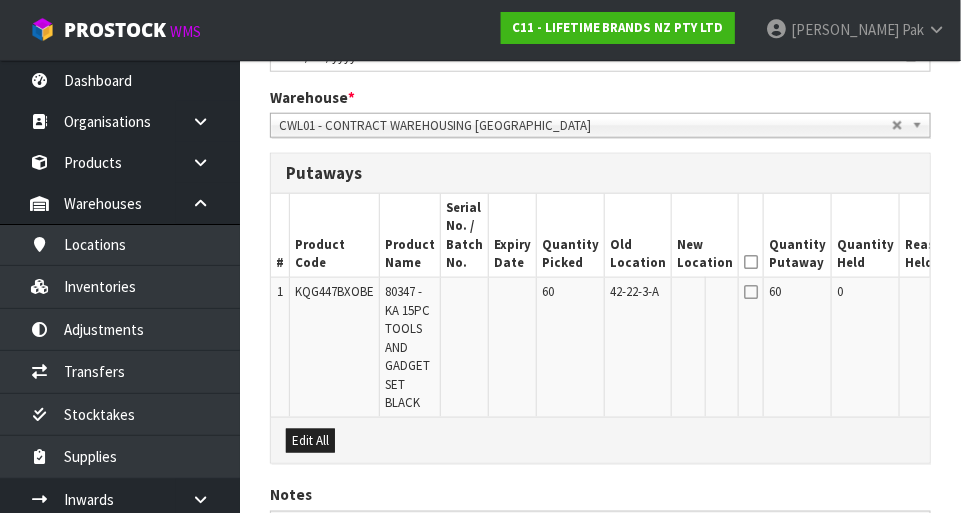 scroll, scrollTop: 504, scrollLeft: 0, axis: vertical 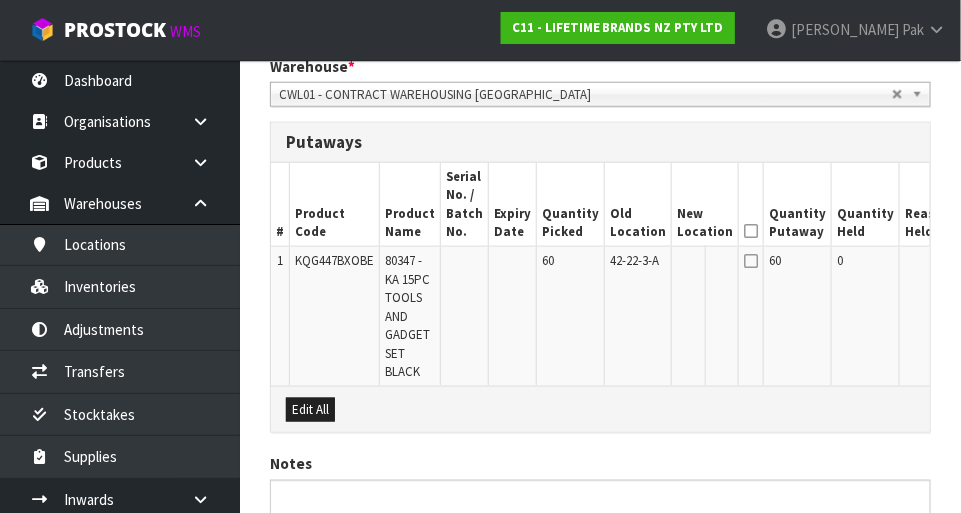 click at bounding box center [751, 317] 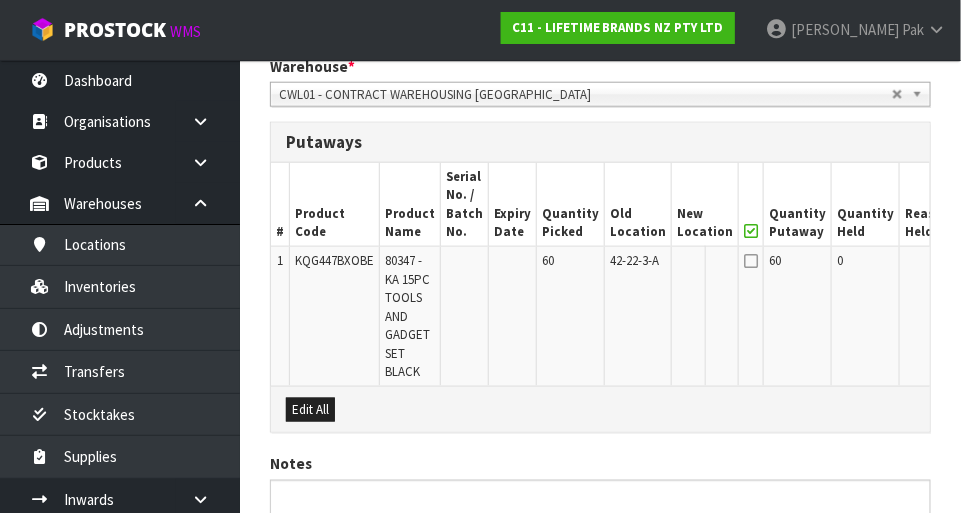 click at bounding box center (751, 261) 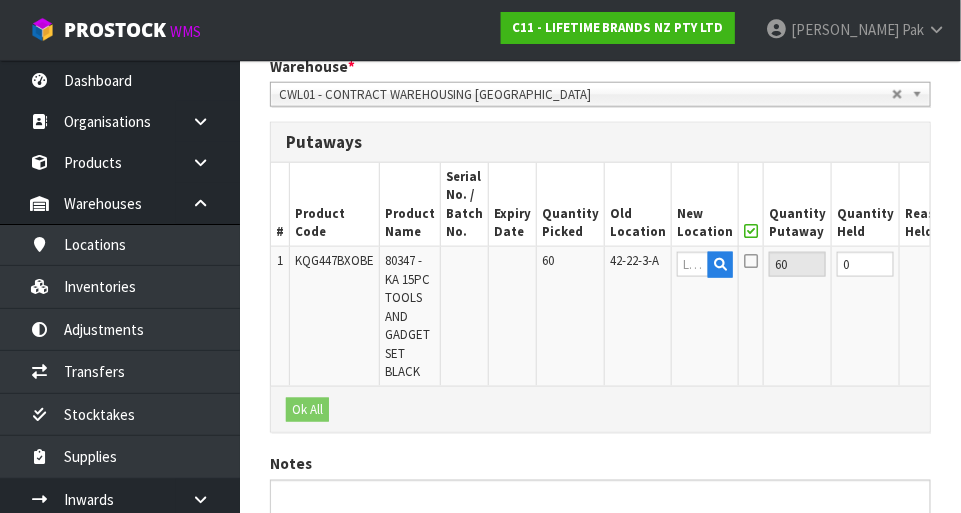 click at bounding box center [751, 261] 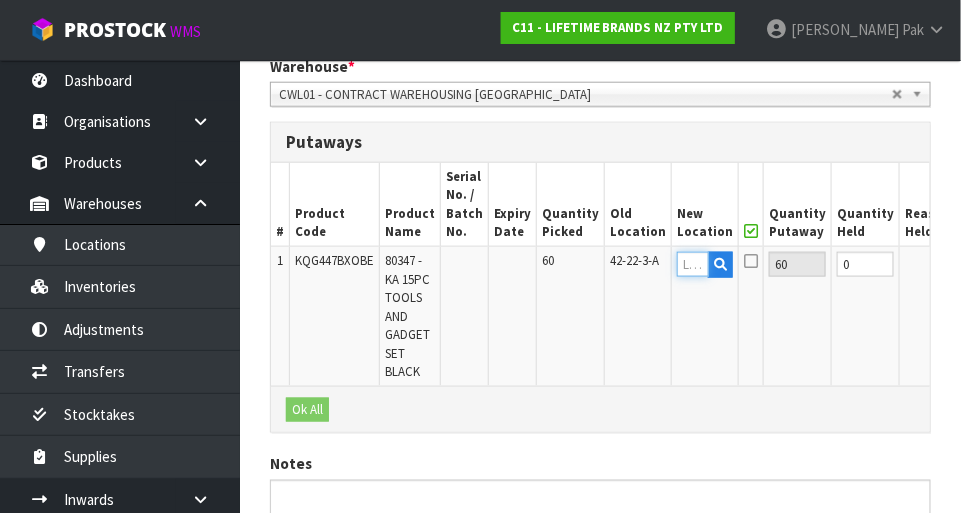 click at bounding box center (693, 264) 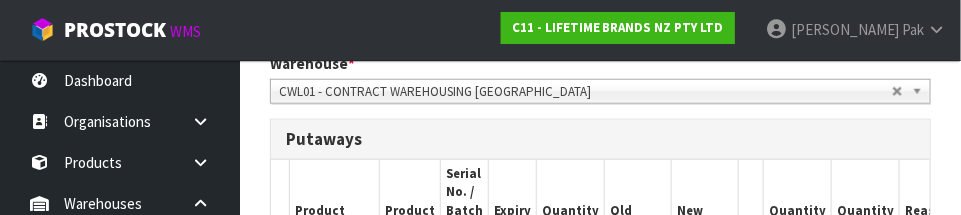scroll, scrollTop: 650, scrollLeft: 0, axis: vertical 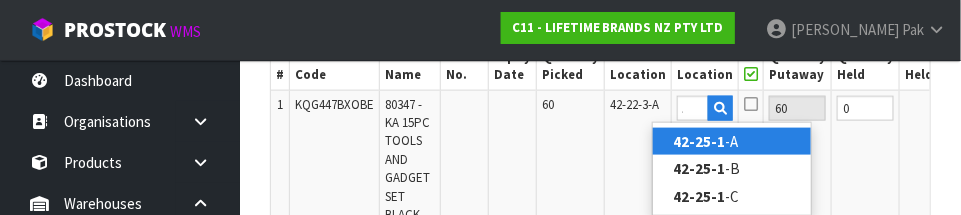 click on "42-25-1 -A" at bounding box center [732, 141] 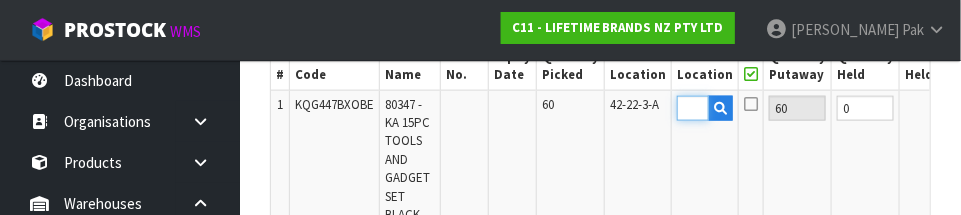 scroll, scrollTop: 0, scrollLeft: 0, axis: both 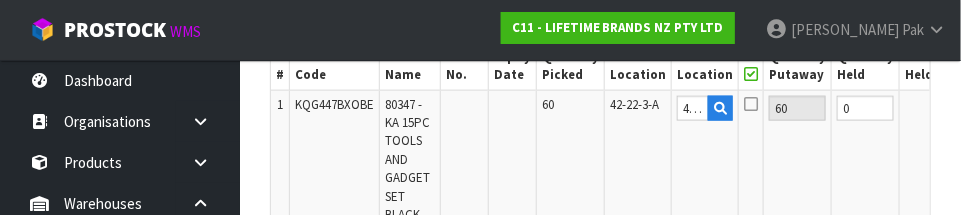 click on "OK" at bounding box center (975, 108) 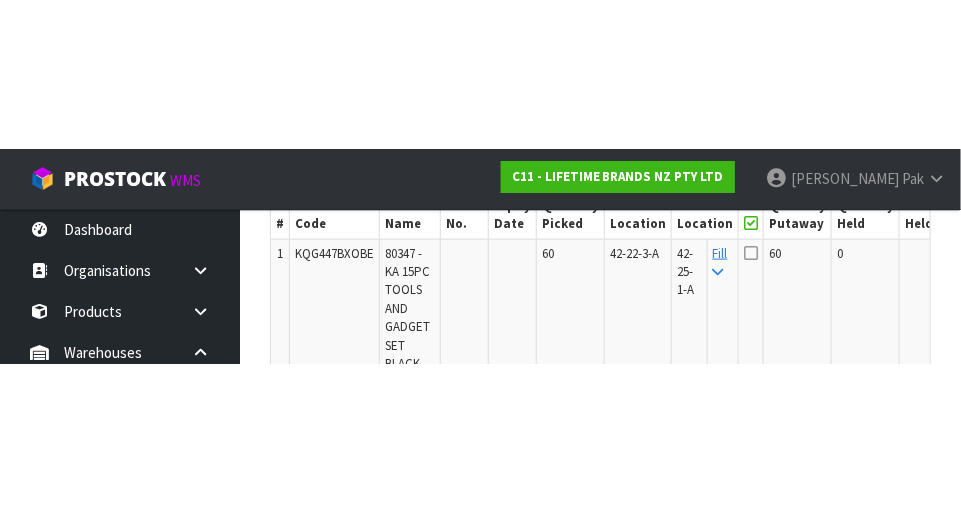 scroll, scrollTop: 660, scrollLeft: 0, axis: vertical 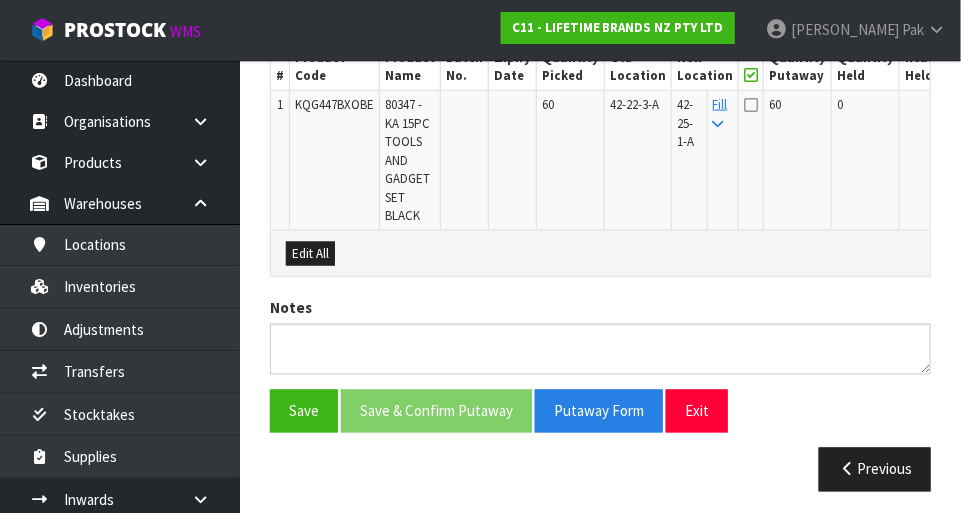 click at bounding box center [751, 105] 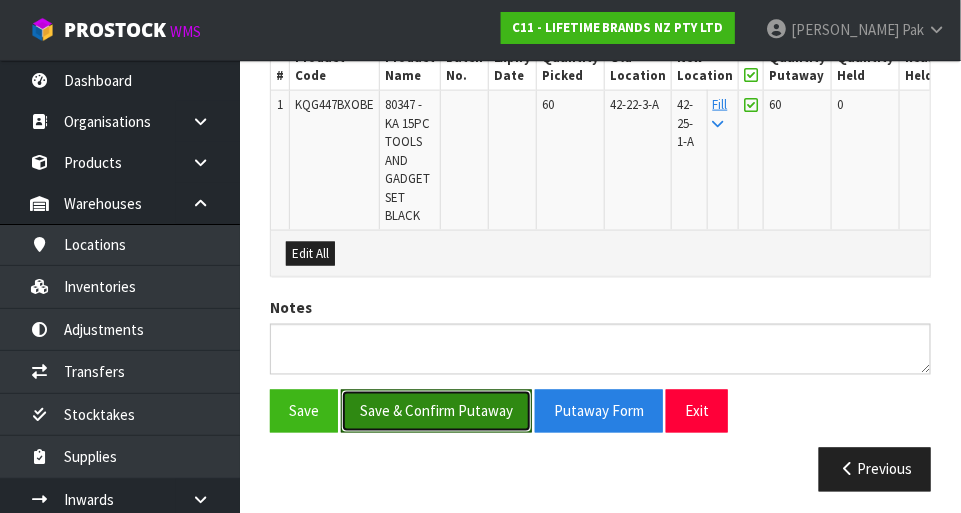 click on "Save & Confirm Putaway" at bounding box center (436, 411) 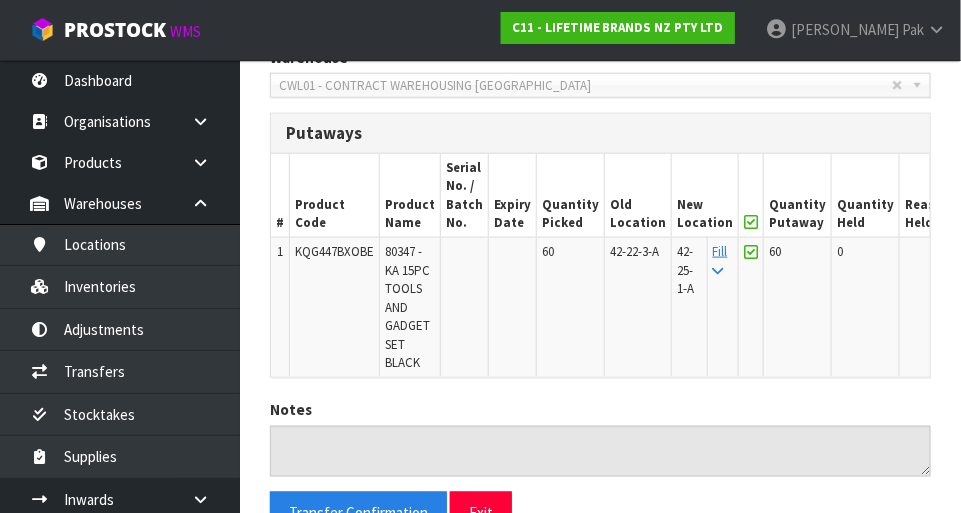 scroll, scrollTop: 518, scrollLeft: 0, axis: vertical 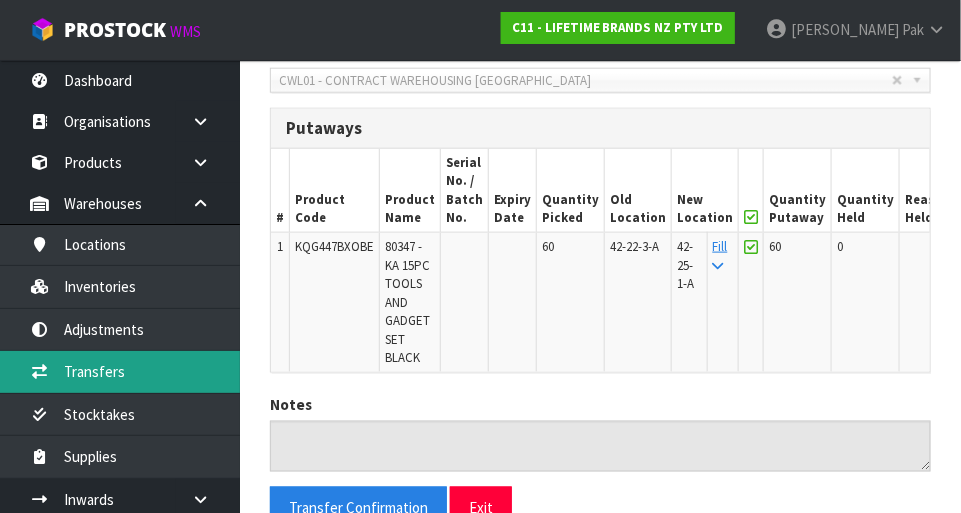 click on "Transfers" at bounding box center [120, 371] 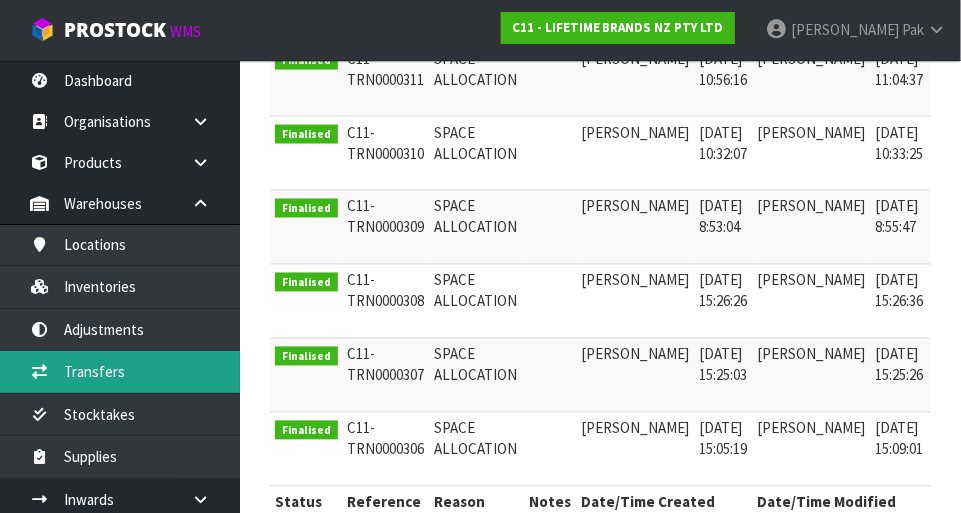 scroll, scrollTop: 793, scrollLeft: 0, axis: vertical 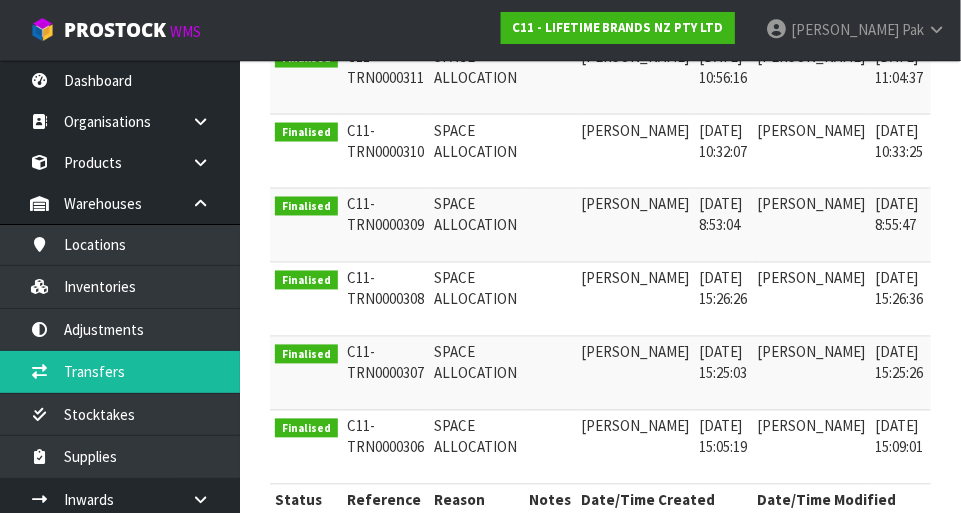 click on "SPACE ALLOCATION" at bounding box center (477, 374) 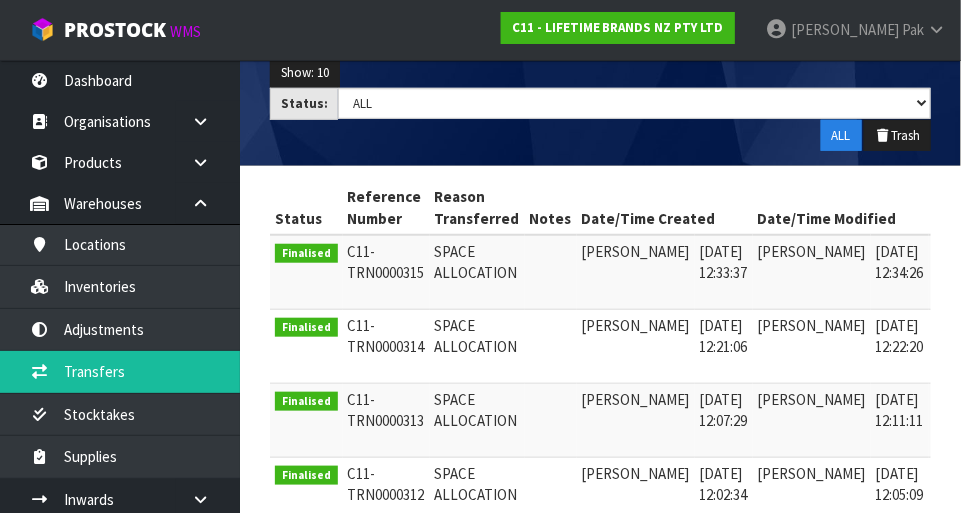 scroll, scrollTop: 297, scrollLeft: 0, axis: vertical 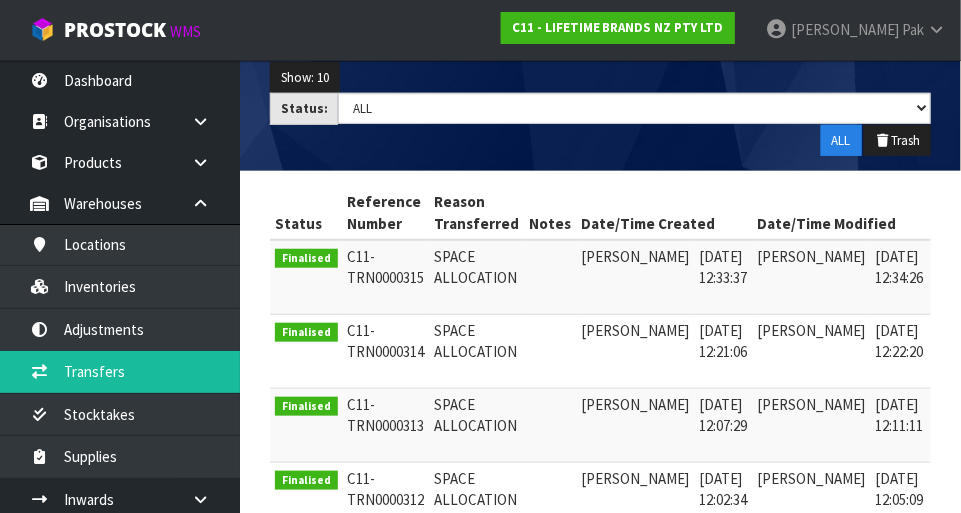 click at bounding box center (956, 262) 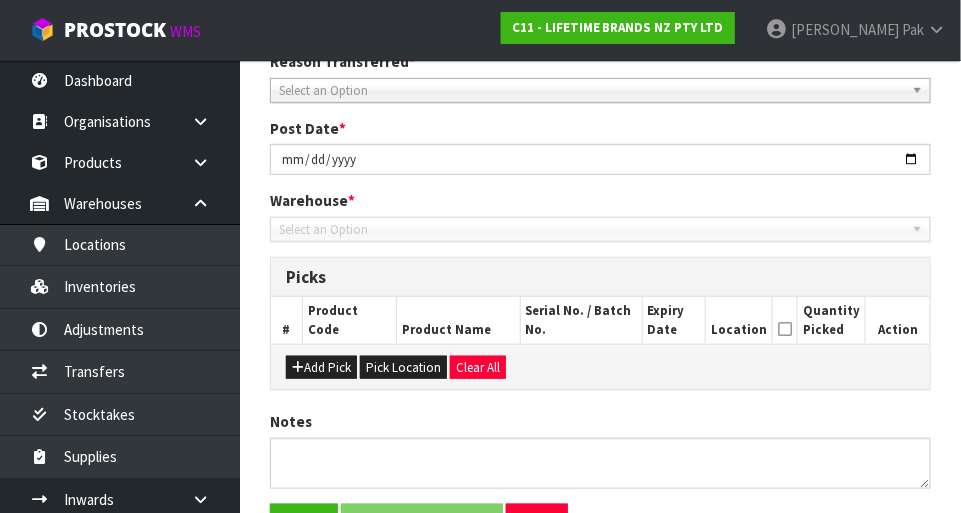 scroll, scrollTop: 415, scrollLeft: 0, axis: vertical 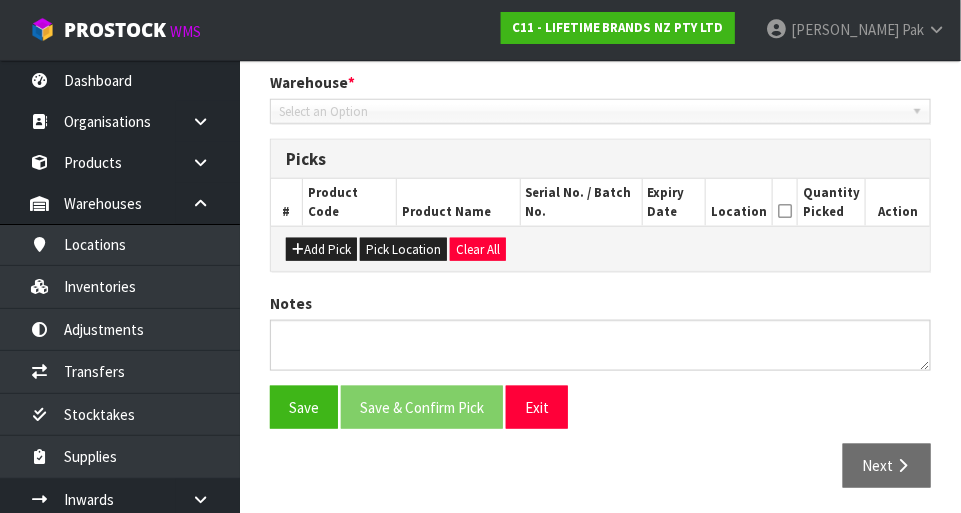 type on "[DATE]" 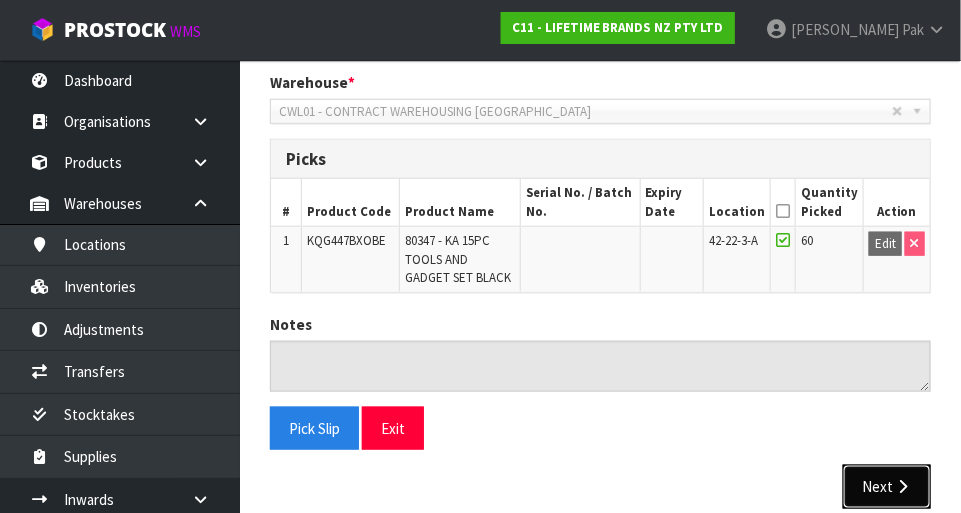 click on "Next" at bounding box center (887, 486) 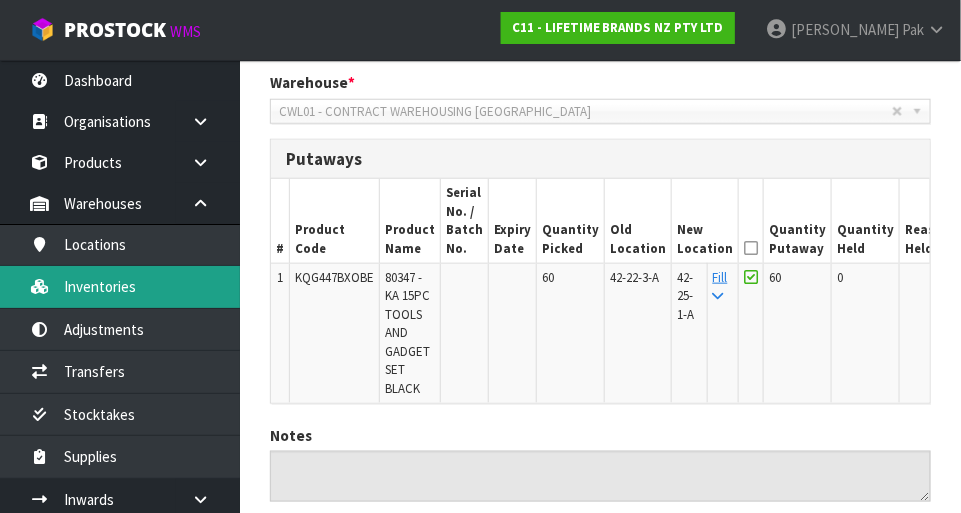 click on "Inventories" at bounding box center (120, 286) 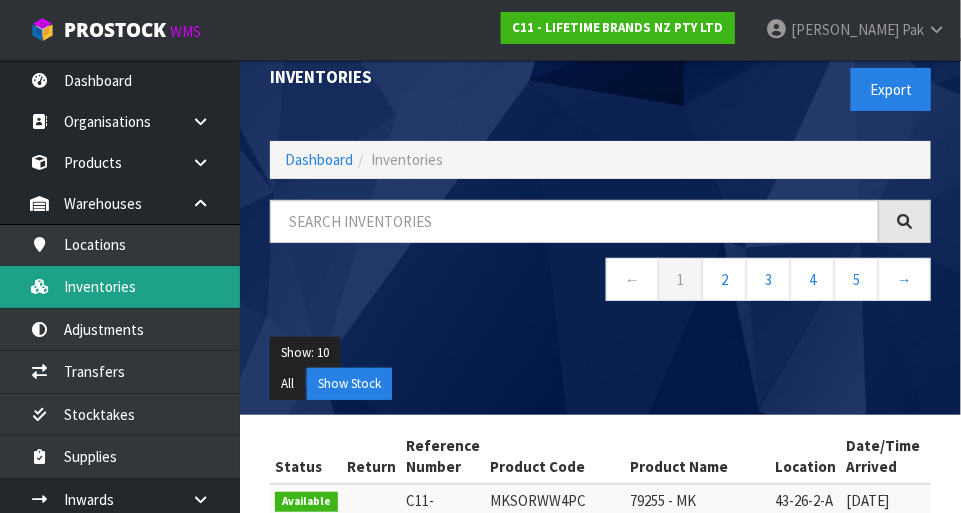 scroll, scrollTop: 0, scrollLeft: 0, axis: both 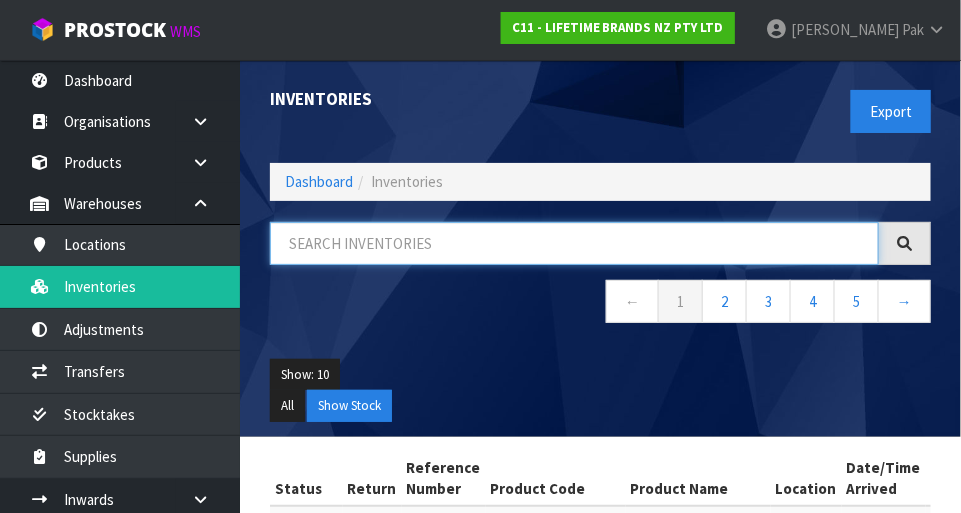 click at bounding box center [574, 243] 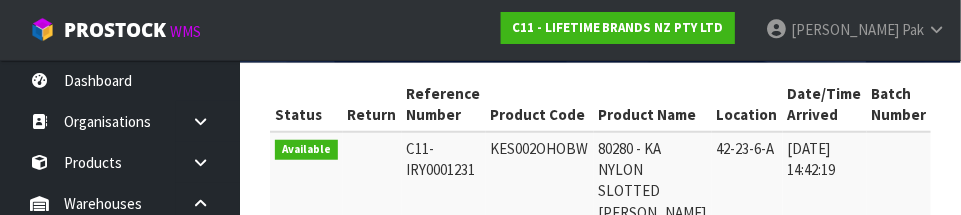 scroll, scrollTop: 375, scrollLeft: 0, axis: vertical 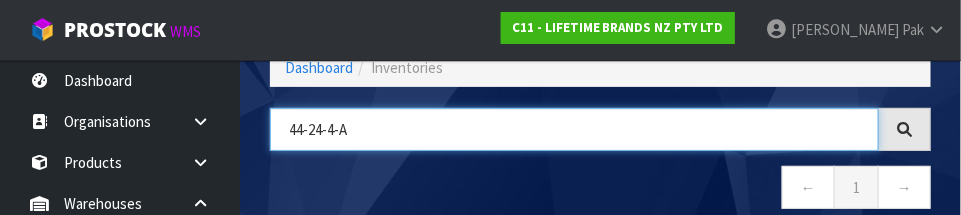 click on "44-24-4-A" at bounding box center (574, 129) 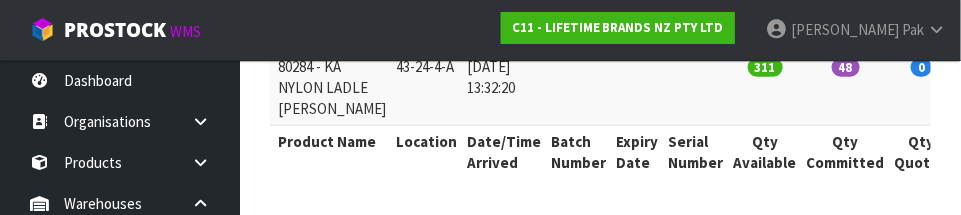 scroll, scrollTop: 456, scrollLeft: 0, axis: vertical 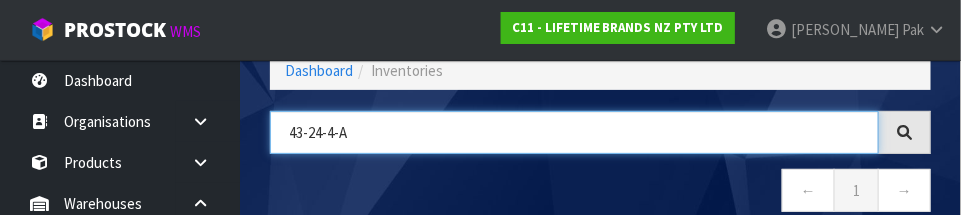 click on "43-24-4-A" at bounding box center (574, 132) 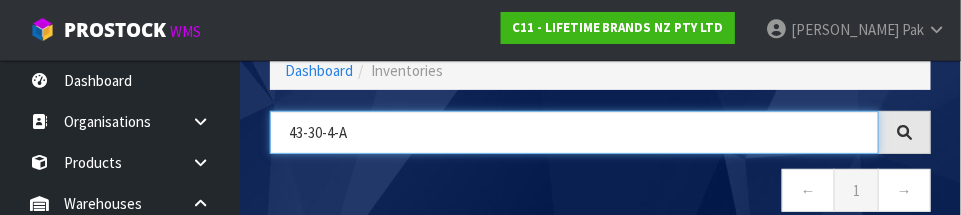 scroll, scrollTop: 518, scrollLeft: 0, axis: vertical 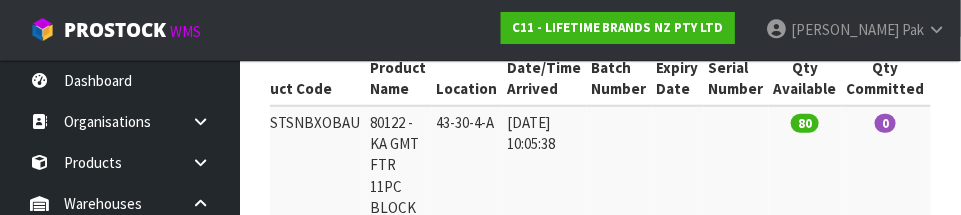 click on "Inventories
Export
Dashboard Inventories
43-30-4-A
←
1
→
Show: 10
5
10
25
50
All
Show Stock
Status
Return
Reference Number
Product Code
Product Name
Location
Date/Time Arrived
Batch Number
Expiry Date
Serial Number
Qty Available
Qty Committed
Qty Quoted 80 0" at bounding box center [480, -33] 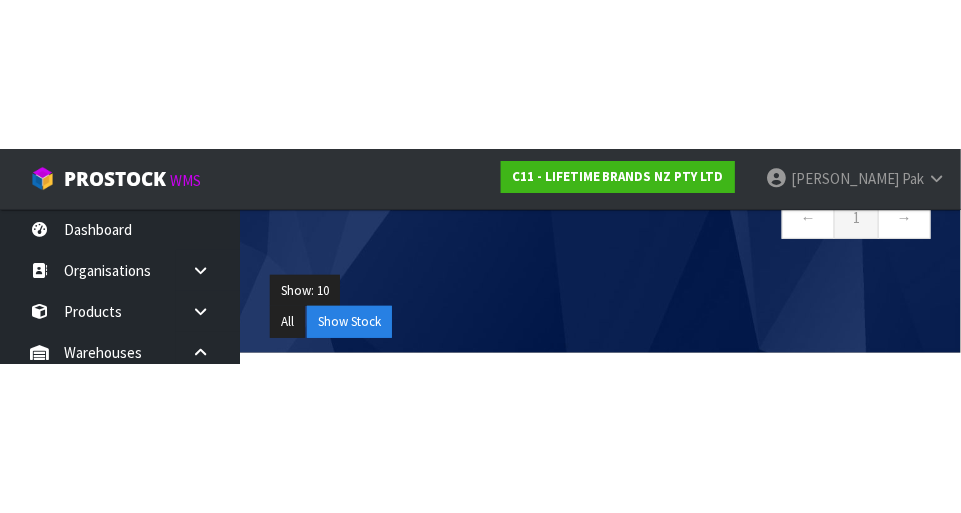 scroll, scrollTop: 220, scrollLeft: 0, axis: vertical 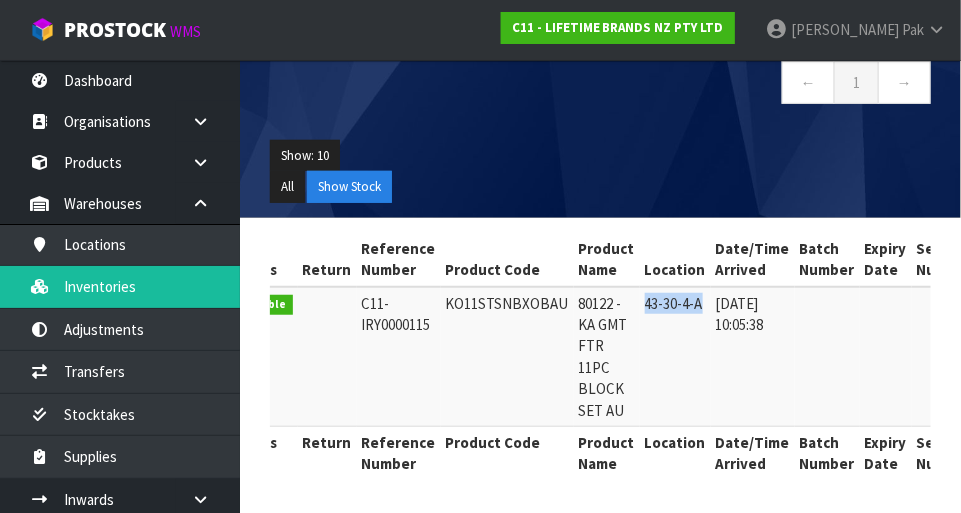 click at bounding box center [886, 357] 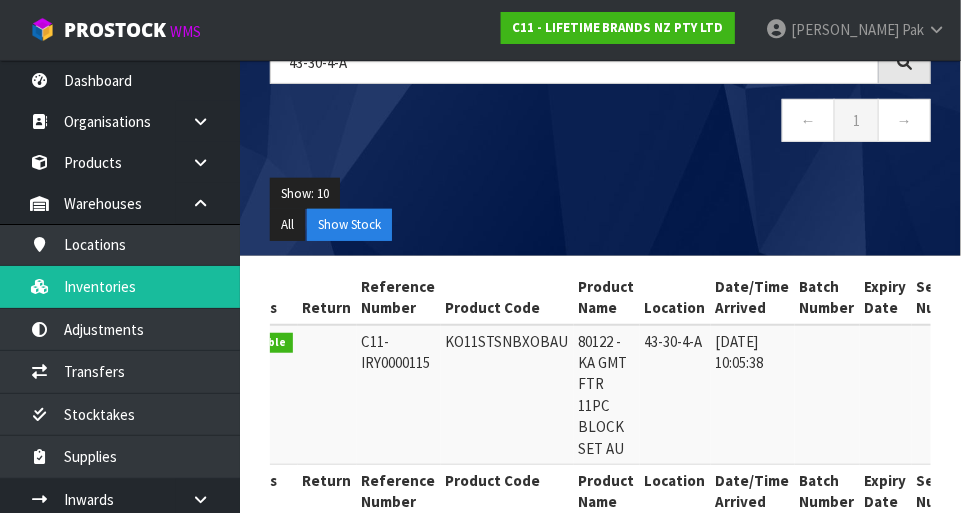scroll, scrollTop: 182, scrollLeft: 0, axis: vertical 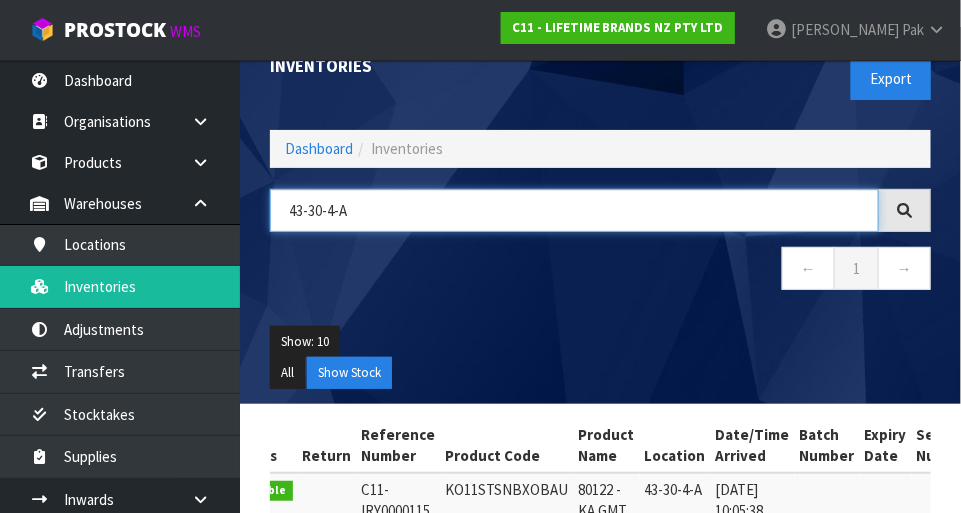 click on "43-30-4-A" at bounding box center (574, 210) 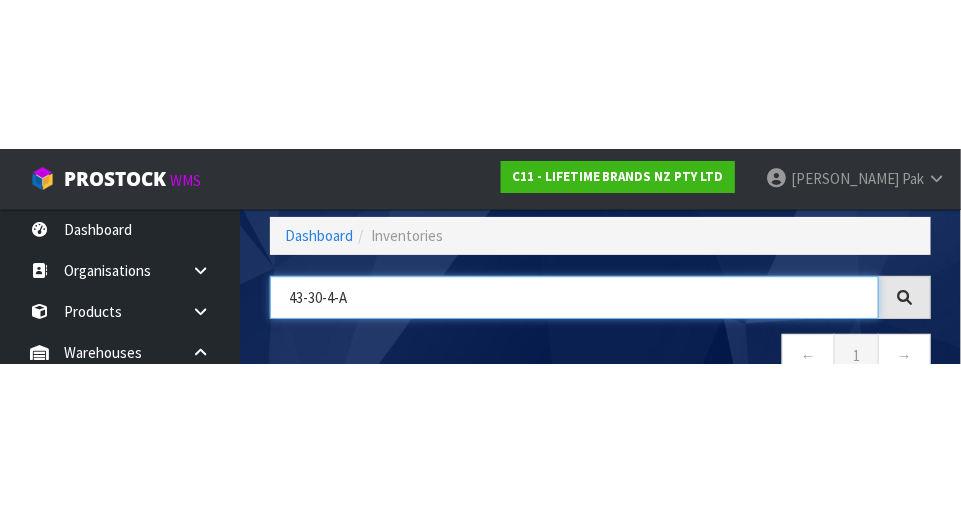 scroll, scrollTop: 135, scrollLeft: 0, axis: vertical 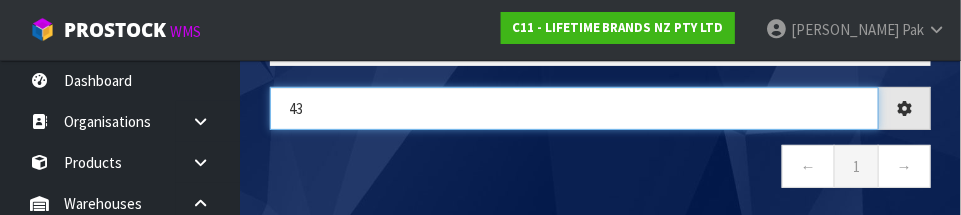 type on "4" 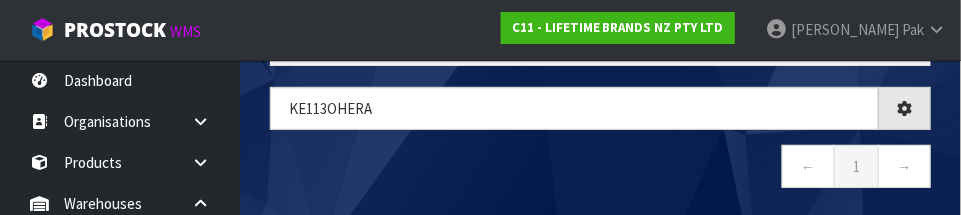 click on "←
1
→" at bounding box center (600, 169) 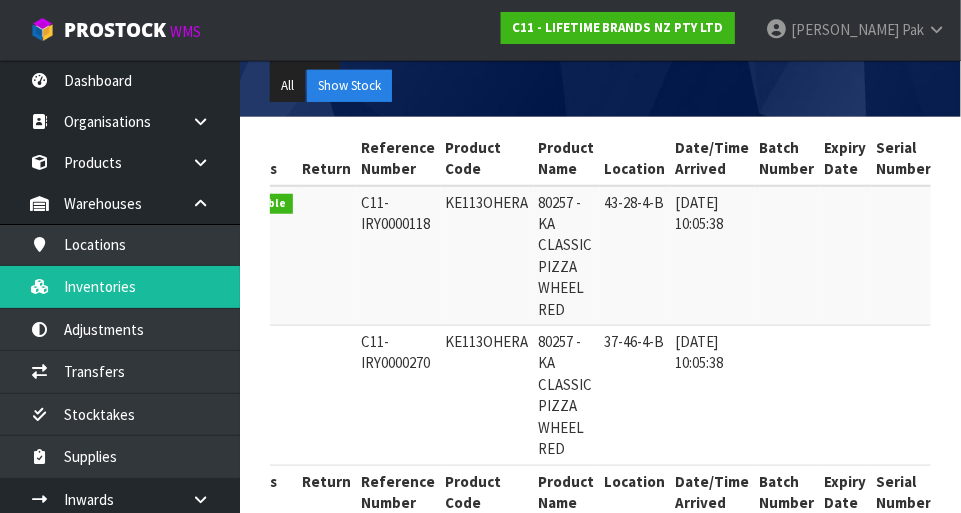scroll, scrollTop: 321, scrollLeft: 0, axis: vertical 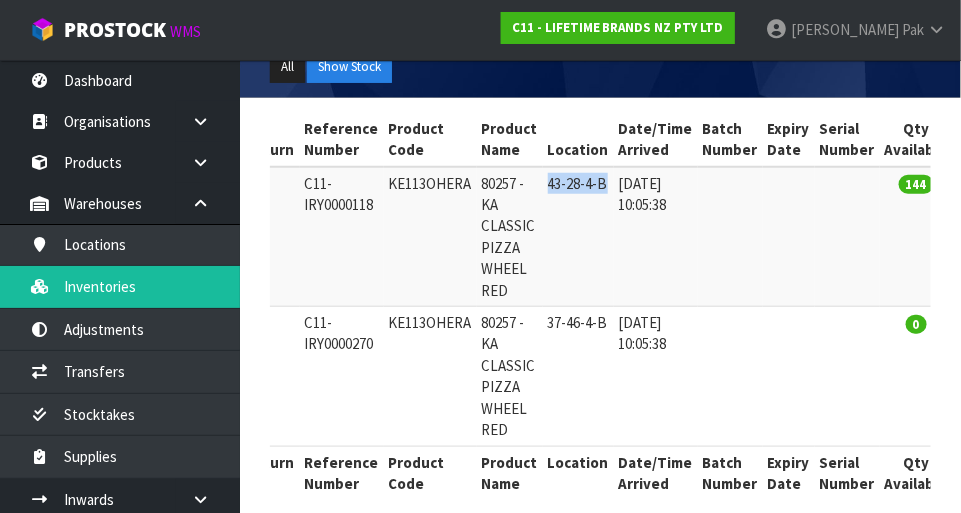 copy on "43-28-4-B" 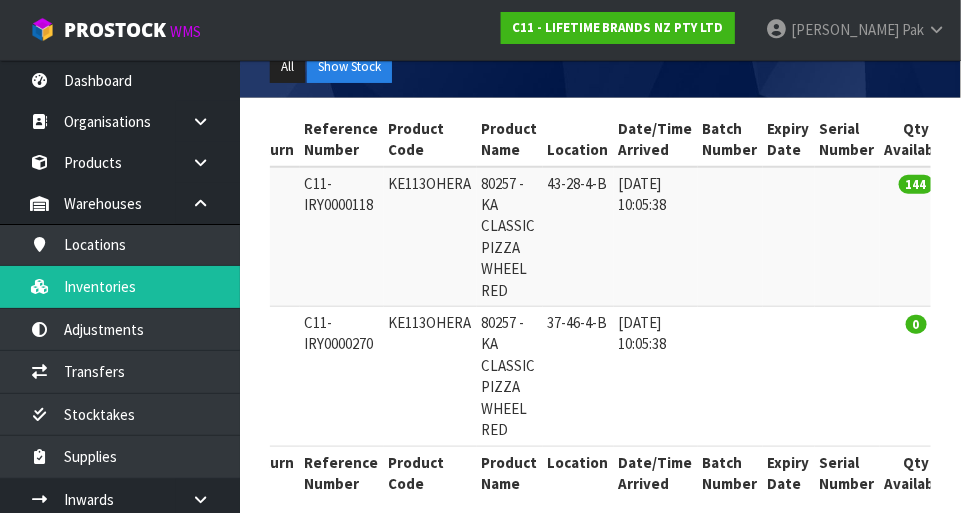 click at bounding box center [730, 377] 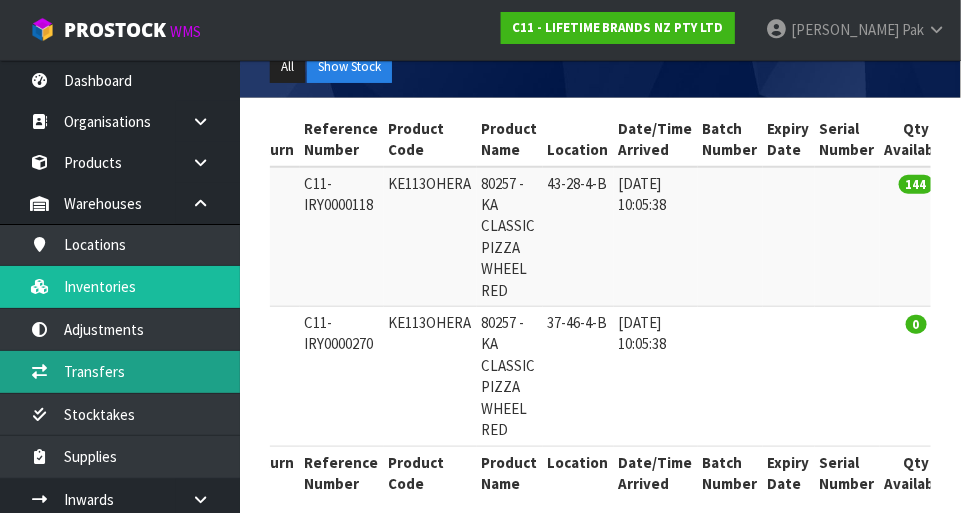click on "Transfers" at bounding box center [120, 371] 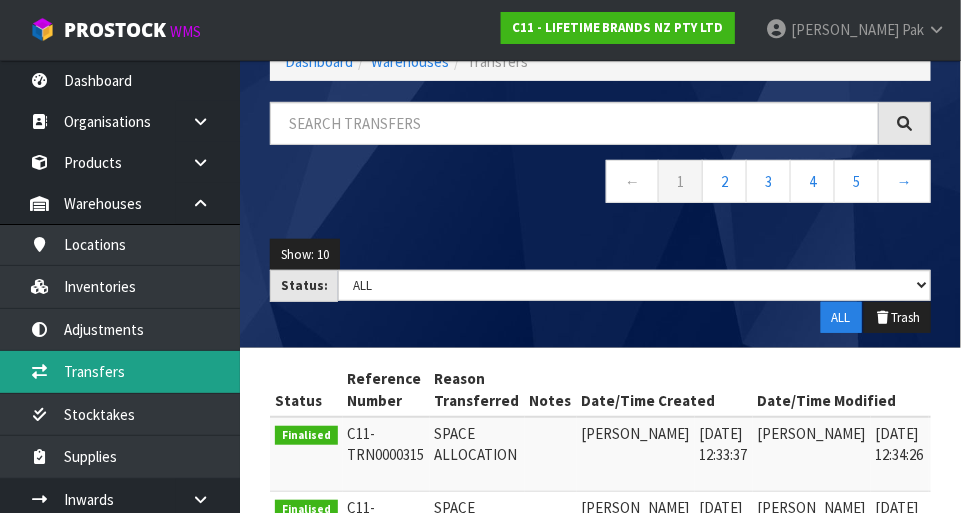 scroll, scrollTop: 0, scrollLeft: 0, axis: both 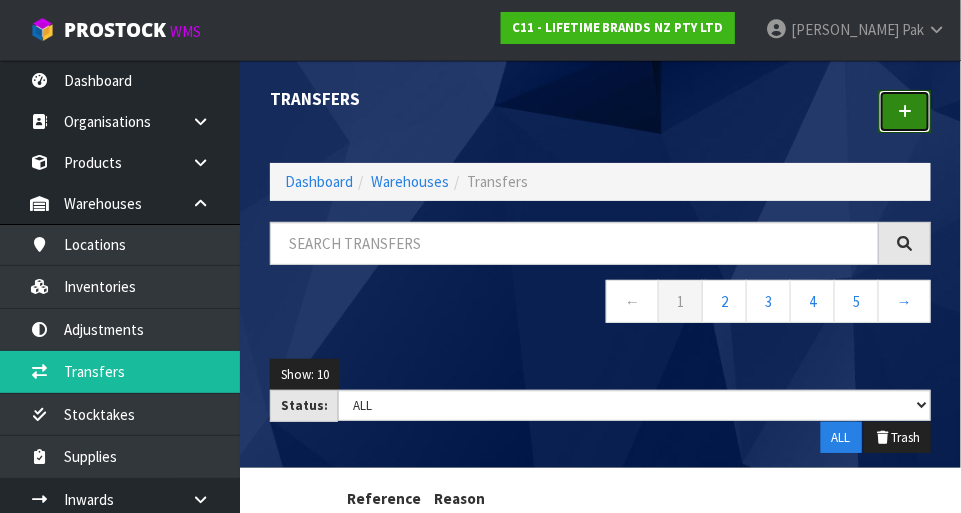 click at bounding box center [905, 111] 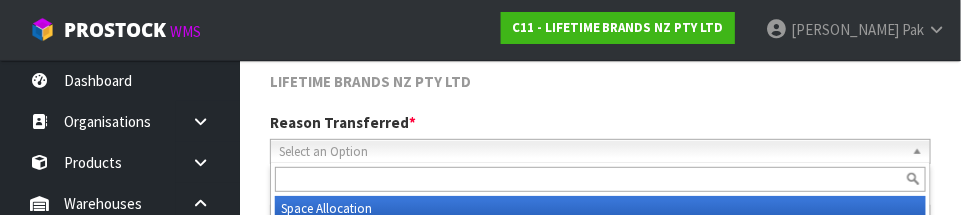 scroll, scrollTop: 296, scrollLeft: 0, axis: vertical 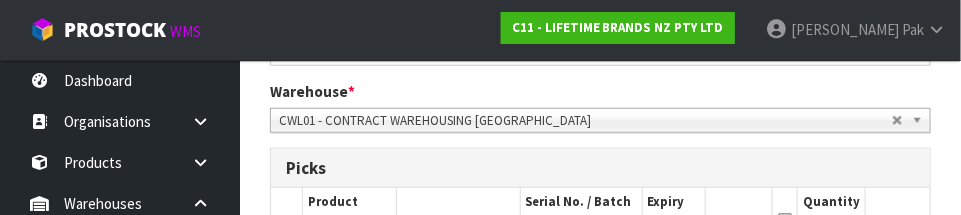 click on "Picks" at bounding box center [600, 168] 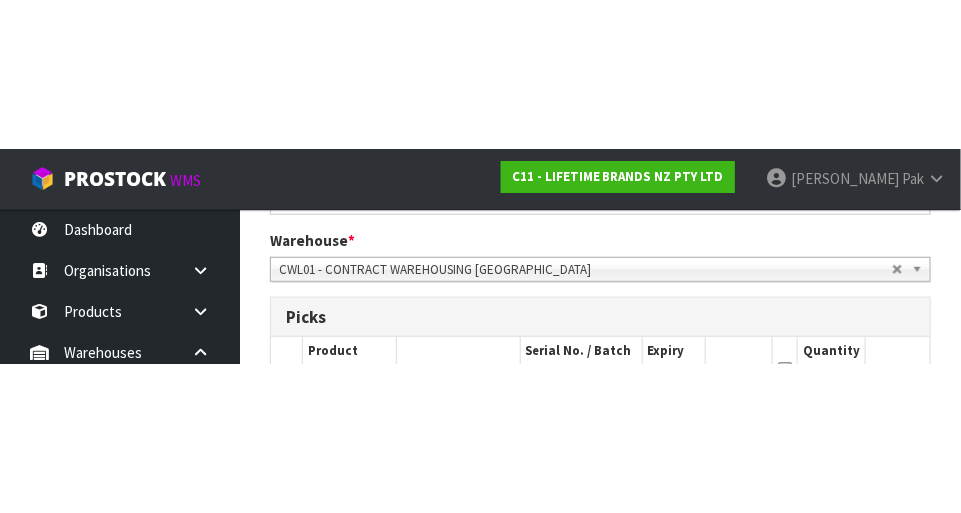 scroll, scrollTop: 405, scrollLeft: 0, axis: vertical 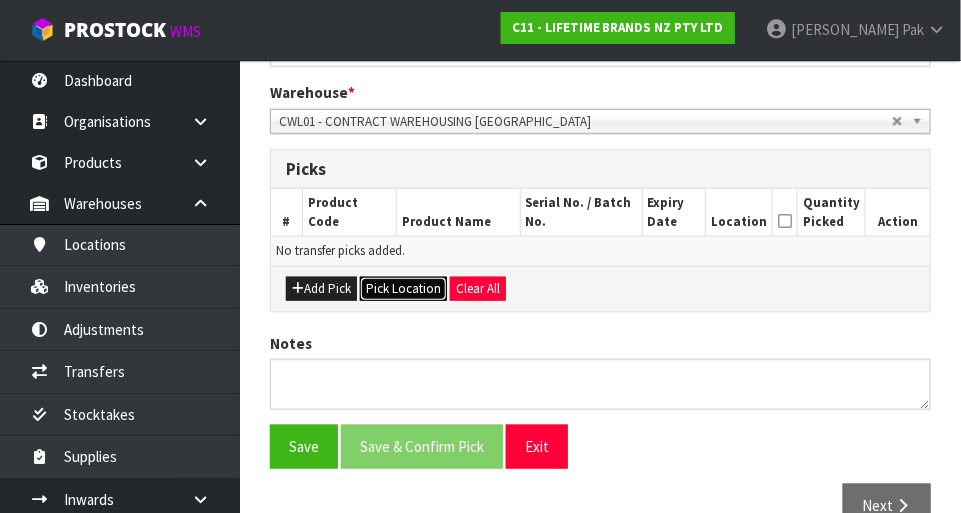 click on "Pick Location" at bounding box center (403, 289) 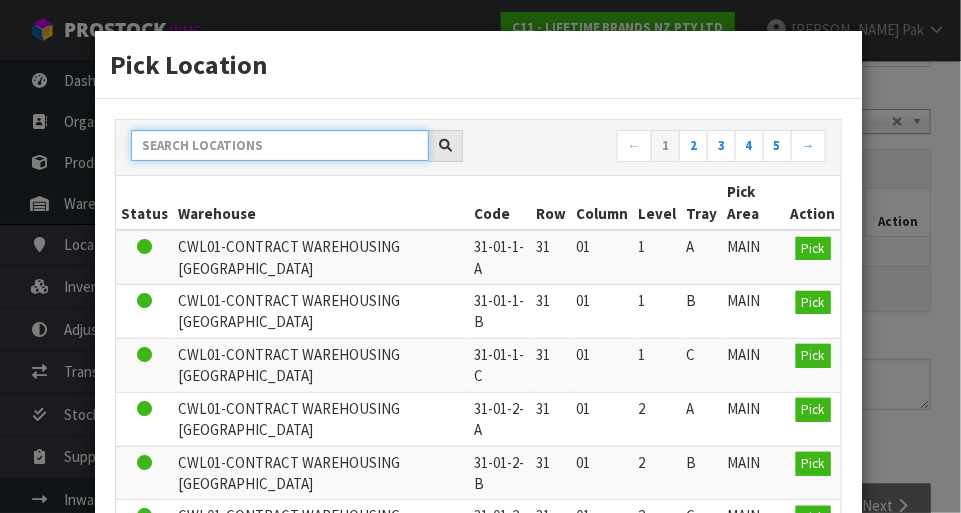 paste on "43-28-4-B" 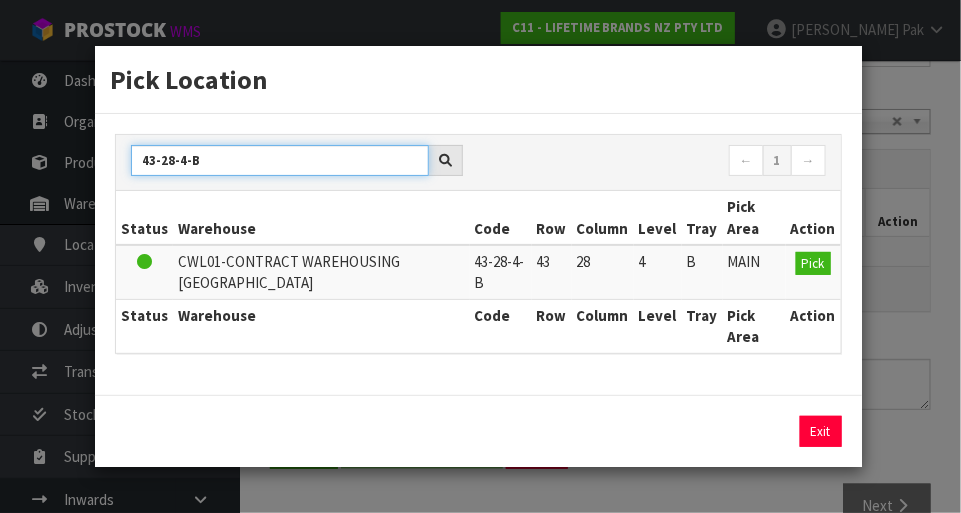 type on "43-28-4-B" 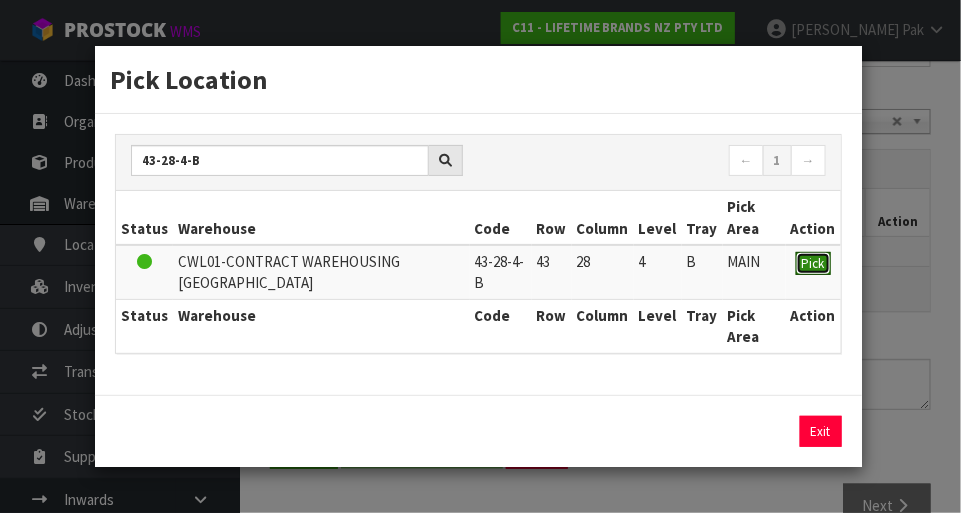 click on "Pick" at bounding box center [813, 263] 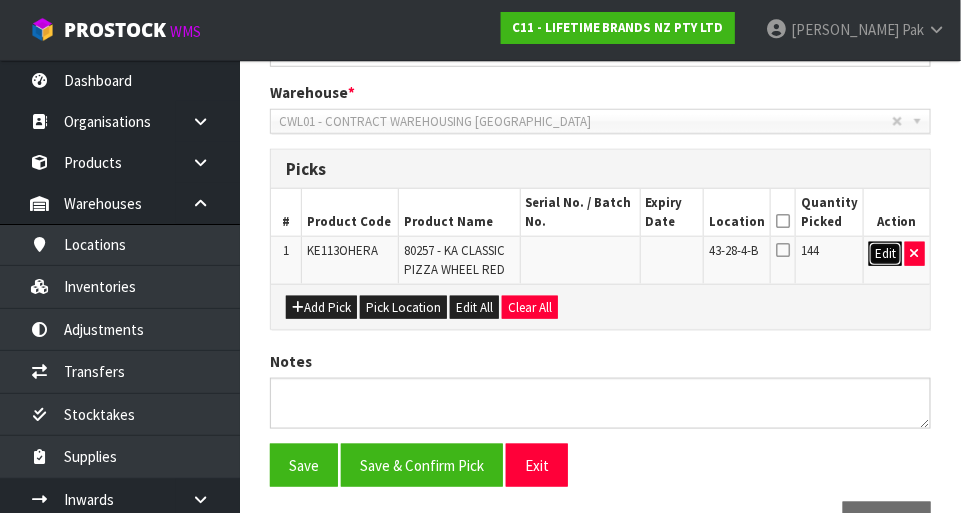 click on "Edit" at bounding box center [885, 254] 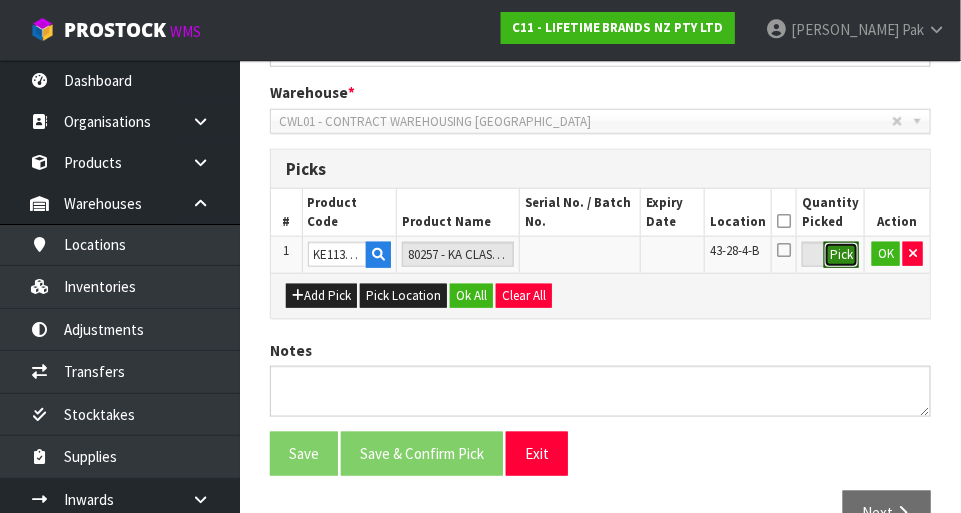 click on "Pick" at bounding box center [841, 255] 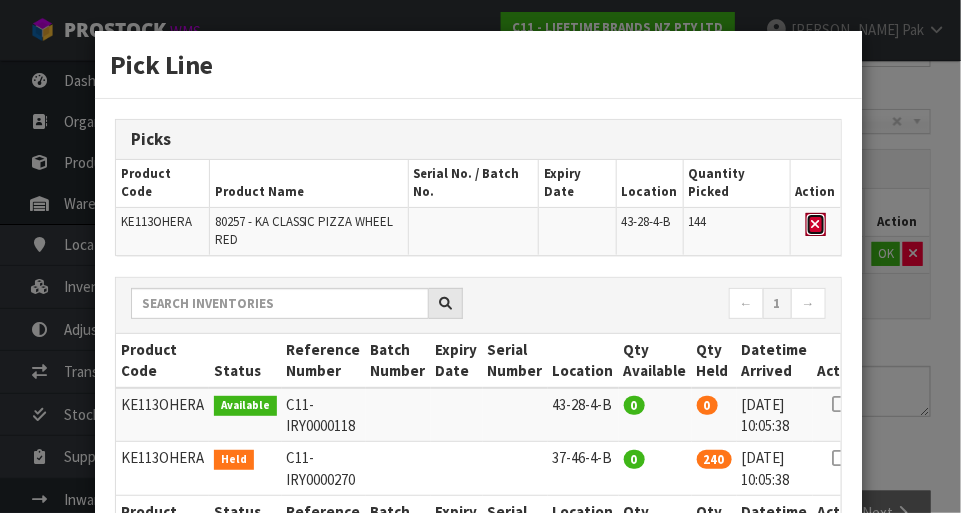 click at bounding box center (816, 224) 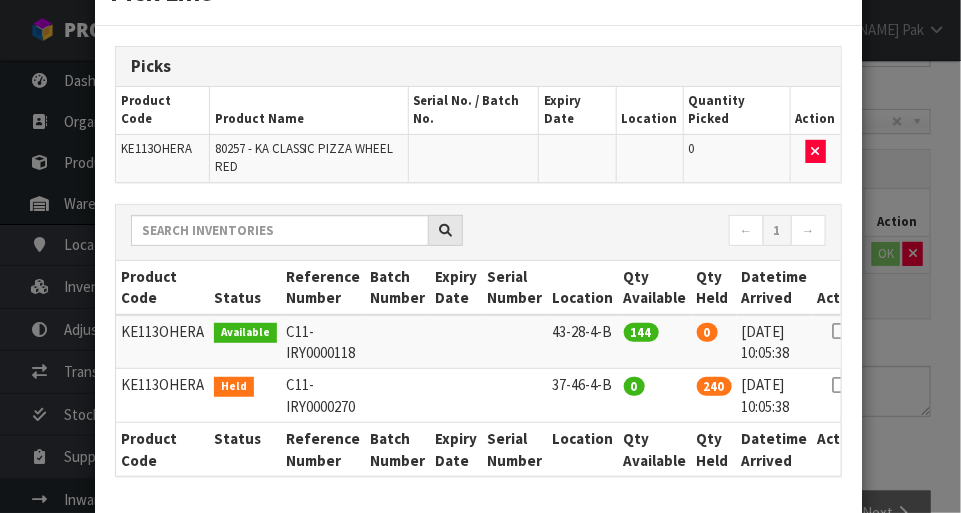 click at bounding box center (840, 331) 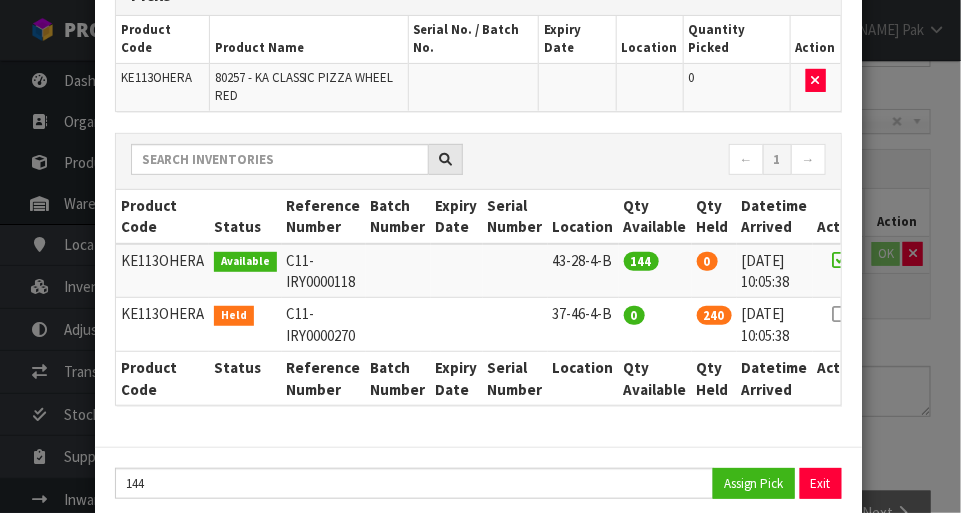 scroll, scrollTop: 141, scrollLeft: 0, axis: vertical 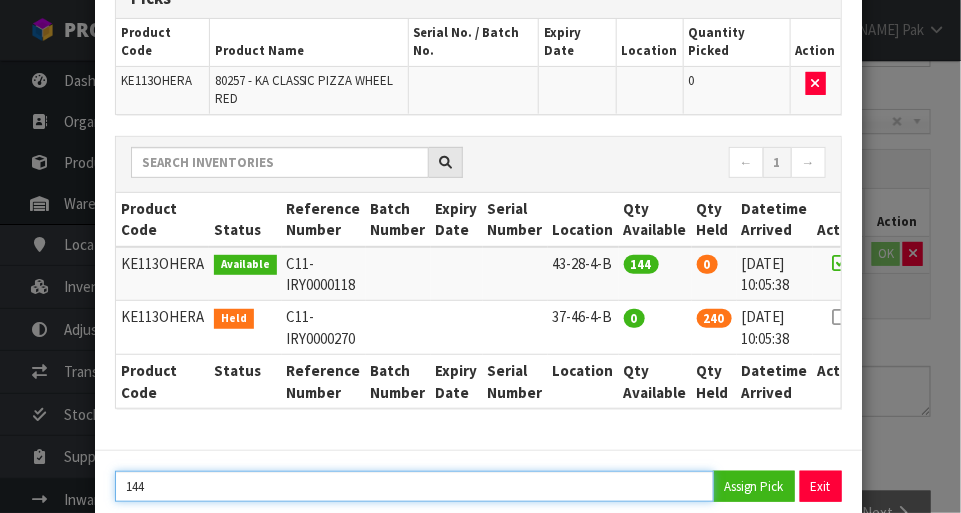 click on "144" at bounding box center [414, 486] 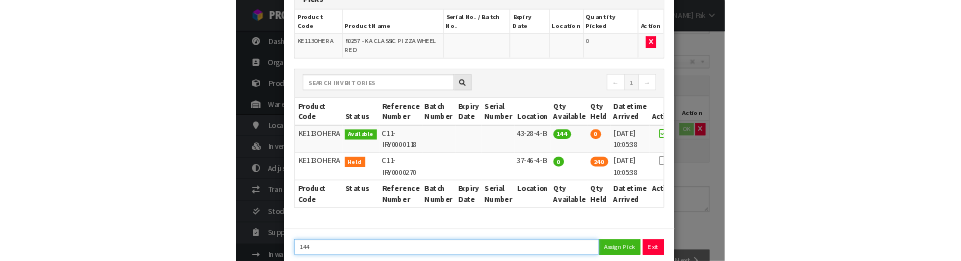 scroll, scrollTop: 396, scrollLeft: 0, axis: vertical 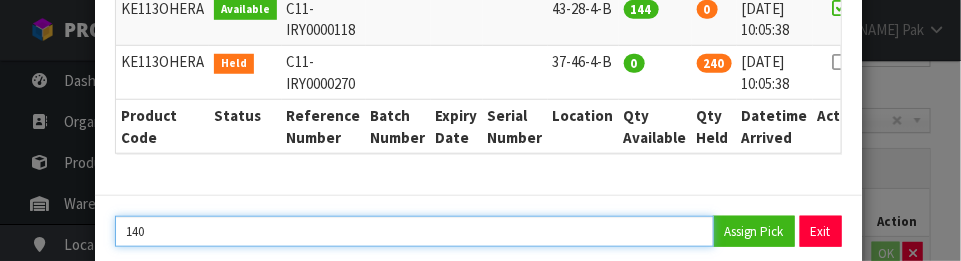 type on "140" 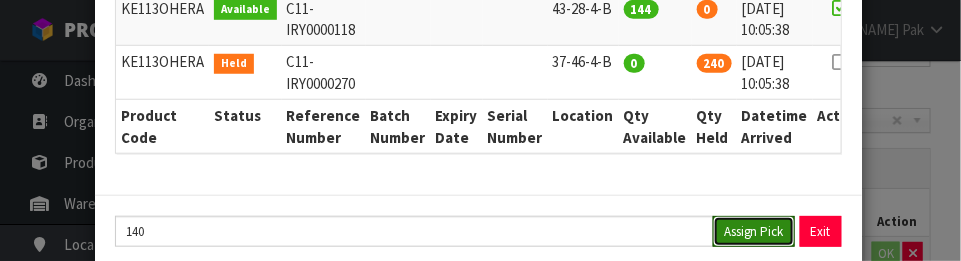 click on "Assign Pick" at bounding box center (754, 231) 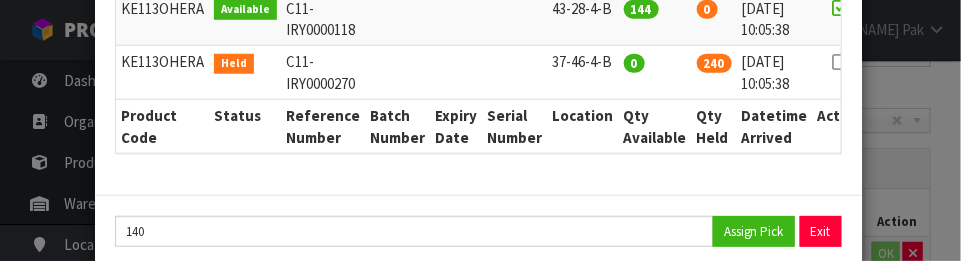 type on "140" 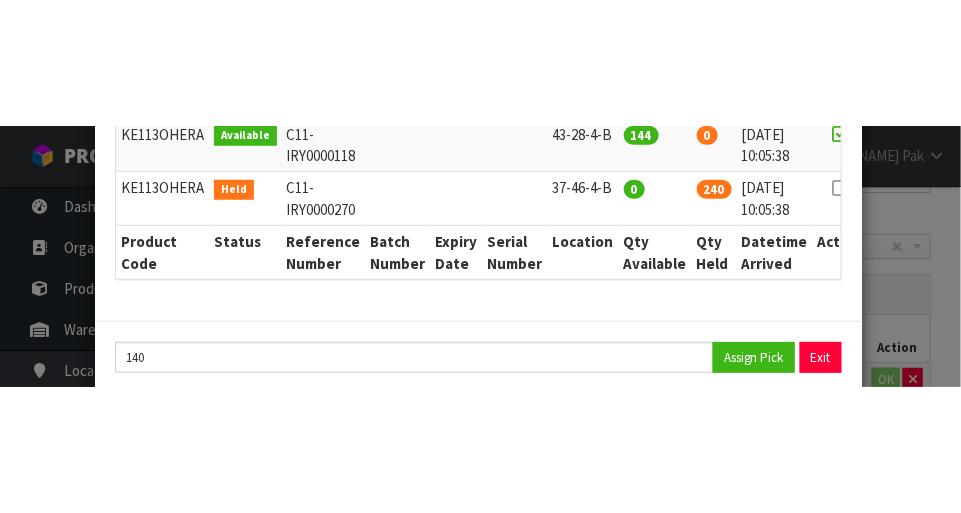 scroll, scrollTop: 405, scrollLeft: 0, axis: vertical 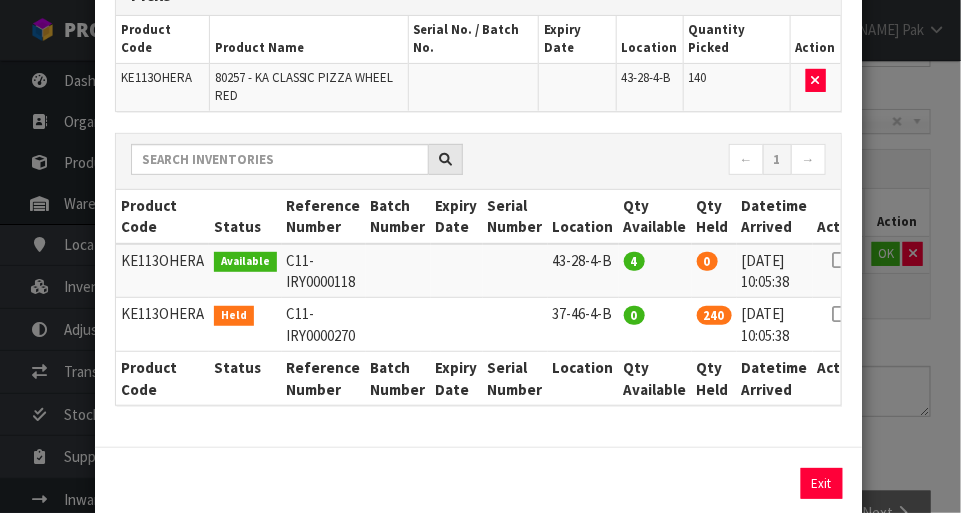 click on "Pick Line
Picks
Product Code
Product Name
Serial No. / Batch No.
Expiry Date
Location
Quantity Picked
Action
KE113OHERA
80257 - KA CLASSIC PIZZA WHEEL RED
43-28-4-B
140
←
1
→
Product Code
Status
Reference Number
Batch Number
Expiry Date
Serial Number
Location
Qty Available
Qty Held
Datetime Arrived
Action" at bounding box center [480, 256] 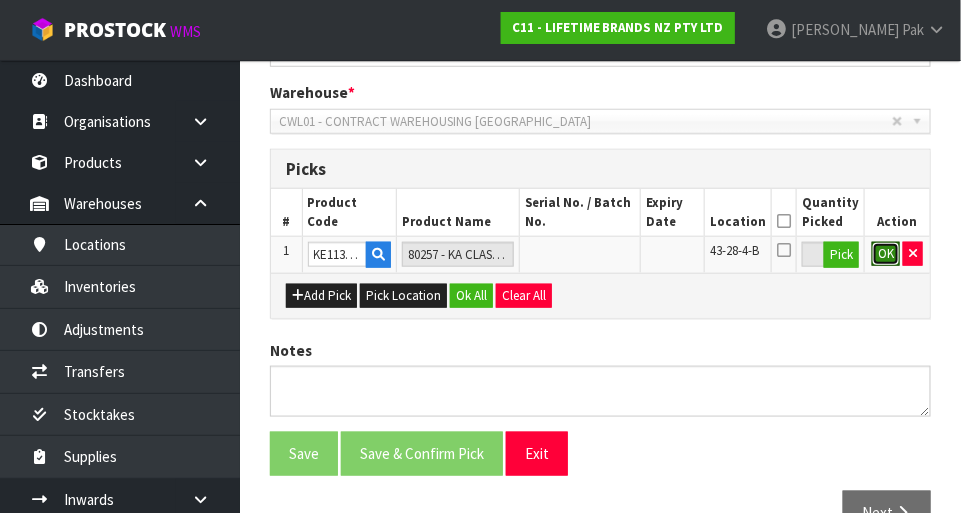 click on "OK" at bounding box center [886, 254] 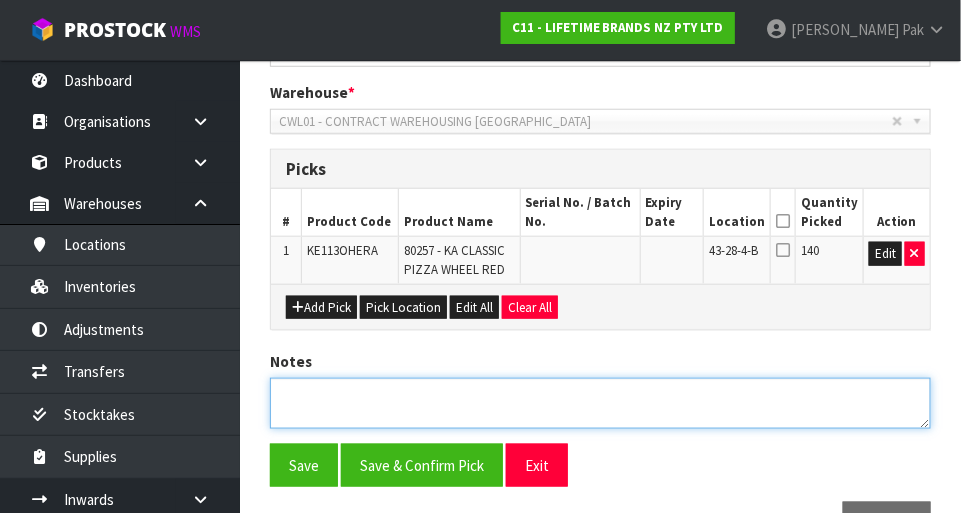 click at bounding box center (600, 403) 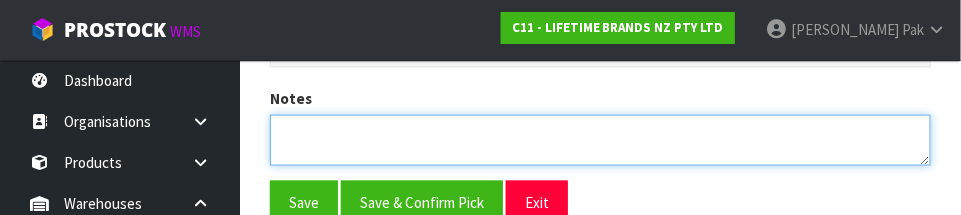 scroll, scrollTop: 687, scrollLeft: 0, axis: vertical 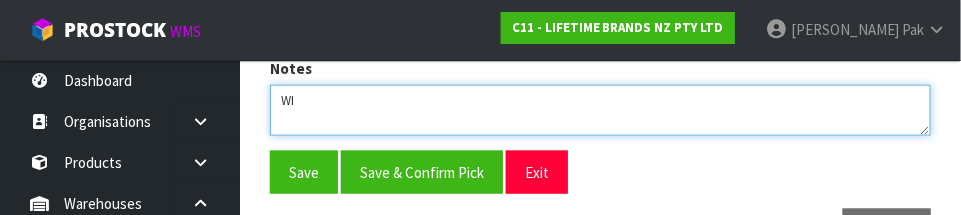 type on "W" 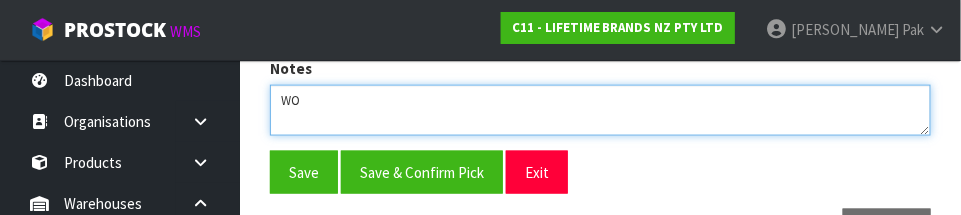 type on "W" 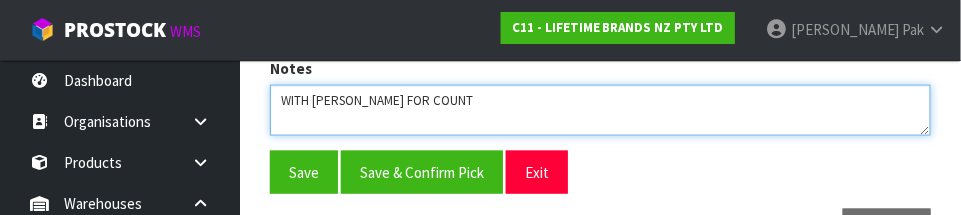 type on "WITH JAMES FOR COUNT" 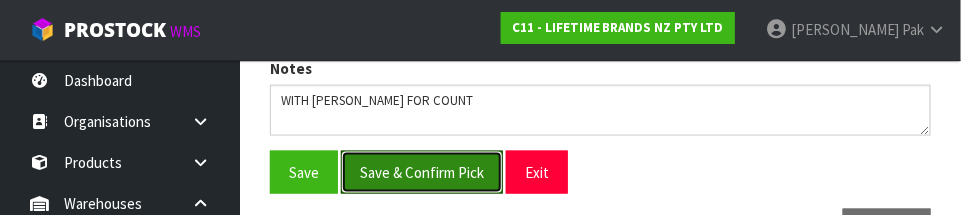 click on "Save & Confirm Pick" at bounding box center (422, 172) 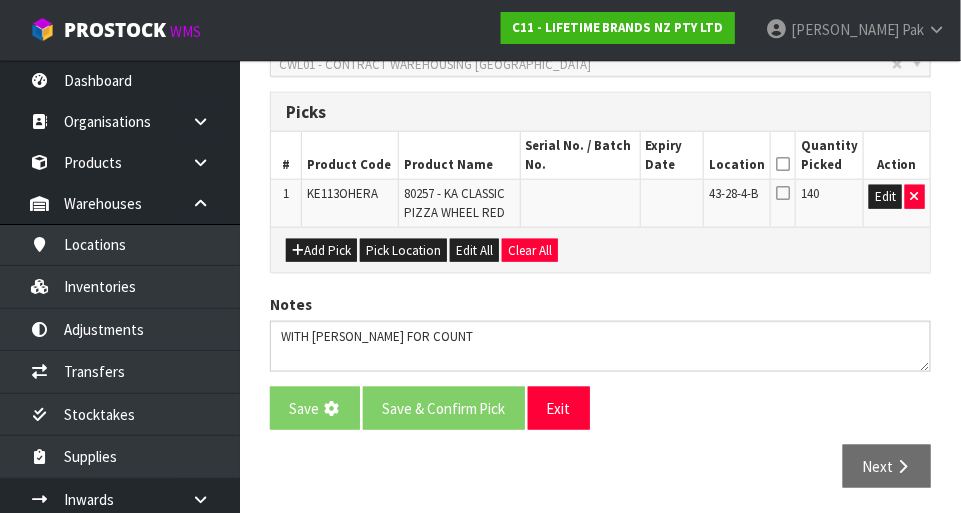 scroll, scrollTop: 0, scrollLeft: 0, axis: both 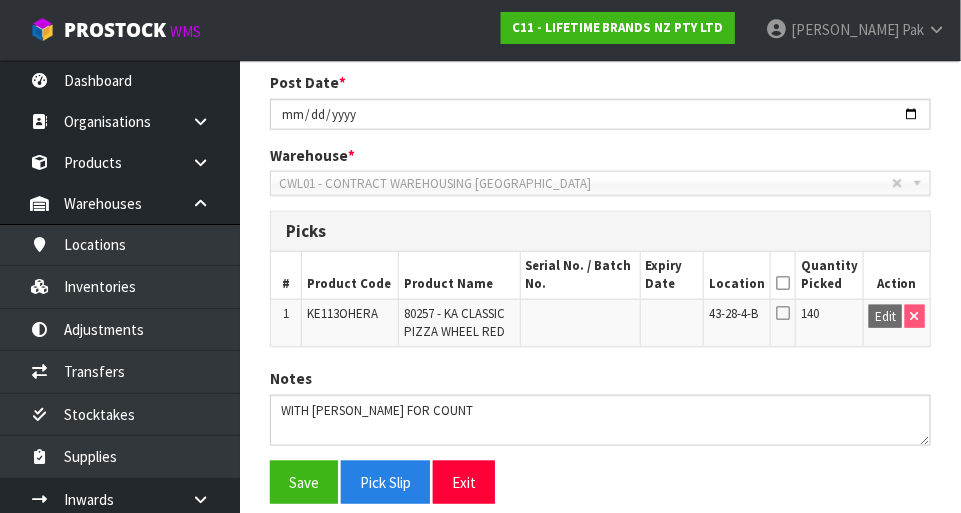 click at bounding box center (783, 283) 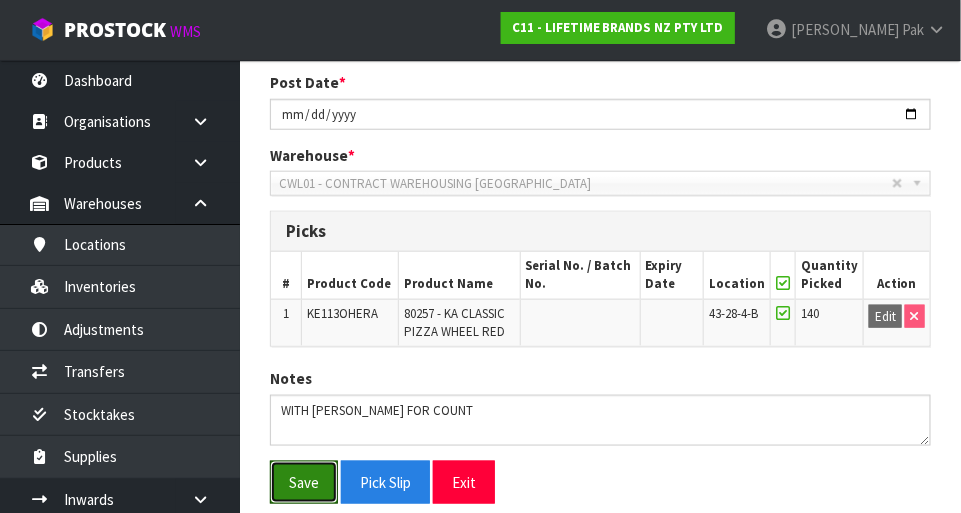 click on "Save" at bounding box center (304, 482) 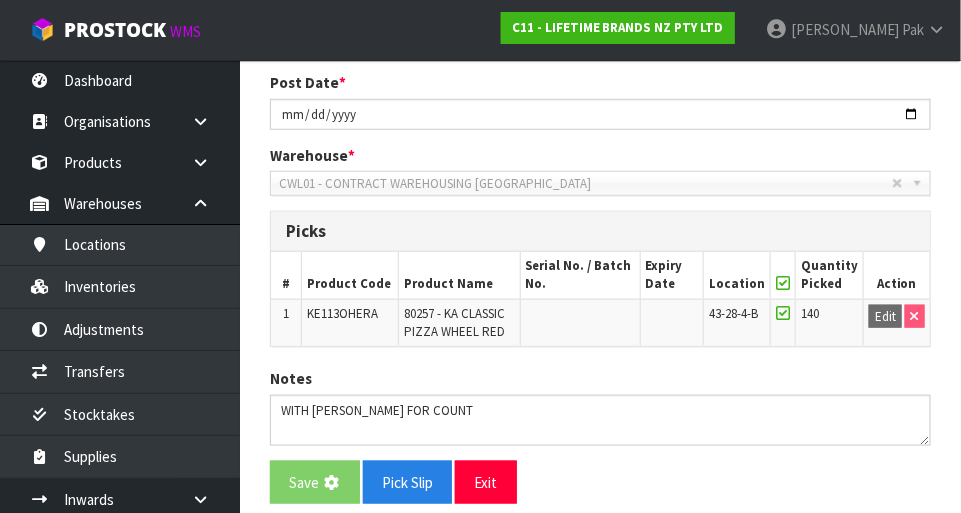 scroll, scrollTop: 0, scrollLeft: 0, axis: both 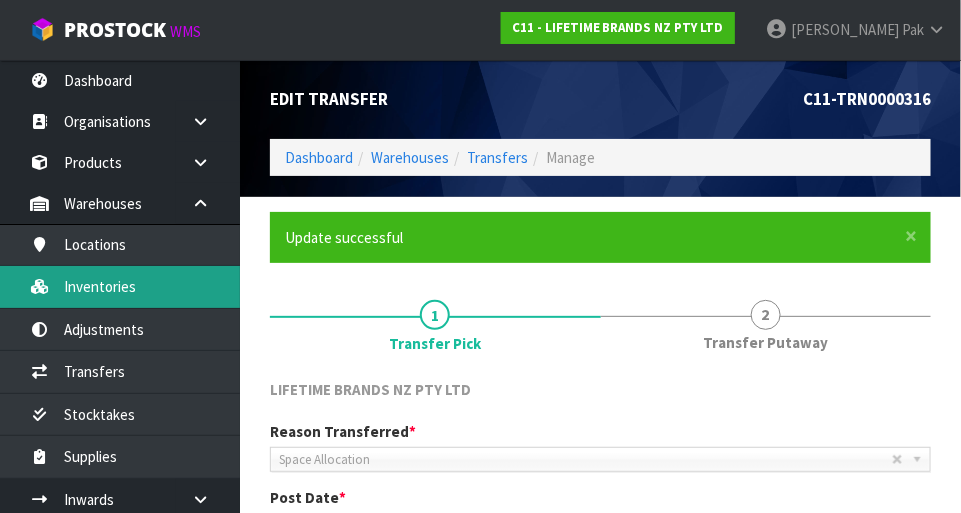 click on "Inventories" at bounding box center [120, 286] 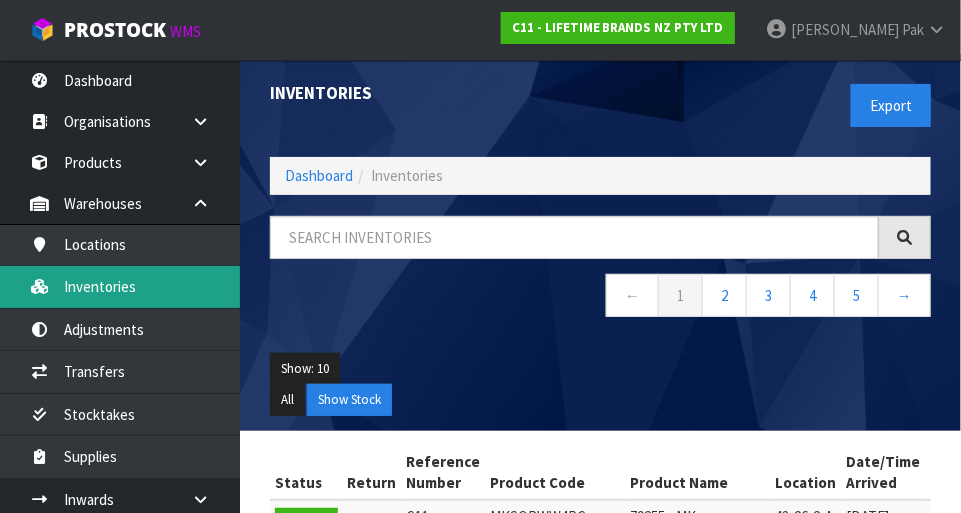 scroll, scrollTop: 7, scrollLeft: 0, axis: vertical 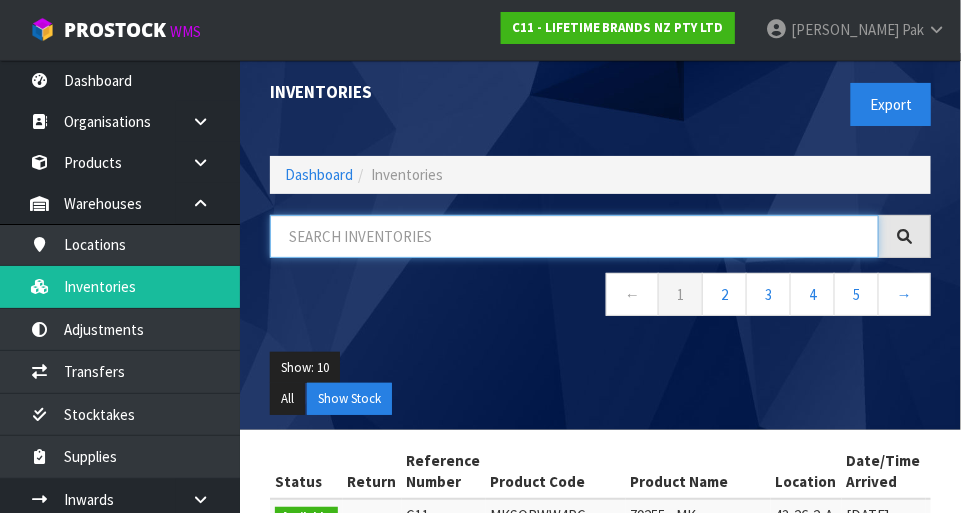 paste on "43-28-4-B" 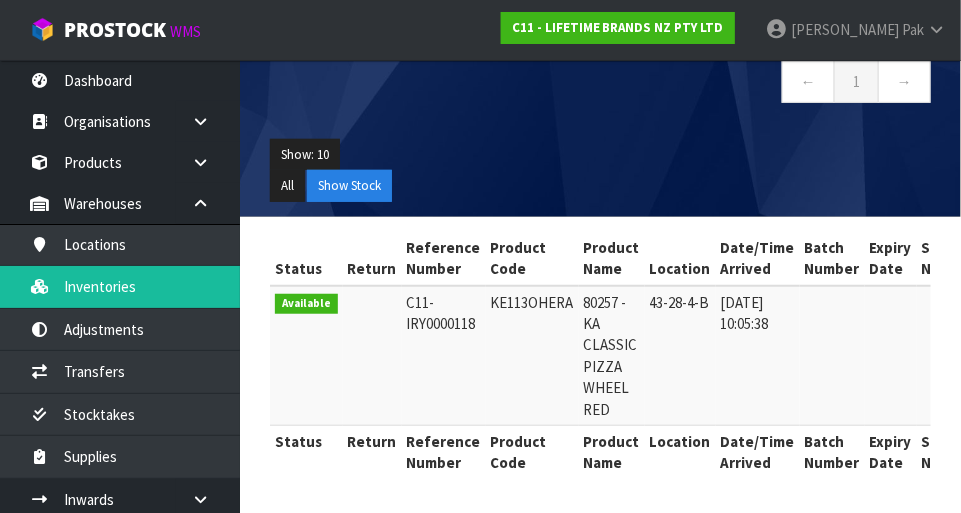 scroll, scrollTop: 219, scrollLeft: 0, axis: vertical 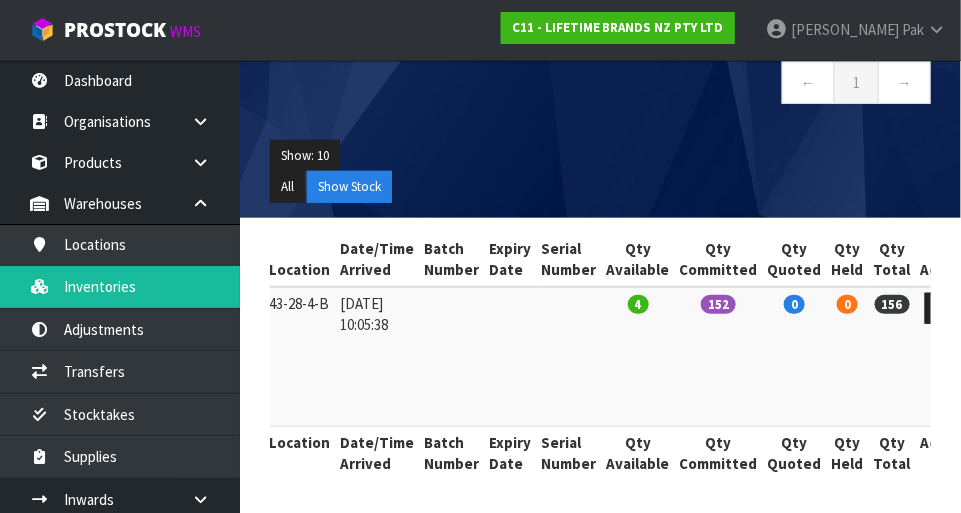 type on "43-28-4-B" 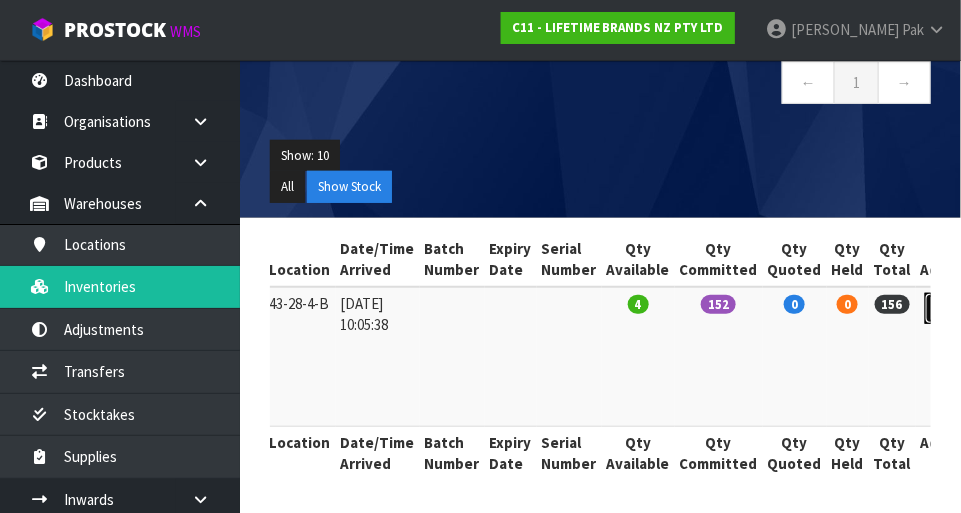 click at bounding box center (943, 308) 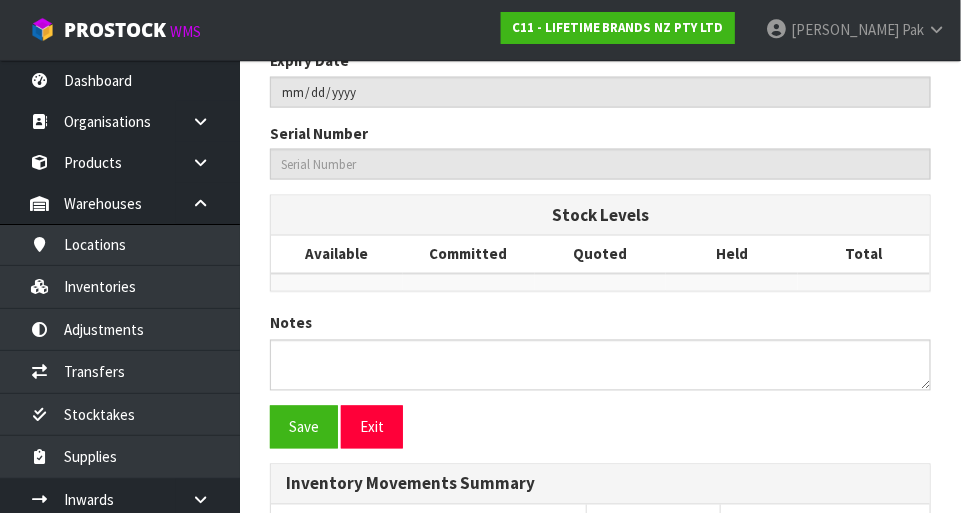 type on "KE113OHERA" 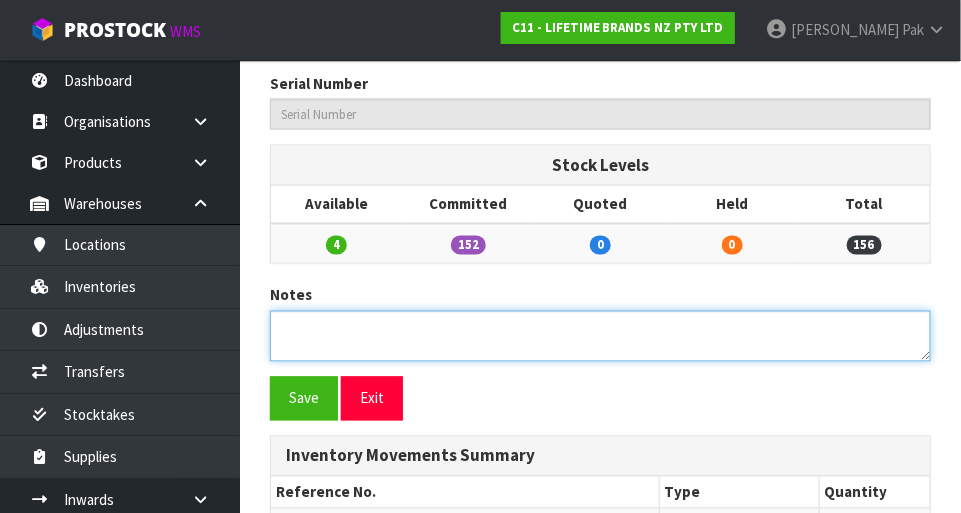 click at bounding box center (600, 336) 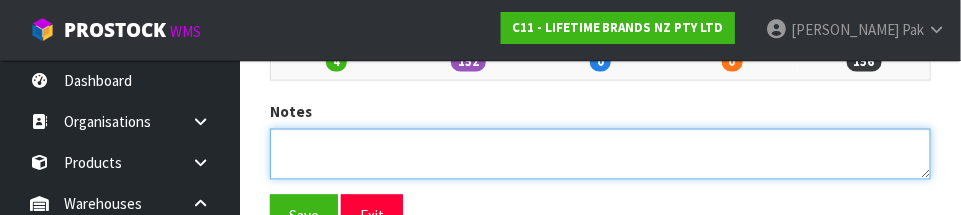 scroll, scrollTop: 999, scrollLeft: 0, axis: vertical 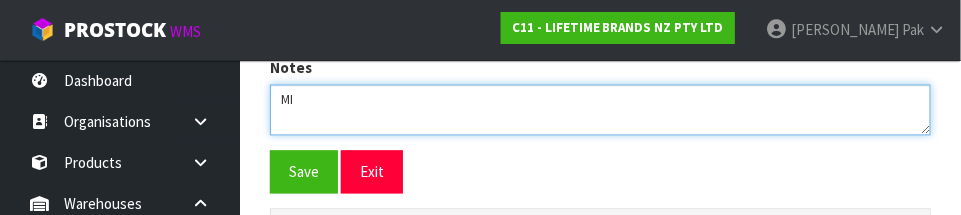 type on "M" 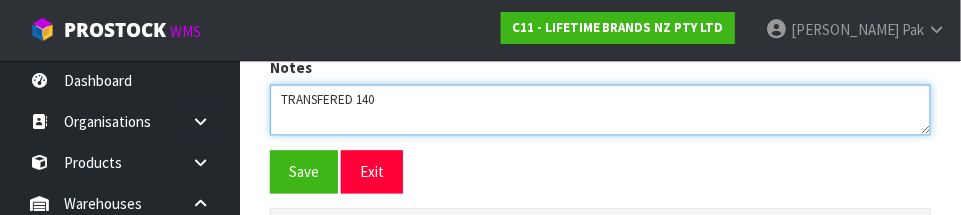 type on "TRANSFERED 140" 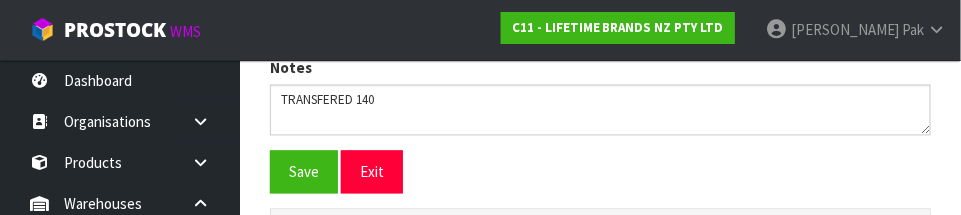 click on "Save
Exit" at bounding box center [600, 171] 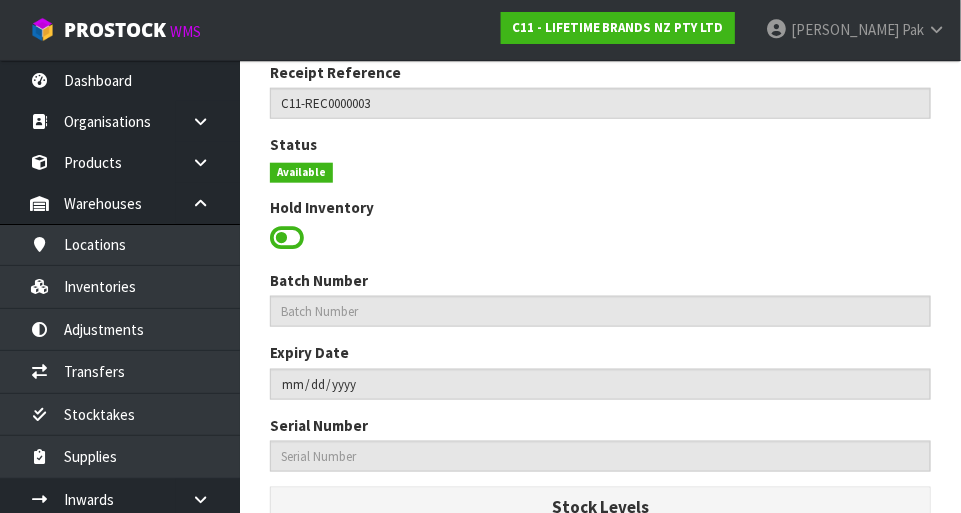 scroll, scrollTop: 443, scrollLeft: 0, axis: vertical 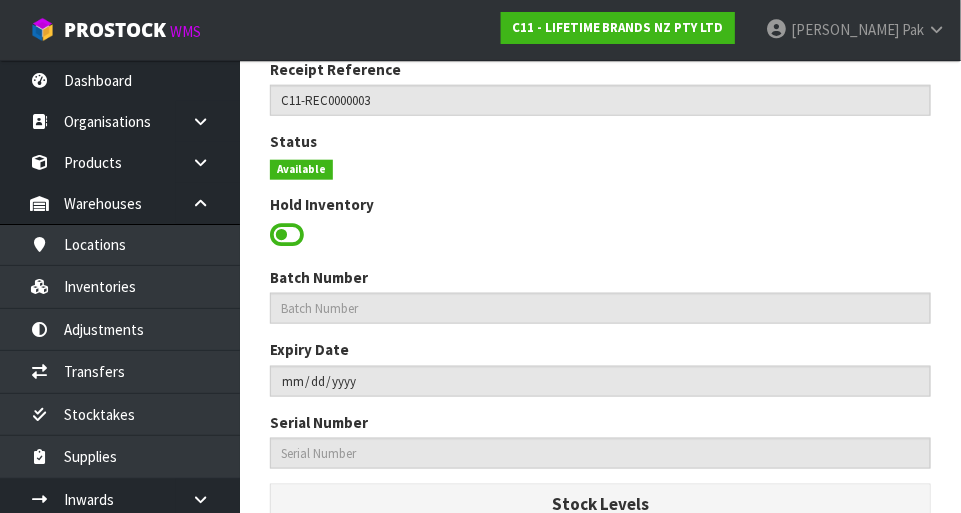 click at bounding box center [287, 235] 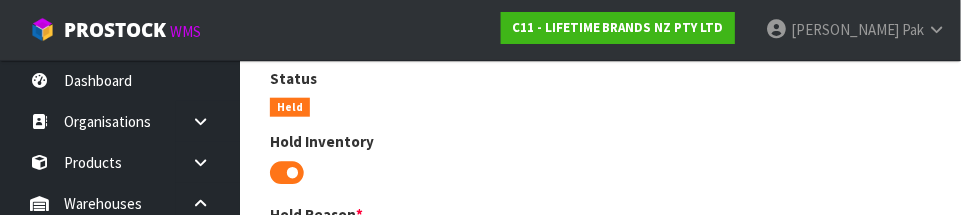 scroll, scrollTop: 659, scrollLeft: 0, axis: vertical 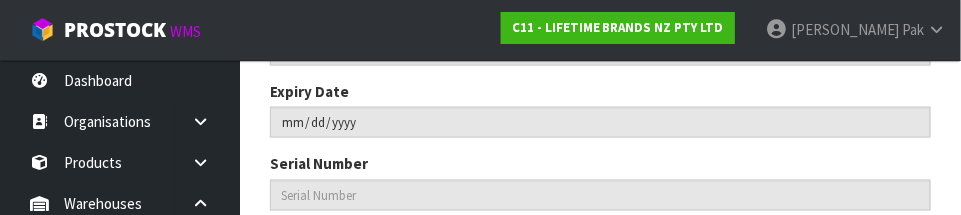 click on "Serial Number" at bounding box center (600, 181) 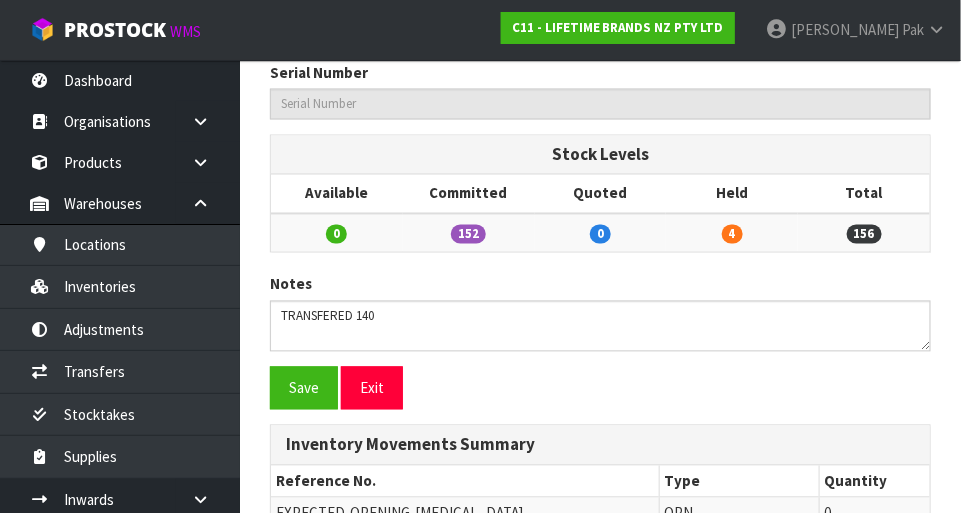 scroll, scrollTop: 860, scrollLeft: 0, axis: vertical 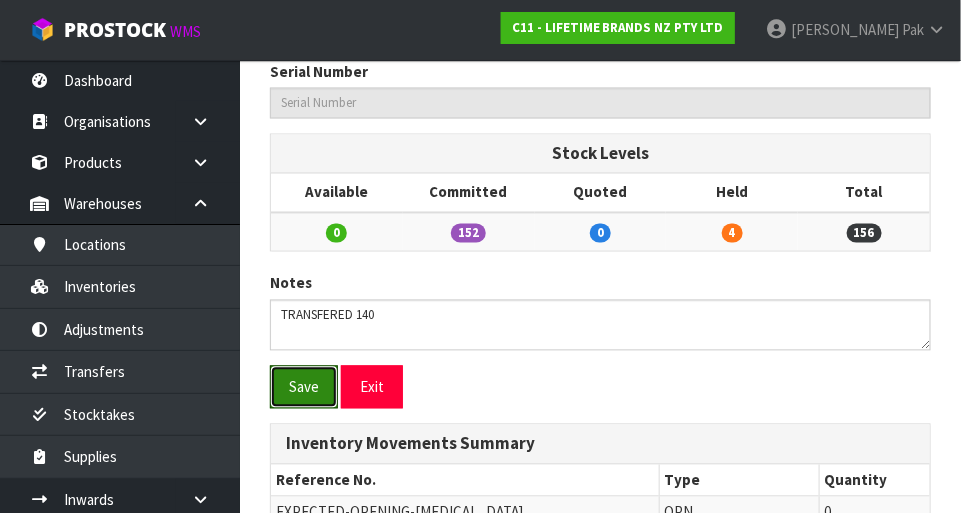 click on "Save" at bounding box center [304, 387] 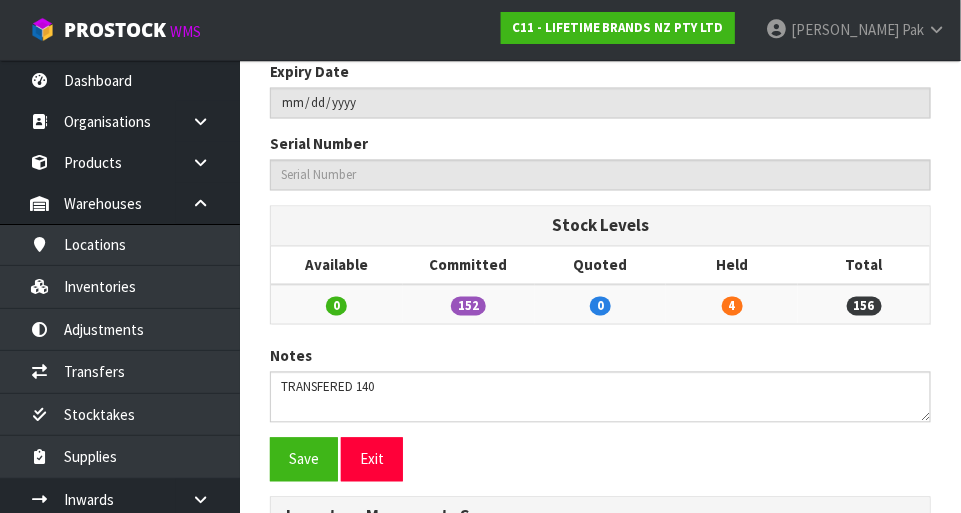 scroll, scrollTop: 0, scrollLeft: 0, axis: both 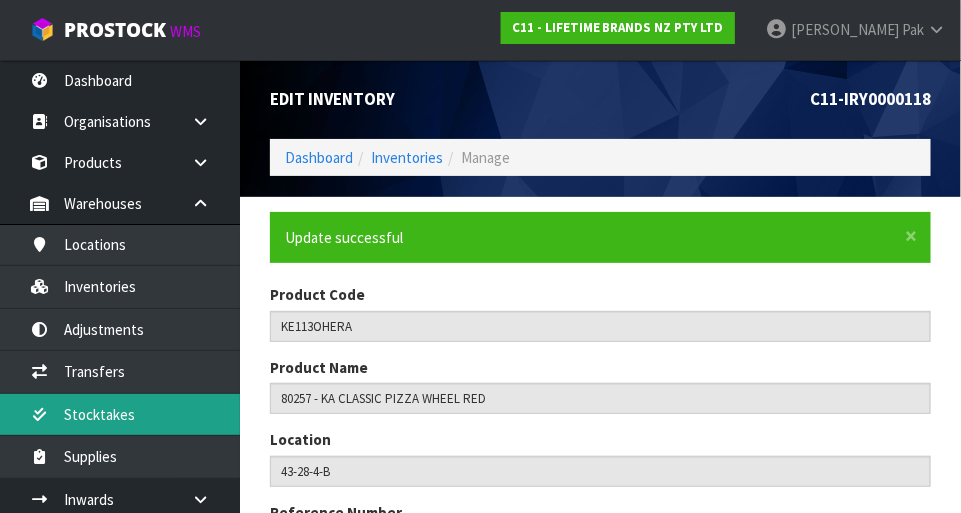 click on "Stocktakes" at bounding box center [120, 414] 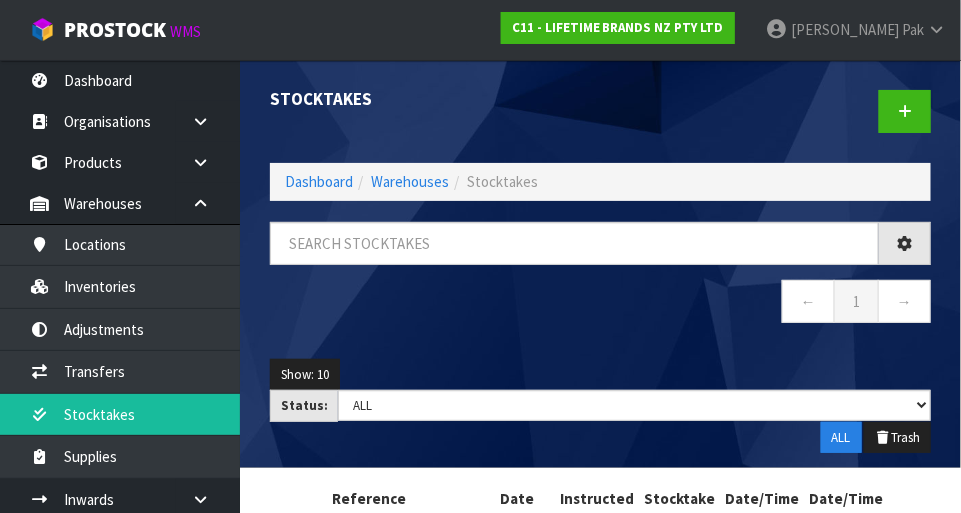 click on "Stocktakes
Dashboard Warehouses Stocktakes
←
1
→
Show: 10
5
10
25
50
Status:
Draft In Progress Pending Charges Finalised Cancelled ALL
ALL
Trash
Status
Reference Number
Reference
Date Posted
Instructed By
Stocktake Type
Date/Time Created
Date/Time Modified Action" at bounding box center [480, 313] 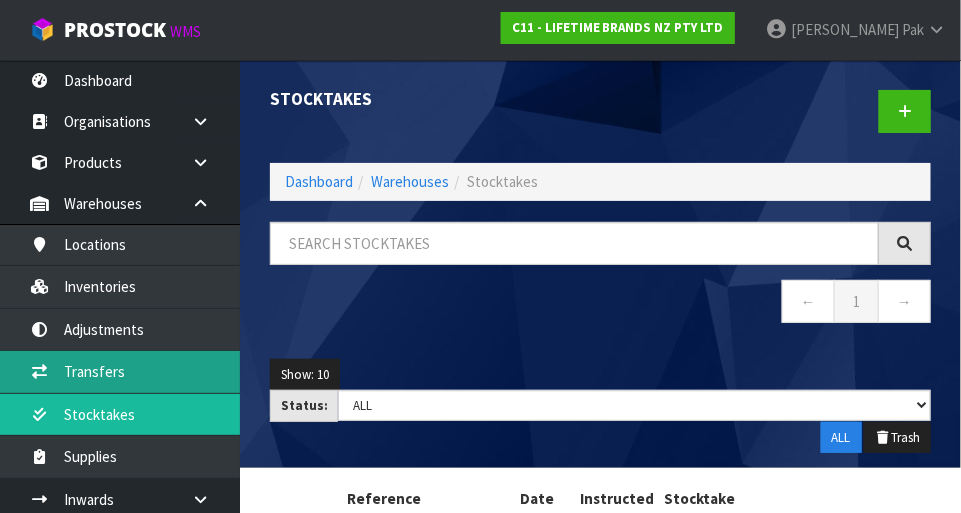click on "Transfers" at bounding box center (120, 371) 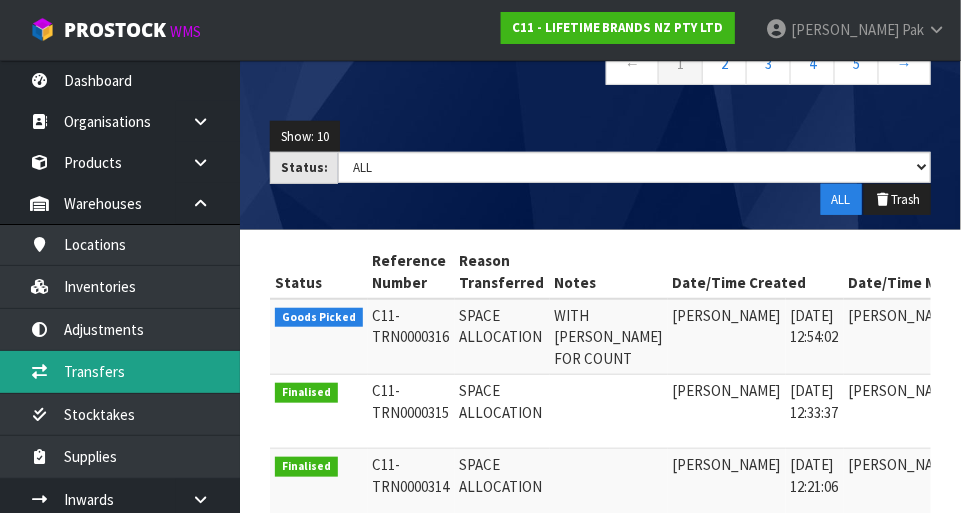 scroll, scrollTop: 236, scrollLeft: 0, axis: vertical 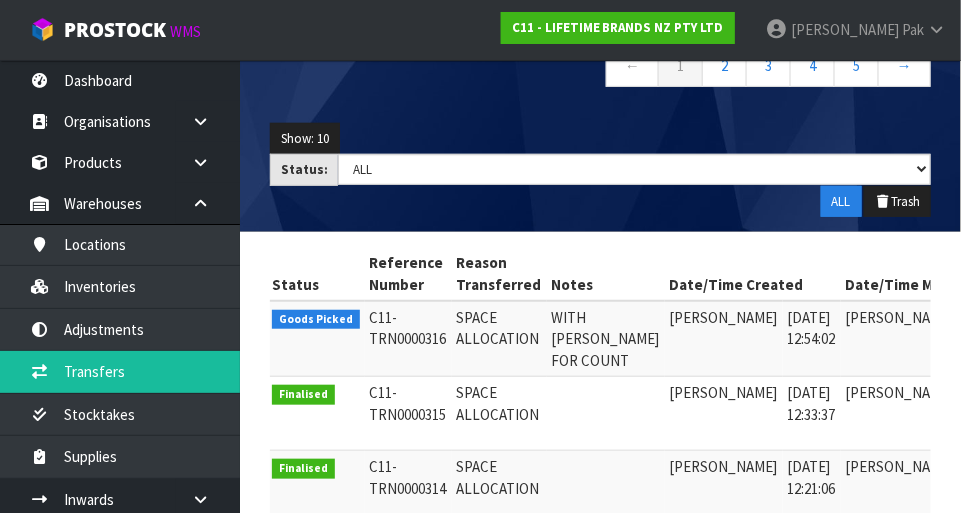 click on "Status
Reference Number
Reason Transferred
Notes
Date/Time Created
Date/Time Modified
Action
Goods Picked
C11-TRN0000316
SPACE ALLOCATION
WITH JAMES FOR COUNT
Svetlana Pak
25/07/2025 12:54:02
Svetlana Pak
25/07/2025 12:54:06
Finalised
C11-TRN0000315
SPACE ALLOCATION
Svetlana Pak
25/07/2025 12:33:37
Svetlana Pak
25/07/2025 12:34:26" at bounding box center [600, 682] 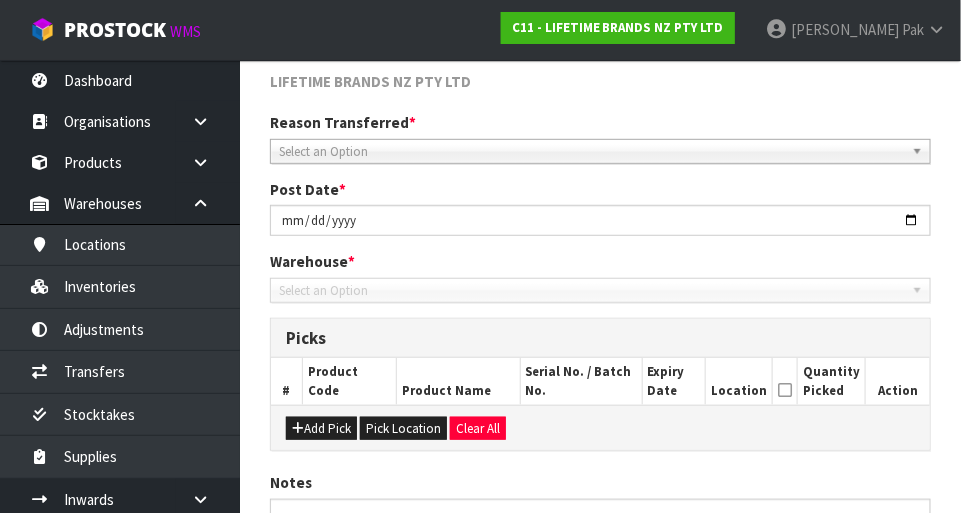 scroll, scrollTop: 415, scrollLeft: 0, axis: vertical 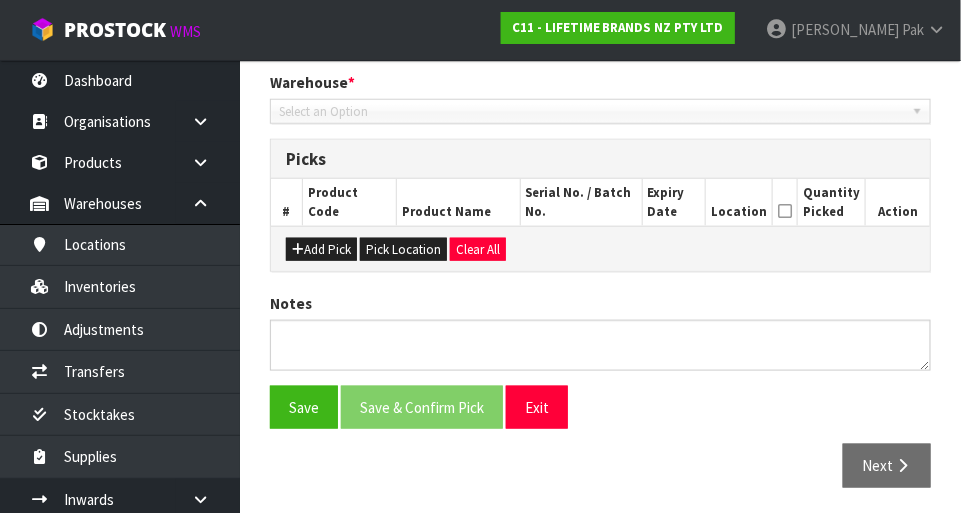 type on "[DATE]" 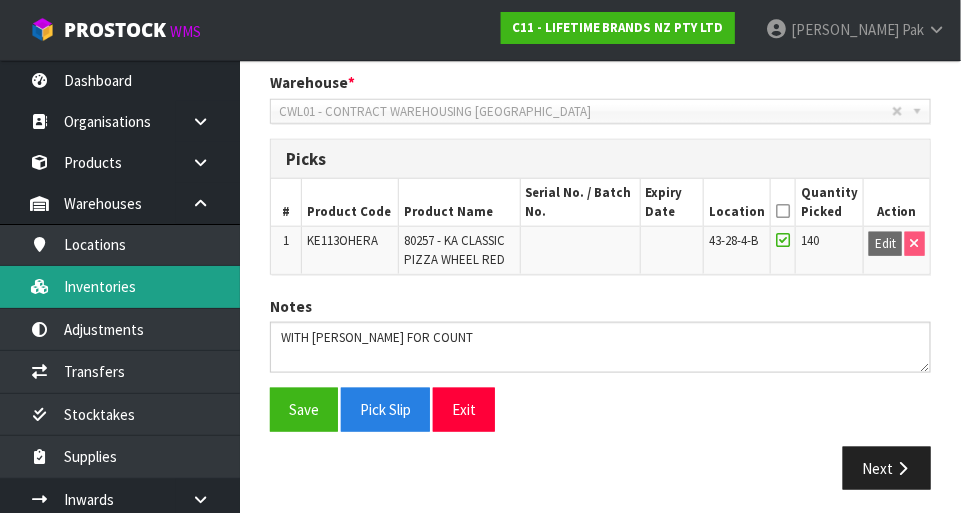 click on "Inventories" at bounding box center [120, 286] 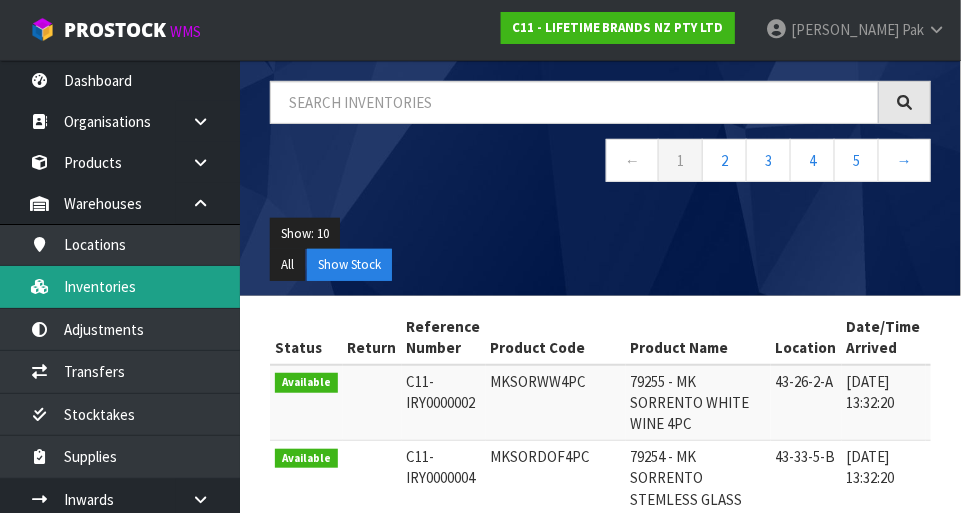 scroll, scrollTop: 141, scrollLeft: 0, axis: vertical 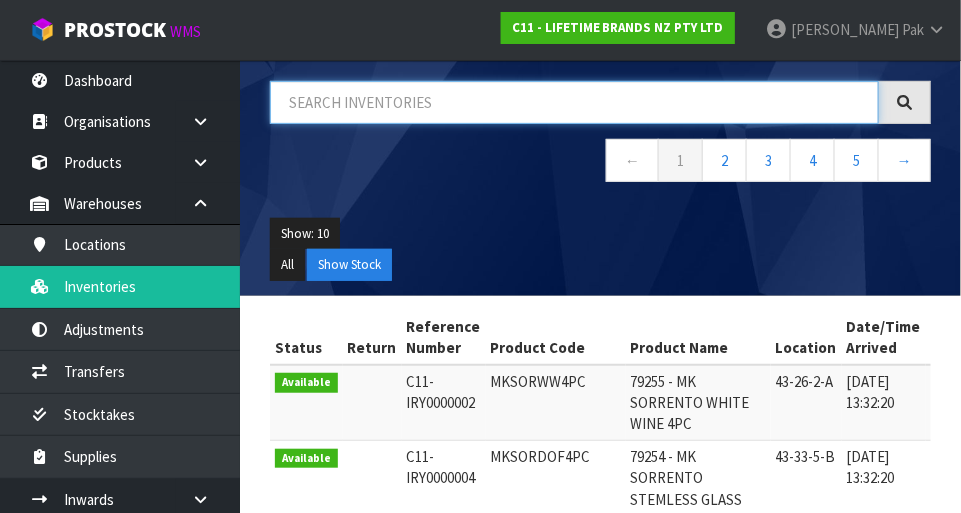 paste on "43-28-4-B" 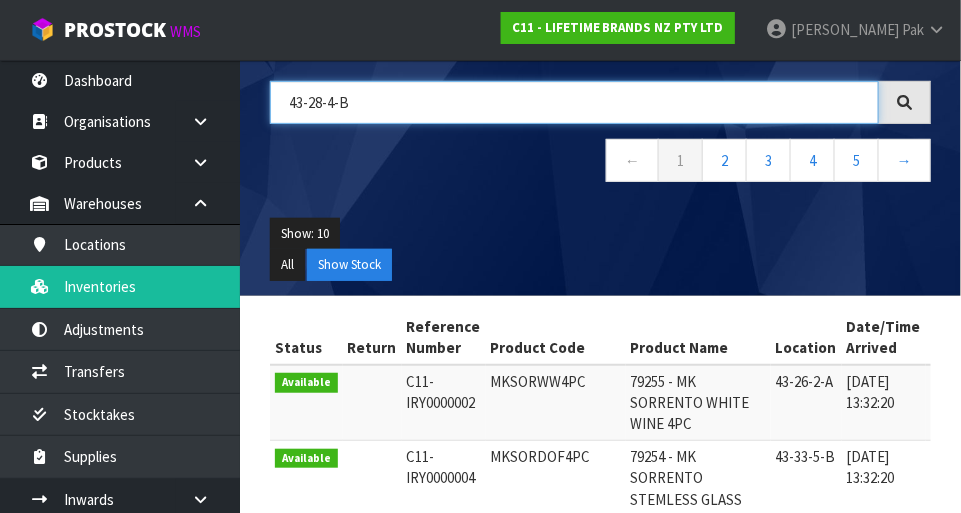 type on "43-28-4-B" 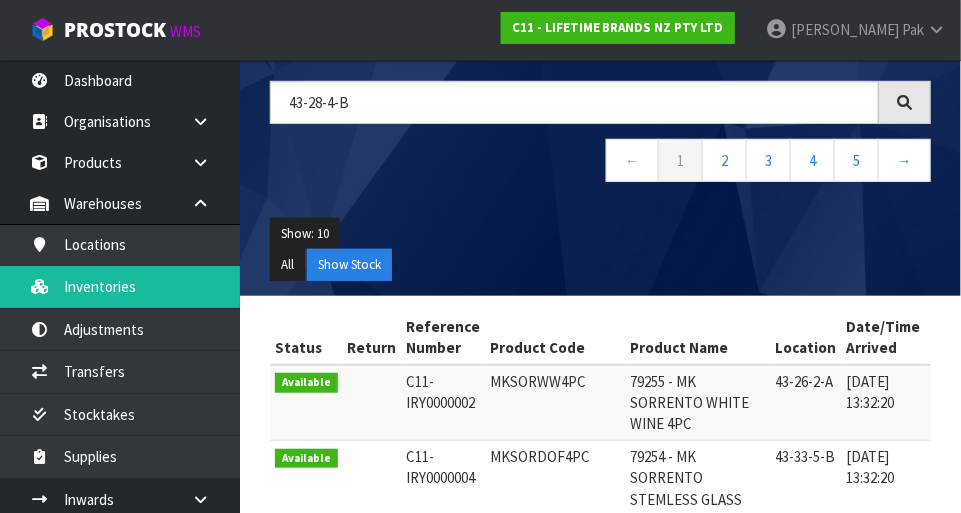 click on "Product Name" at bounding box center [698, 338] 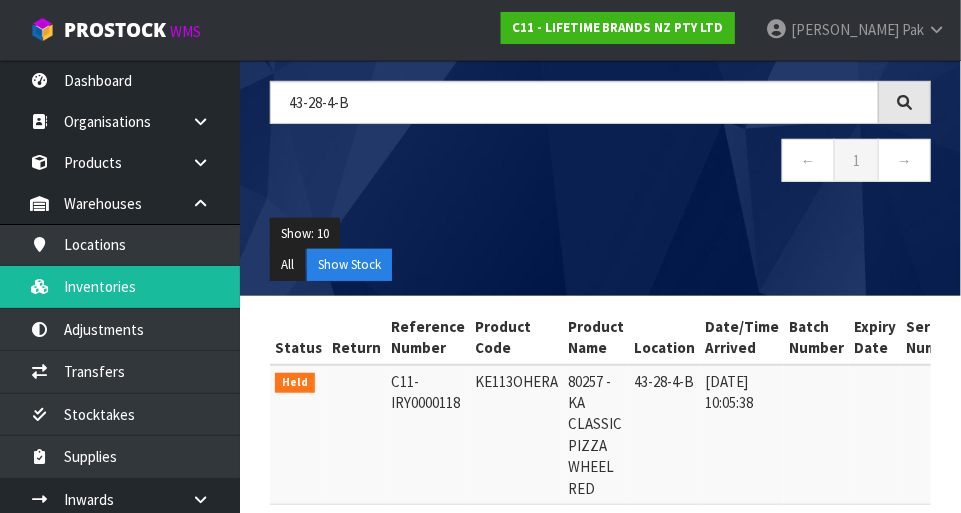 scroll, scrollTop: 220, scrollLeft: 0, axis: vertical 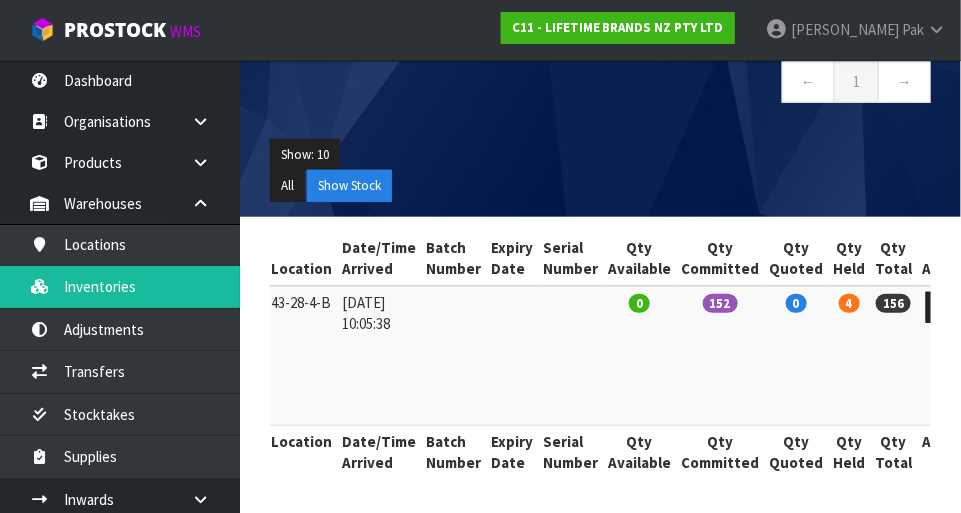 click on "Status
Return
Reference Number
Product Code
Product Name
Location
Date/Time Arrived
Batch Number
Expiry Date
Serial Number
Qty Available
Qty Committed
Qty Quoted
Qty Held
Qty Total
Action
Held
C11-IRY0000118
KE113OHERA
80257 - KA CLASSIC PIZZA WHEEL RED
43-28-4-B
08/01/2025 10:05:38
0
152
0
4
156" at bounding box center (600, 366) 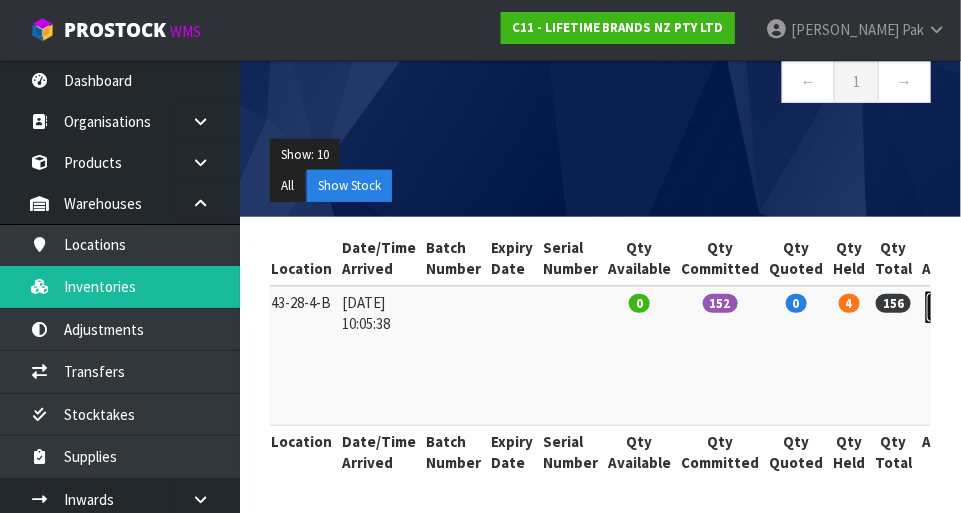 click at bounding box center [944, 308] 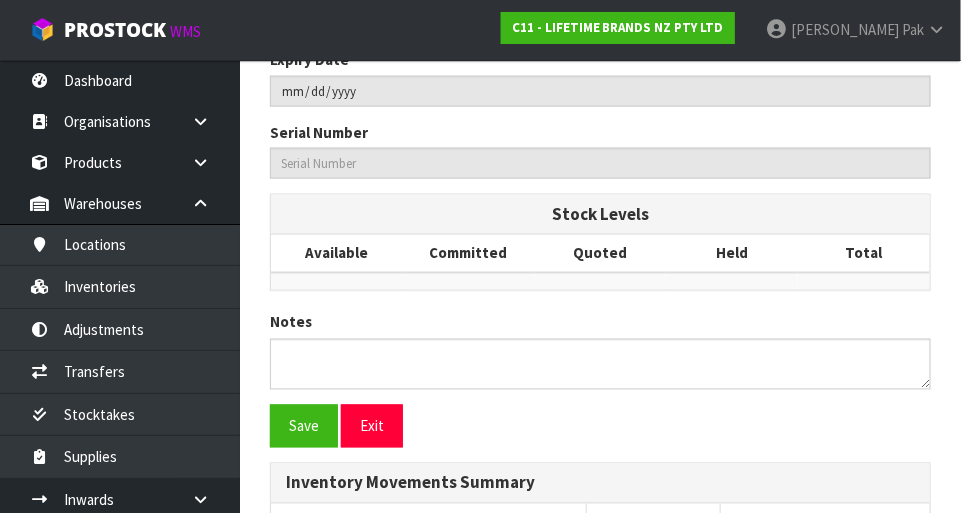 type on "KE113OHERA" 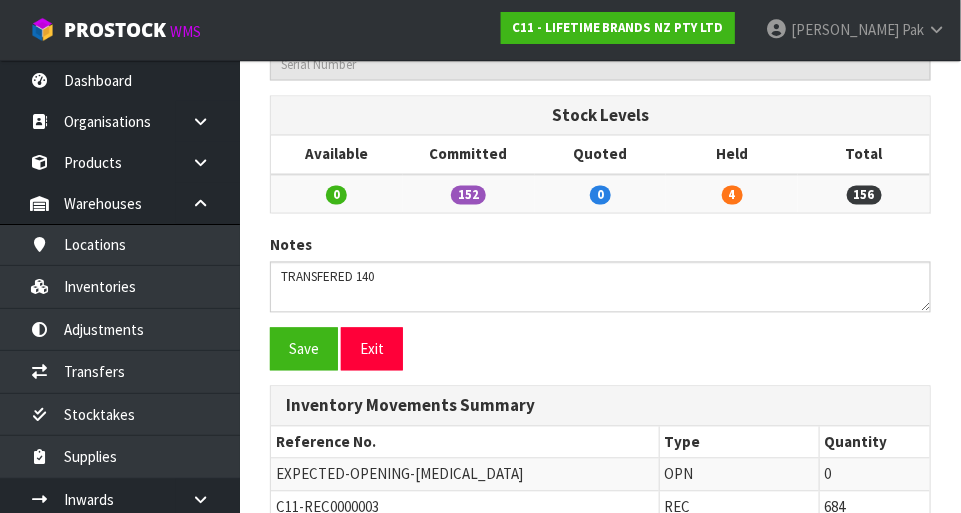 scroll, scrollTop: 899, scrollLeft: 0, axis: vertical 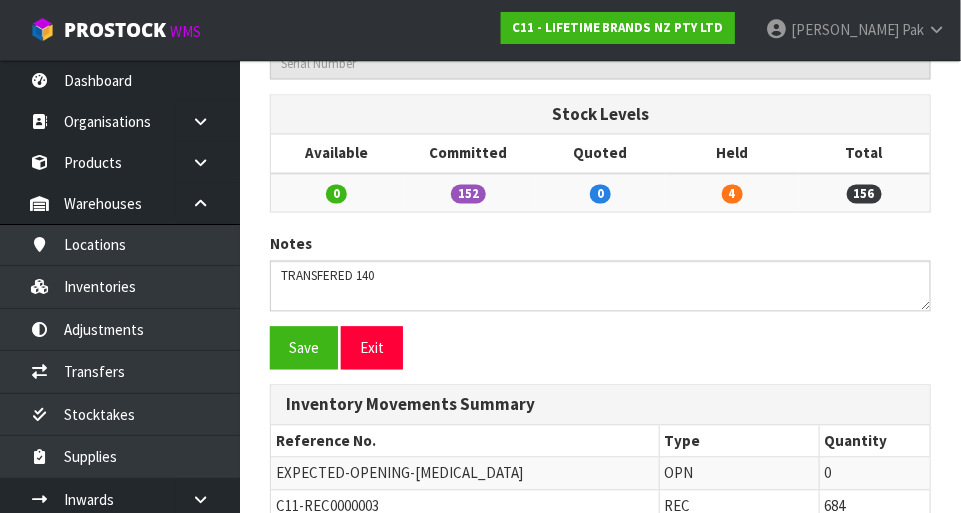 click on "4" at bounding box center [732, 194] 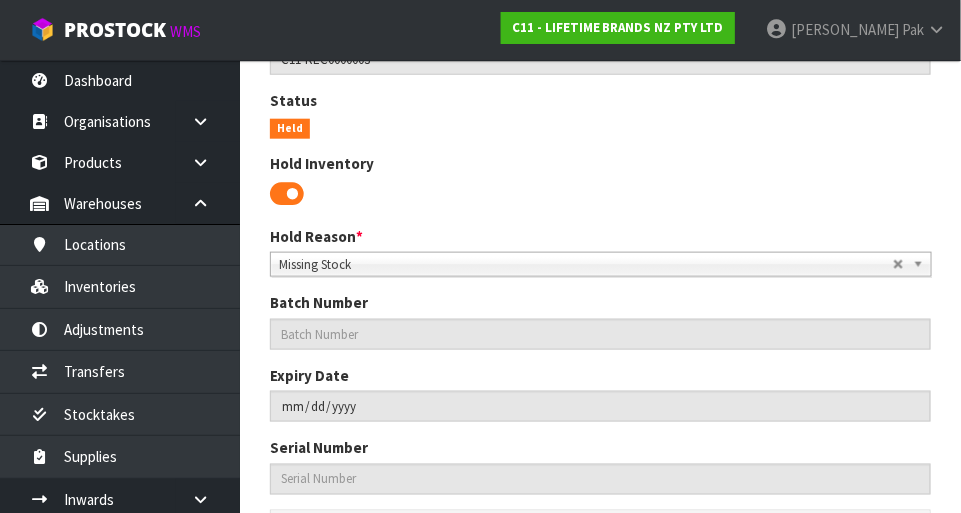 scroll, scrollTop: 482, scrollLeft: 0, axis: vertical 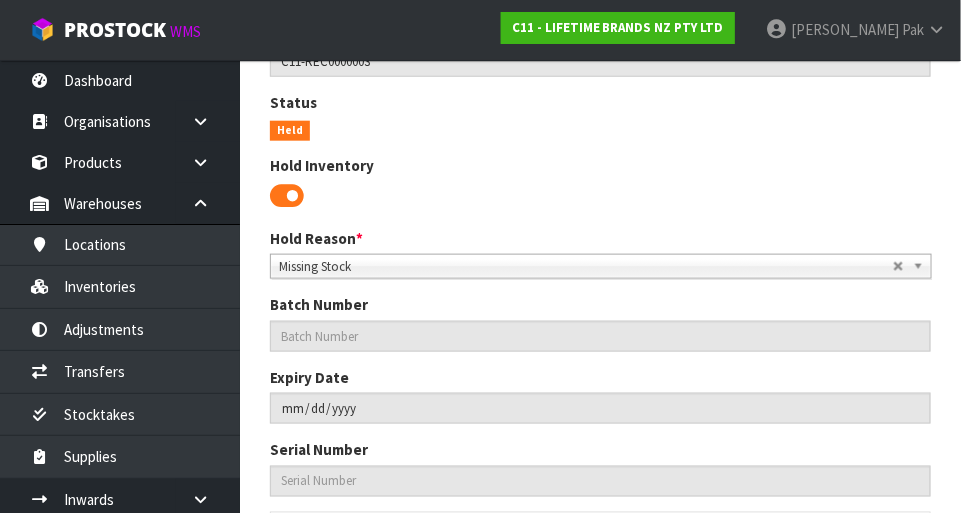 click at bounding box center [600, 196] 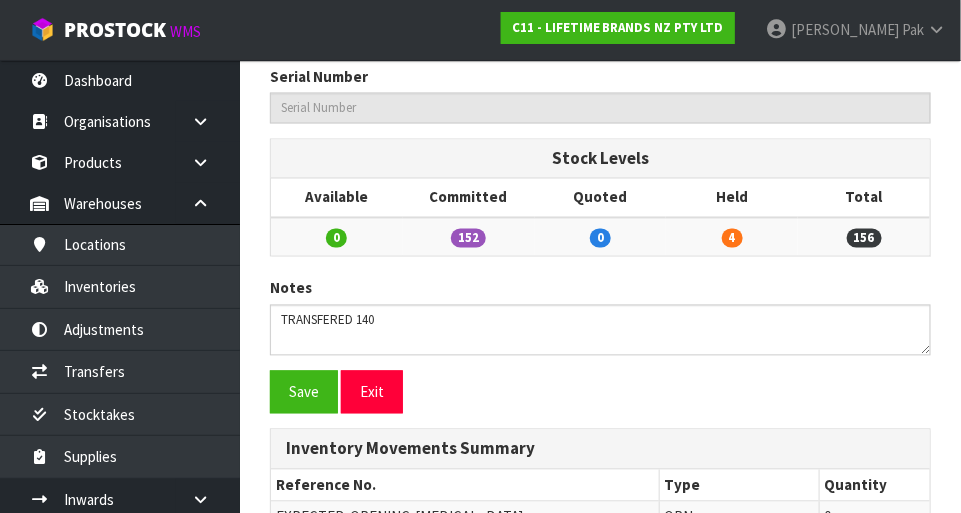 scroll, scrollTop: 857, scrollLeft: 0, axis: vertical 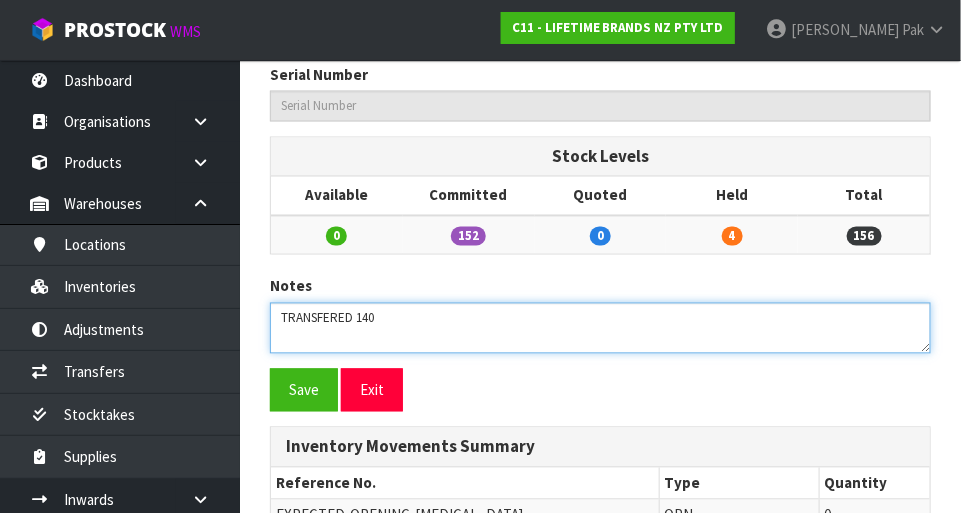 click at bounding box center [600, 328] 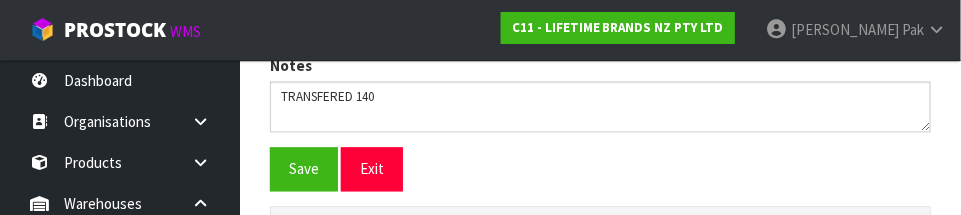 click on "Save
Exit" at bounding box center (600, 176) 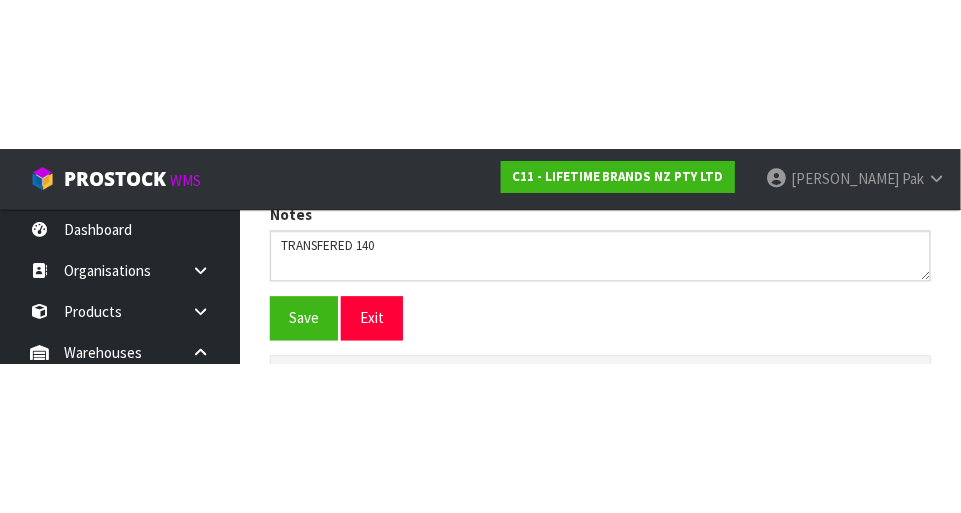 scroll, scrollTop: 1077, scrollLeft: 0, axis: vertical 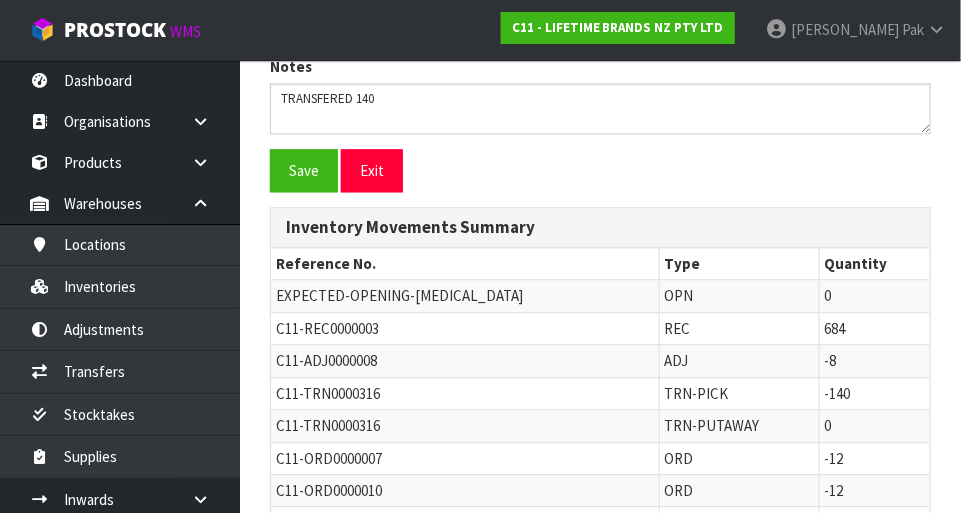 click on "Save
Exit" at bounding box center (600, 170) 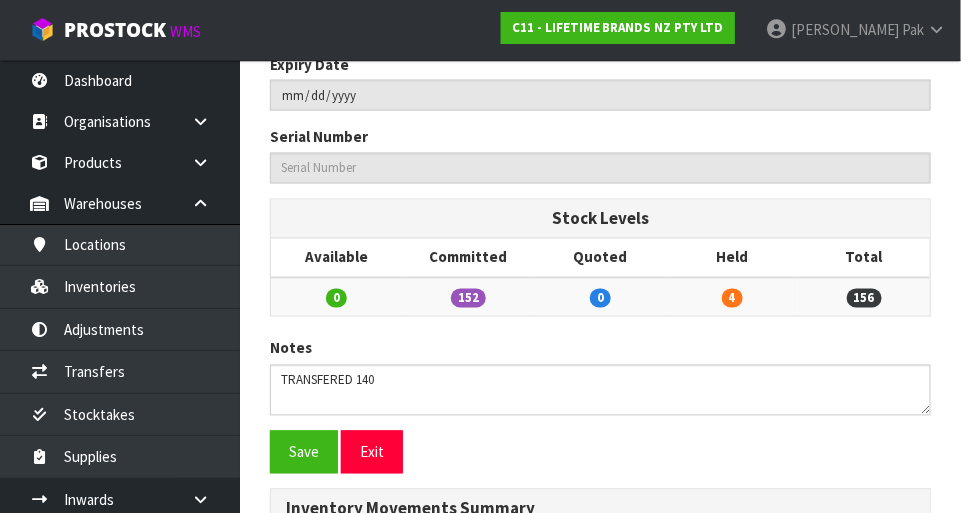 scroll, scrollTop: 790, scrollLeft: 0, axis: vertical 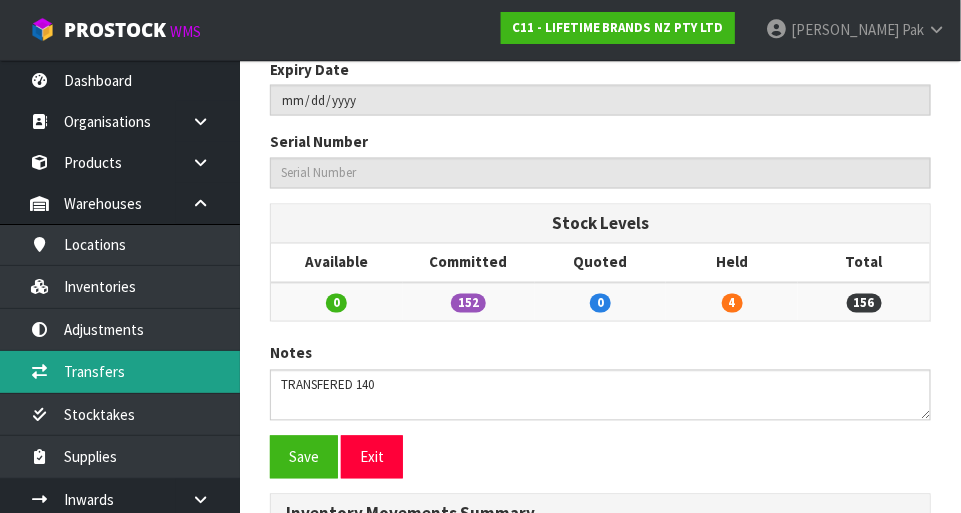 click on "Transfers" at bounding box center (120, 371) 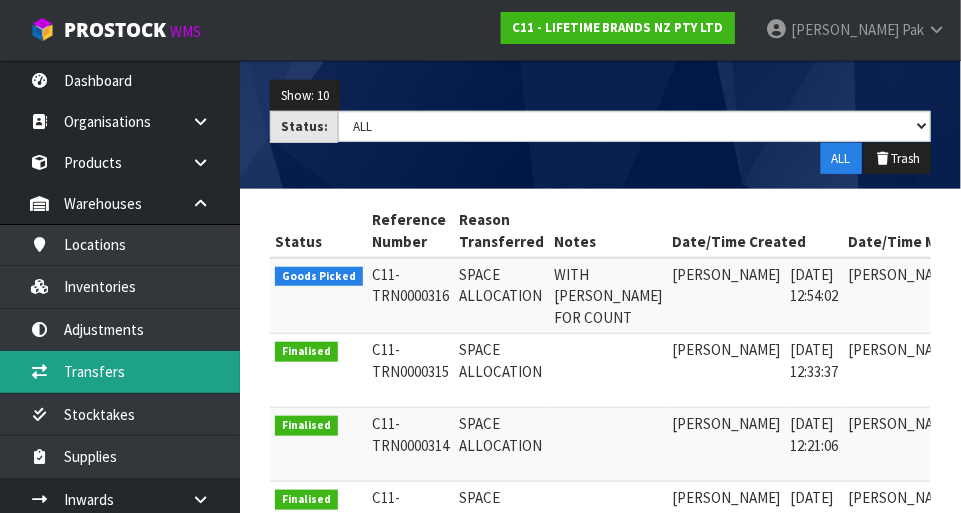 scroll, scrollTop: 272, scrollLeft: 0, axis: vertical 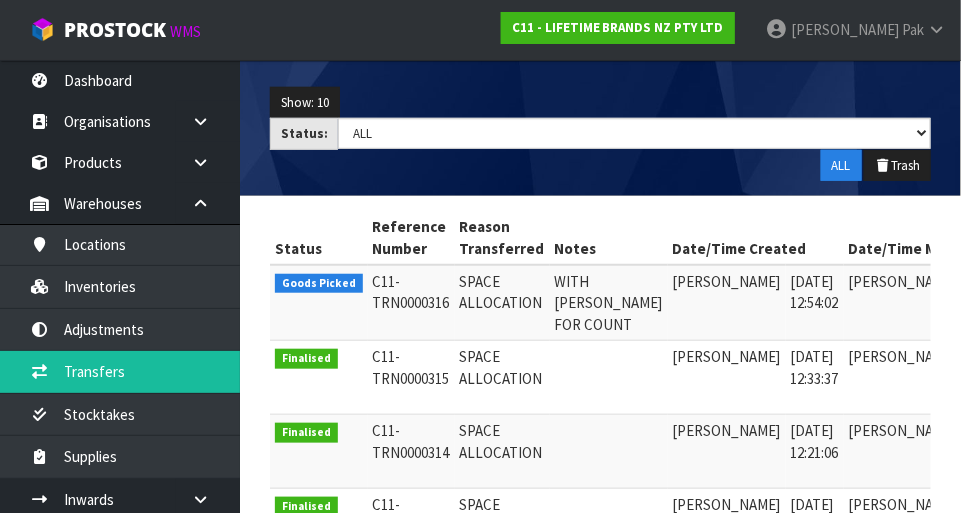 click on "[PERSON_NAME]" at bounding box center (727, 303) 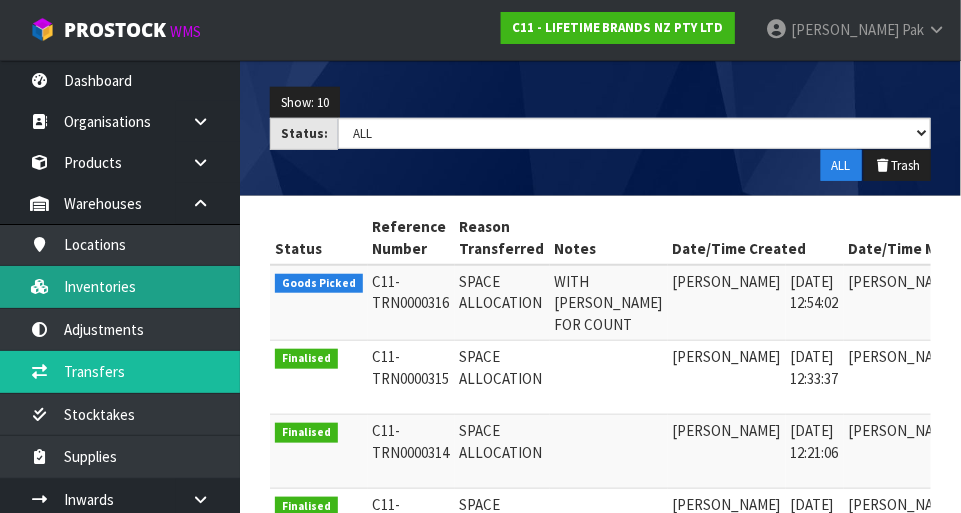 click on "Inventories" at bounding box center [120, 286] 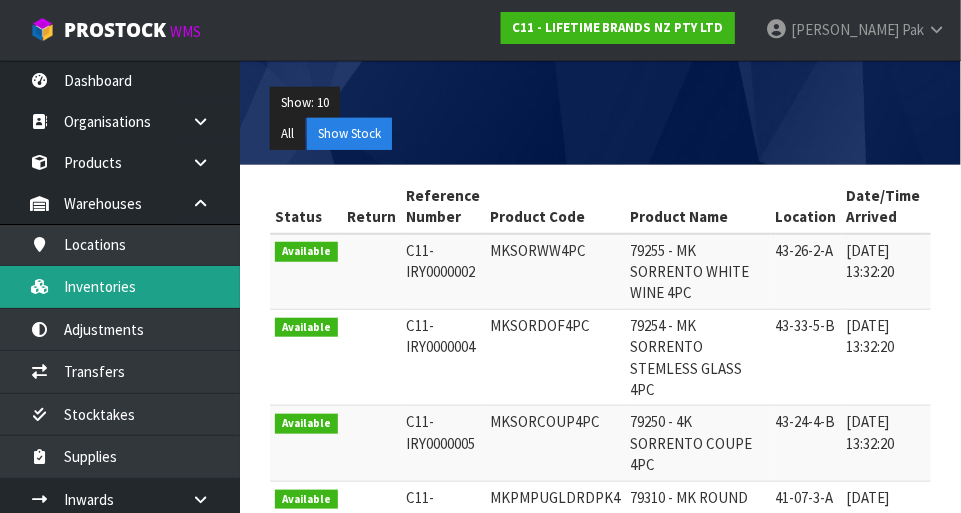 scroll, scrollTop: 0, scrollLeft: 0, axis: both 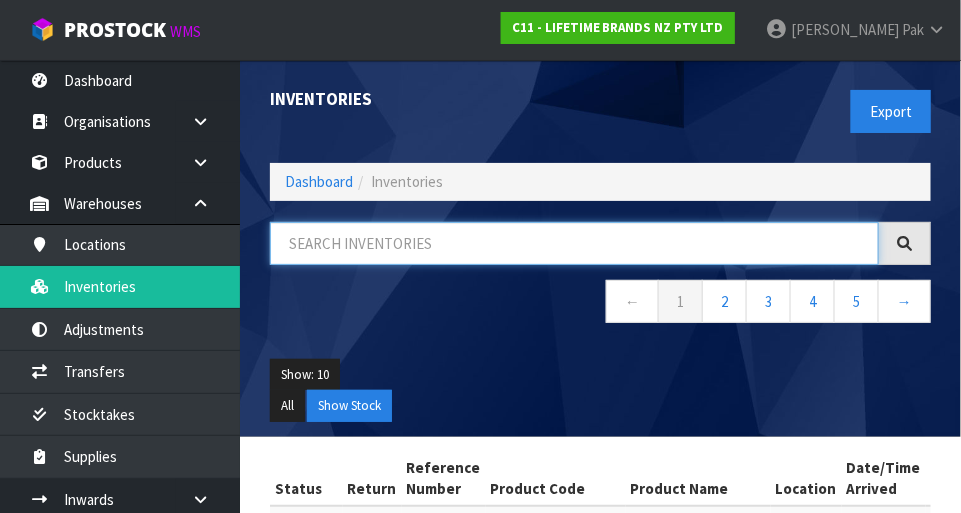 paste on "43-28-4-B" 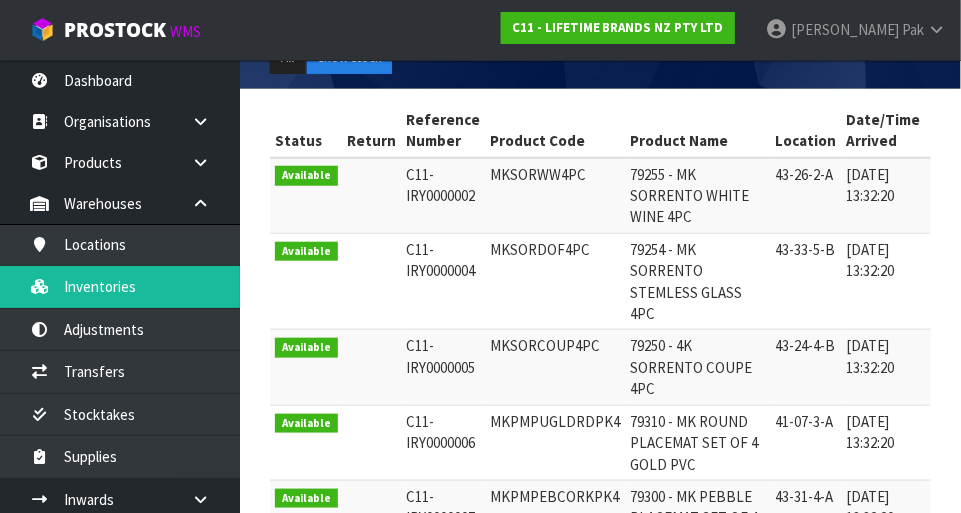 scroll, scrollTop: 220, scrollLeft: 0, axis: vertical 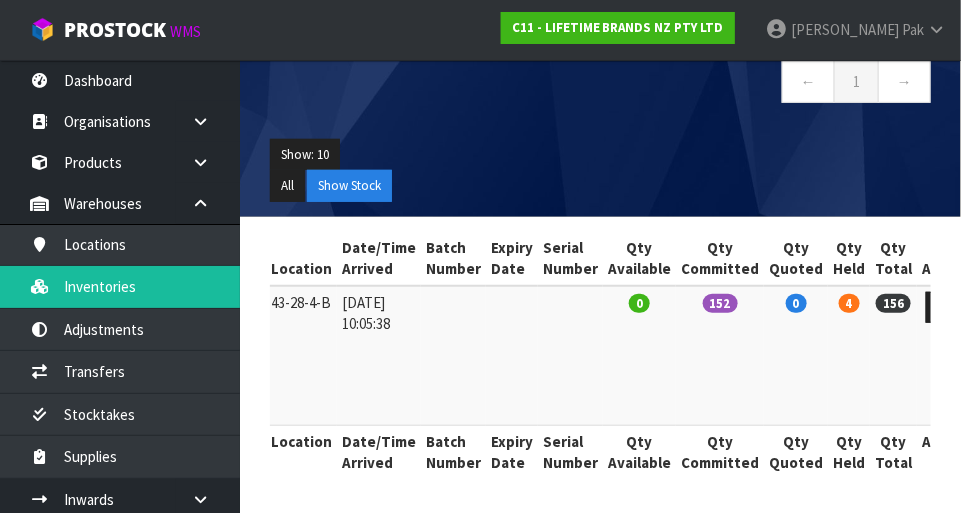 type on "43-28-4-B" 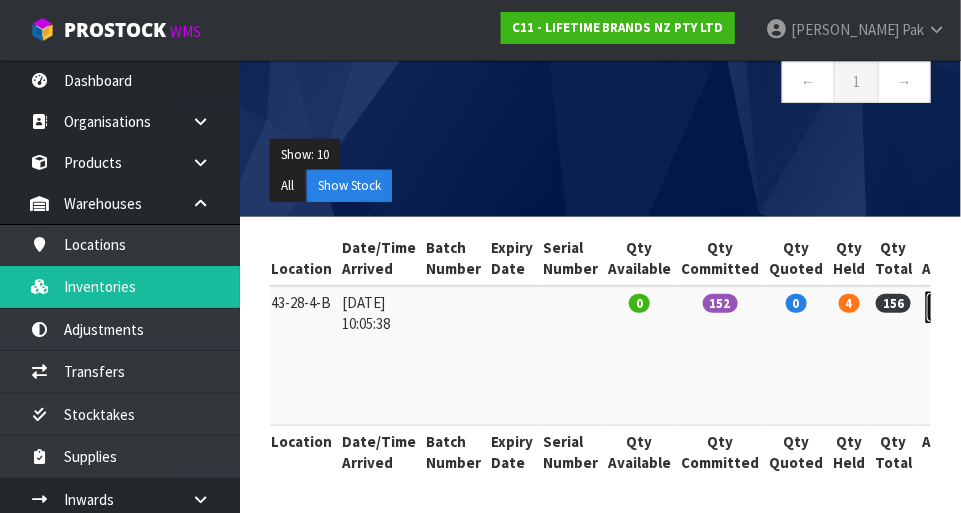 click at bounding box center (944, 308) 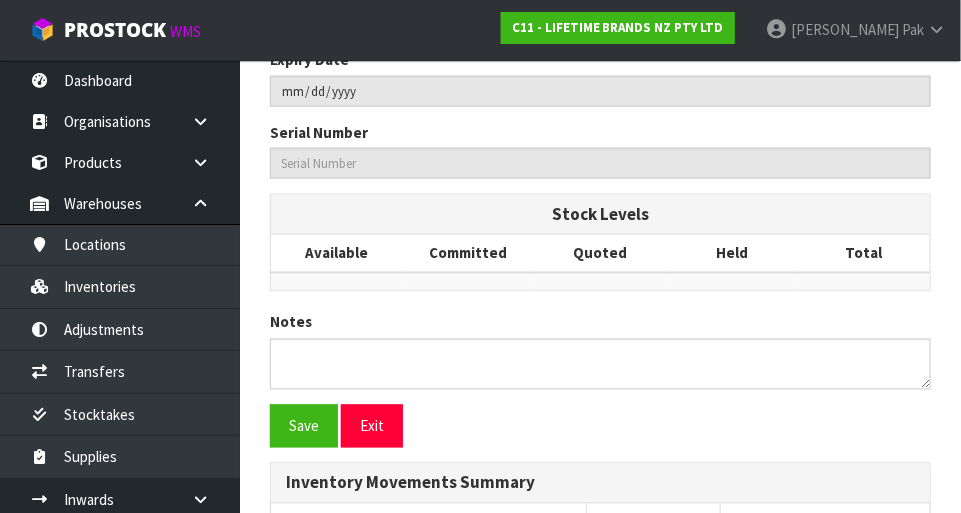 type on "KE113OHERA" 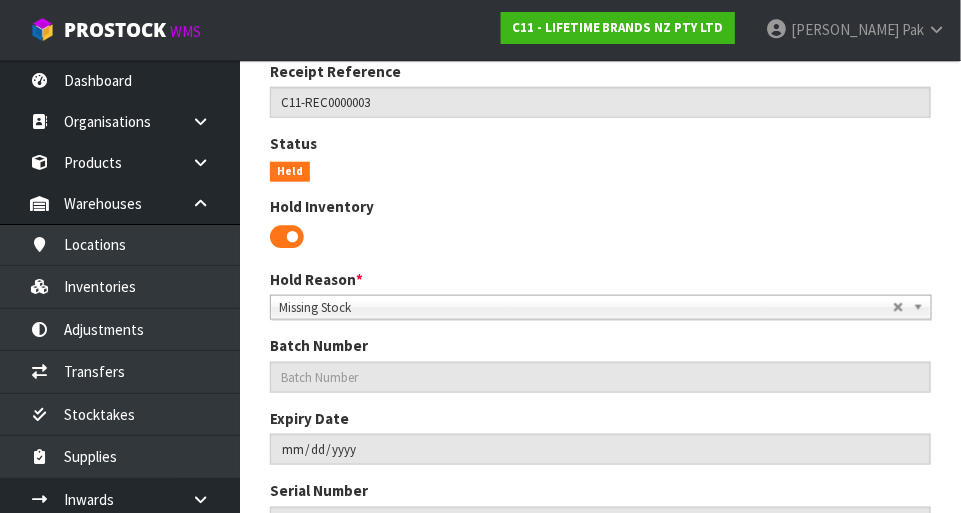 scroll, scrollTop: 440, scrollLeft: 0, axis: vertical 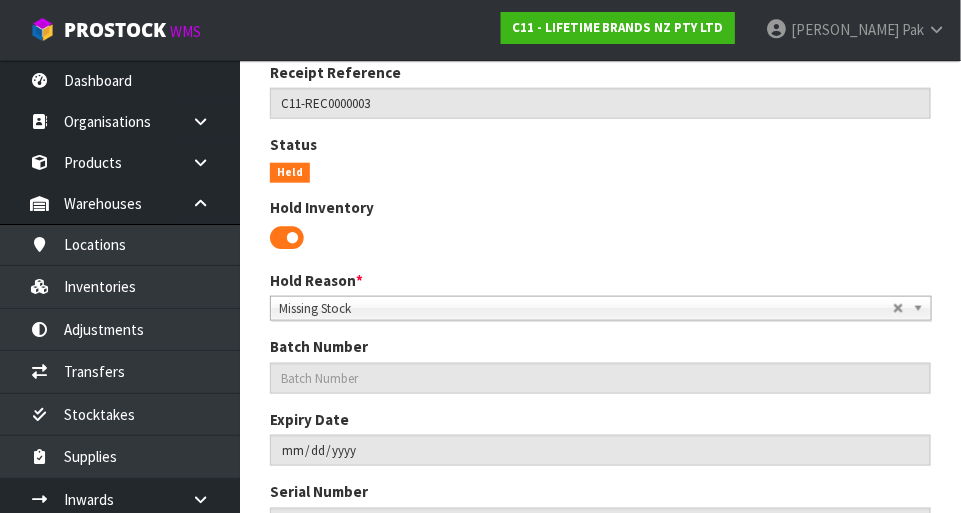 click at bounding box center (287, 238) 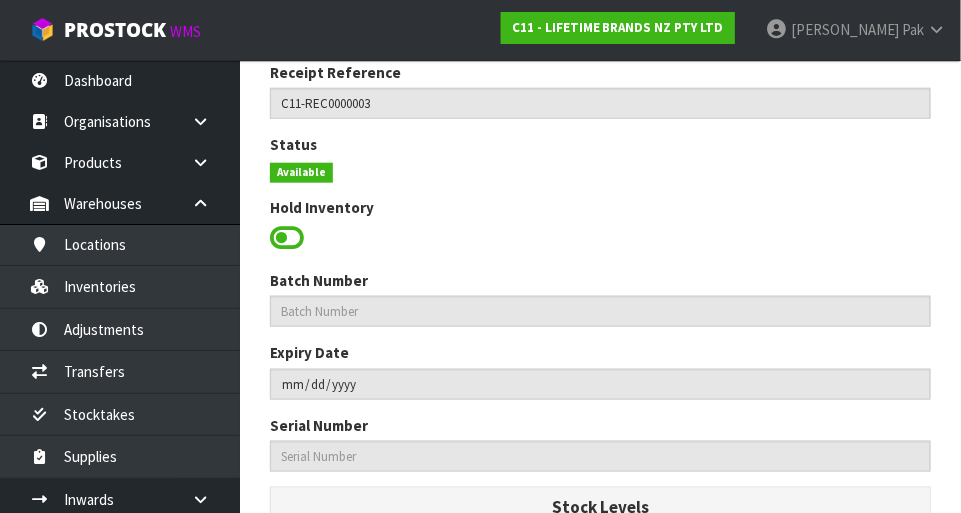 click at bounding box center (287, 238) 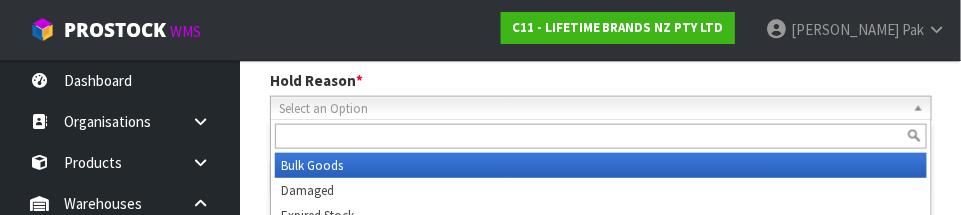 scroll, scrollTop: 659, scrollLeft: 0, axis: vertical 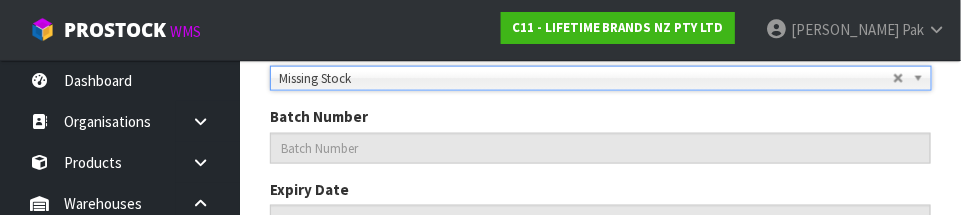 click on "Expiry Date" at bounding box center (600, 207) 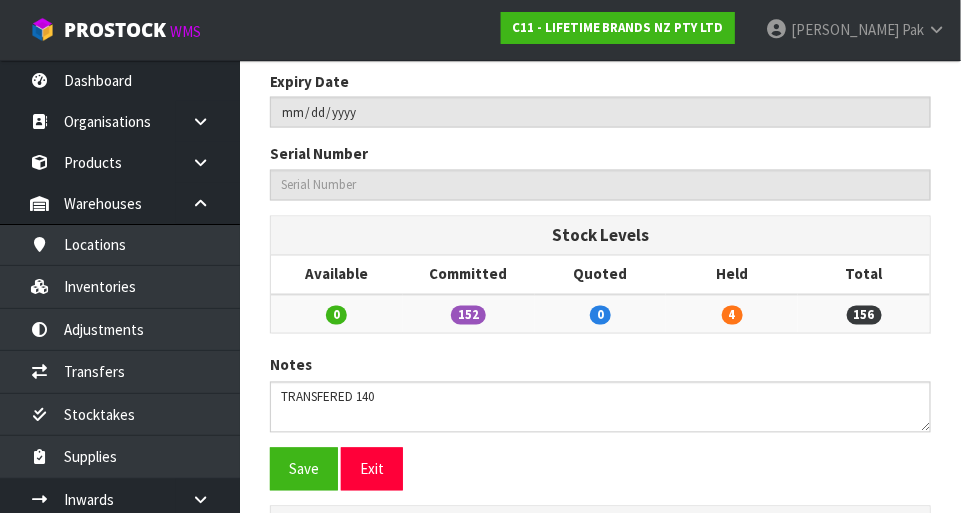 scroll, scrollTop: 784, scrollLeft: 0, axis: vertical 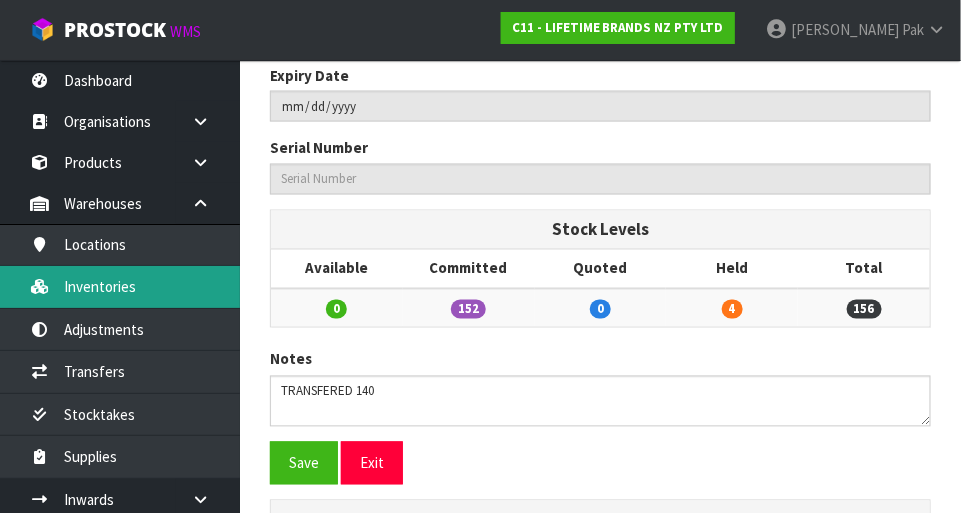 click on "Inventories" at bounding box center [120, 286] 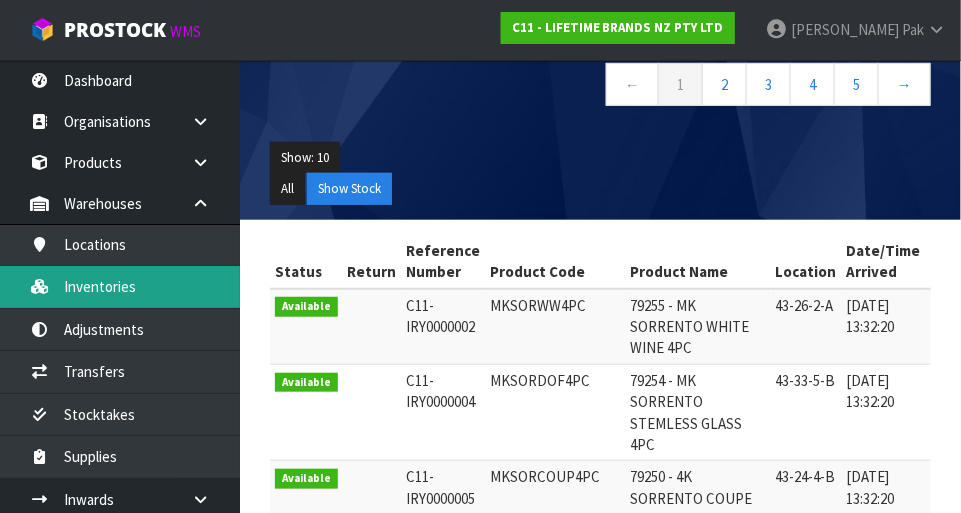 scroll, scrollTop: 215, scrollLeft: 0, axis: vertical 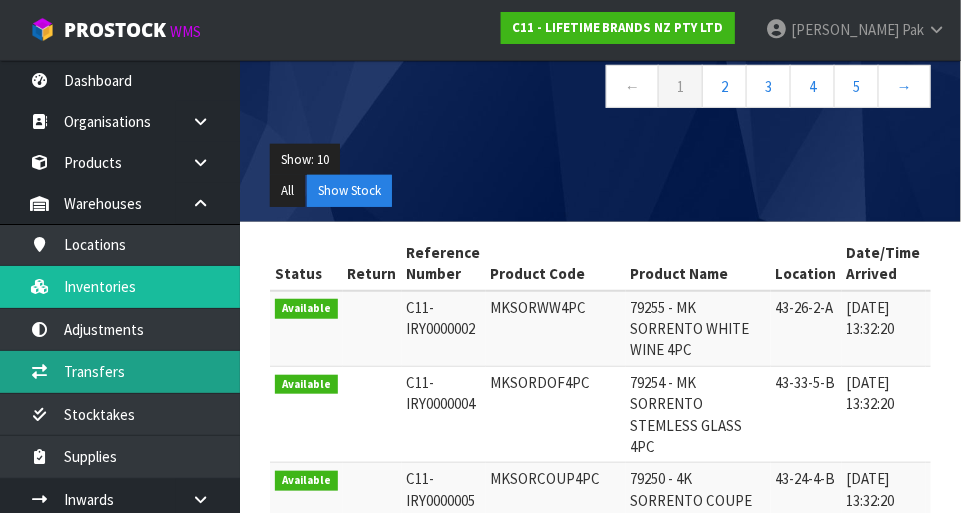 click on "Transfers" at bounding box center (120, 371) 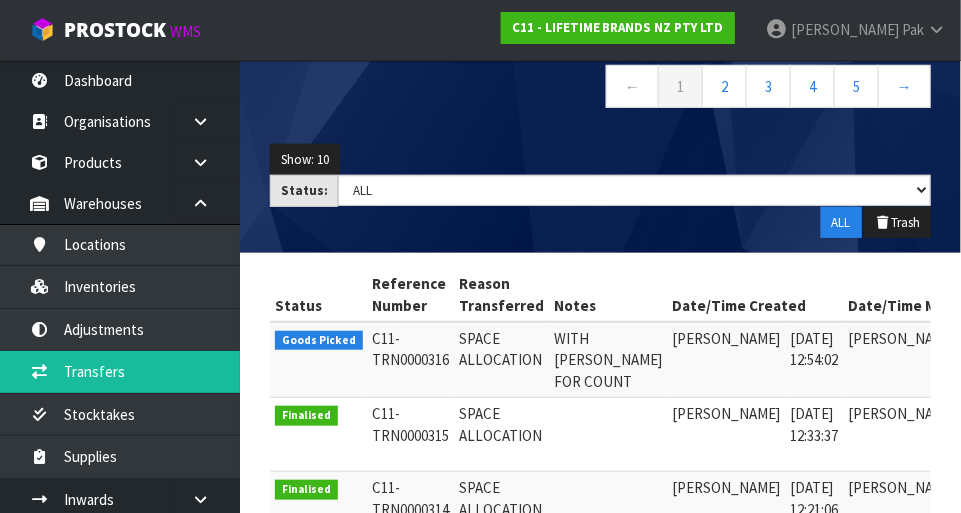 scroll, scrollTop: 0, scrollLeft: 0, axis: both 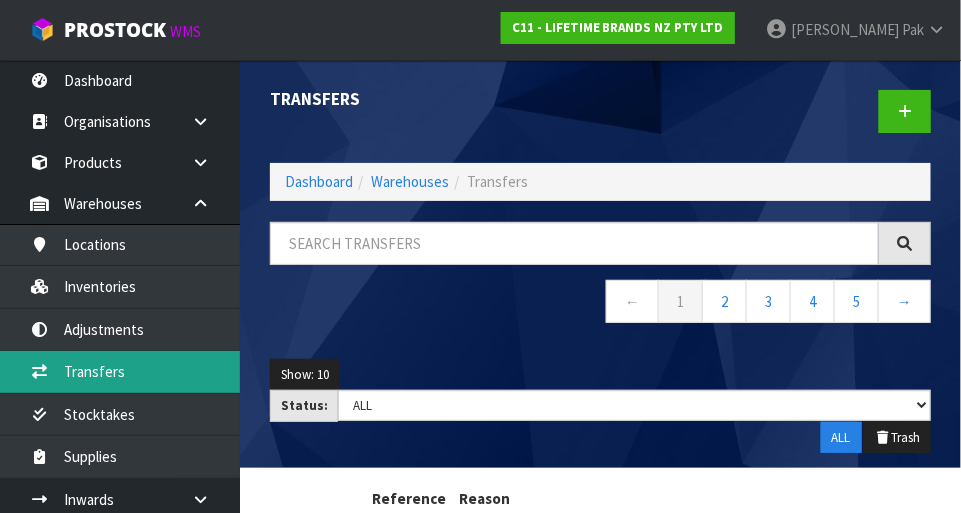 click on "Transfers" at bounding box center (120, 371) 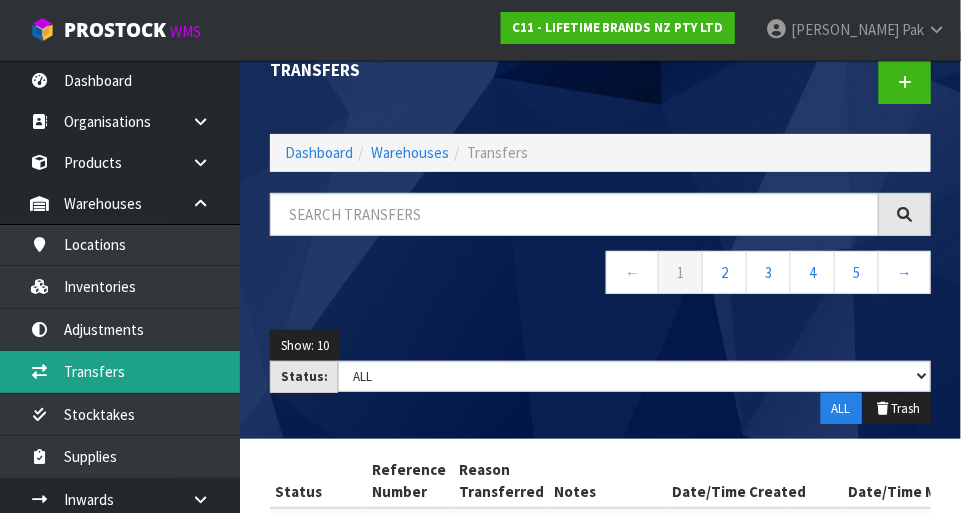 scroll, scrollTop: 44, scrollLeft: 0, axis: vertical 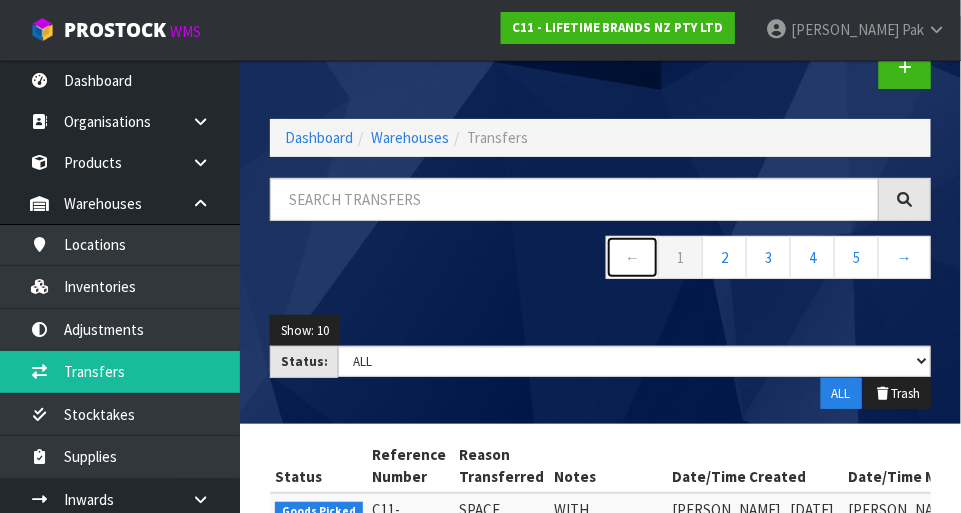 click on "←" at bounding box center (632, 257) 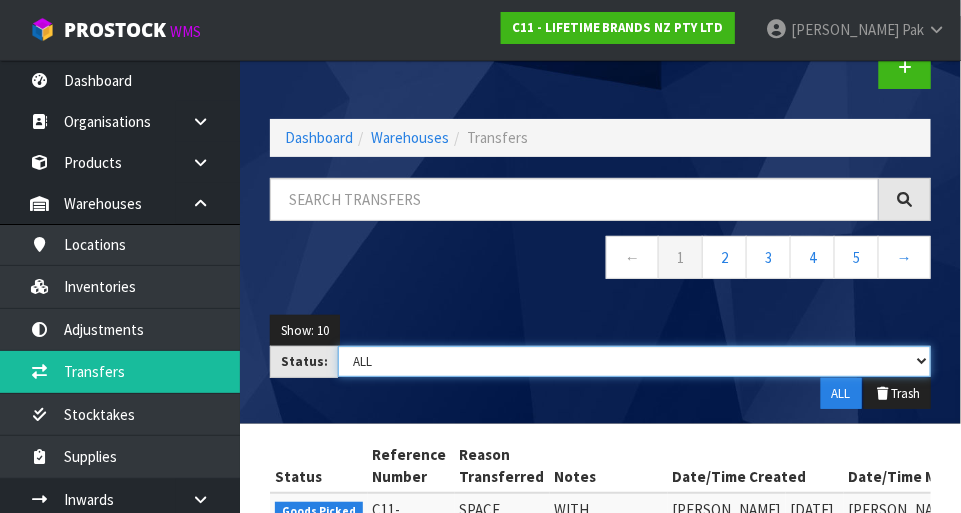 click on "Draft Pending Pick Goods Picked Finalised ALL" at bounding box center [634, 361] 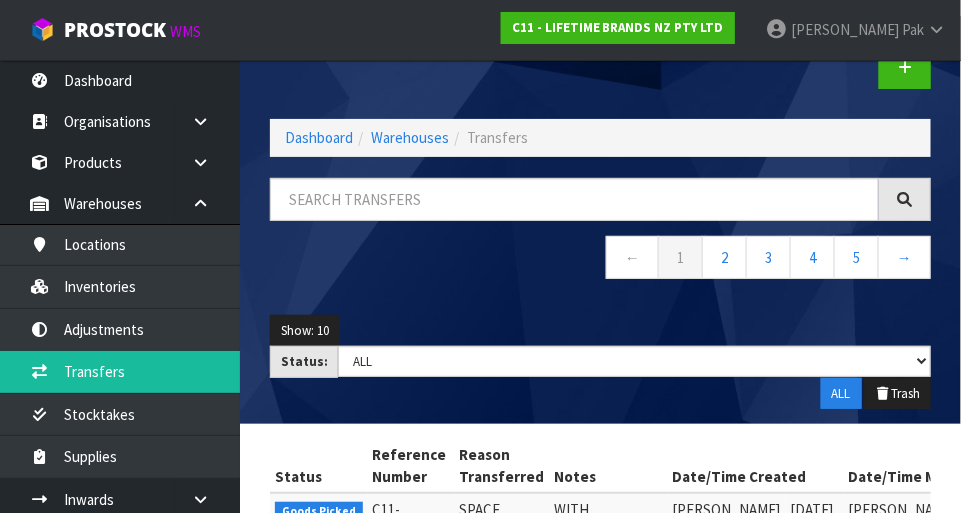 click on "Status
Reference Number
Reason Transferred
Notes
Date/Time Created
Date/Time Modified
Action
Goods Picked
C11-TRN0000316
SPACE ALLOCATION
WITH JAMES FOR COUNT
Svetlana Pak
25/07/2025 12:54:02
Svetlana Pak
25/07/2025 12:54:06
Finalised
C11-TRN0000315
SPACE ALLOCATION
Svetlana Pak
25/07/2025 12:33:37
Svetlana Pak
25/07/2025 12:34:26" at bounding box center [600, 874] 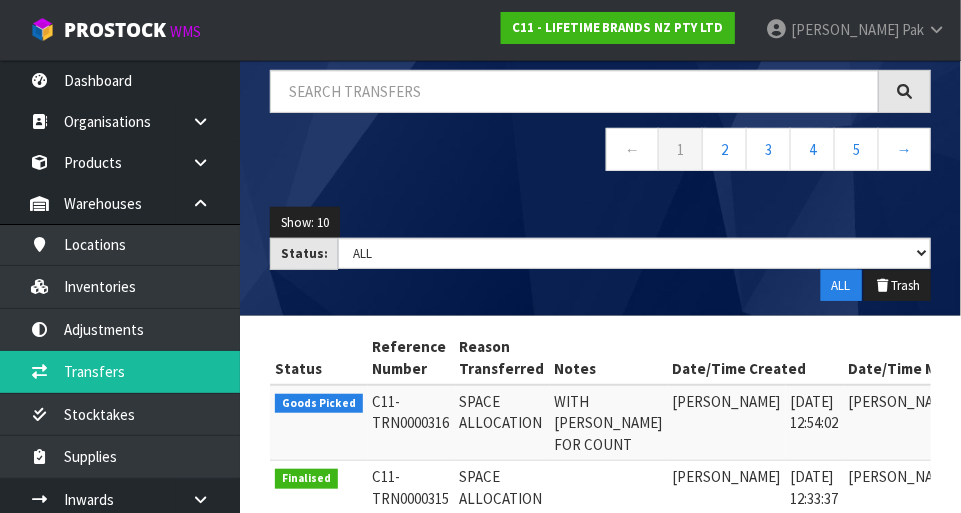 scroll, scrollTop: 0, scrollLeft: 0, axis: both 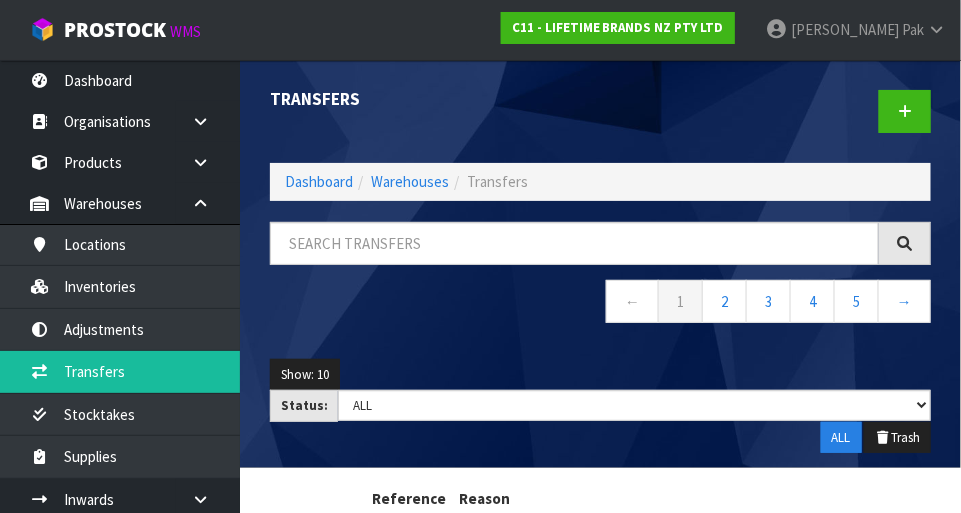 click on "Transfers" at bounding box center [428, 99] 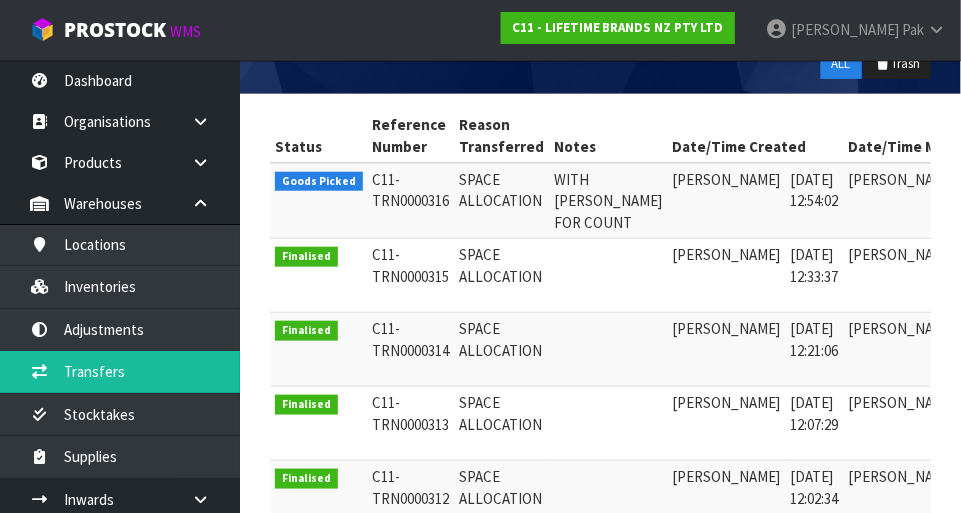 scroll, scrollTop: 347, scrollLeft: 0, axis: vertical 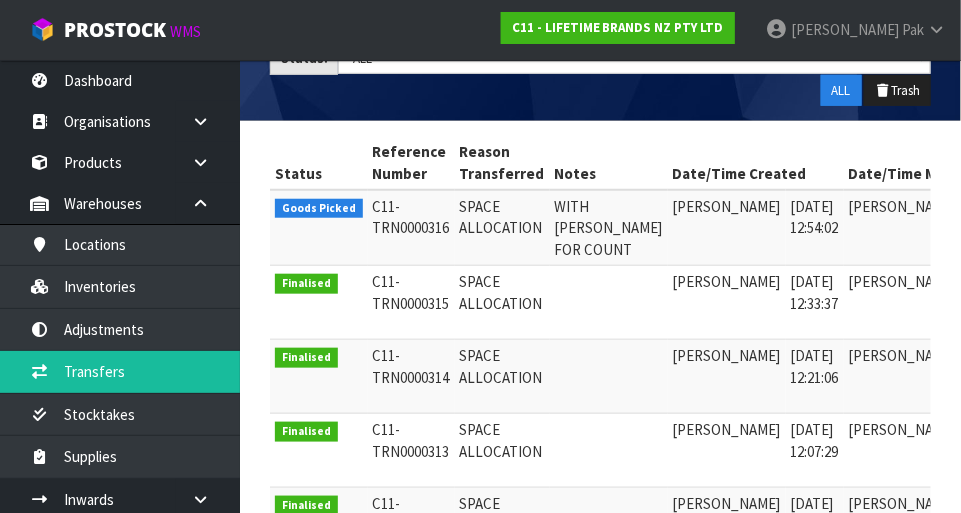 click at bounding box center [1047, 212] 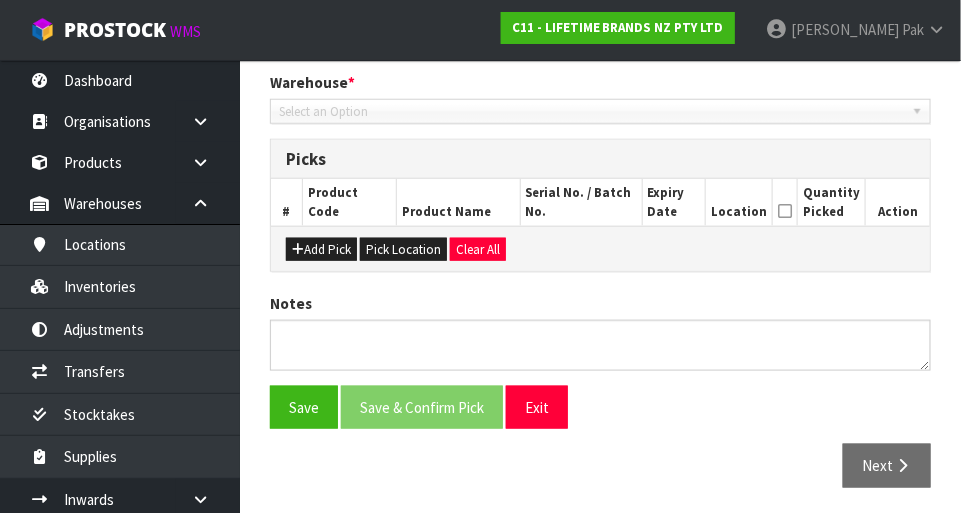click on "Action" at bounding box center (898, 202) 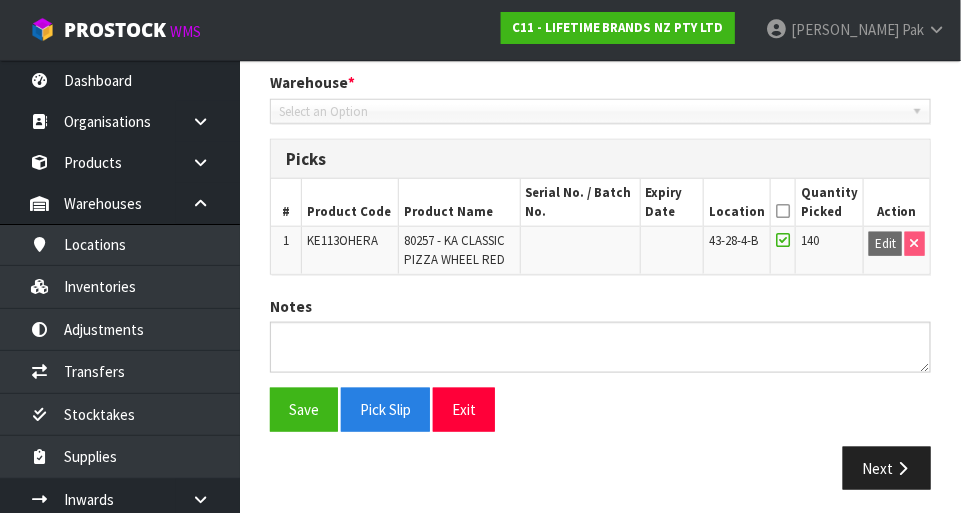 scroll, scrollTop: 419, scrollLeft: 0, axis: vertical 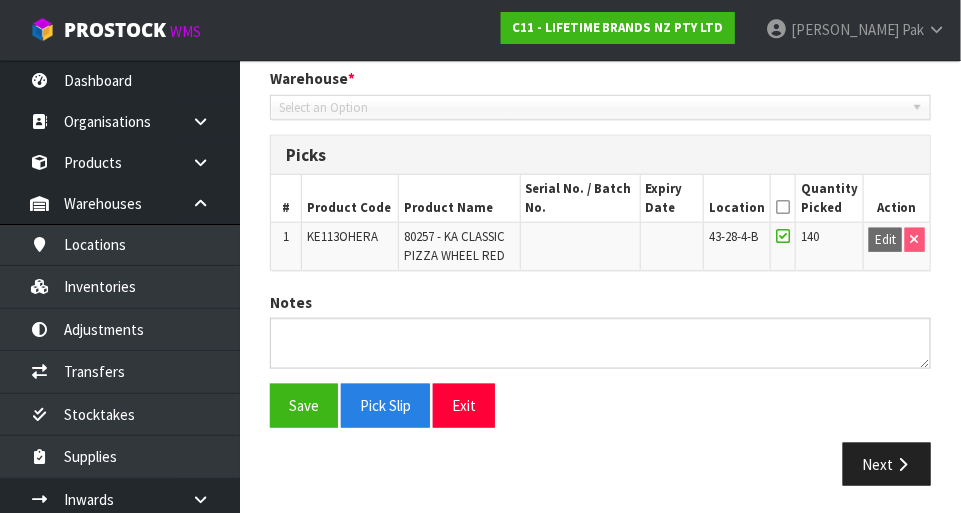 type on "[DATE]" 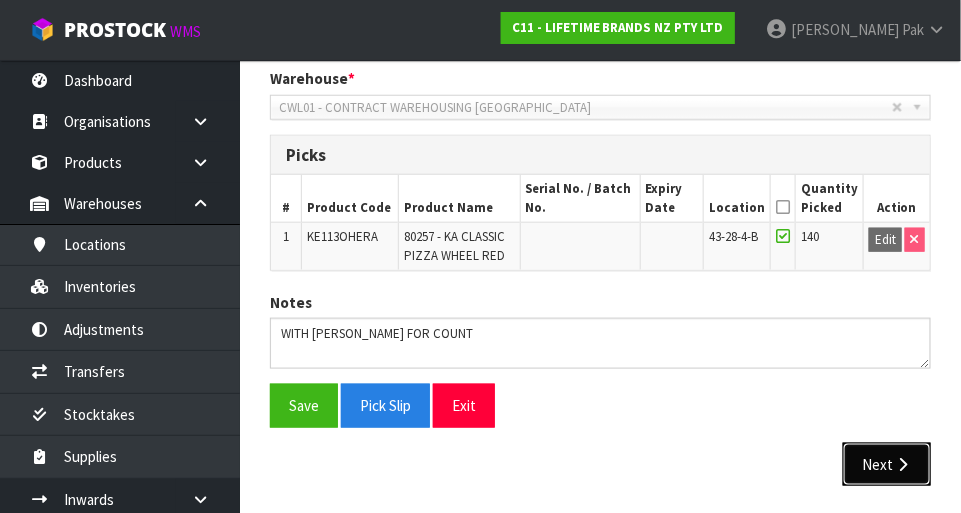 click on "Next" at bounding box center [887, 464] 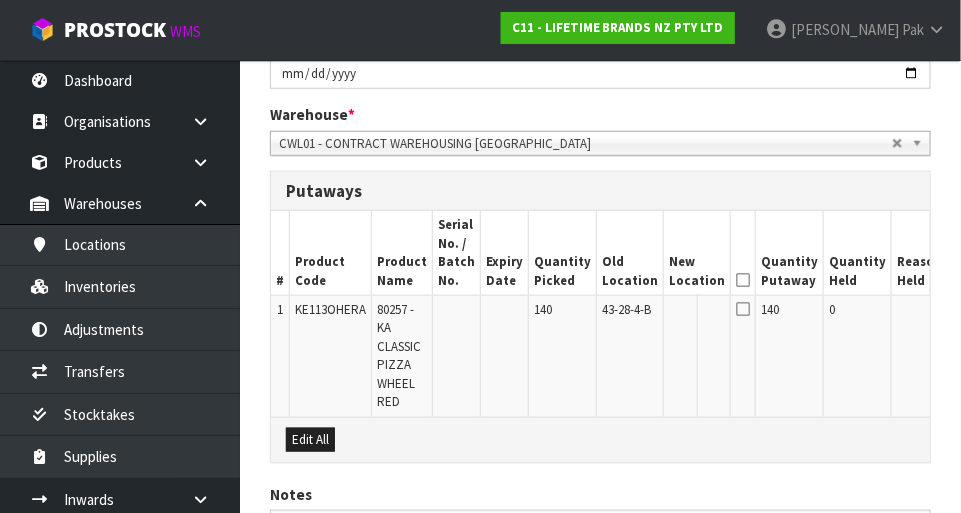 scroll, scrollTop: 385, scrollLeft: 0, axis: vertical 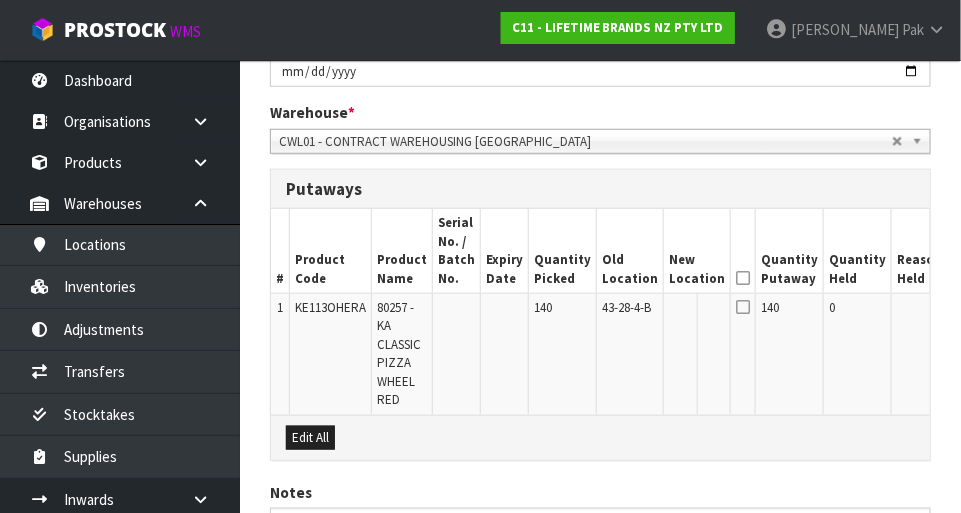 click on "Edit" at bounding box center (969, 311) 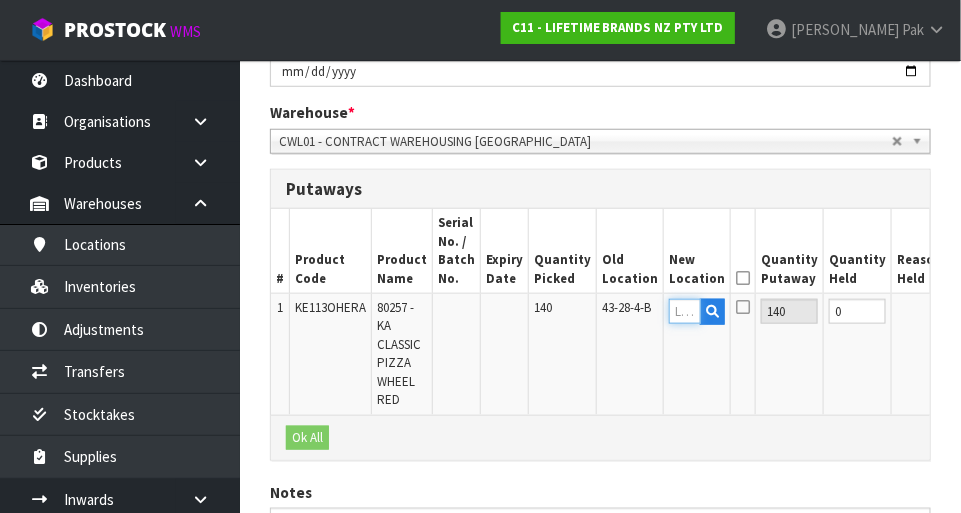 click at bounding box center (685, 311) 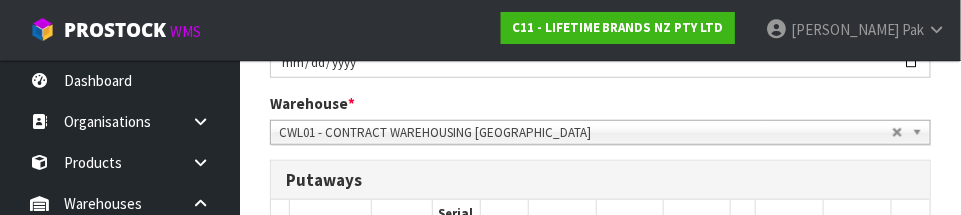 scroll, scrollTop: 577, scrollLeft: 0, axis: vertical 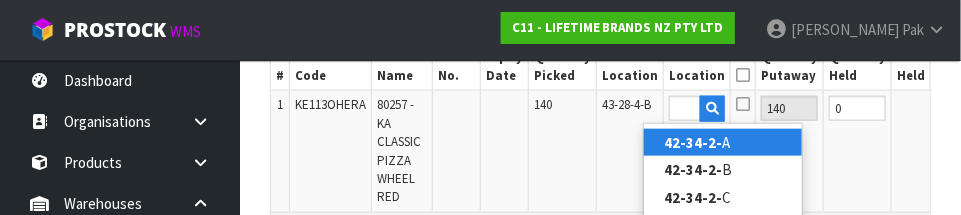 click on "42-34-2- A" at bounding box center [723, 142] 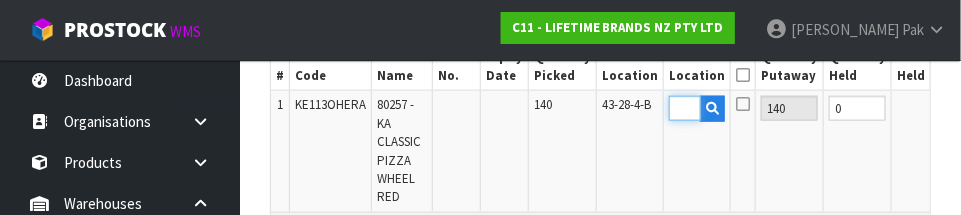 scroll, scrollTop: 0, scrollLeft: 0, axis: both 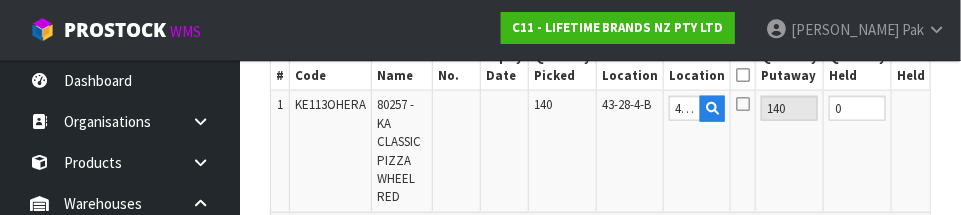 click on "OK" at bounding box center (967, 108) 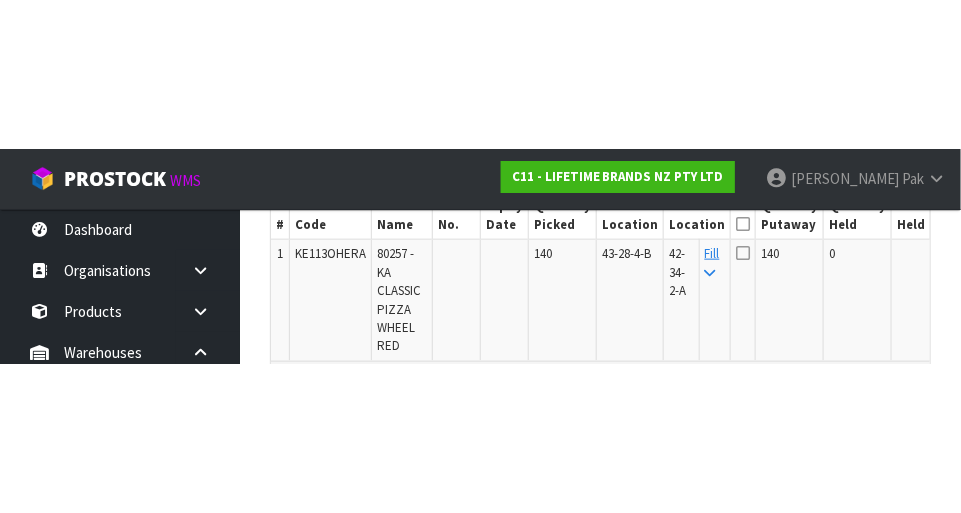 scroll, scrollTop: 573, scrollLeft: 0, axis: vertical 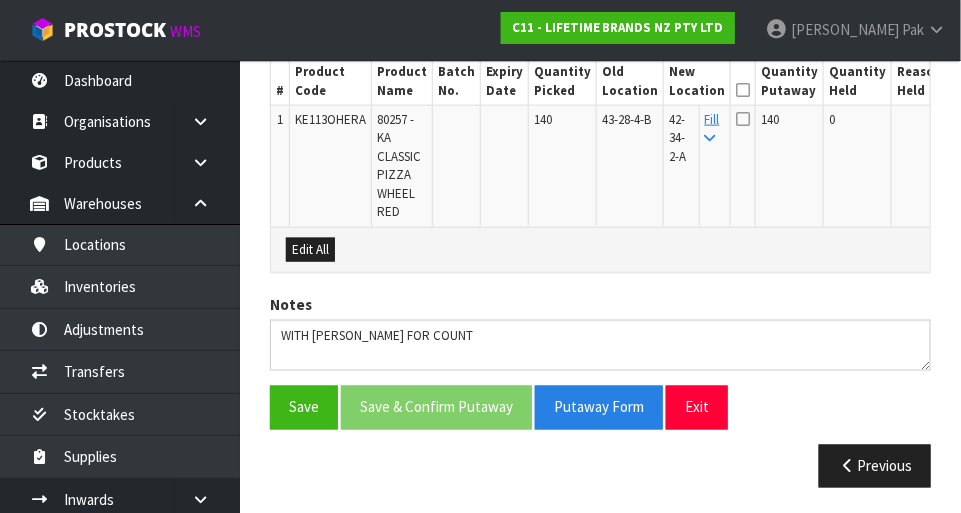 click at bounding box center (743, 119) 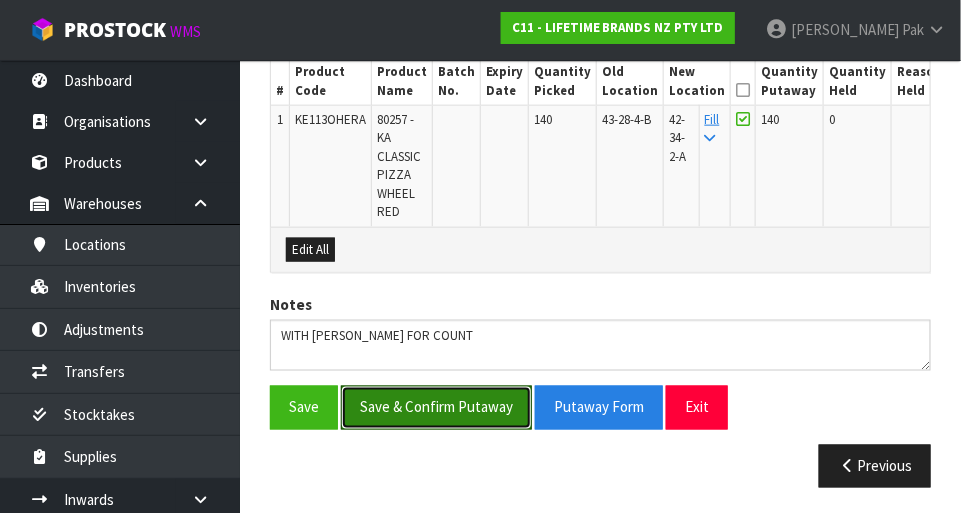 click on "Save & Confirm Putaway" at bounding box center [436, 407] 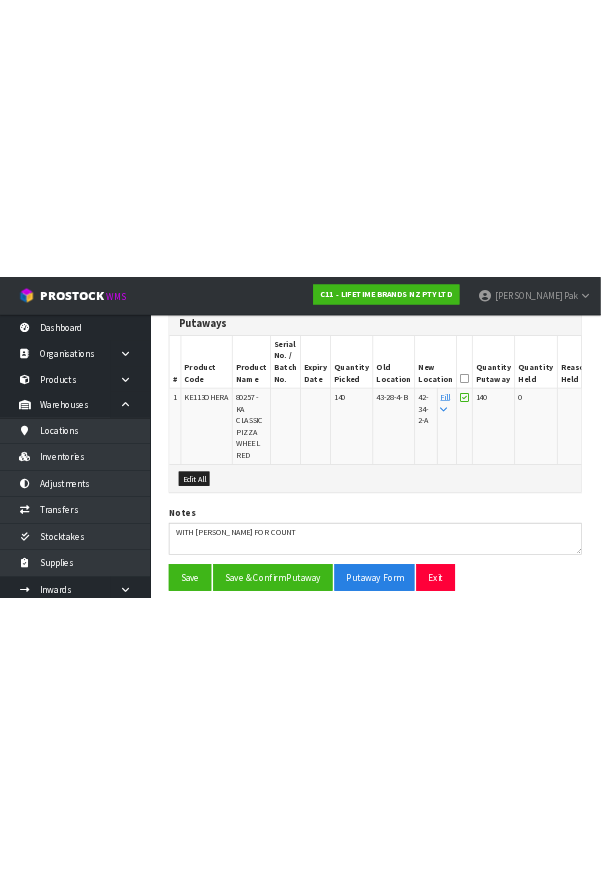 scroll, scrollTop: 0, scrollLeft: 0, axis: both 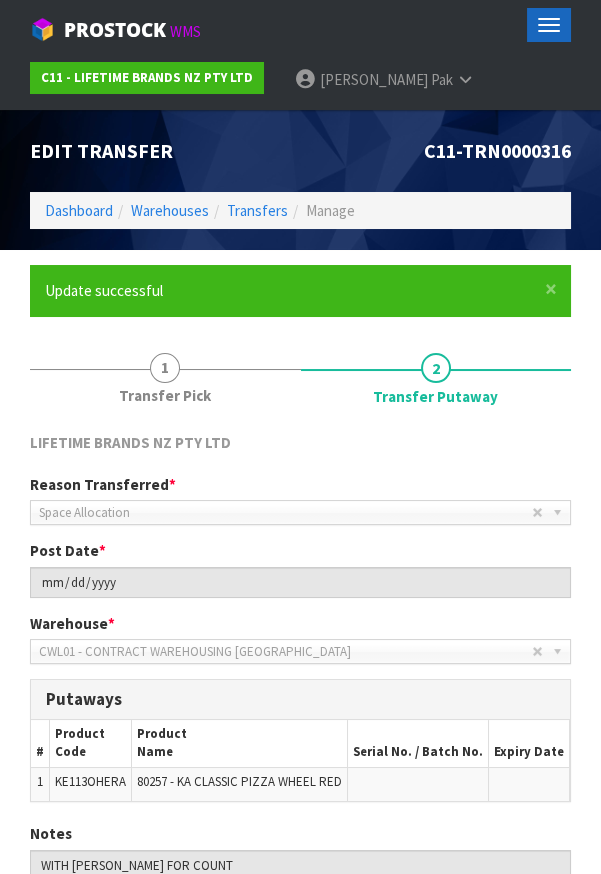 click at bounding box center (549, 31) 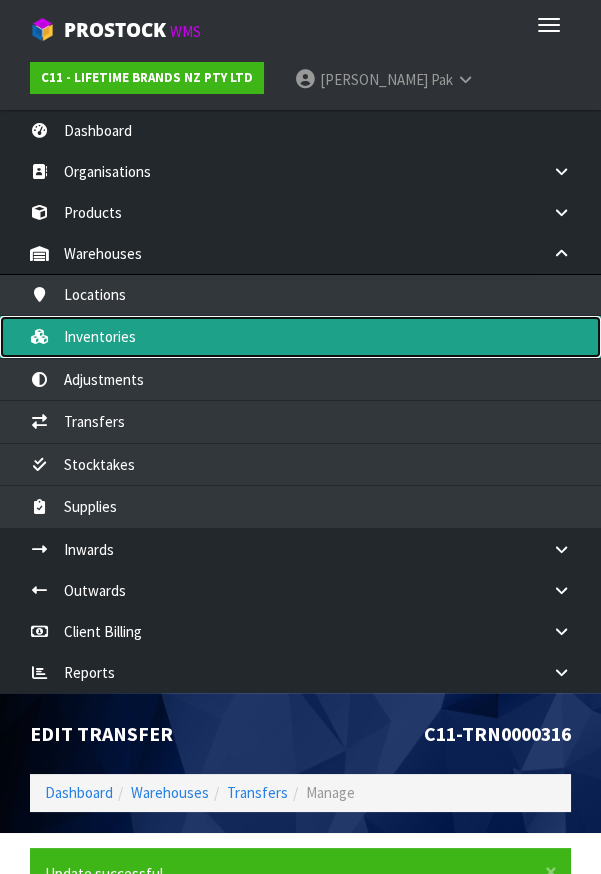 click on "Inventories" at bounding box center (300, 336) 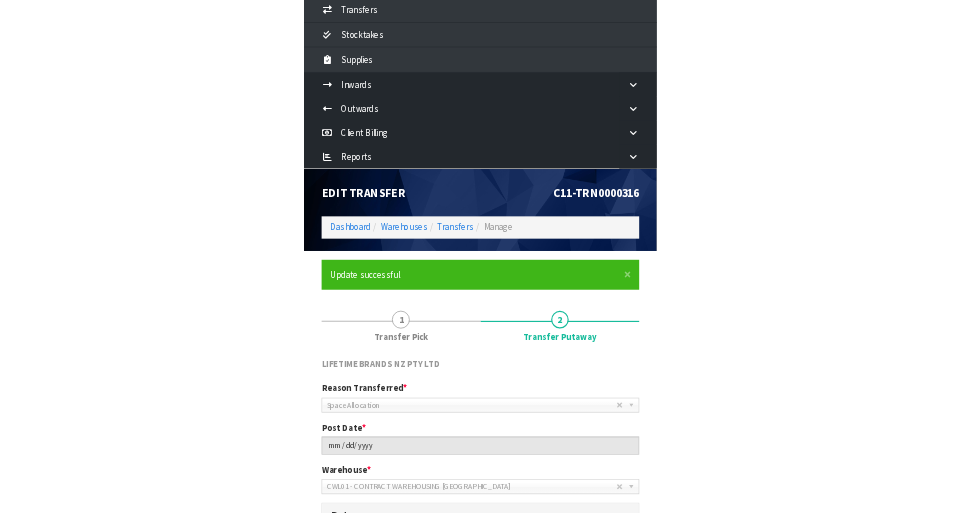 scroll, scrollTop: 602, scrollLeft: 0, axis: vertical 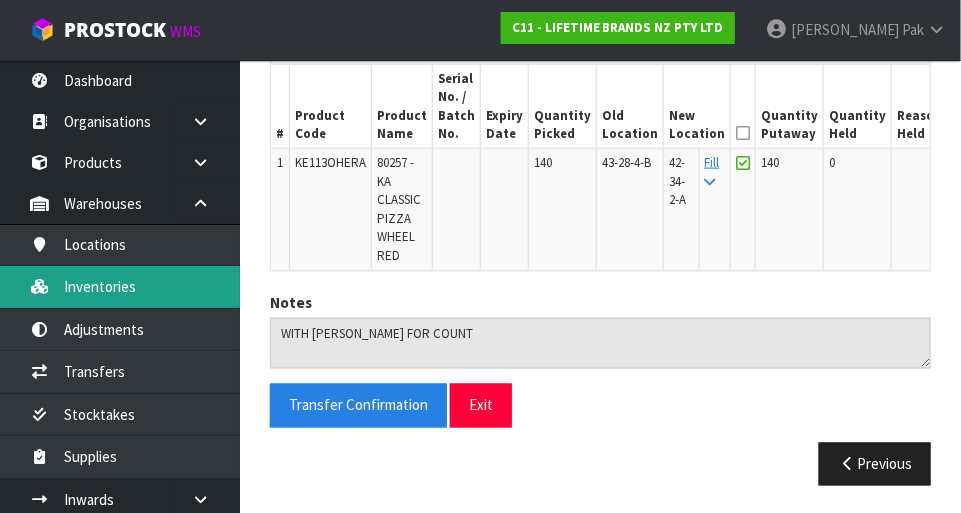 click on "Inventories" at bounding box center (120, 286) 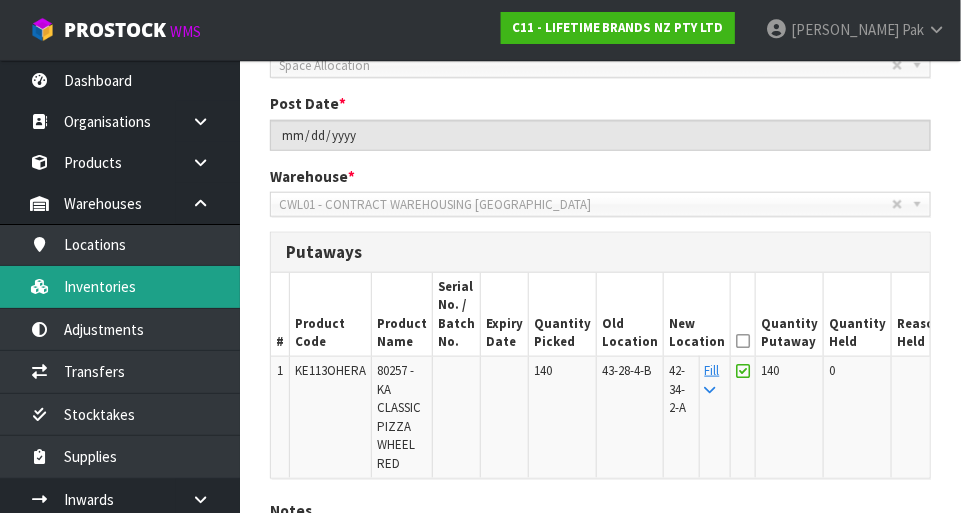 scroll, scrollTop: 393, scrollLeft: 0, axis: vertical 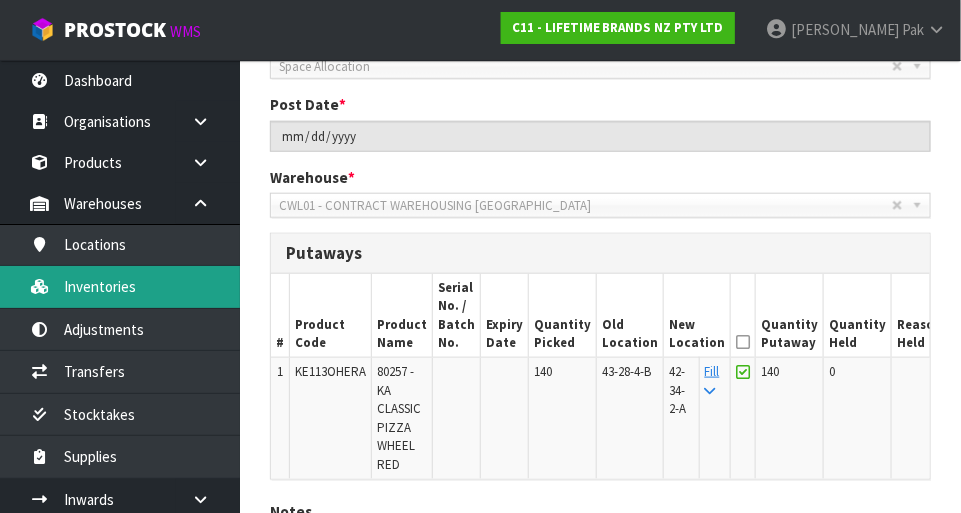 click on "Inventories" at bounding box center (120, 286) 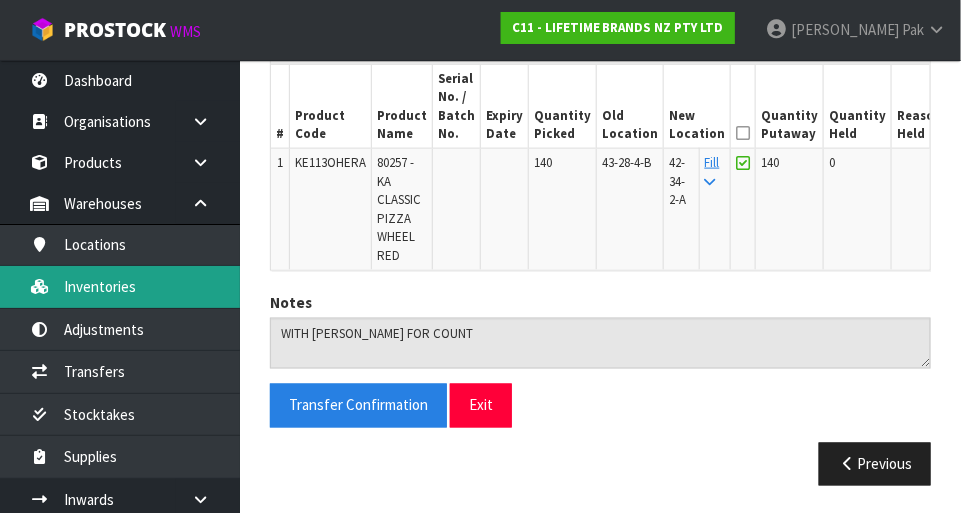 click on "Inventories" at bounding box center [120, 286] 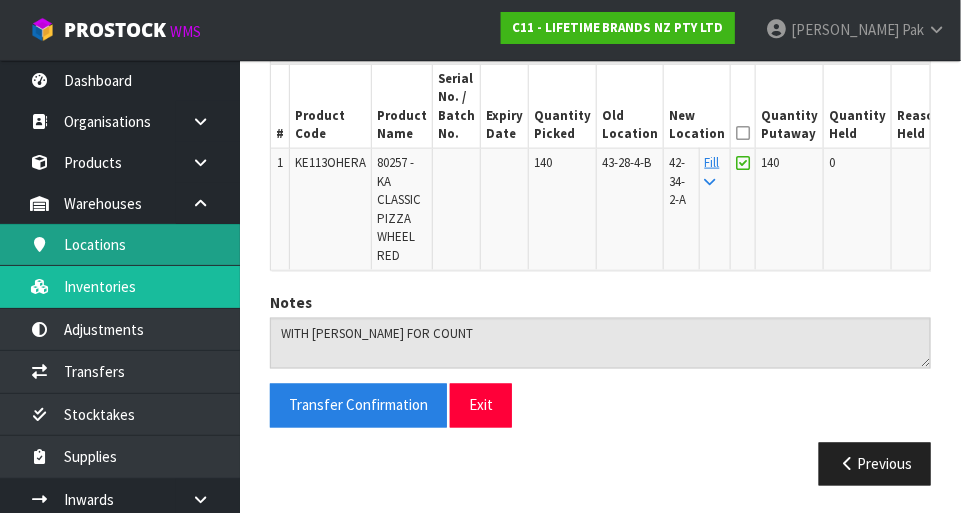 click on "Locations" at bounding box center [120, 244] 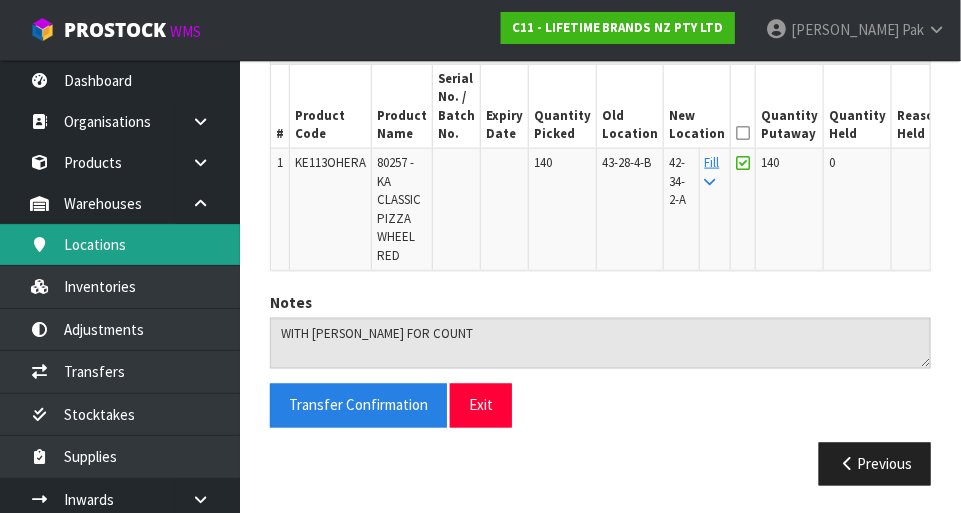 click on "Locations" at bounding box center [120, 244] 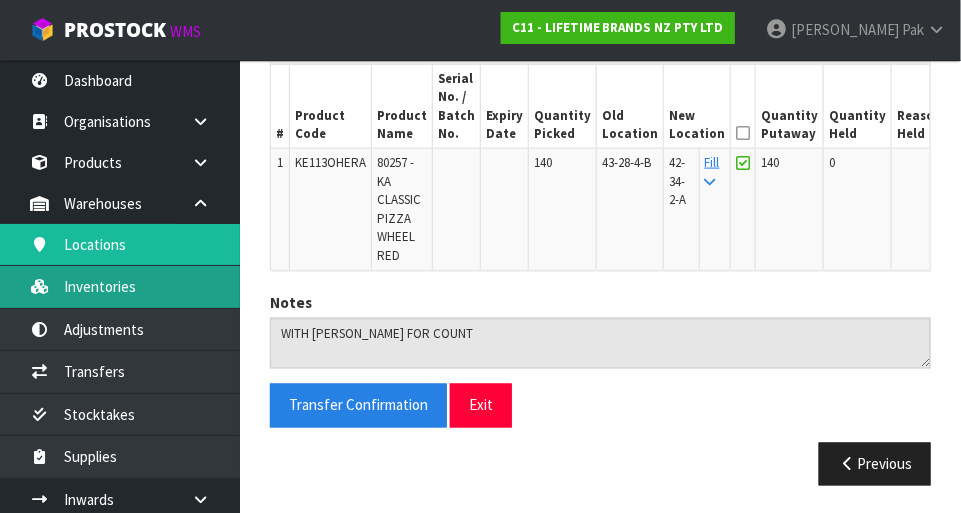 click on "Inventories" at bounding box center [120, 286] 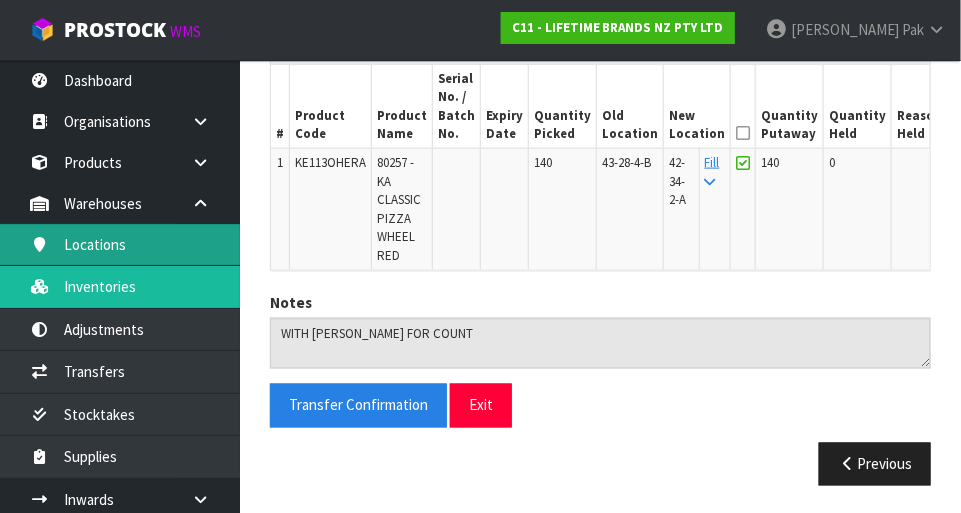 click on "Locations" at bounding box center [120, 244] 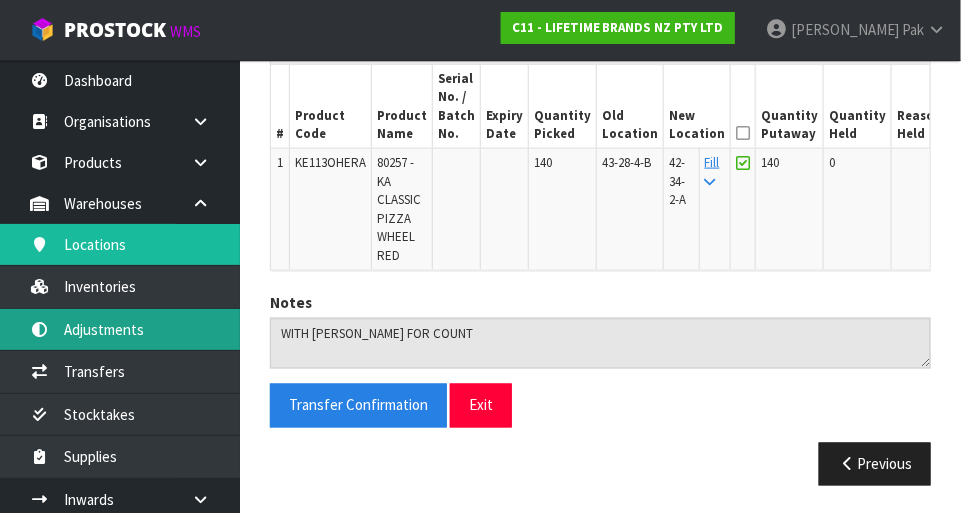 click on "Adjustments" at bounding box center (120, 329) 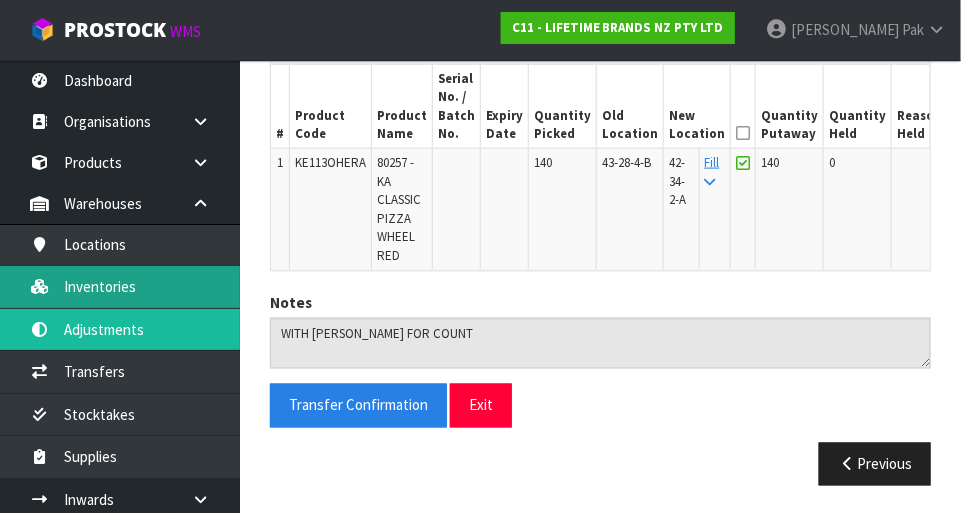 click on "Inventories" at bounding box center (120, 286) 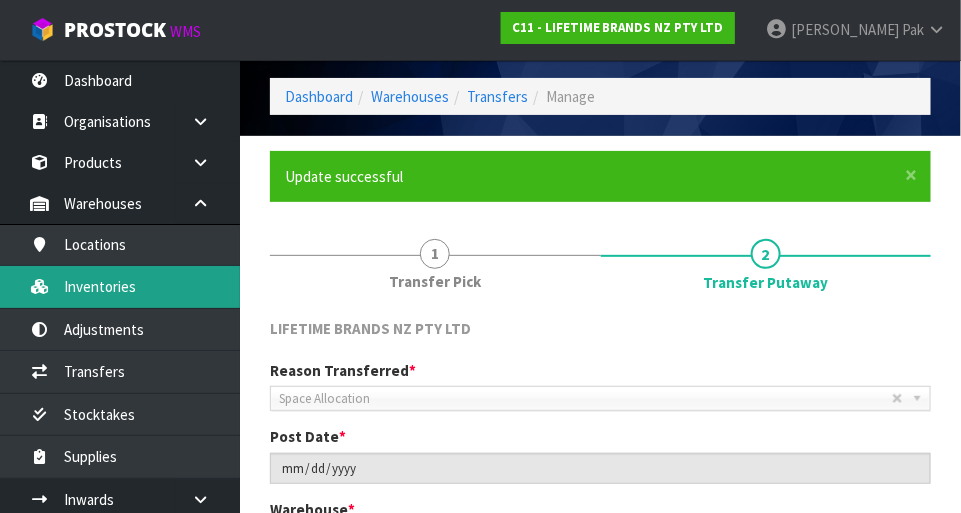 scroll, scrollTop: 0, scrollLeft: 0, axis: both 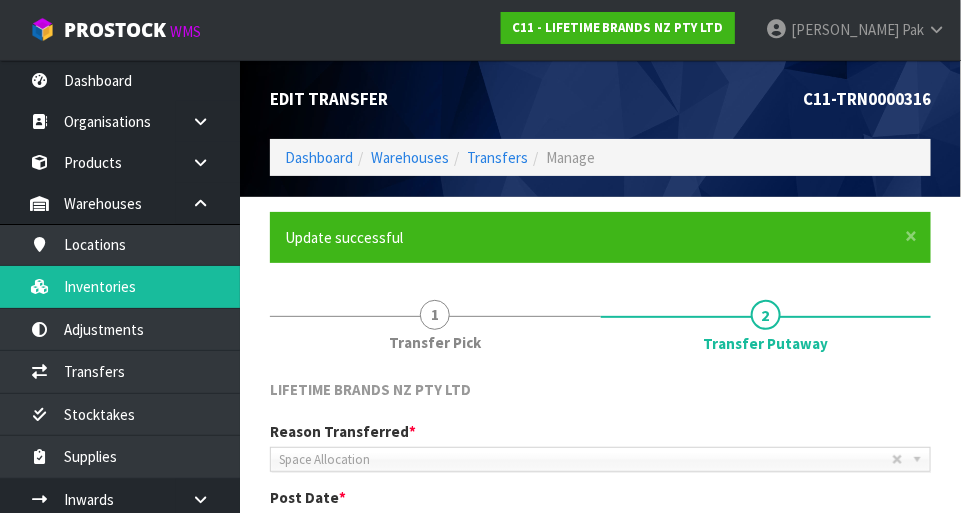 click on "Svetlana   Pak" at bounding box center [855, 30] 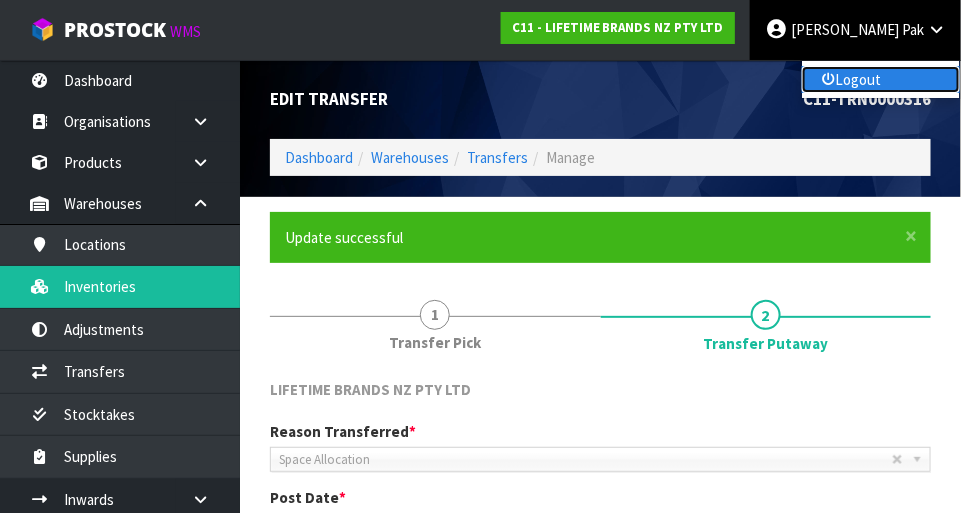 click on "Logout" at bounding box center [881, 79] 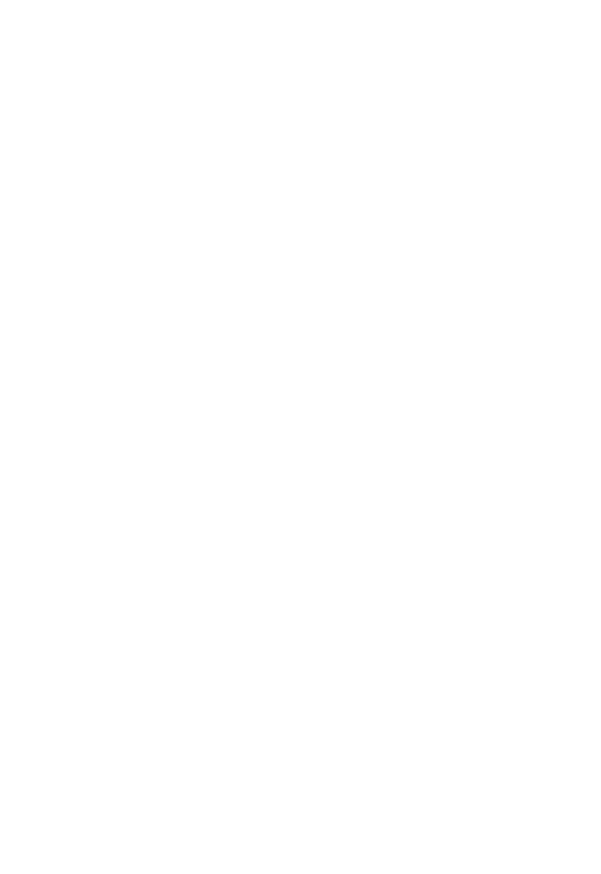scroll, scrollTop: 0, scrollLeft: 0, axis: both 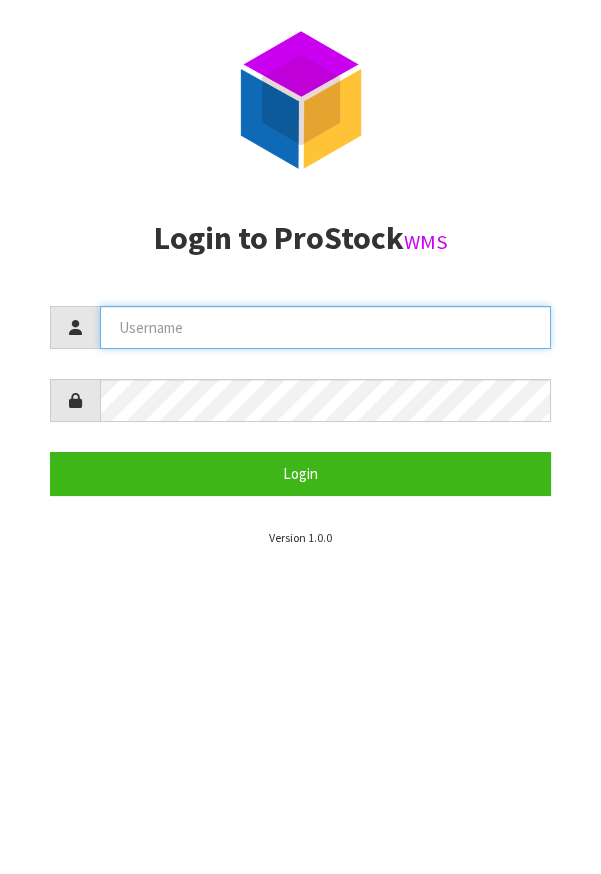 click at bounding box center (325, 327) 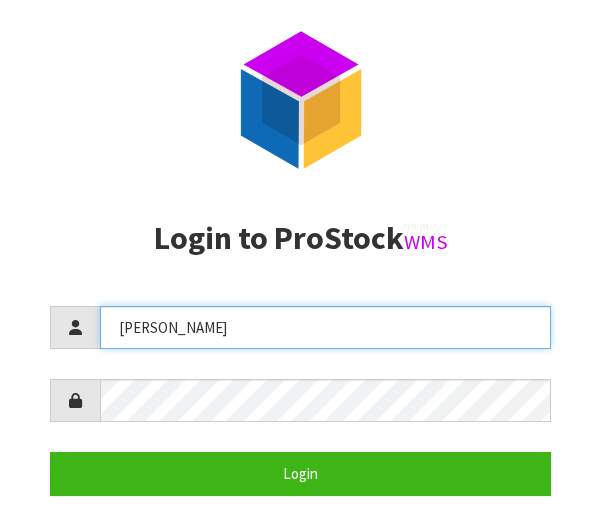 type on "[PERSON_NAME]" 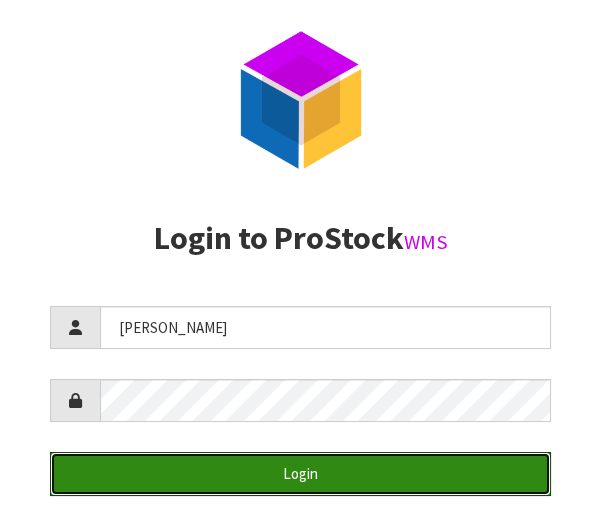 click on "Login" at bounding box center [300, 473] 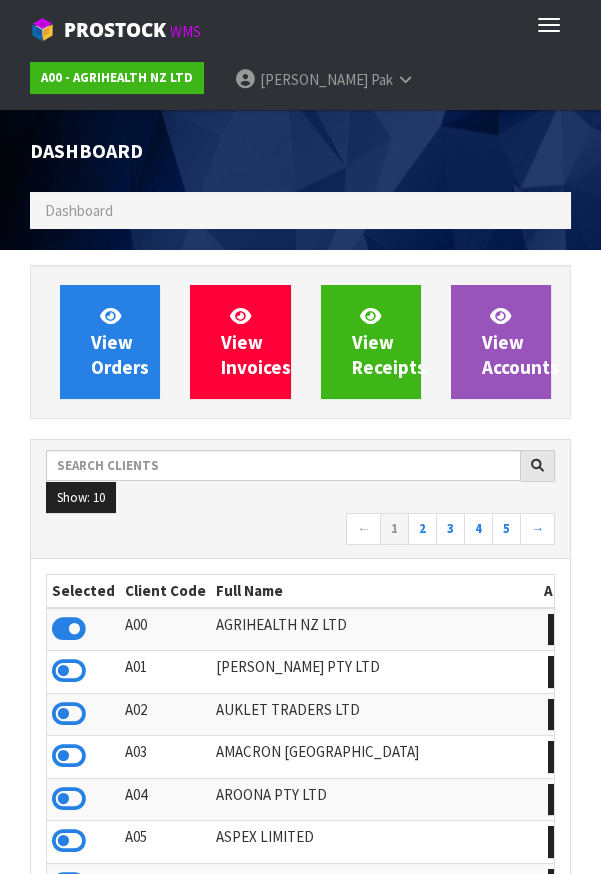 scroll, scrollTop: 998421, scrollLeft: 999308, axis: both 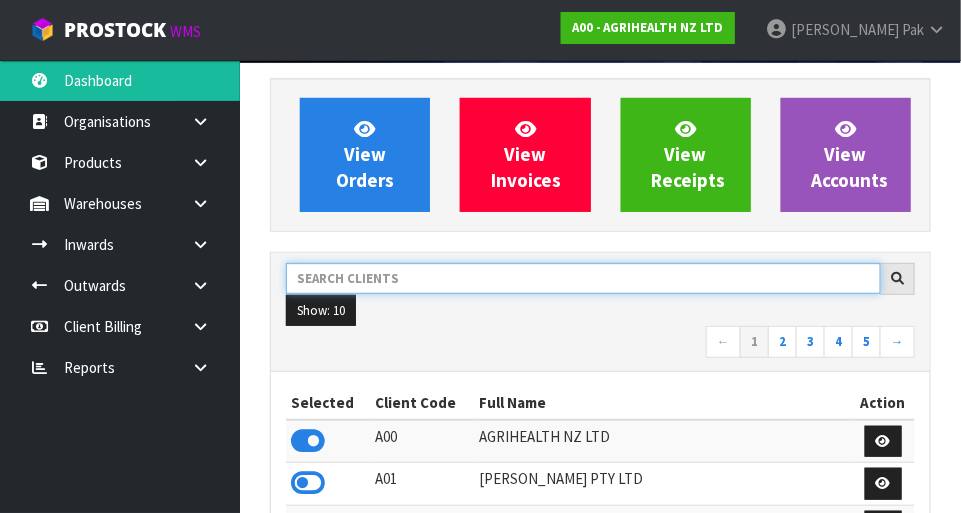 click at bounding box center (583, 278) 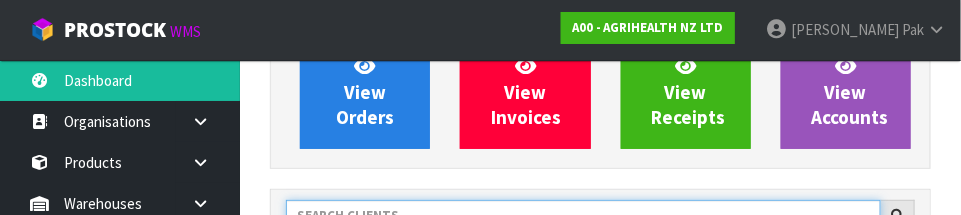 scroll, scrollTop: 293, scrollLeft: 0, axis: vertical 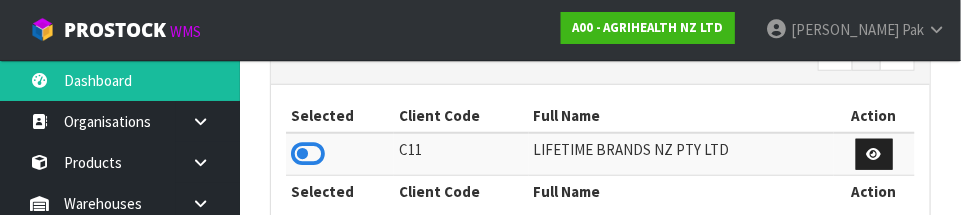 type on "LIFE" 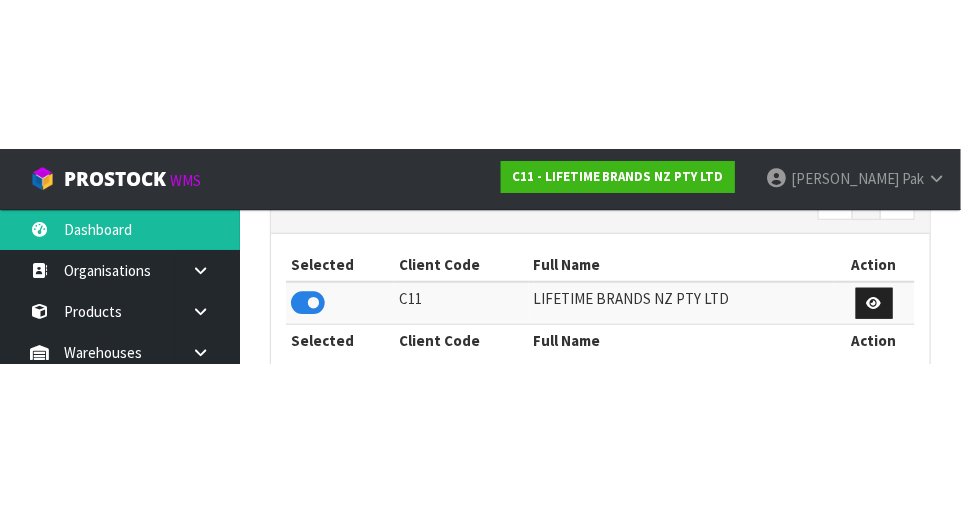 scroll, scrollTop: 419, scrollLeft: 0, axis: vertical 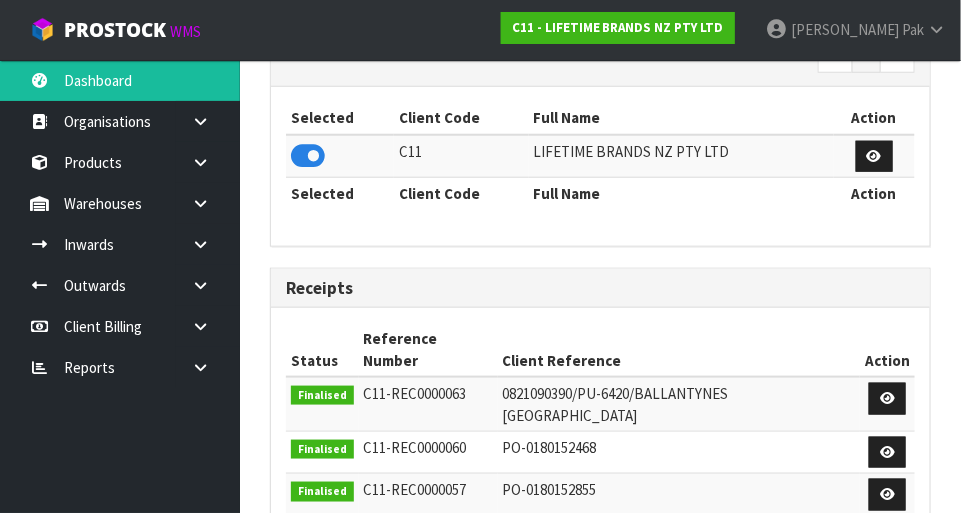 click at bounding box center [208, 203] 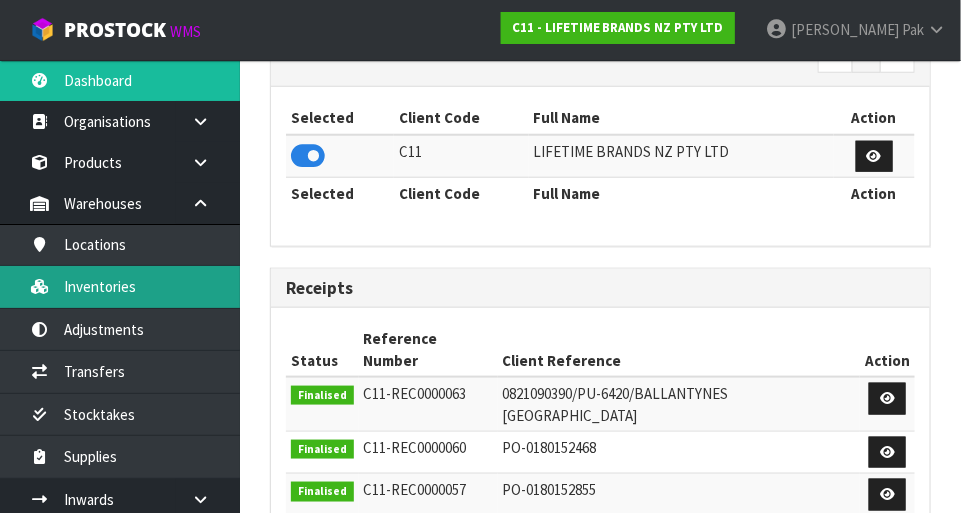 click on "Inventories" at bounding box center (120, 286) 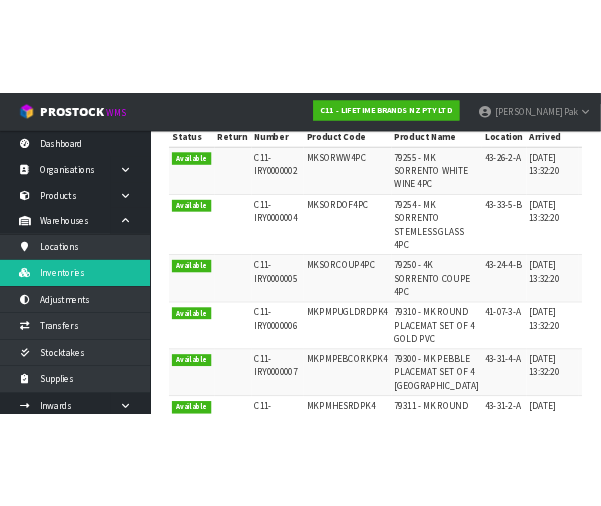 scroll, scrollTop: 0, scrollLeft: 0, axis: both 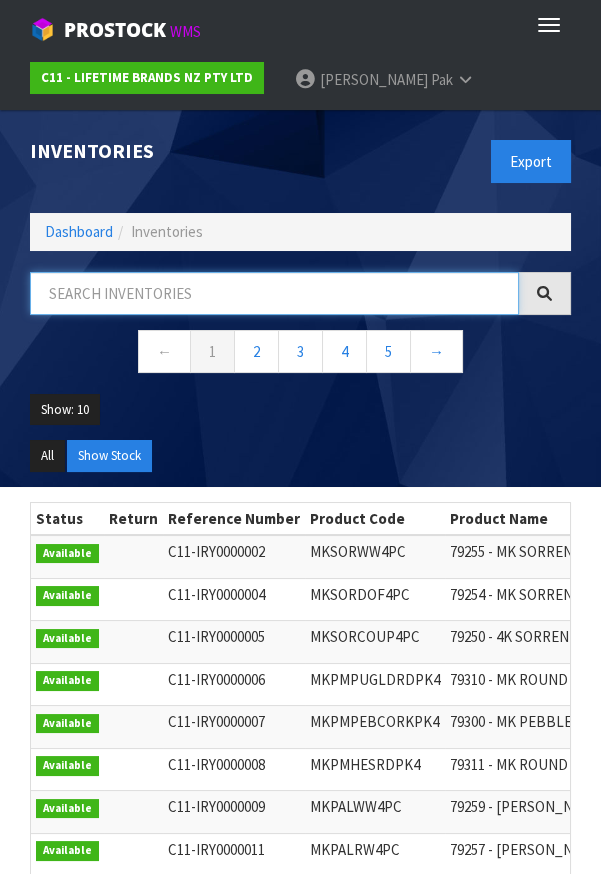 click at bounding box center (274, 293) 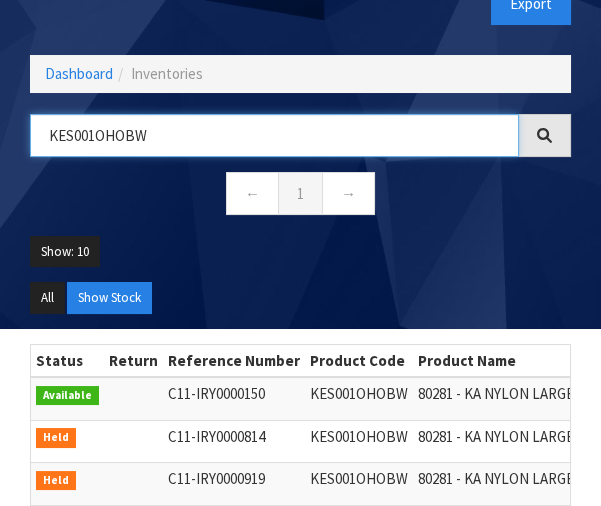 scroll, scrollTop: 257, scrollLeft: 0, axis: vertical 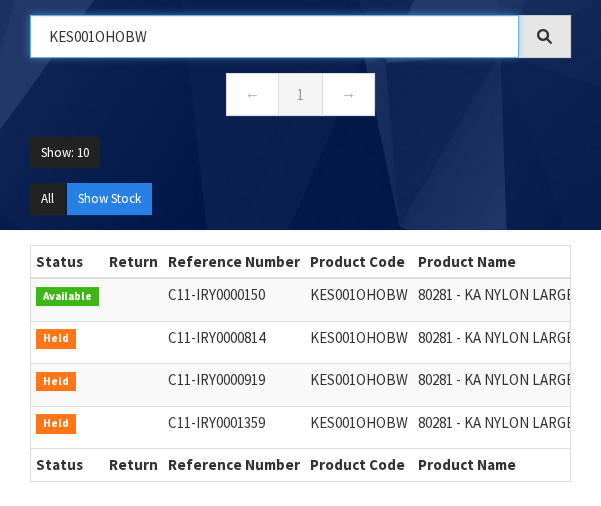 type on "KES001OHOBW" 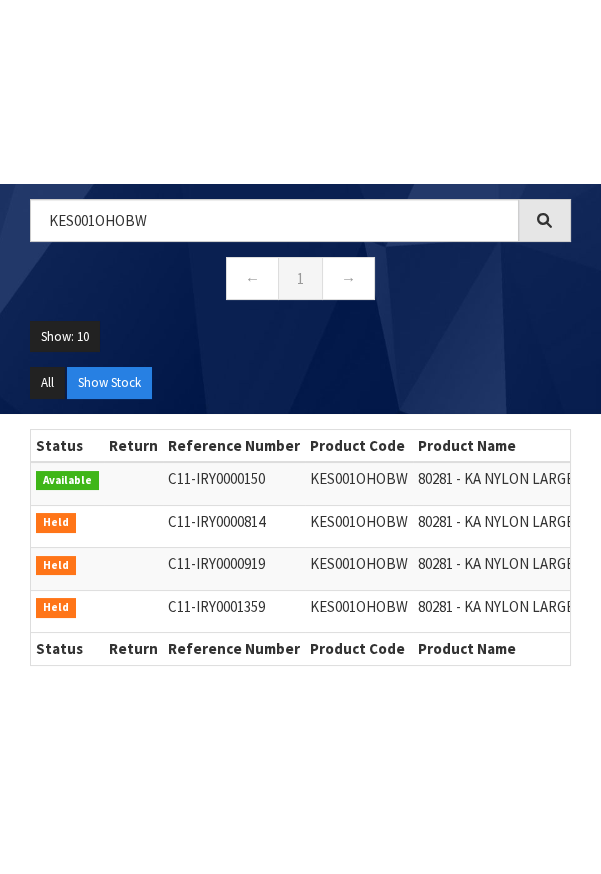 scroll, scrollTop: 109, scrollLeft: 0, axis: vertical 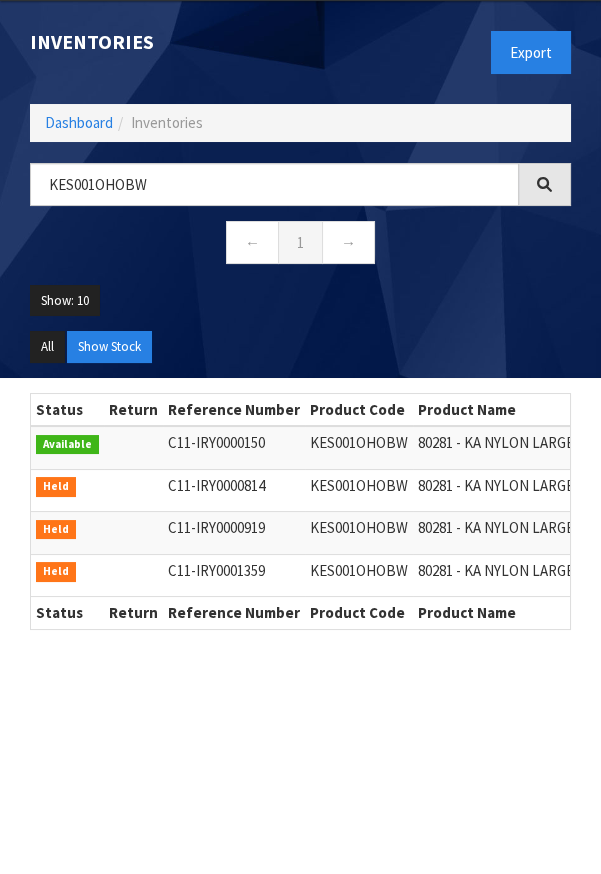 copy on "KES001OHOBW" 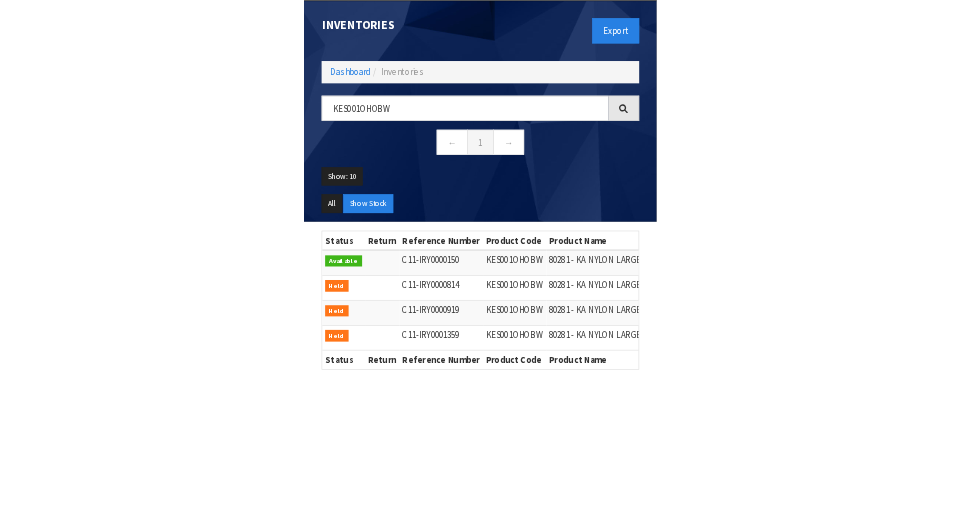 scroll, scrollTop: 169, scrollLeft: 0, axis: vertical 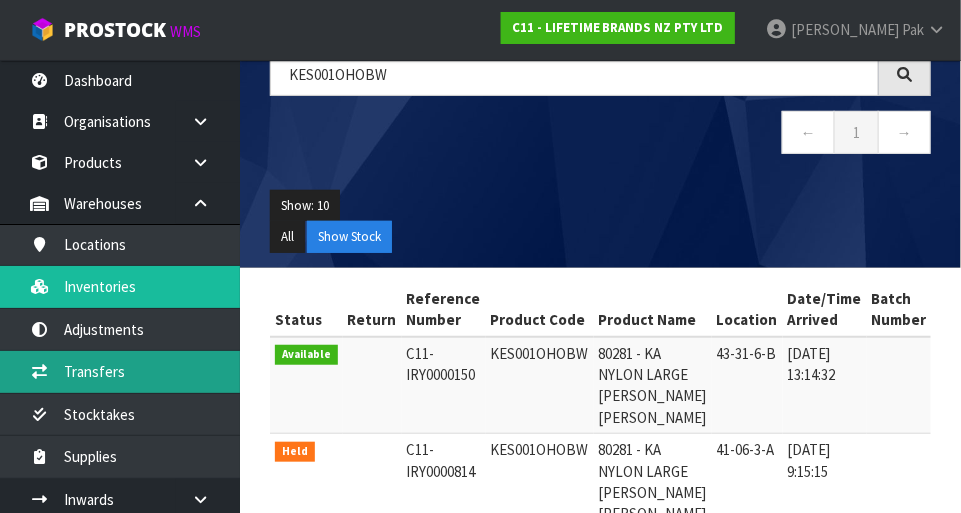 click on "Transfers" at bounding box center [120, 371] 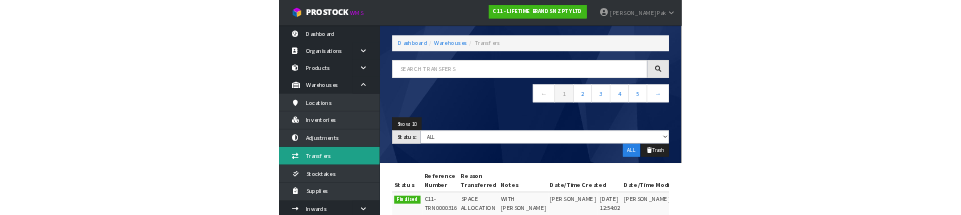 scroll, scrollTop: 78, scrollLeft: 0, axis: vertical 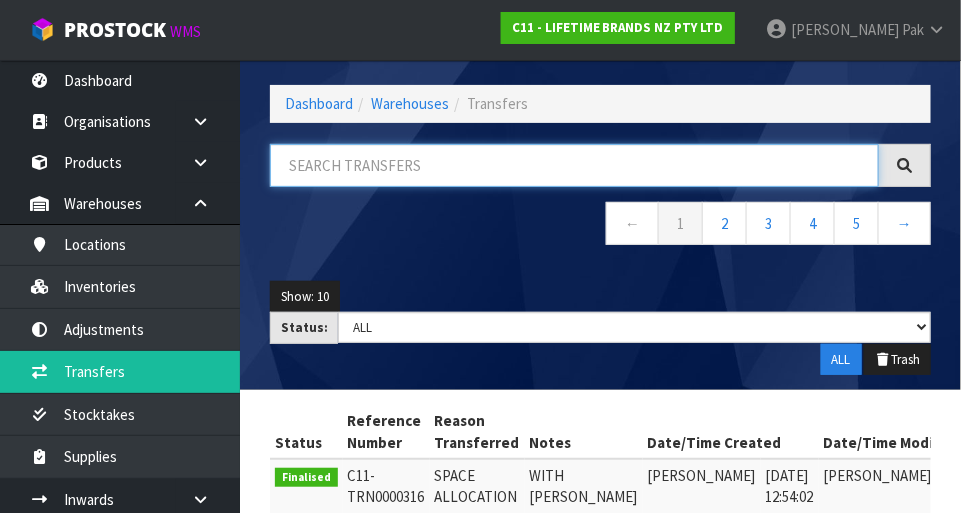 click at bounding box center (574, 165) 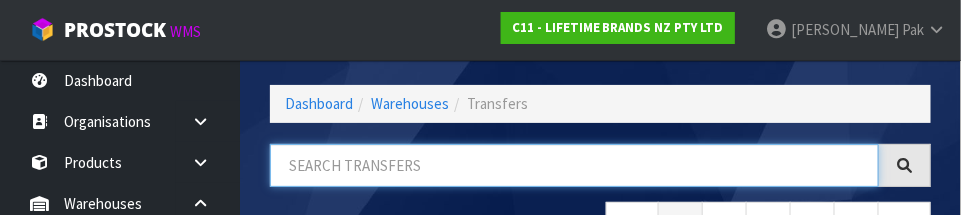 click at bounding box center (574, 165) 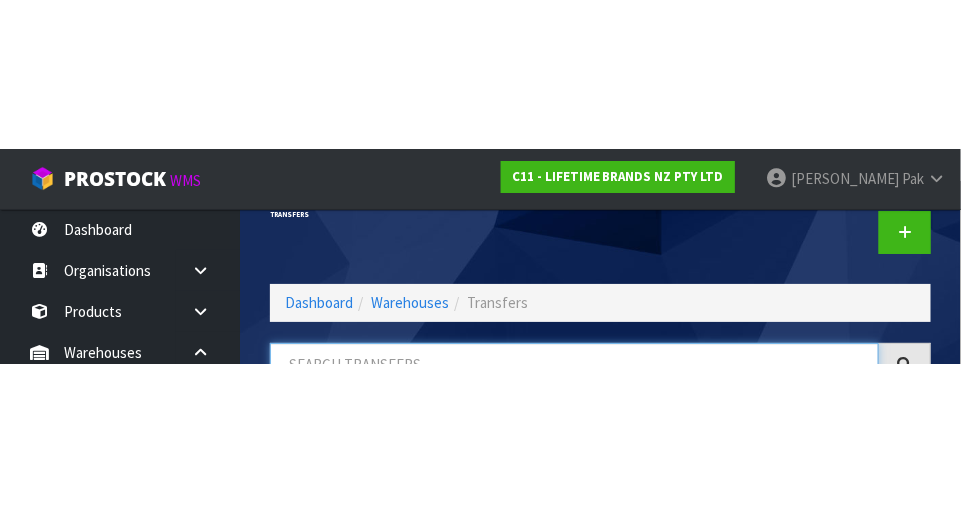 scroll, scrollTop: 0, scrollLeft: 0, axis: both 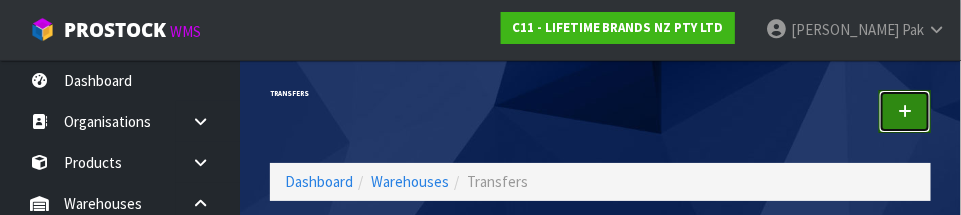 click at bounding box center (905, 111) 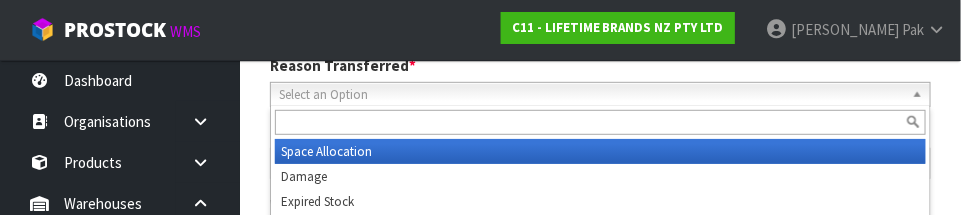 scroll, scrollTop: 296, scrollLeft: 0, axis: vertical 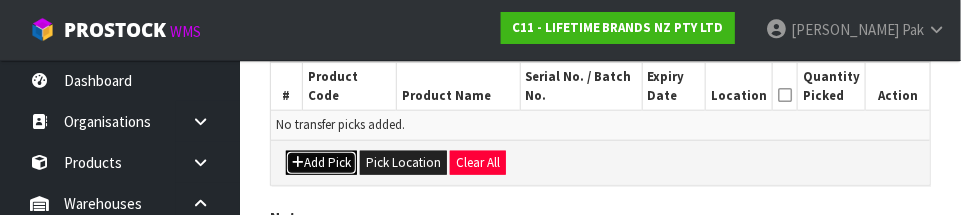 click on "Add Pick" at bounding box center (321, 163) 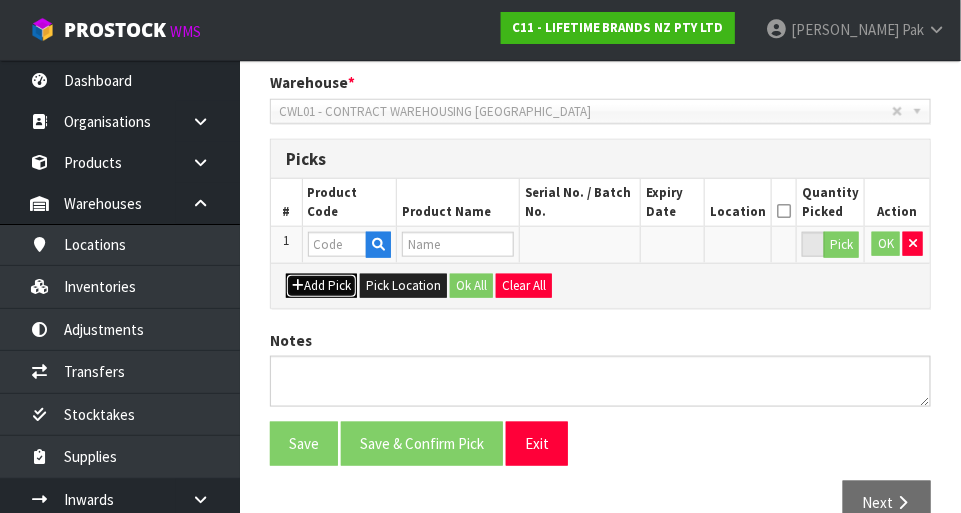 scroll, scrollTop: 450, scrollLeft: 0, axis: vertical 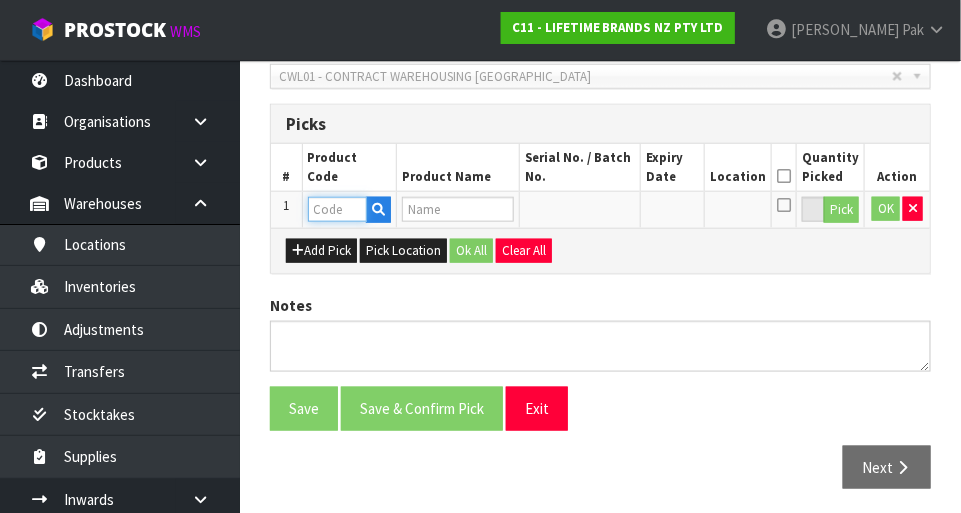 click at bounding box center [337, 209] 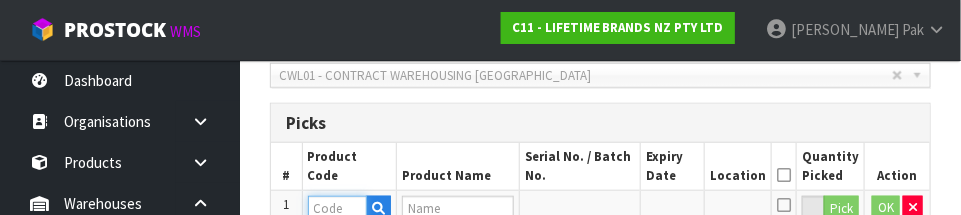 scroll, scrollTop: 540, scrollLeft: 0, axis: vertical 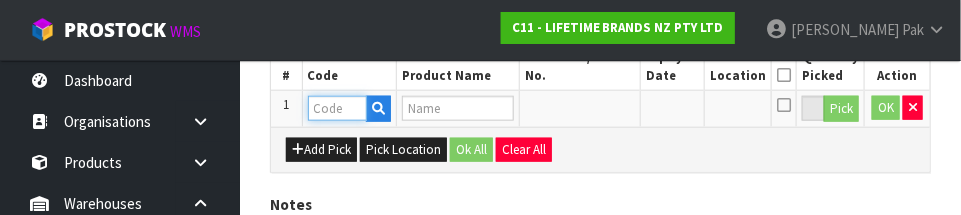 paste on "KES001OHOBW" 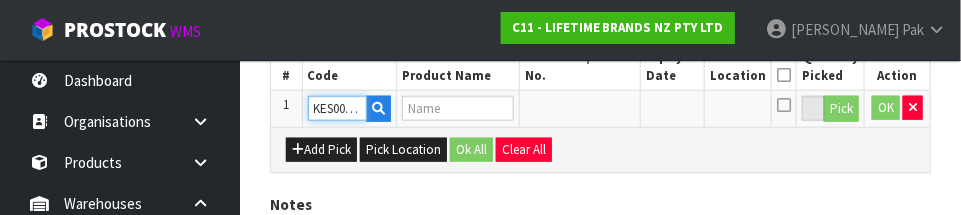 scroll, scrollTop: 0, scrollLeft: 33, axis: horizontal 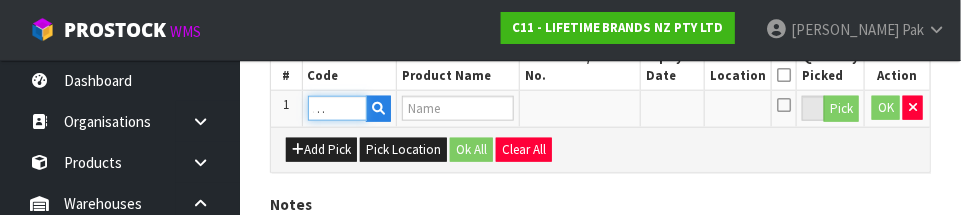 type on "80281 - KA NYLON LARGE TURNER BLACK WM" 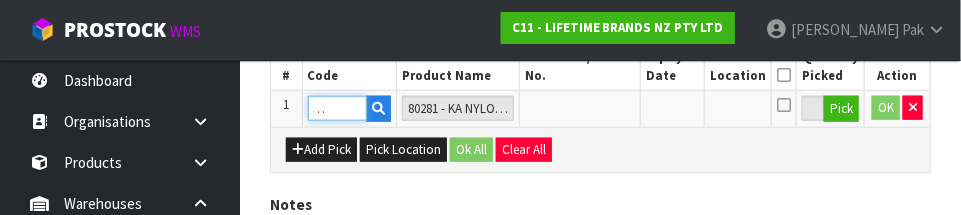 type on "KES001OHOBW" 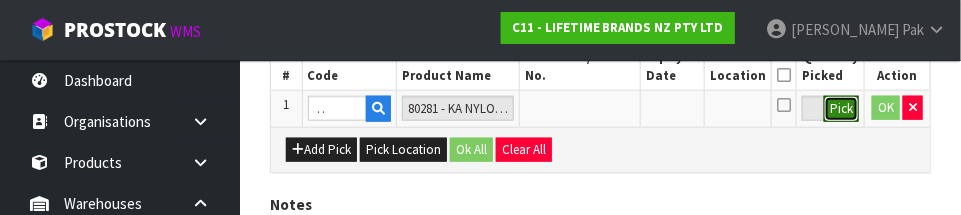 click on "Pick" at bounding box center (841, 109) 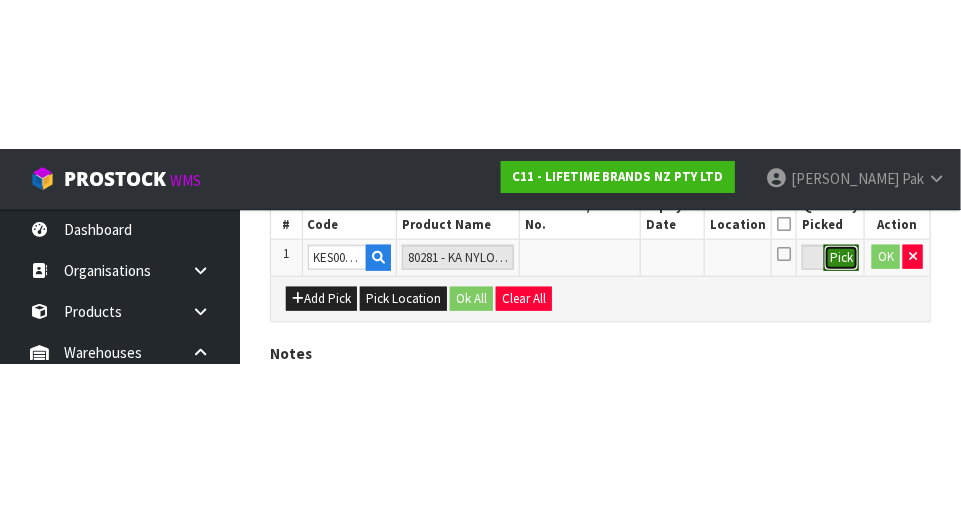 scroll, scrollTop: 450, scrollLeft: 0, axis: vertical 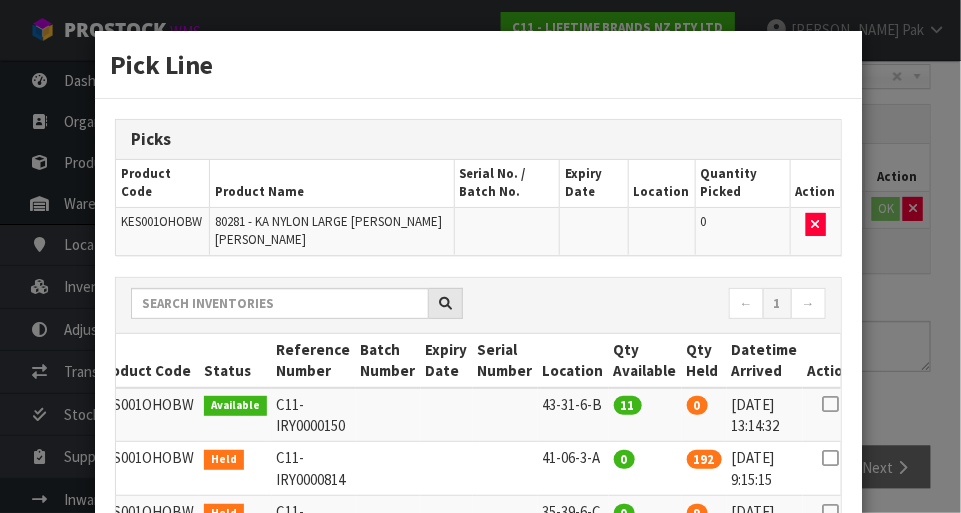 click at bounding box center (830, 404) 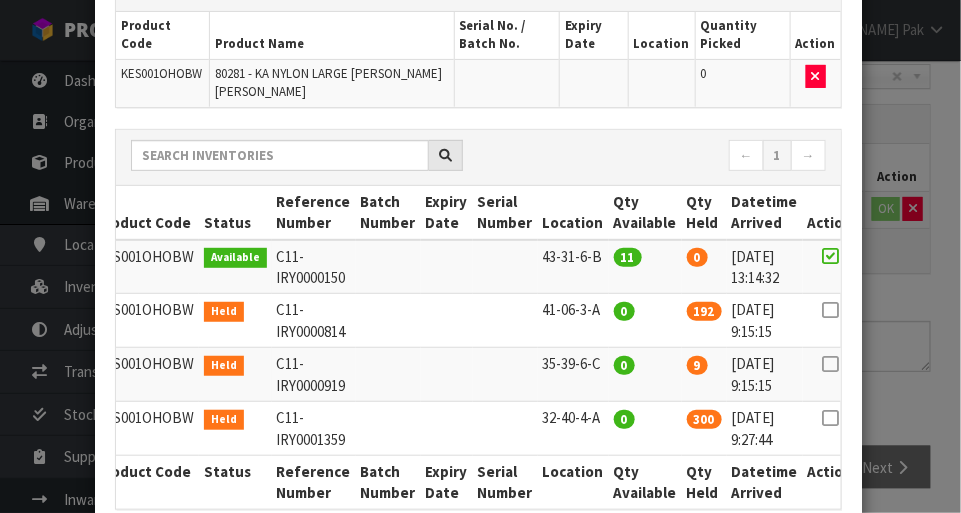 scroll, scrollTop: 284, scrollLeft: 0, axis: vertical 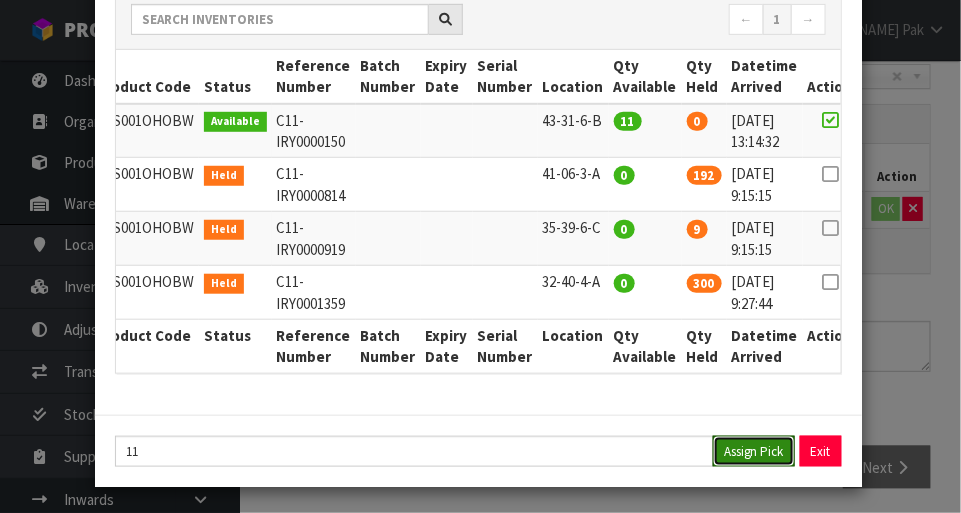 click on "Assign Pick" at bounding box center (754, 451) 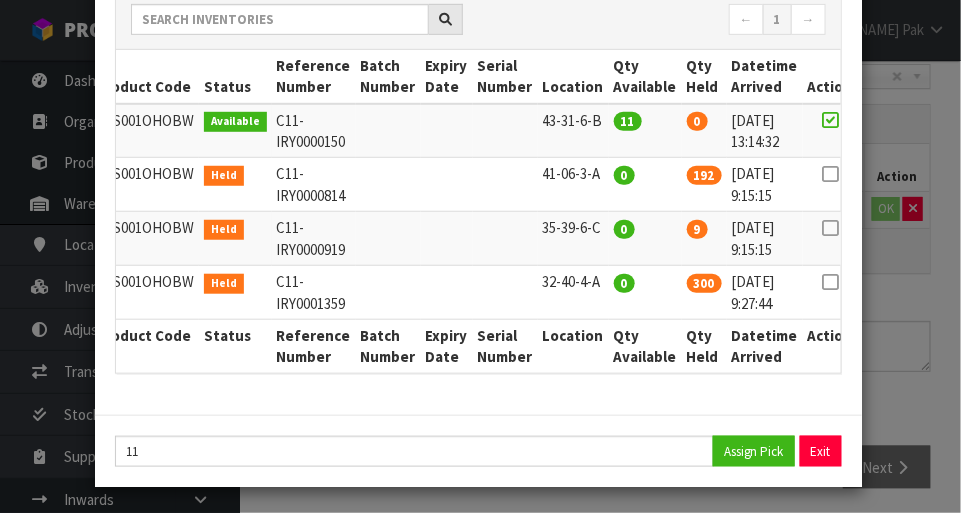 type on "11" 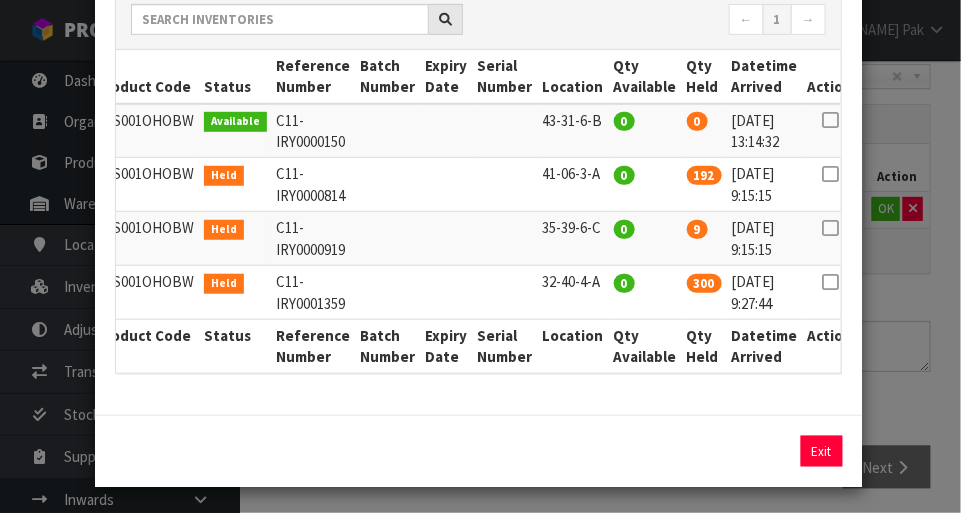 click on "Pick Line
Picks
Product Code
Product Name
Serial No. / Batch No.
Expiry Date
Location
Quantity Picked
Action
KES001OHOBW
80281 - KA NYLON LARGE TURNER BLACK WM
43-31-6-B
11
←
1
→
Product Code
Status
Reference Number
Batch Number
Expiry Date
Serial Number
Location
Qty Available
Qty Held
Datetime Arrived
Action
0 0" at bounding box center (480, 256) 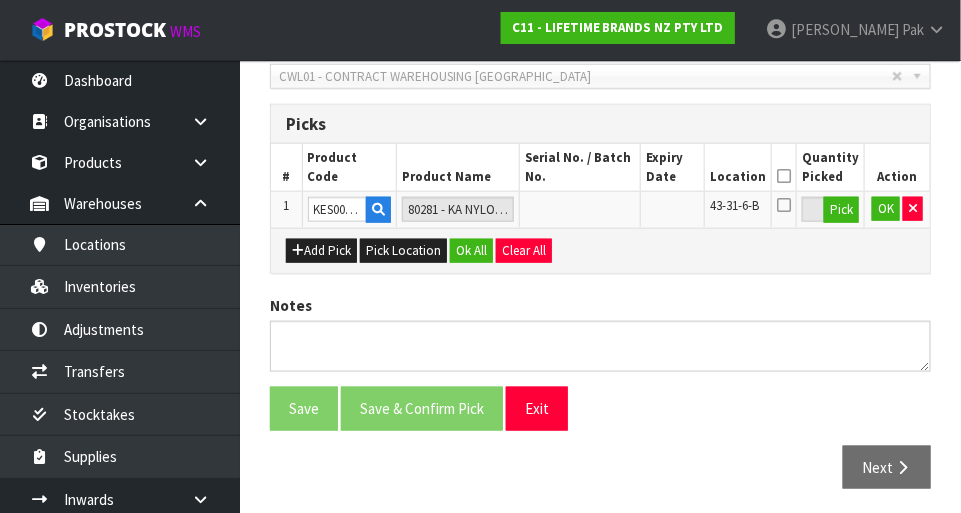 click at bounding box center [784, 205] 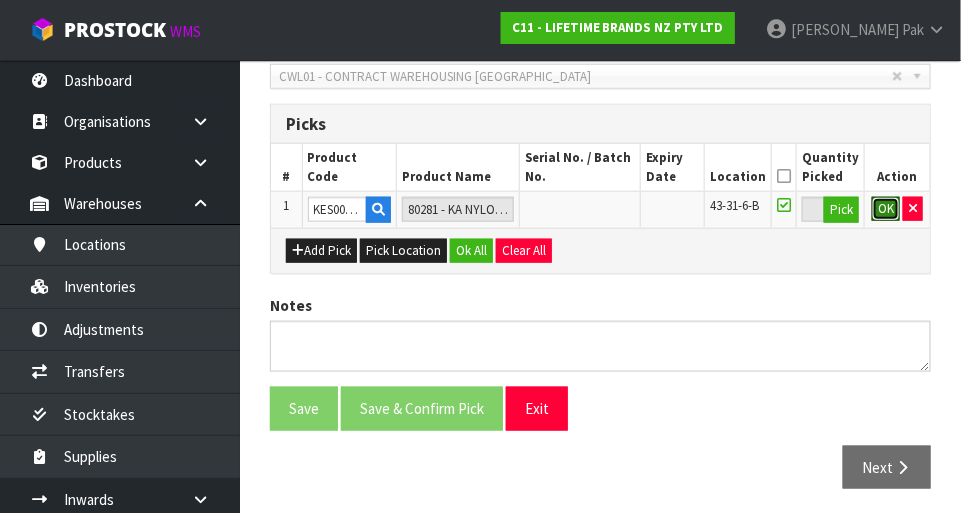 click on "OK" at bounding box center [886, 209] 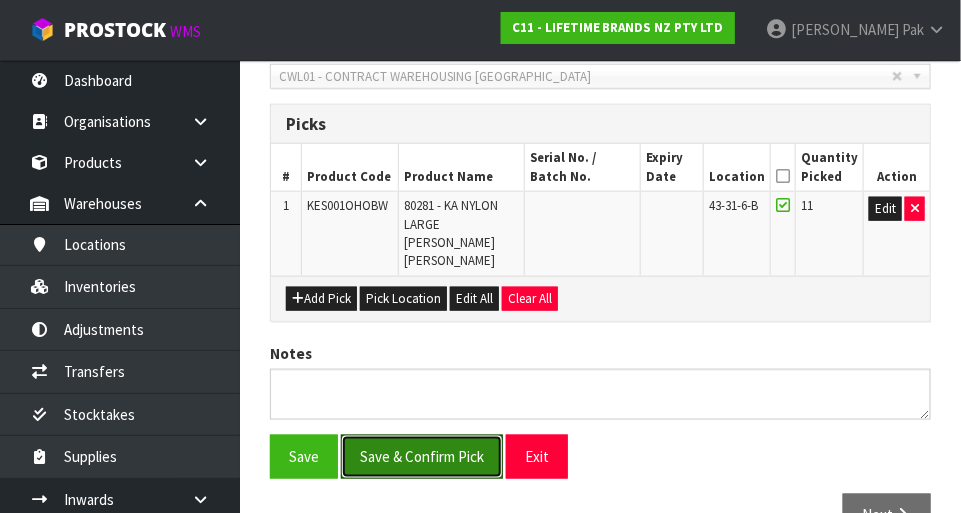 click on "Save & Confirm Pick" at bounding box center (422, 456) 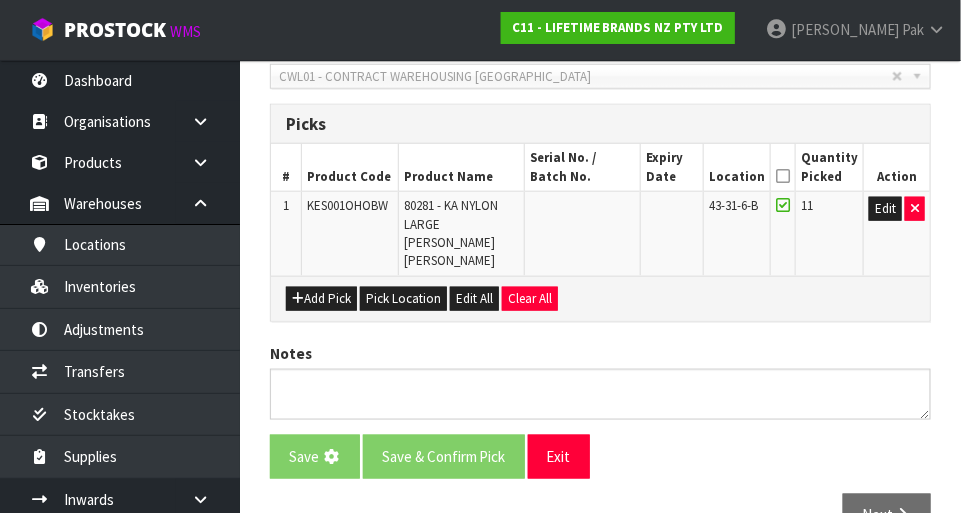 scroll, scrollTop: 0, scrollLeft: 0, axis: both 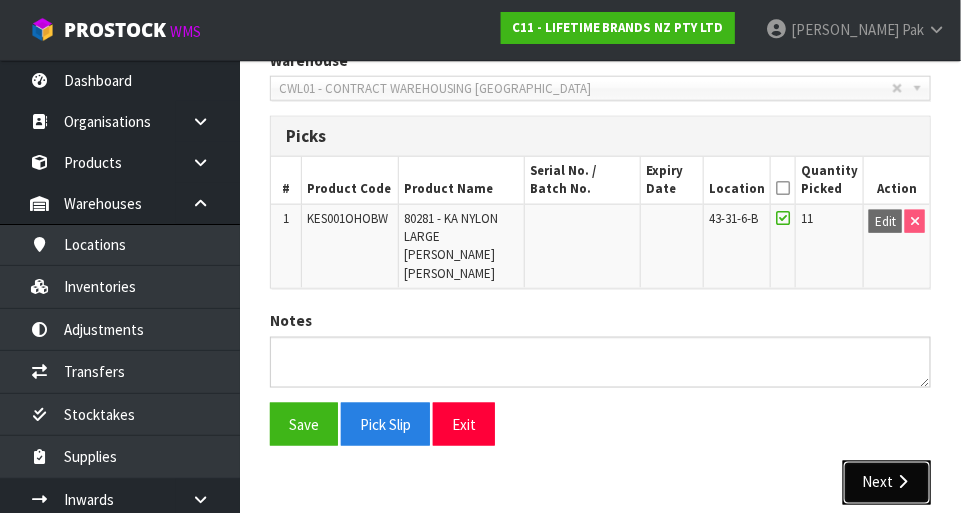 click on "Next" at bounding box center (887, 482) 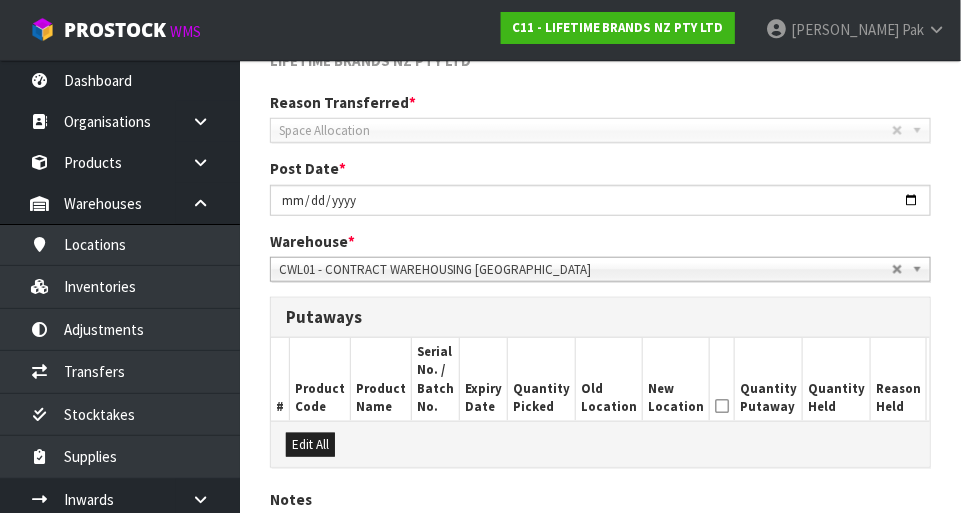 scroll, scrollTop: 524, scrollLeft: 0, axis: vertical 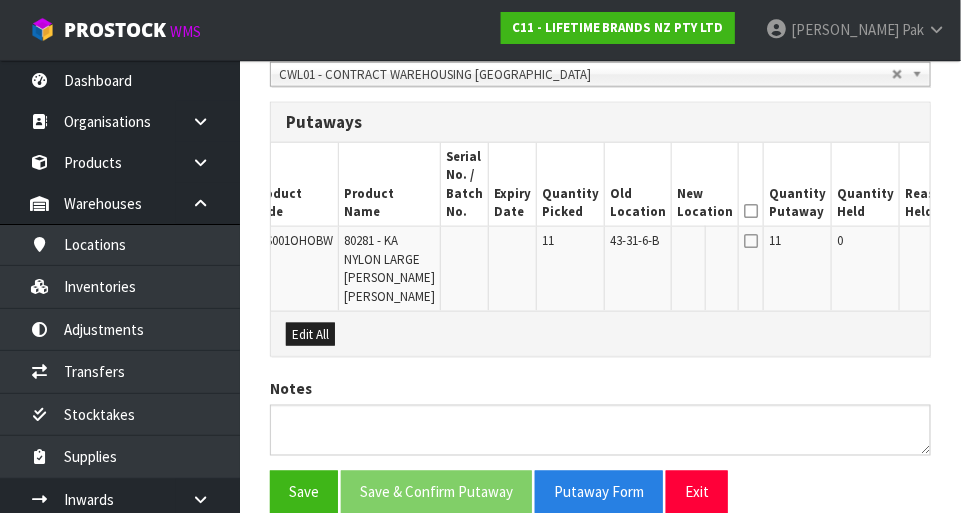 click on "Edit" at bounding box center [977, 244] 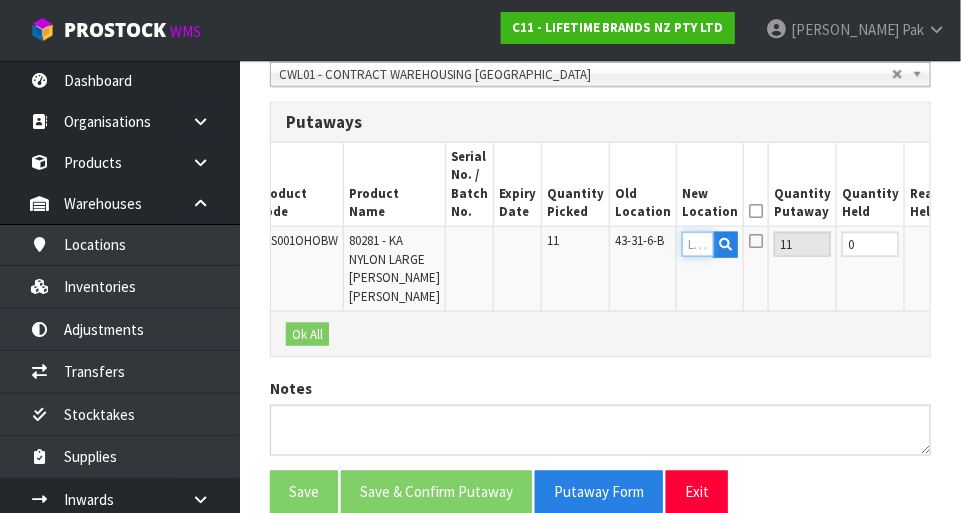 click at bounding box center [698, 244] 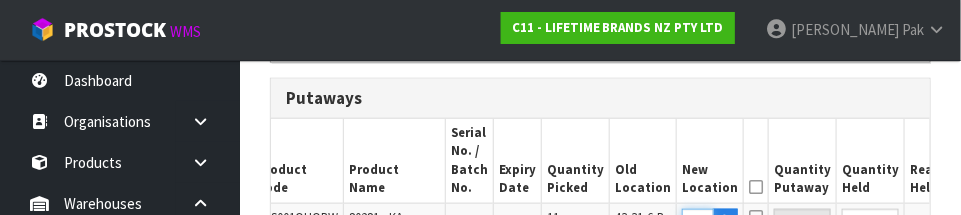 scroll, scrollTop: 650, scrollLeft: 0, axis: vertical 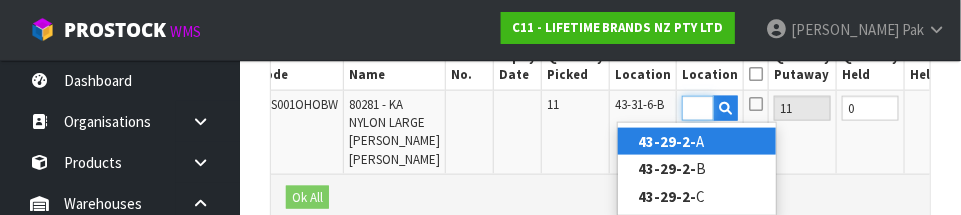 type on "43-29-2-C" 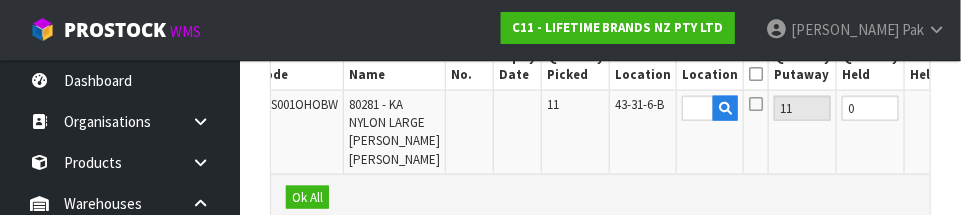 click on "OK" at bounding box center [980, 108] 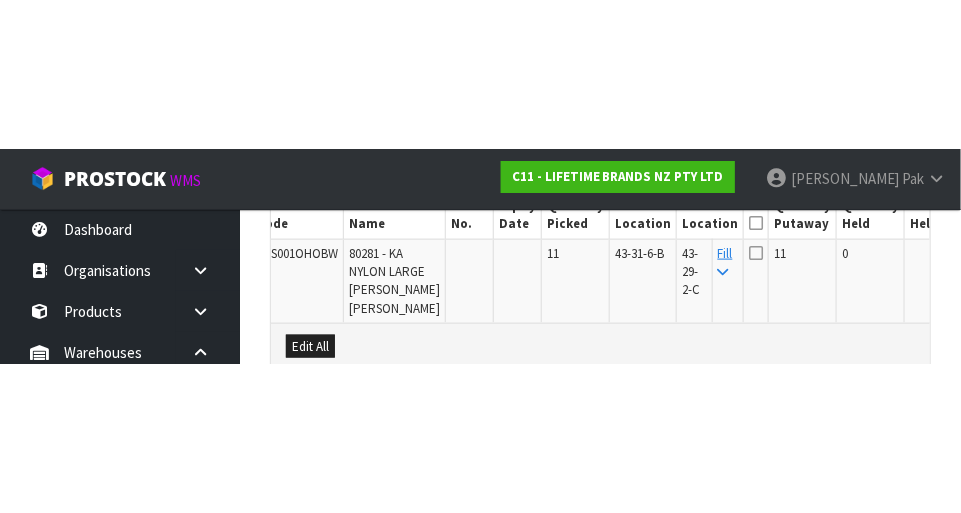 scroll, scrollTop: 660, scrollLeft: 0, axis: vertical 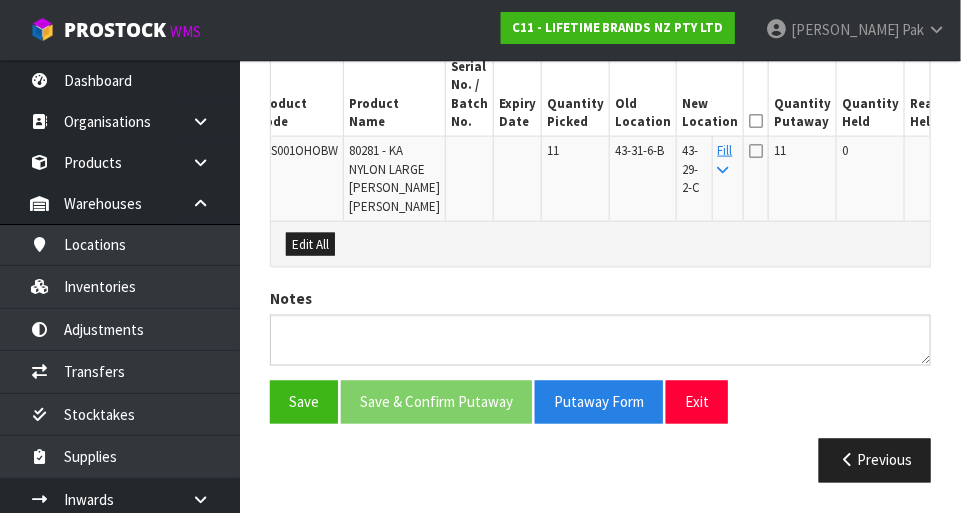 click at bounding box center [756, 151] 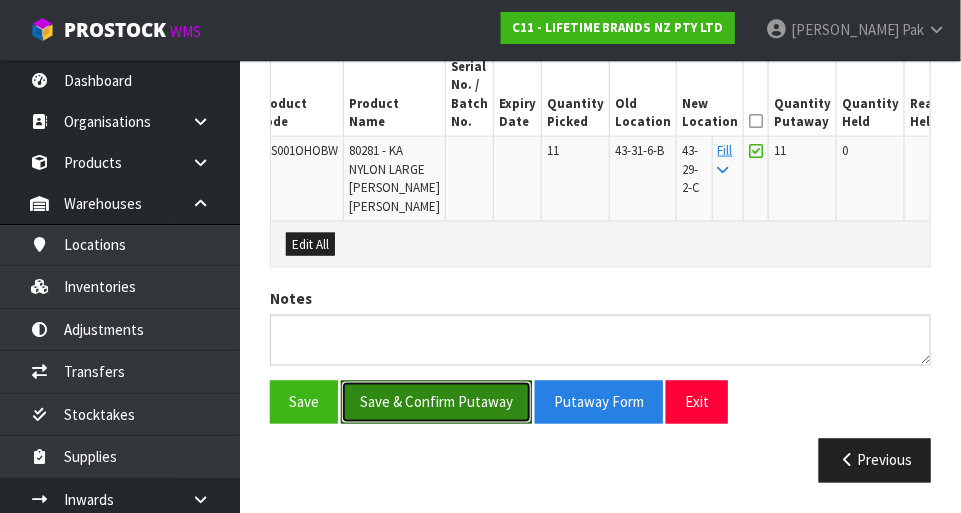 click on "Save & Confirm Putaway" at bounding box center [436, 402] 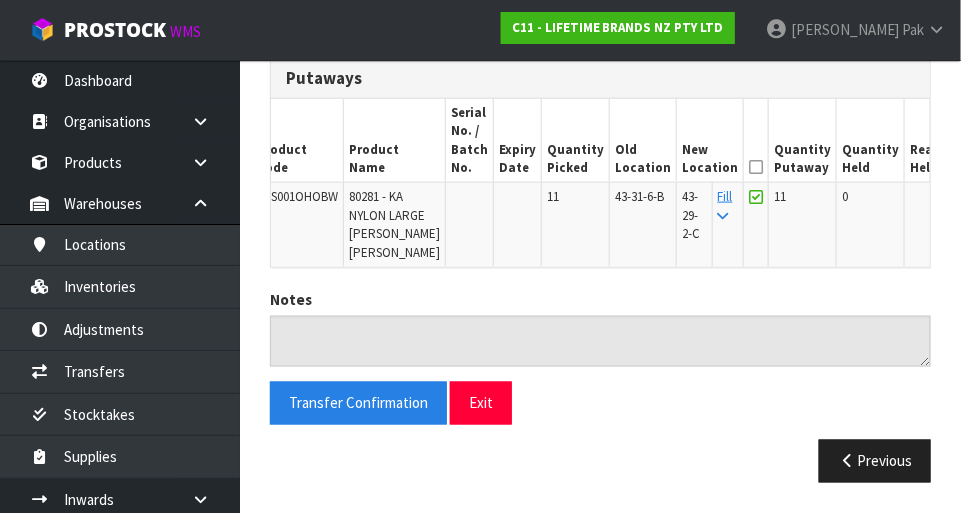 scroll, scrollTop: 0, scrollLeft: 0, axis: both 